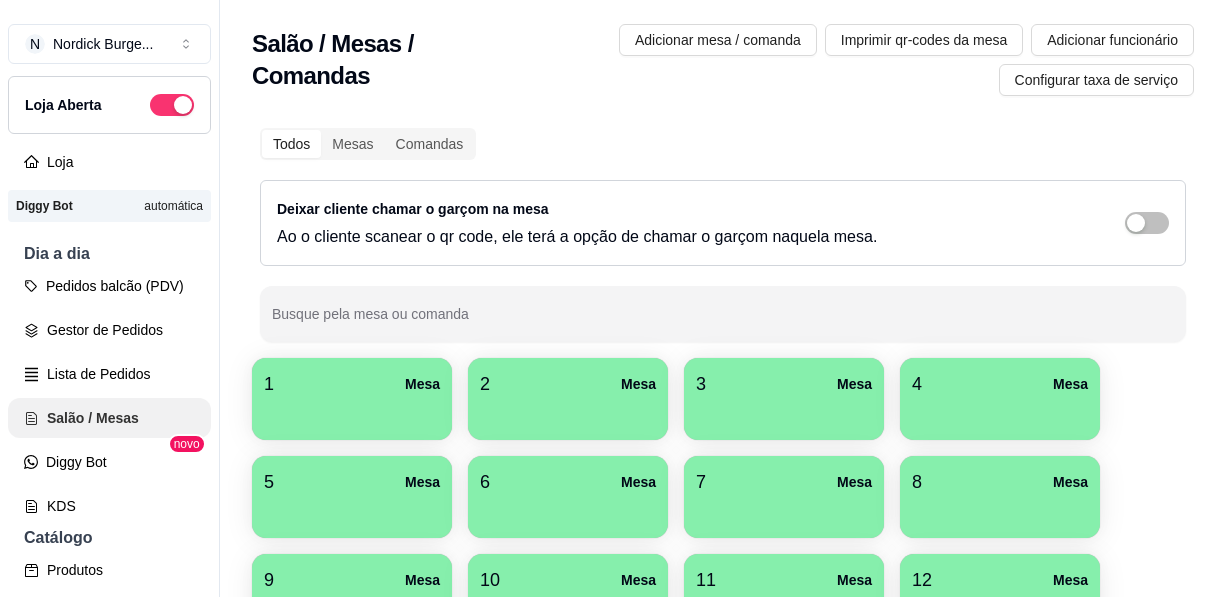 scroll, scrollTop: 0, scrollLeft: 0, axis: both 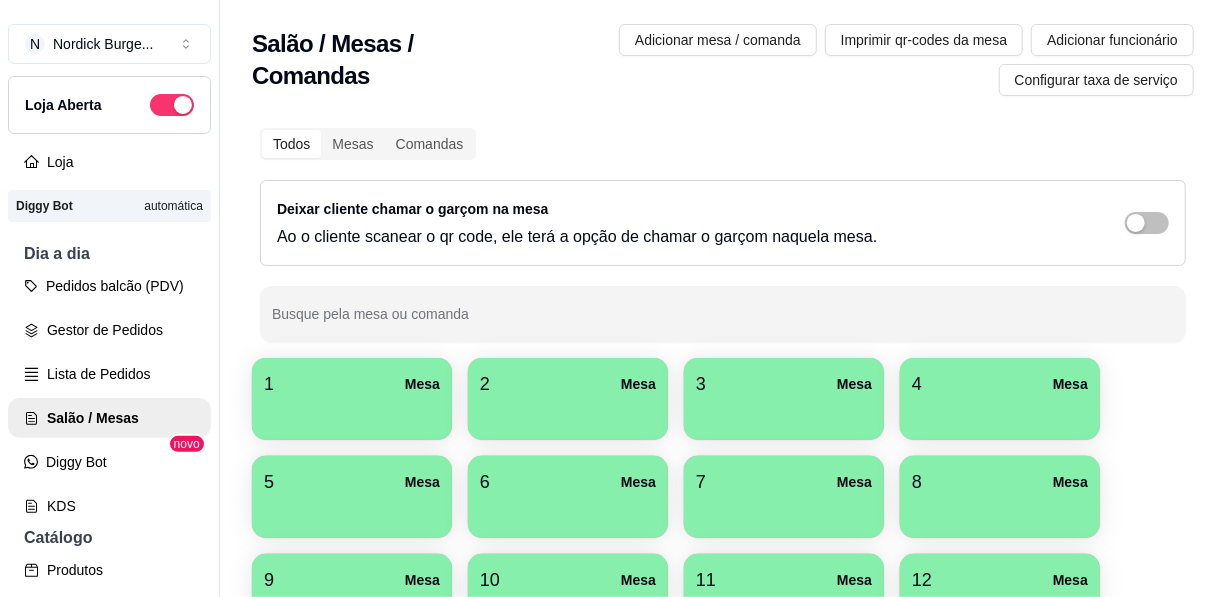 click on "1 Mesa" at bounding box center (352, 384) 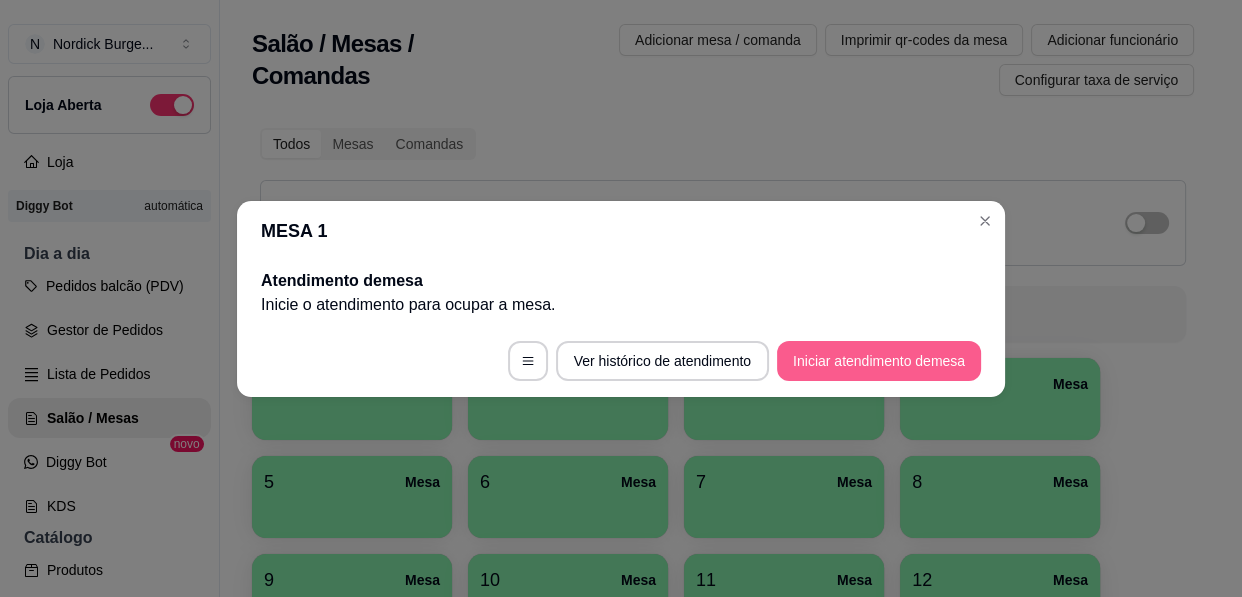 click on "Iniciar atendimento de  mesa" at bounding box center (879, 361) 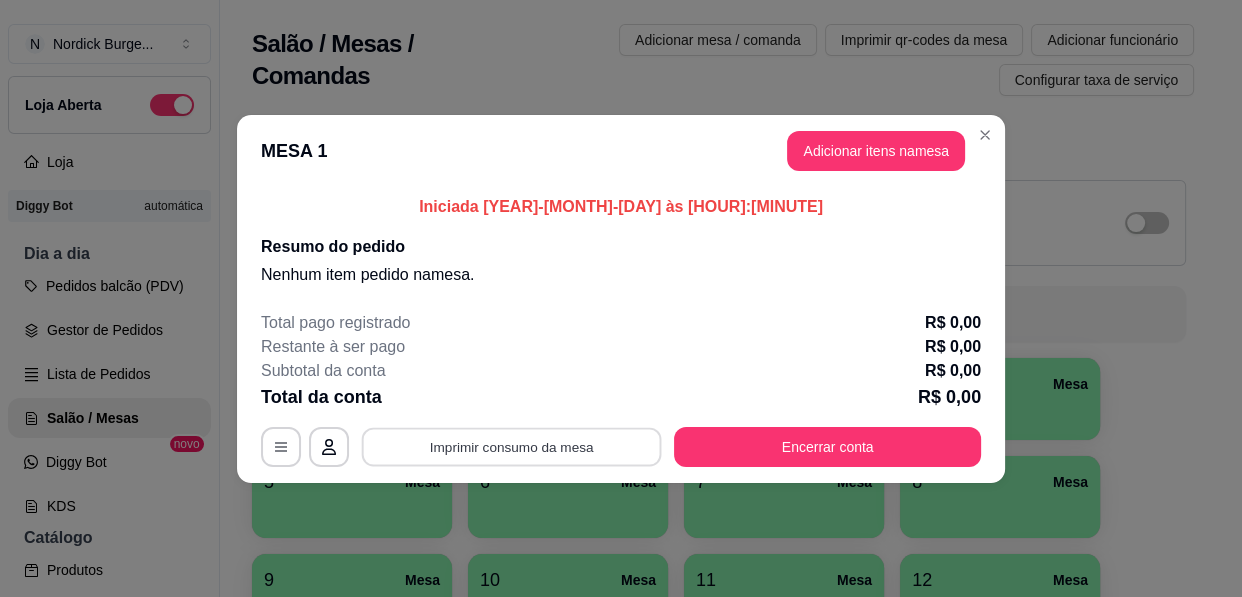 click on "Imprimir consumo da mesa" at bounding box center [512, 446] 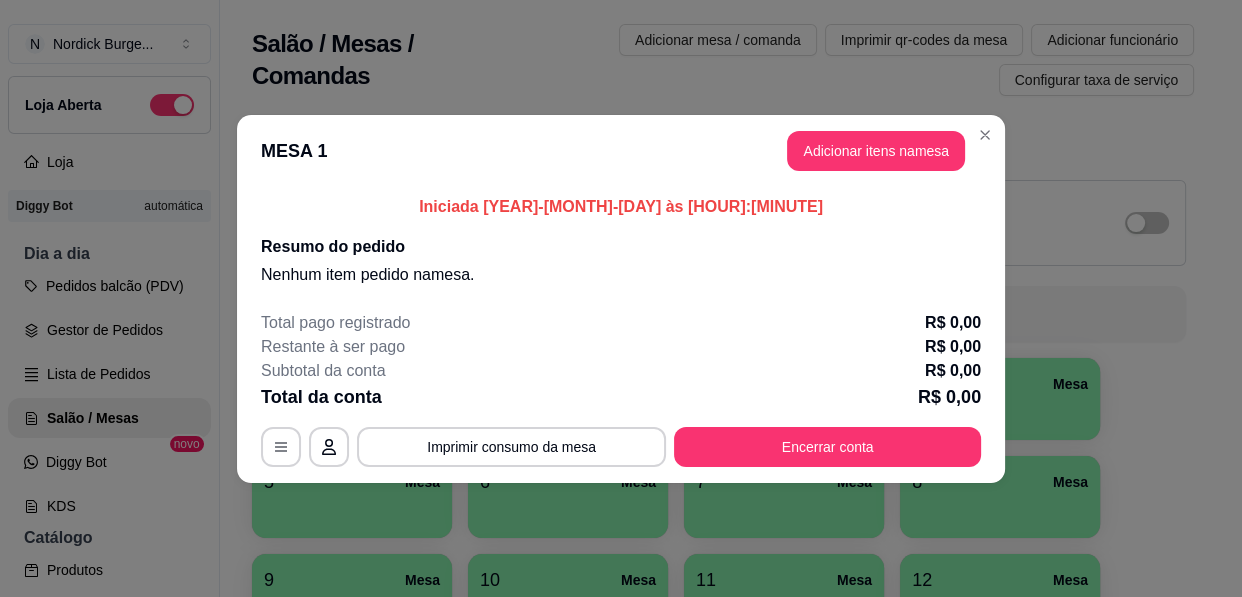 scroll, scrollTop: 0, scrollLeft: 0, axis: both 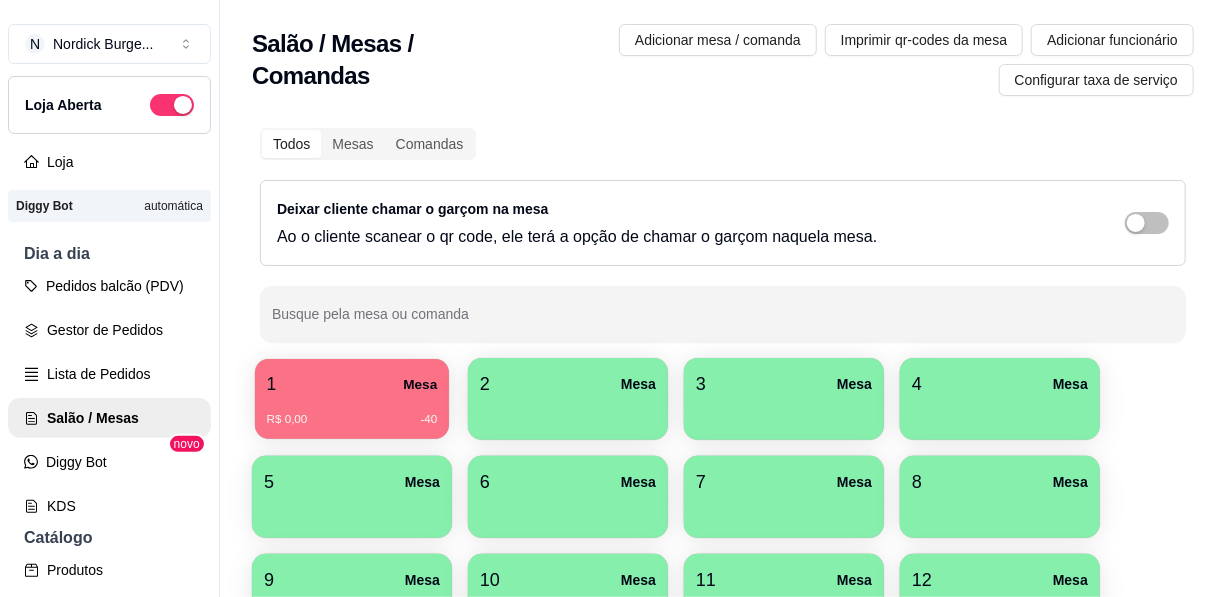 click on "R$ 0,00 -40" at bounding box center [352, 420] 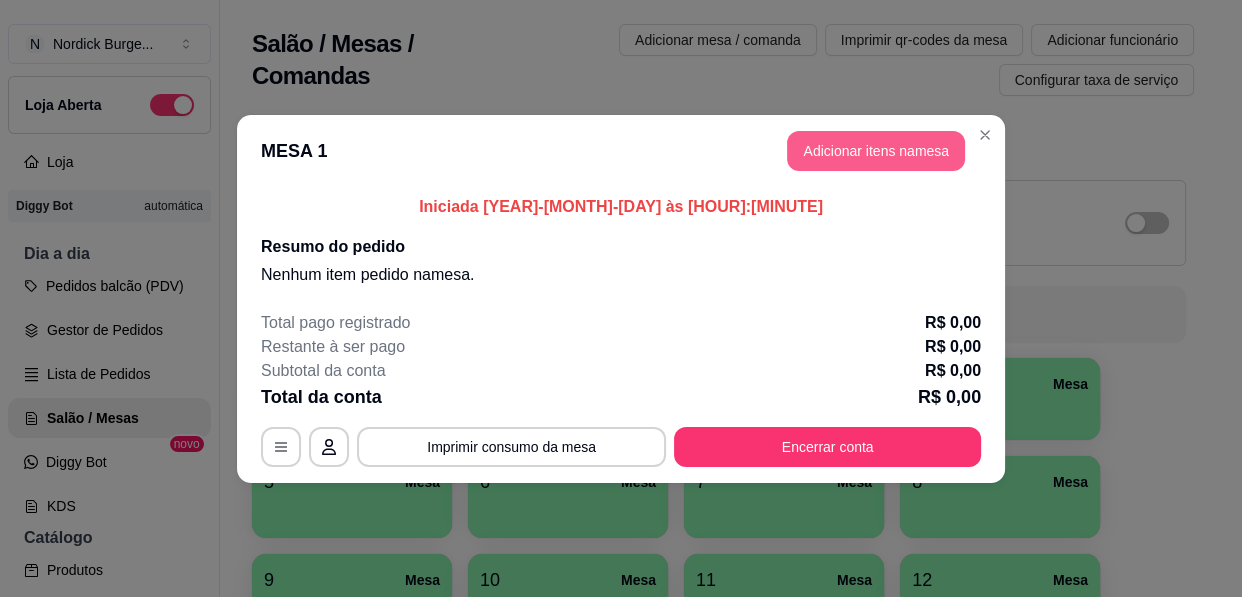 click on "Adicionar itens na  mesa" at bounding box center [876, 151] 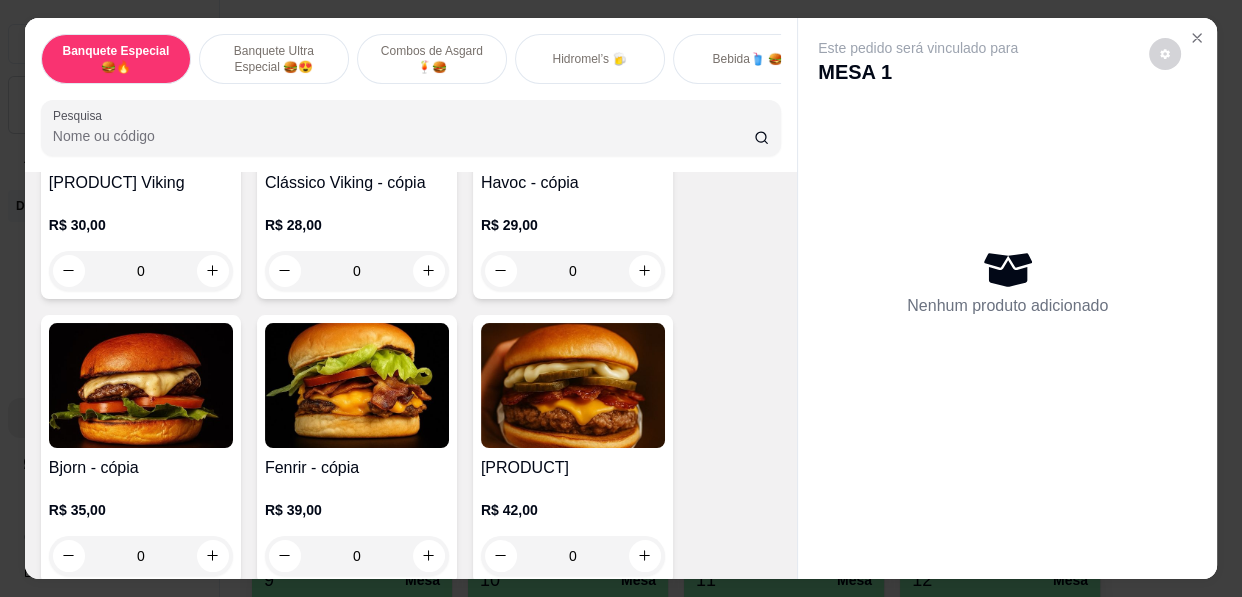 scroll, scrollTop: 363, scrollLeft: 0, axis: vertical 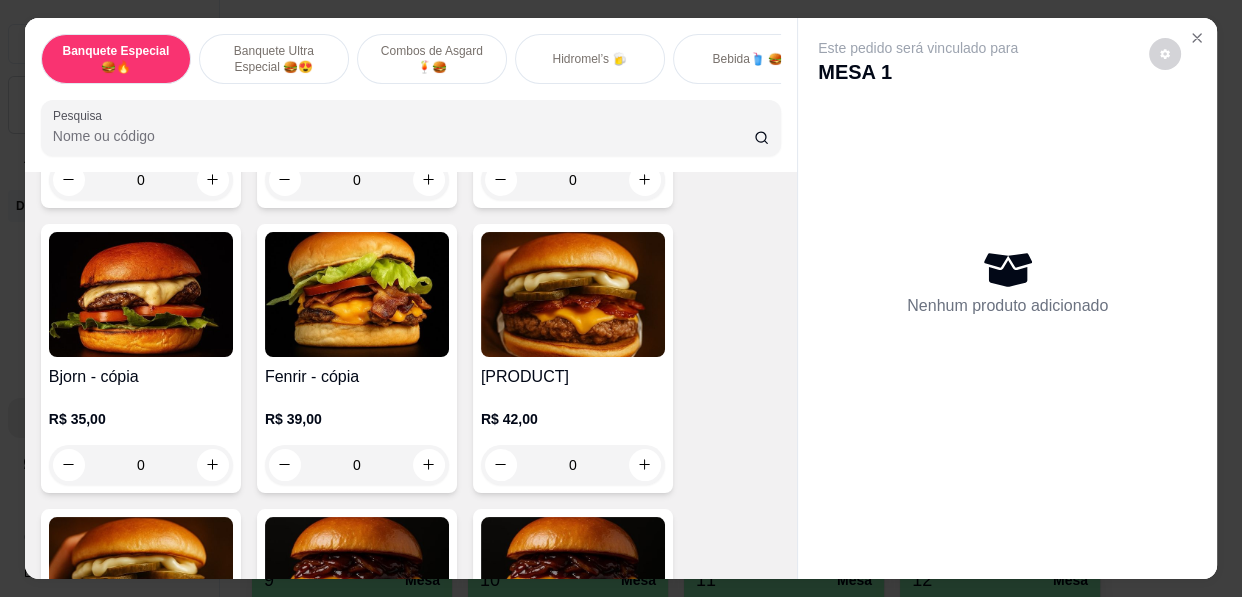 click at bounding box center (357, 294) 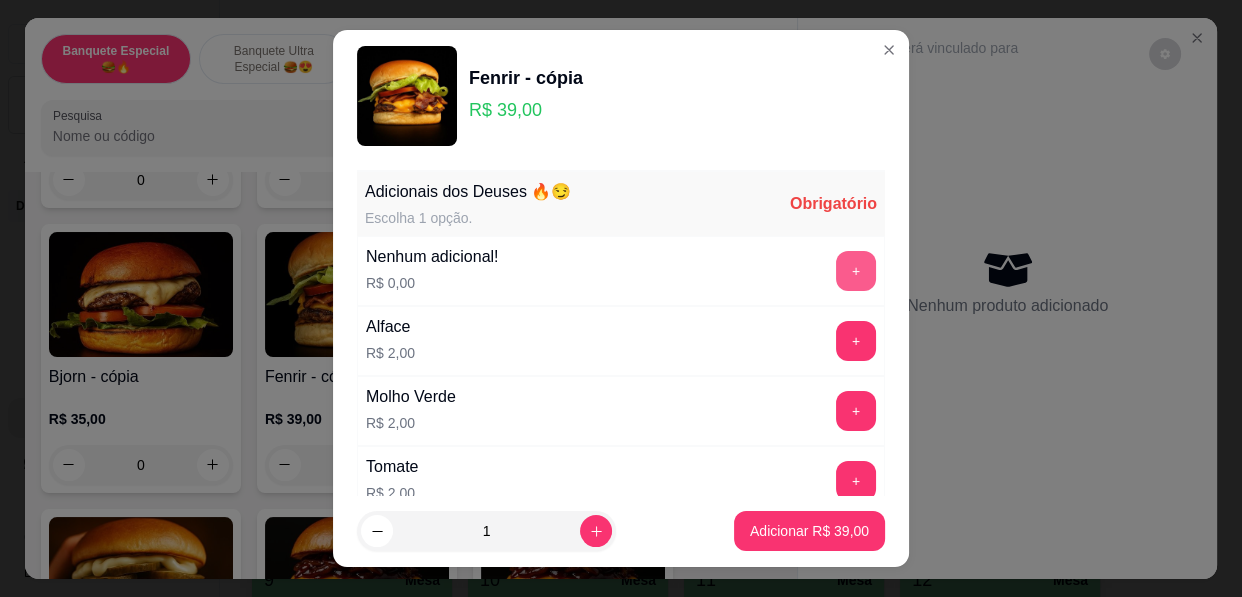 click on "+" at bounding box center [856, 271] 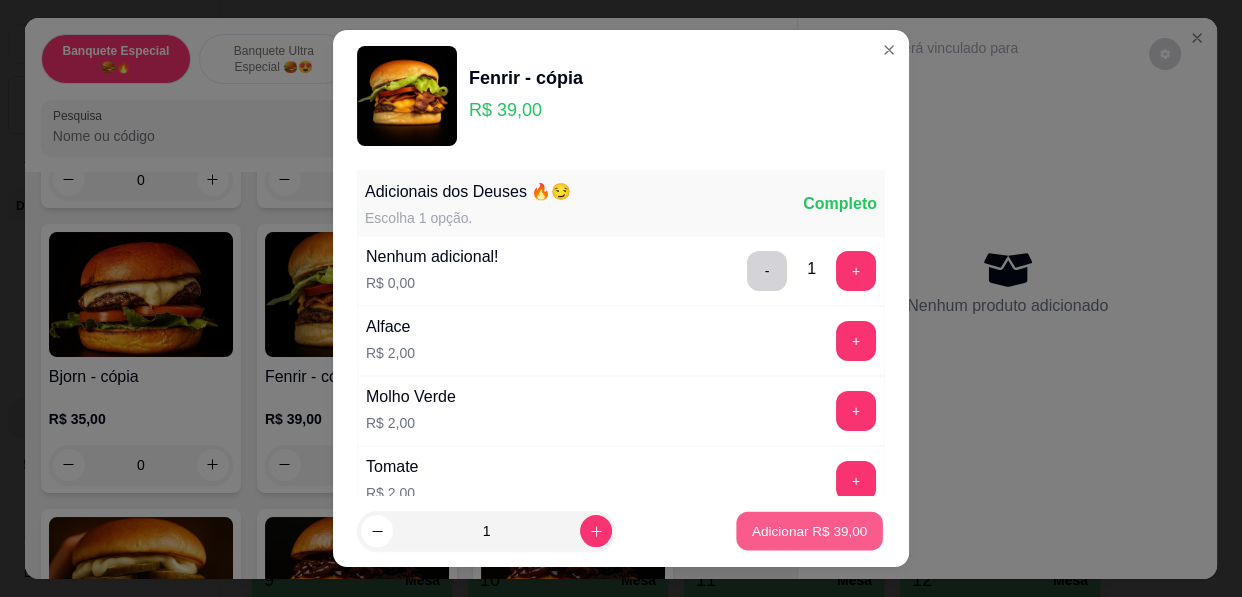 click on "Adicionar   R$ 39,00" at bounding box center (810, 530) 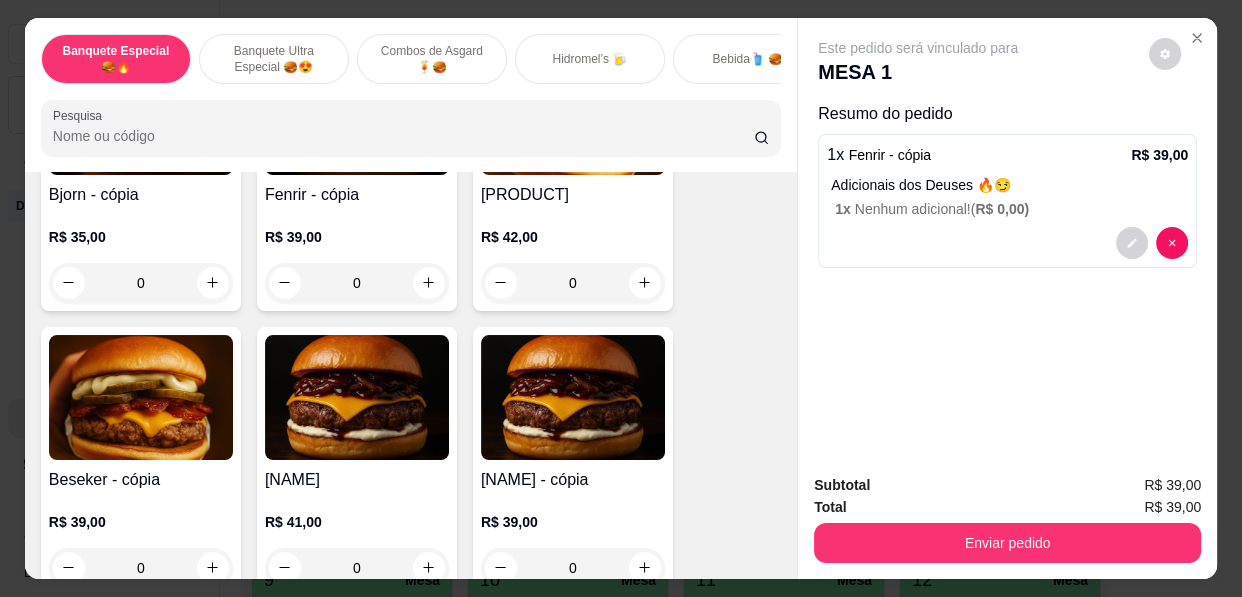 scroll, scrollTop: 636, scrollLeft: 0, axis: vertical 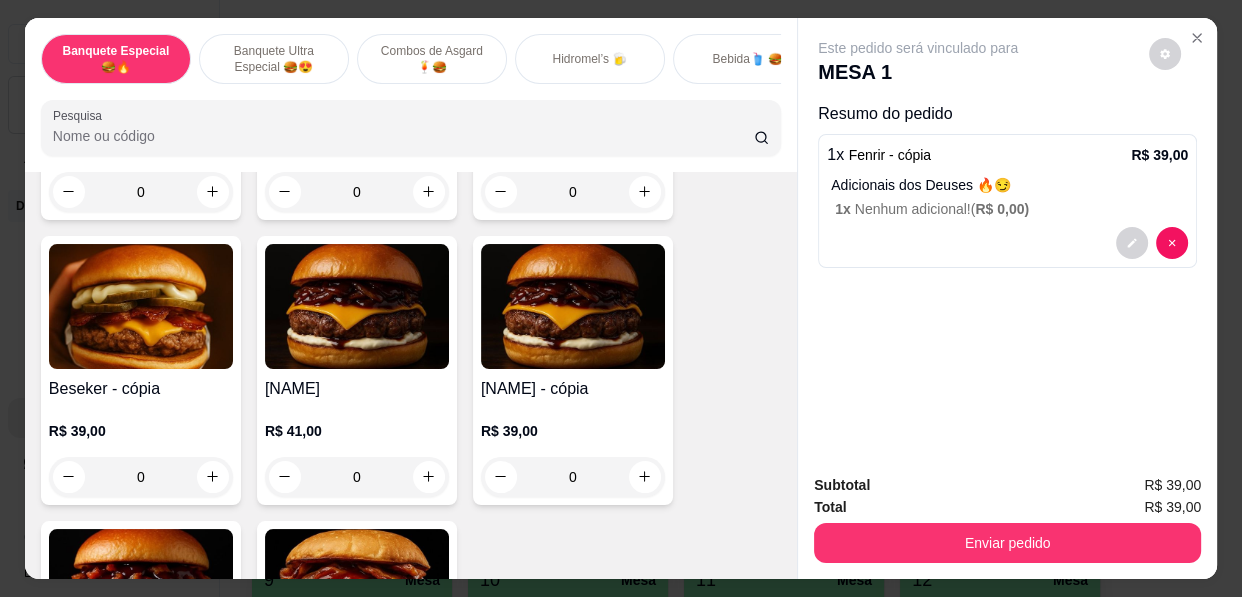 click at bounding box center [573, 306] 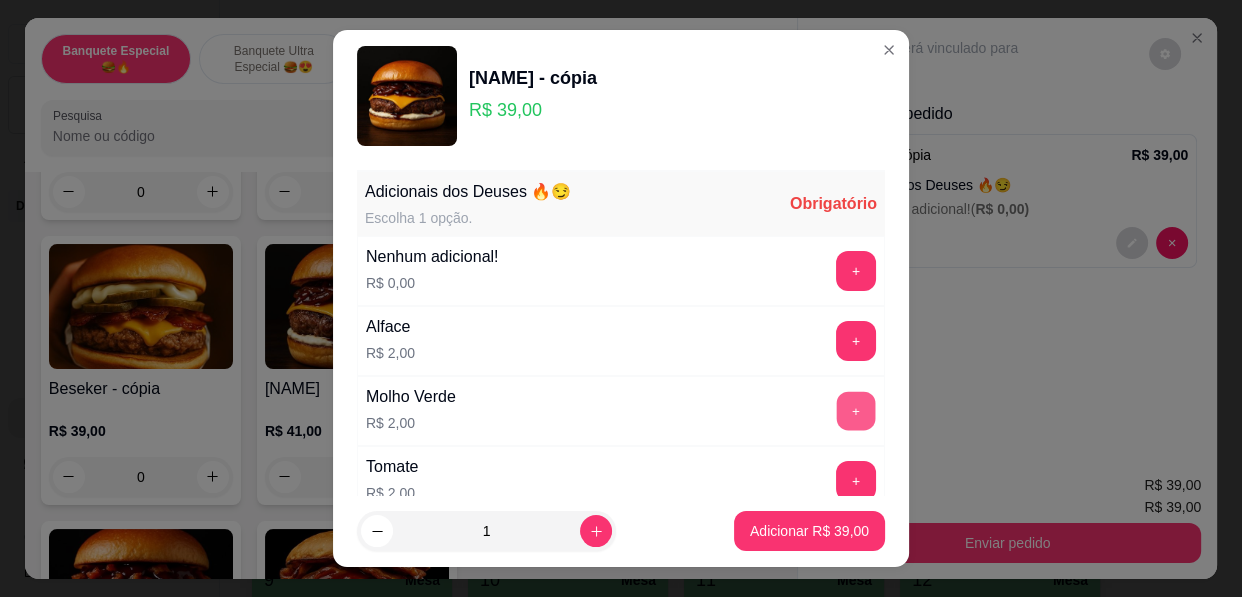 click on "+" at bounding box center [856, 410] 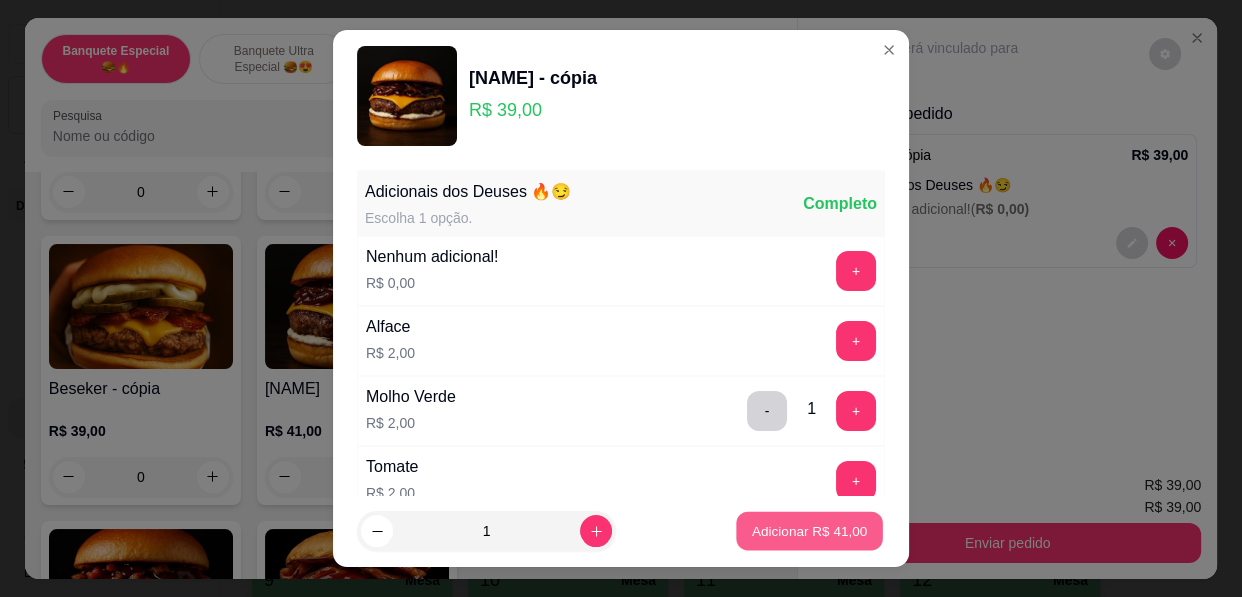 click on "Adicionar   R$ 41,00" at bounding box center [810, 530] 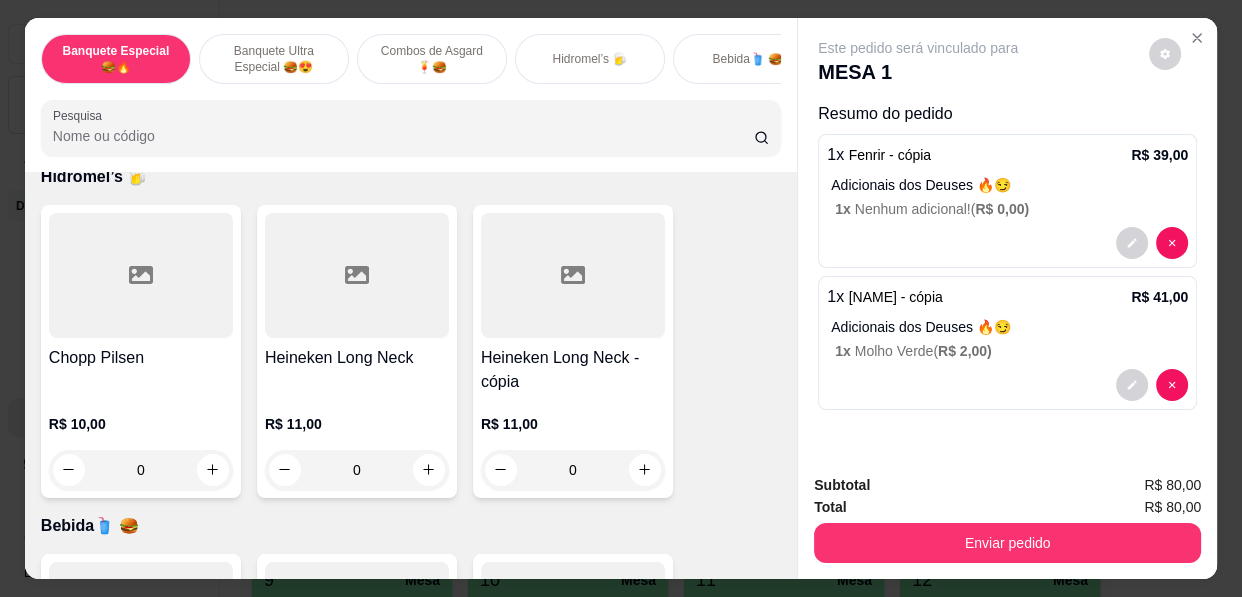 scroll, scrollTop: 2770, scrollLeft: 0, axis: vertical 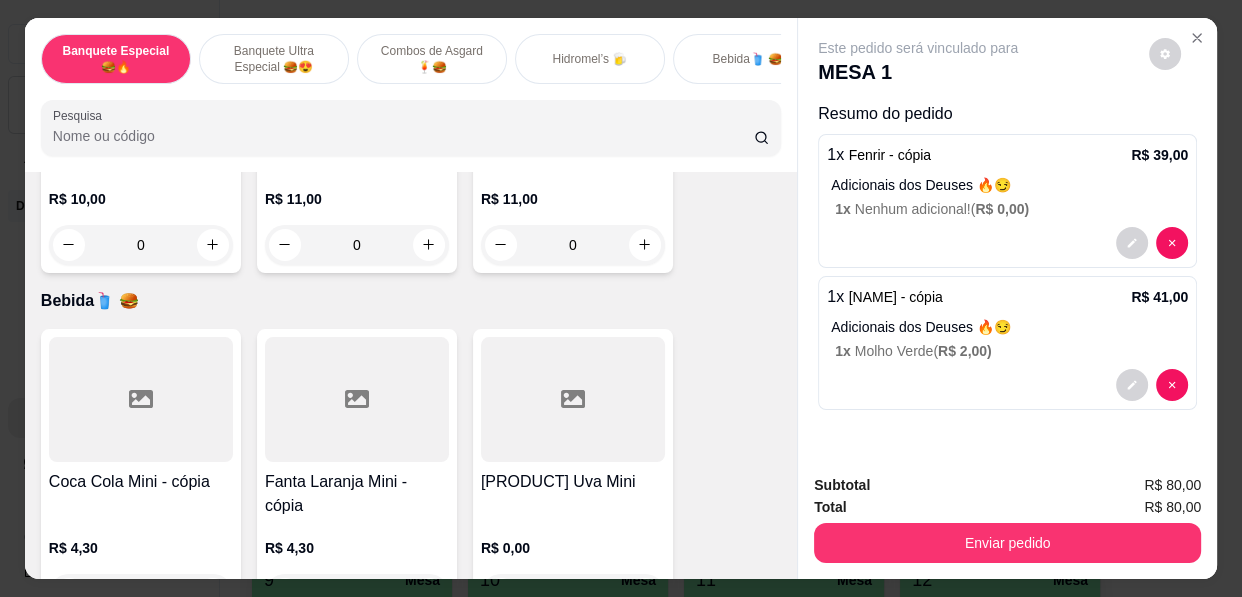 click at bounding box center (357, 399) 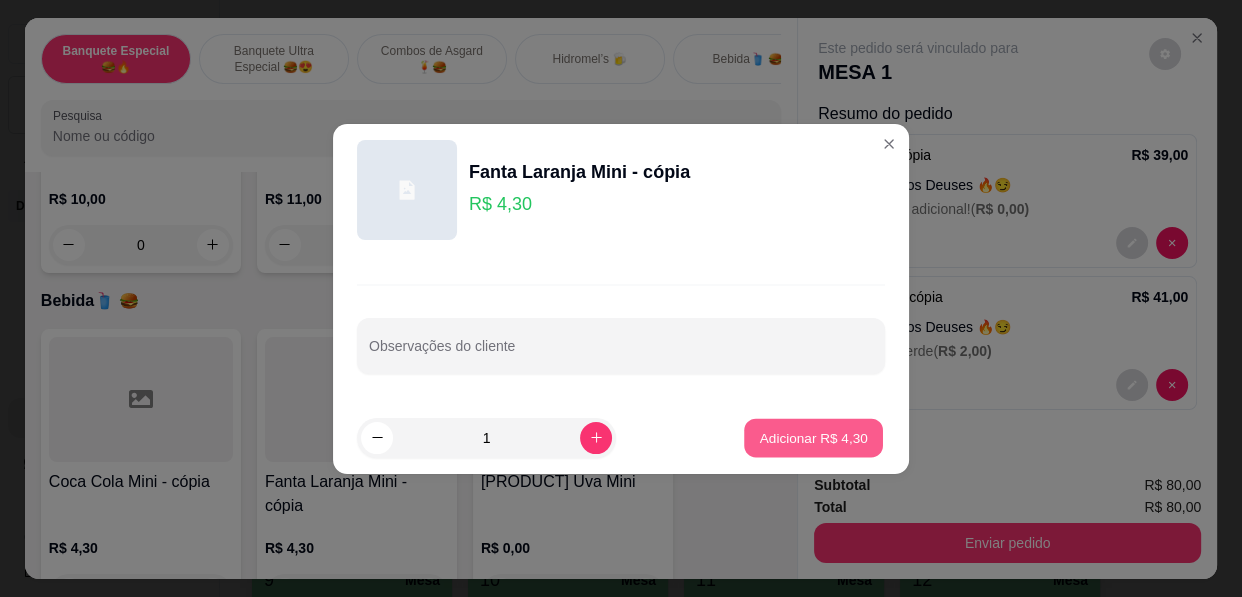 click on "Adicionar   R$ 4,30" at bounding box center (813, 437) 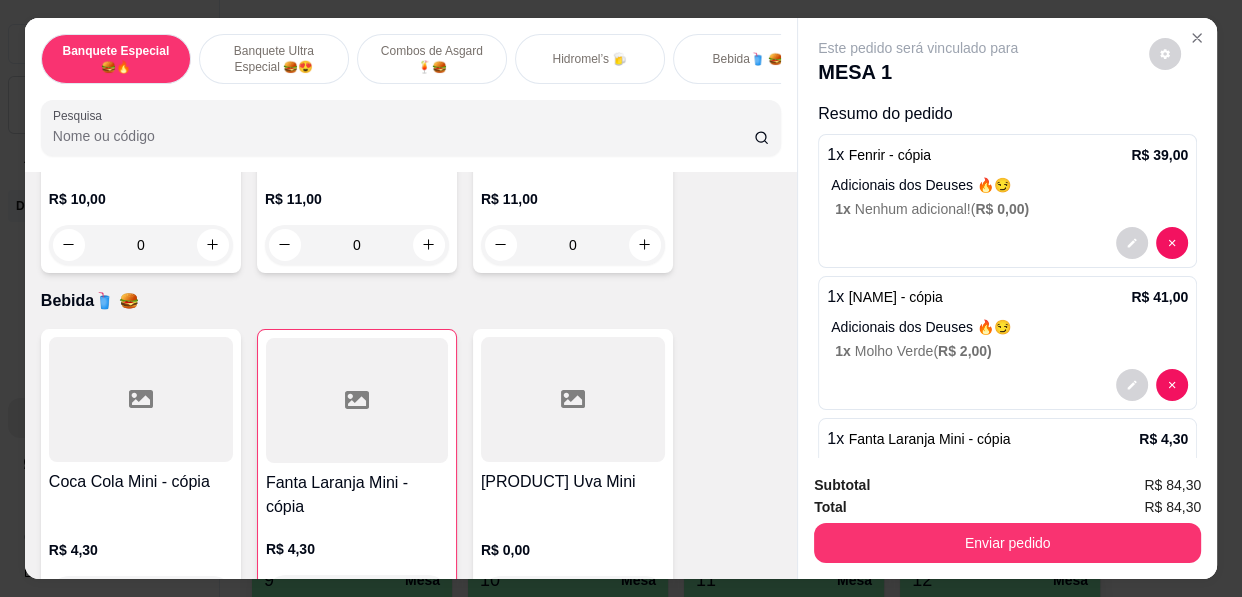 scroll, scrollTop: 68, scrollLeft: 0, axis: vertical 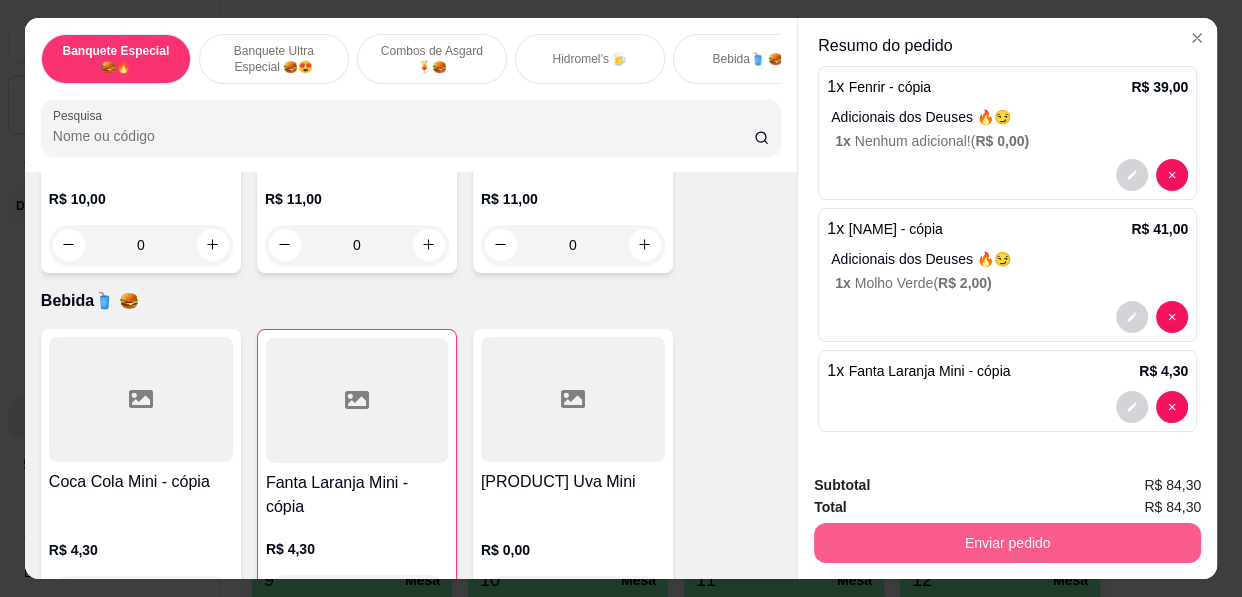 click on "Enviar pedido" at bounding box center [1007, 543] 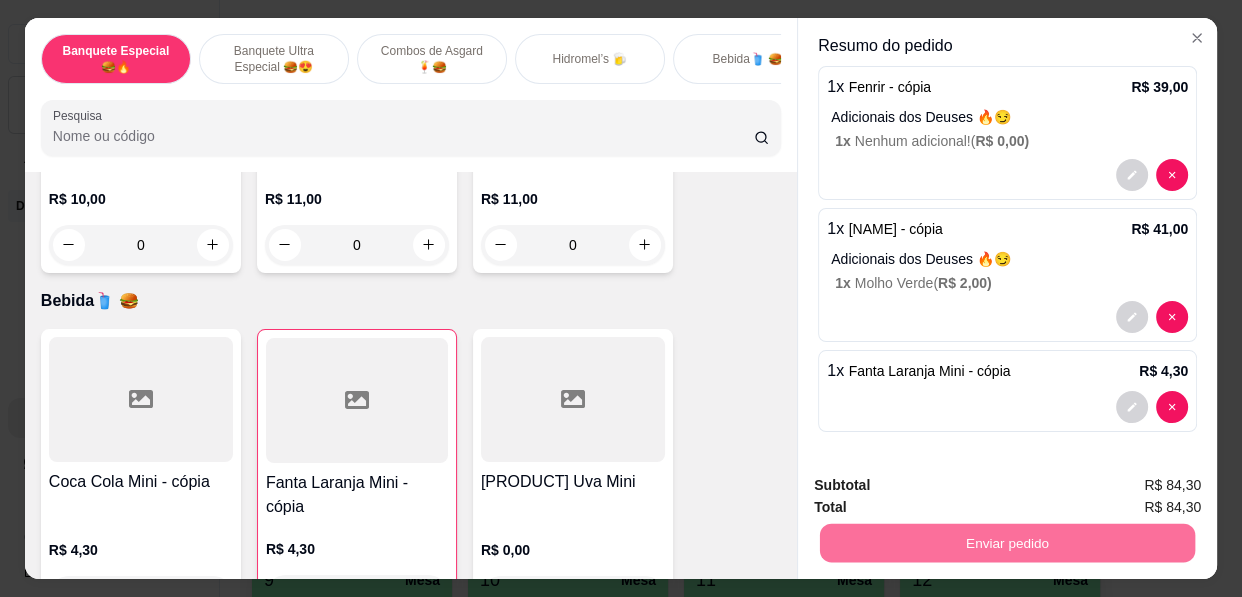 click on "Não registrar e enviar pedido" at bounding box center [941, 487] 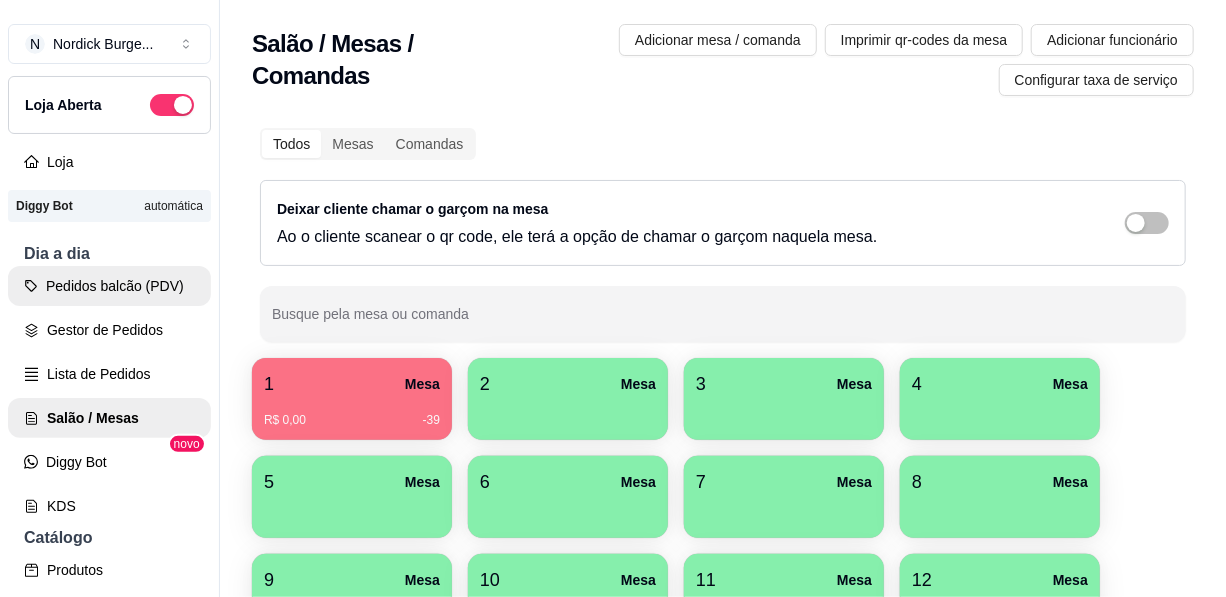 click on "Pedidos balcão (PDV)" at bounding box center [109, 286] 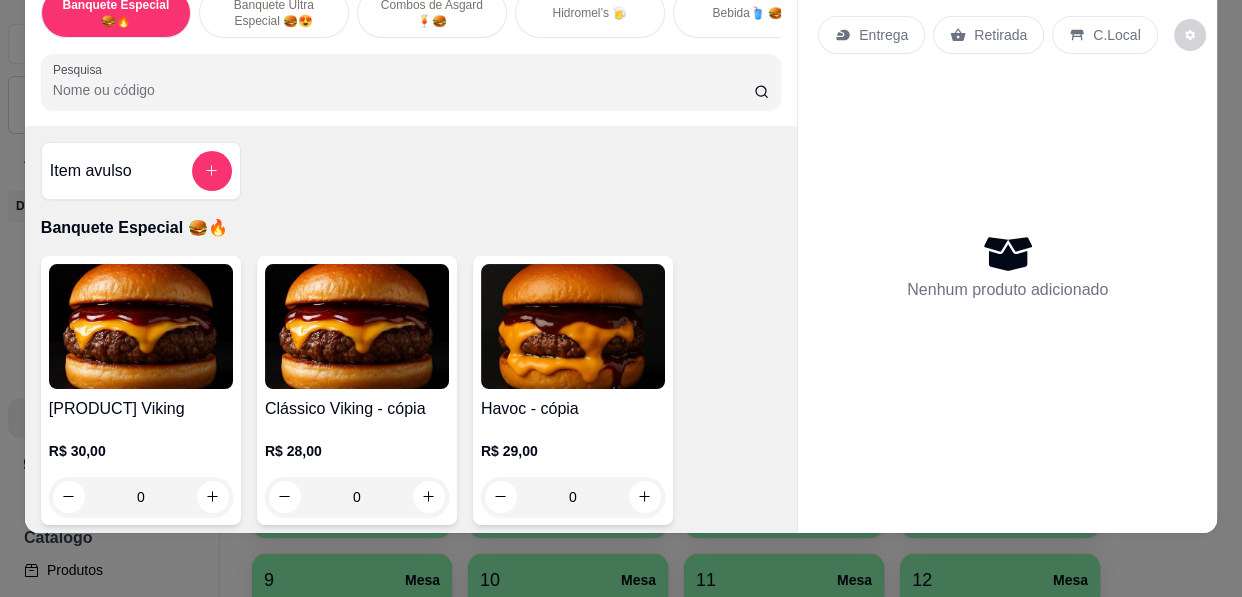 scroll, scrollTop: 0, scrollLeft: 0, axis: both 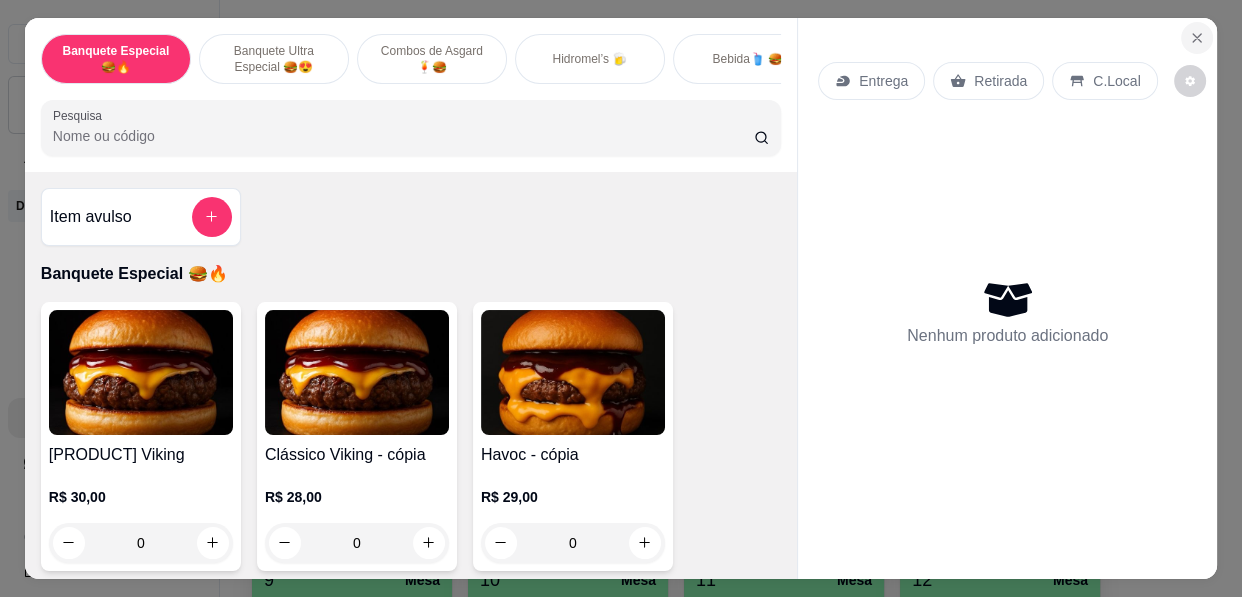 click 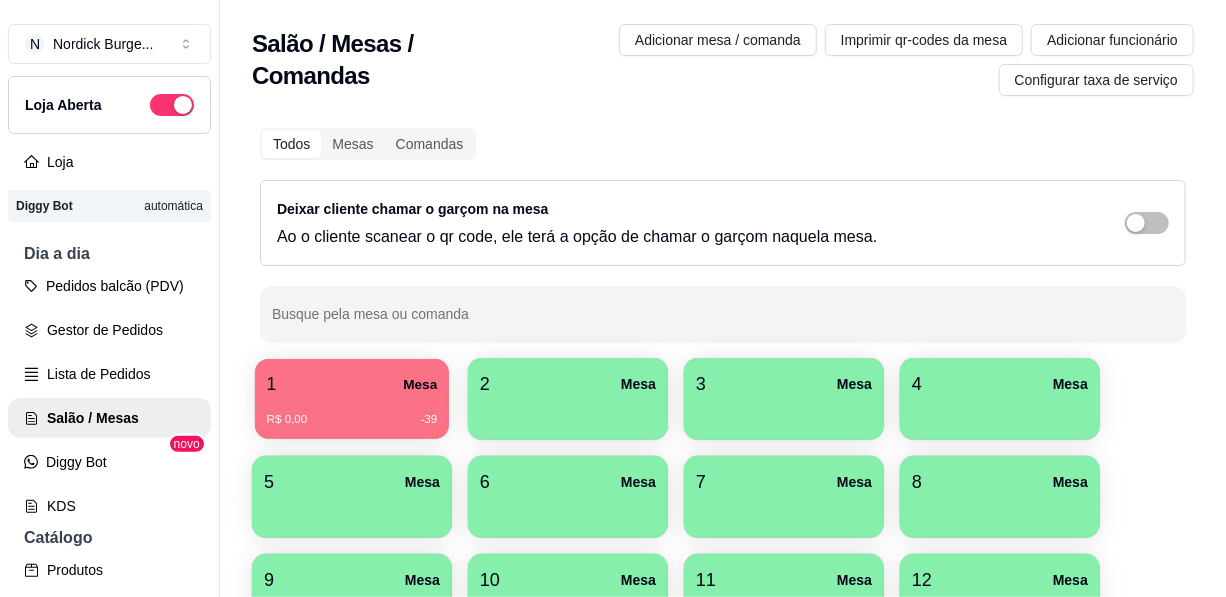 click on "1 Mesa" at bounding box center [352, 384] 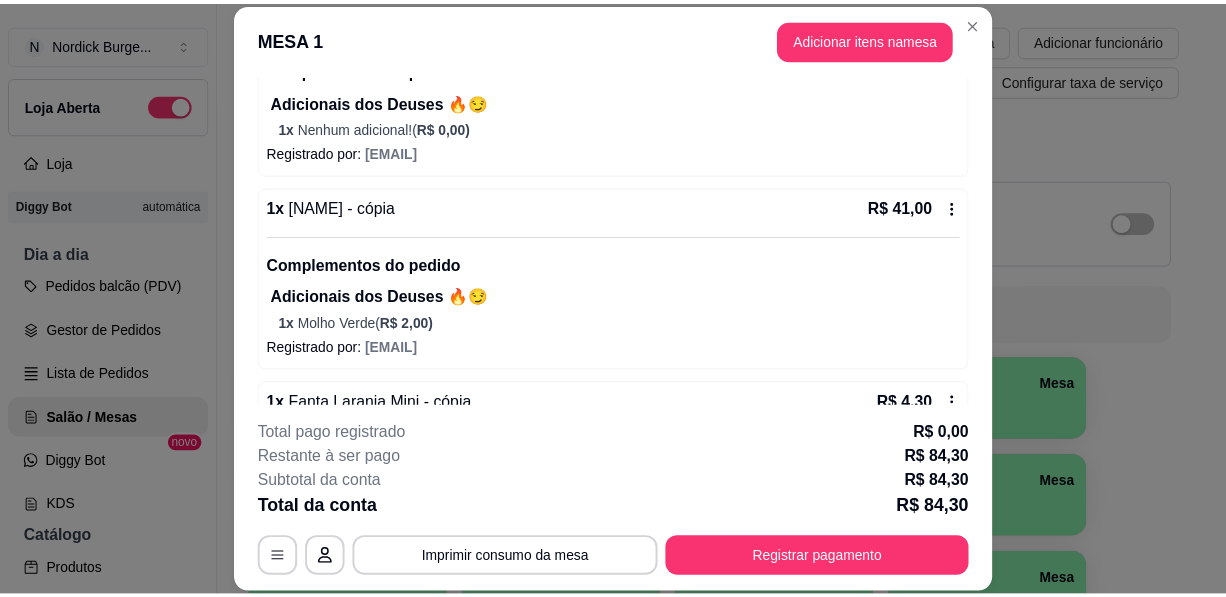 scroll, scrollTop: 324, scrollLeft: 0, axis: vertical 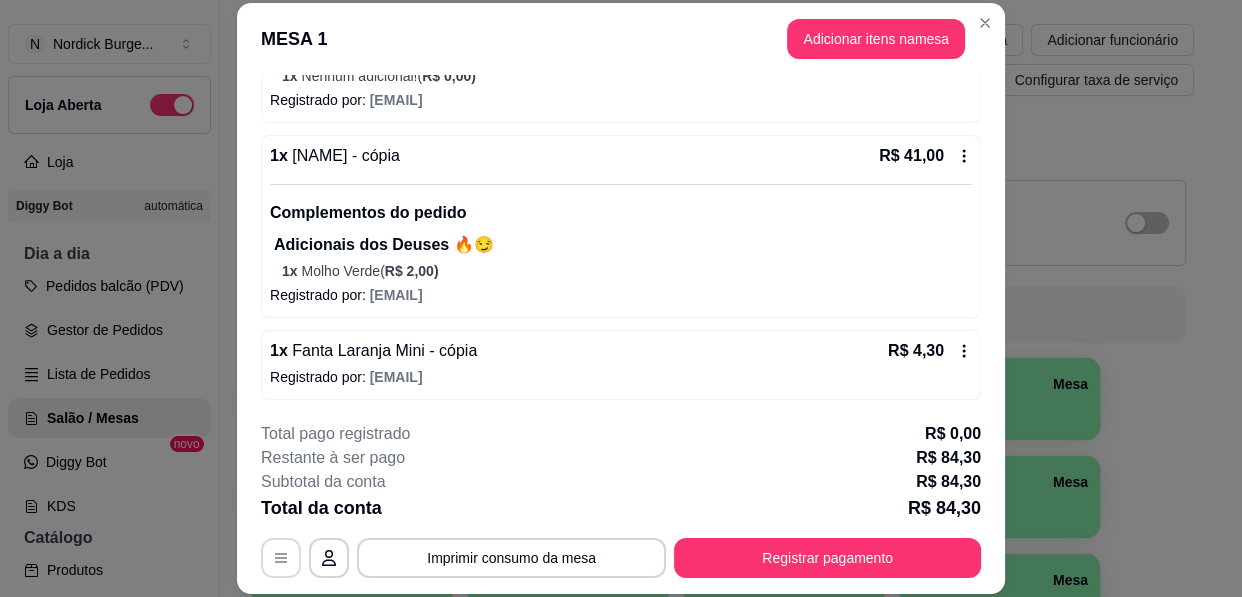 click 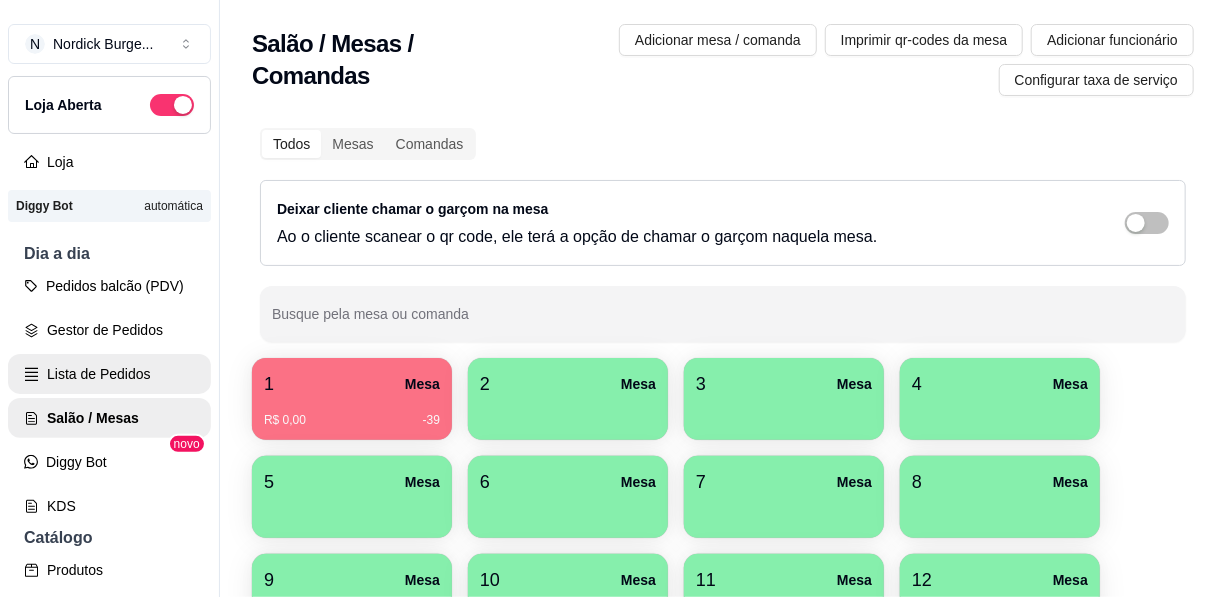 click on "Lista de Pedidos" at bounding box center [109, 374] 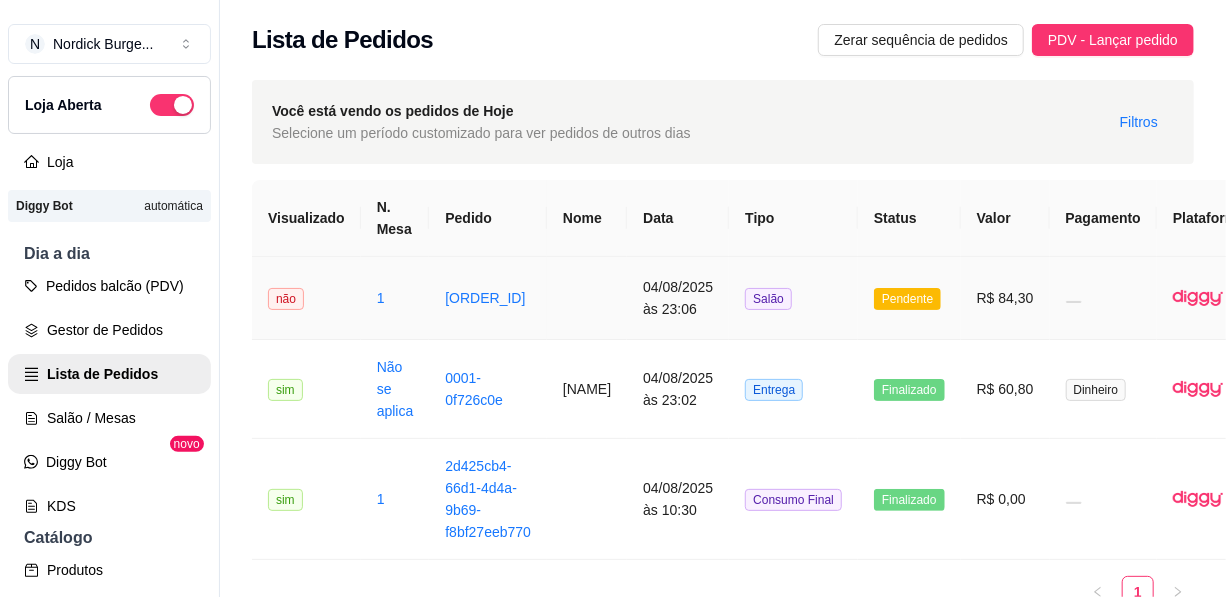 click on "não" at bounding box center (286, 299) 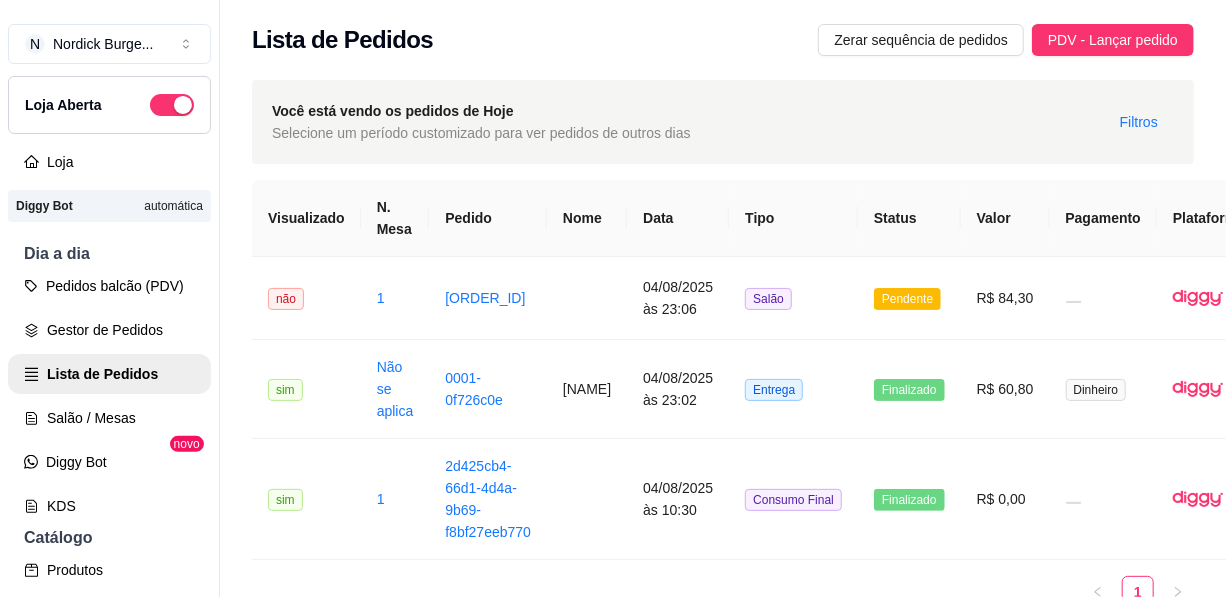 click on "automática" at bounding box center [173, 206] 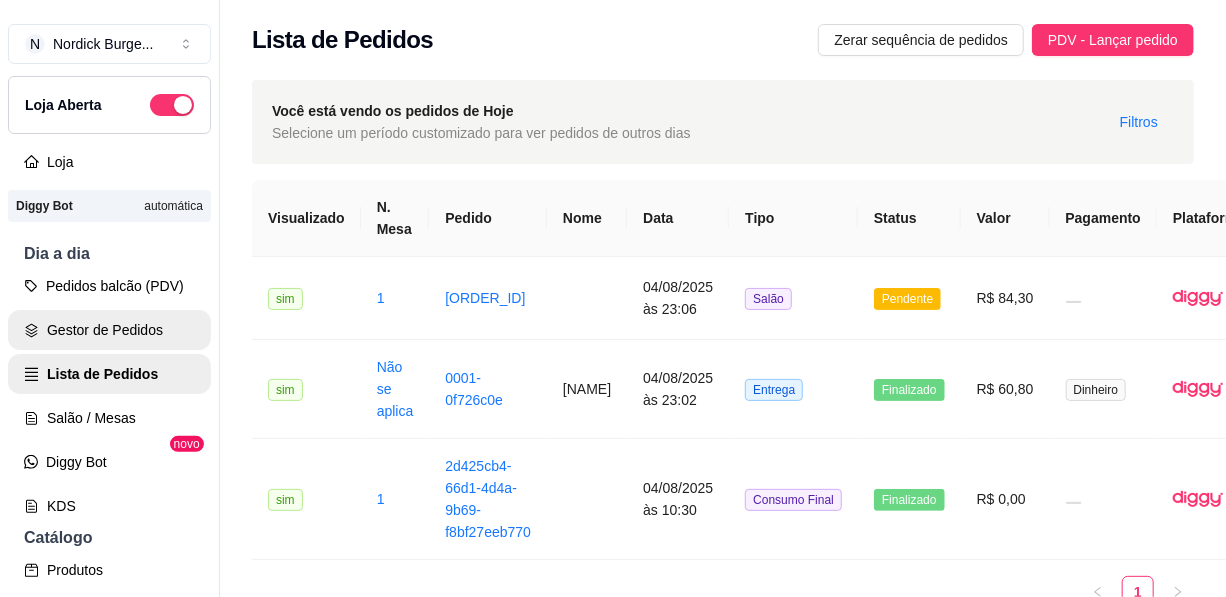 click on "Gestor de Pedidos" at bounding box center [109, 330] 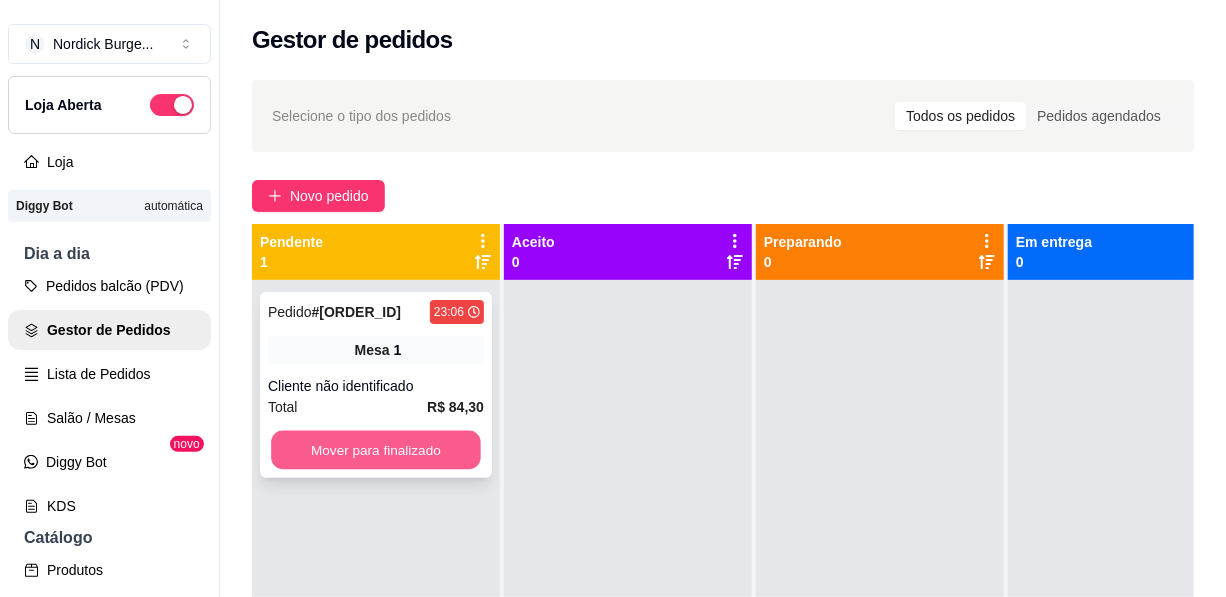 click on "Mover para finalizado" at bounding box center [376, 450] 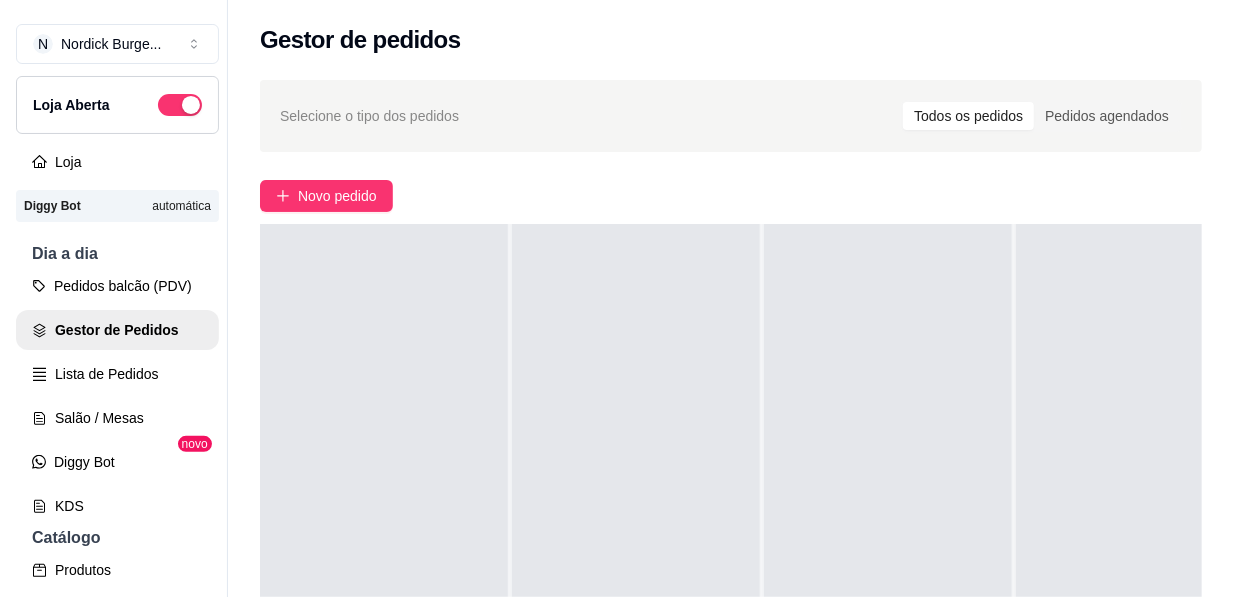 scroll, scrollTop: 0, scrollLeft: 0, axis: both 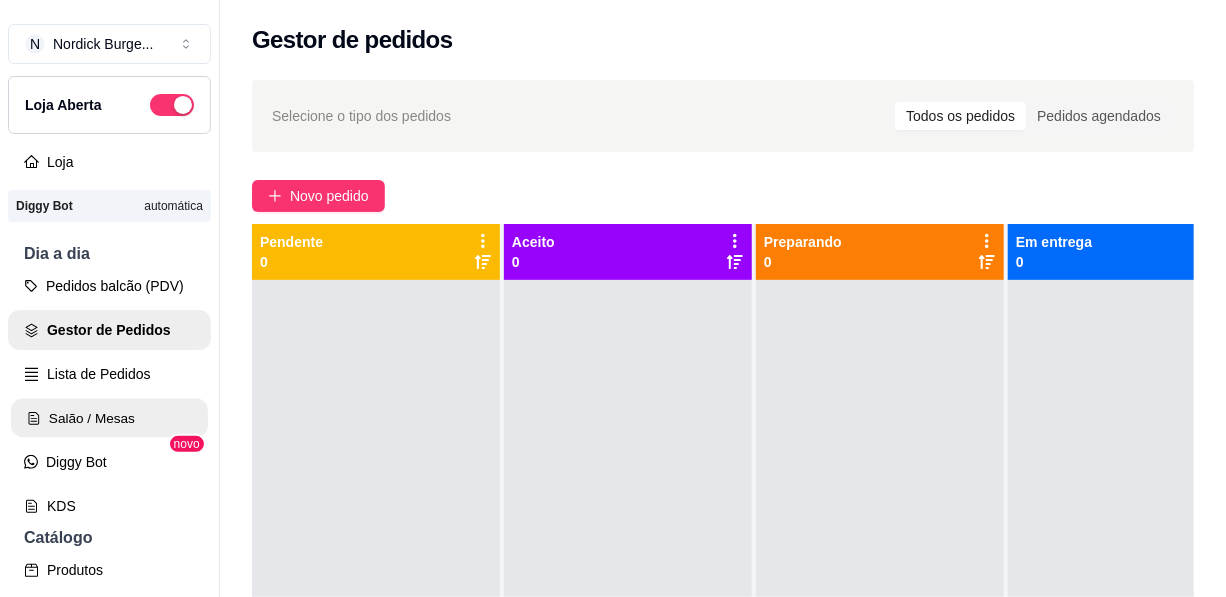 click on "Salão / Mesas" at bounding box center (109, 418) 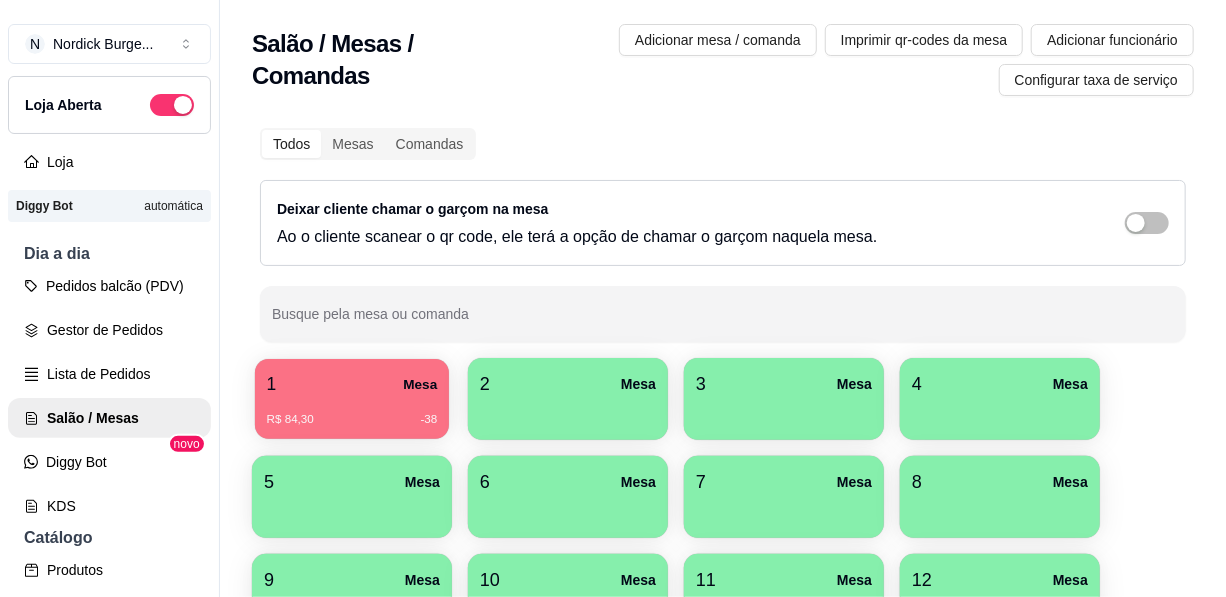 click on "1 Mesa" at bounding box center [352, 384] 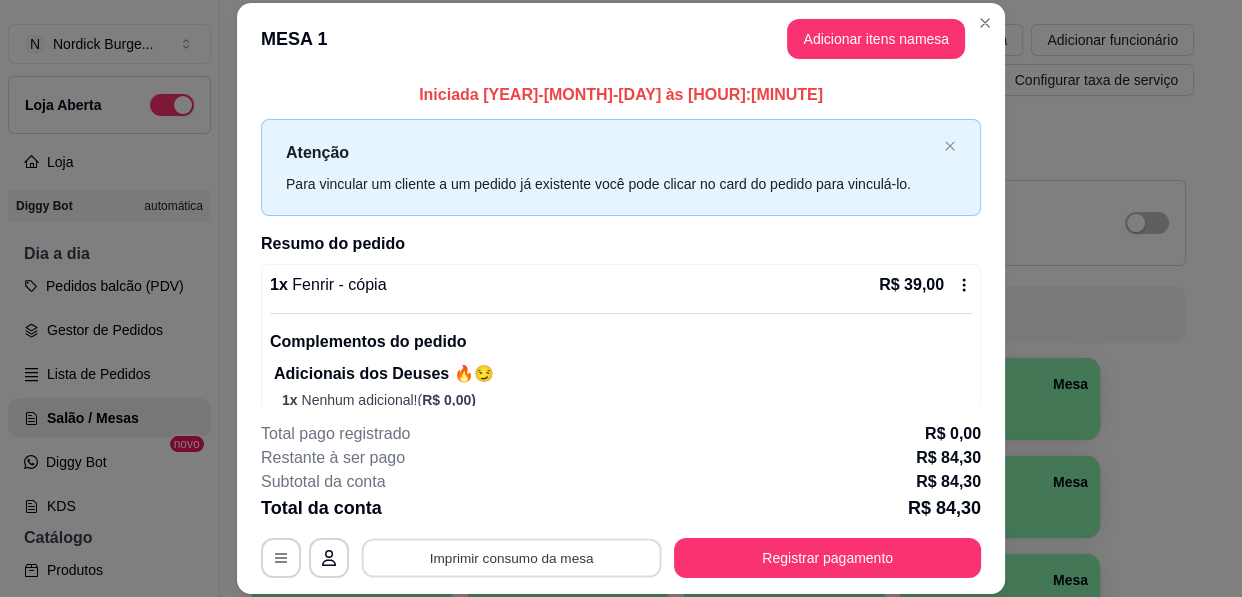click on "Imprimir consumo da mesa" at bounding box center (512, 558) 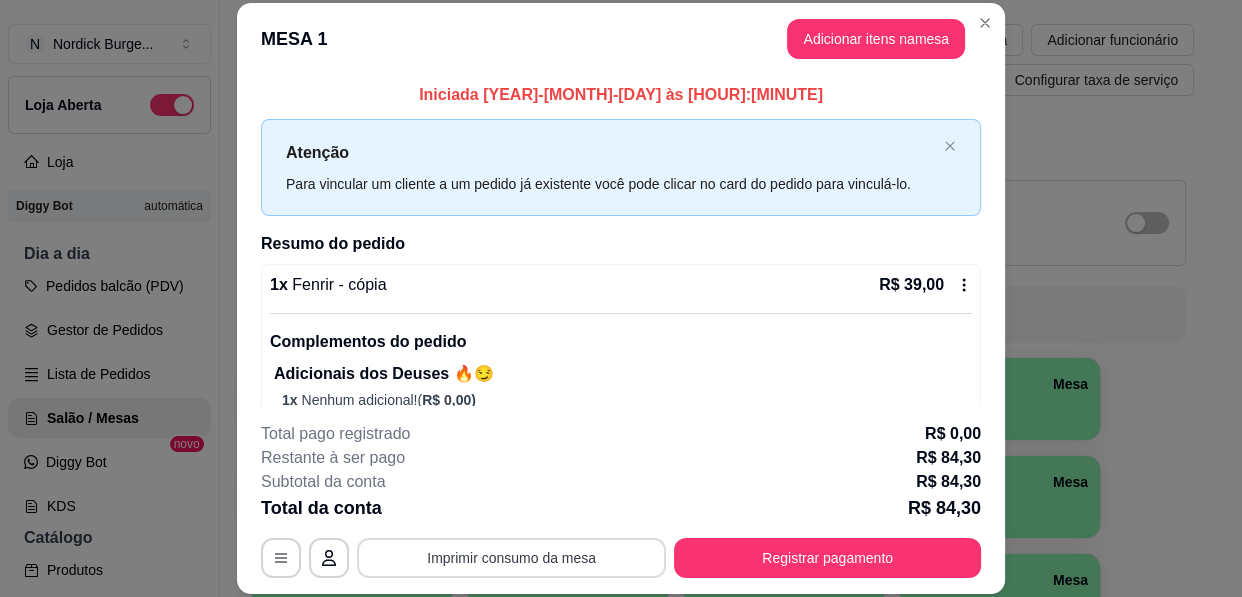 scroll, scrollTop: 0, scrollLeft: 0, axis: both 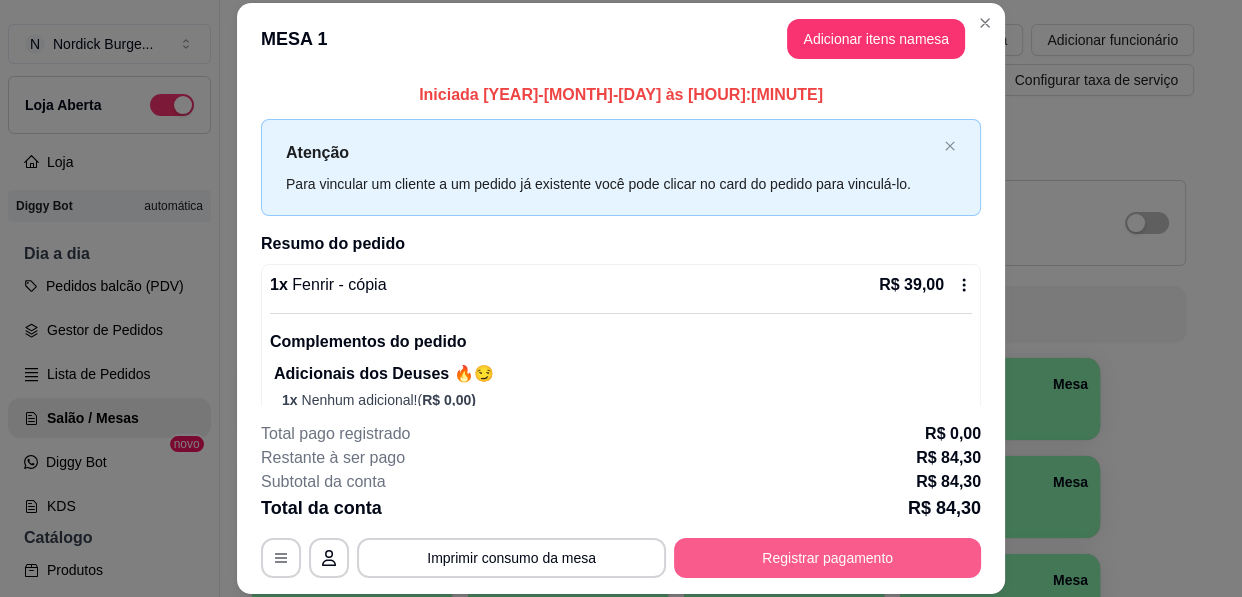 click on "Registrar pagamento" at bounding box center [827, 558] 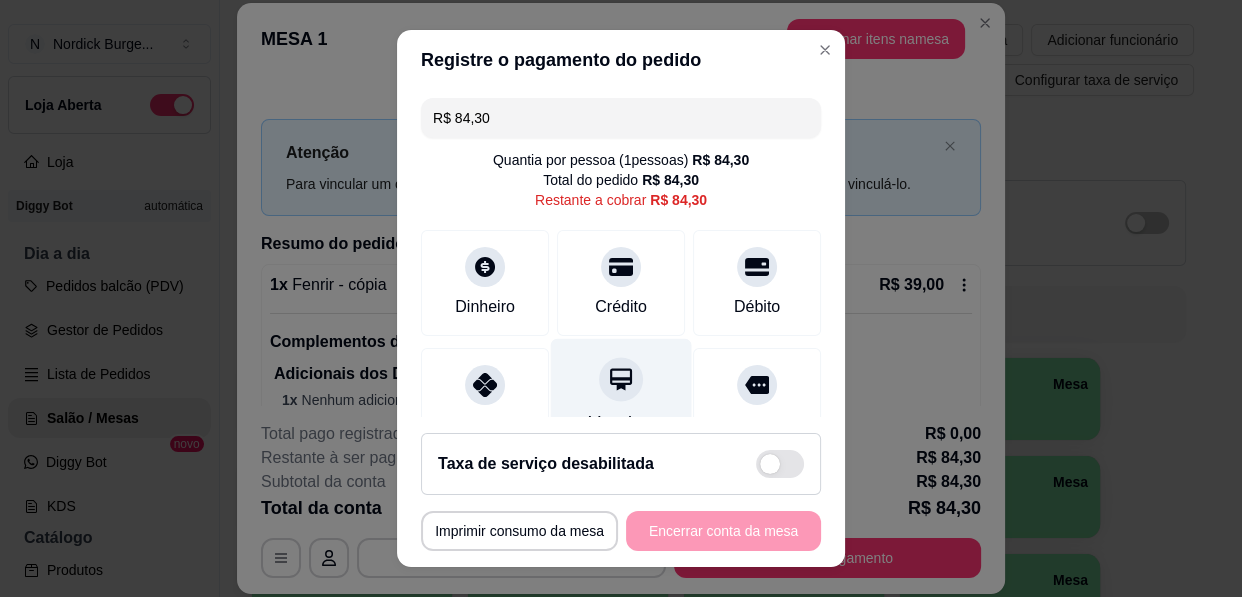 scroll, scrollTop: 185, scrollLeft: 0, axis: vertical 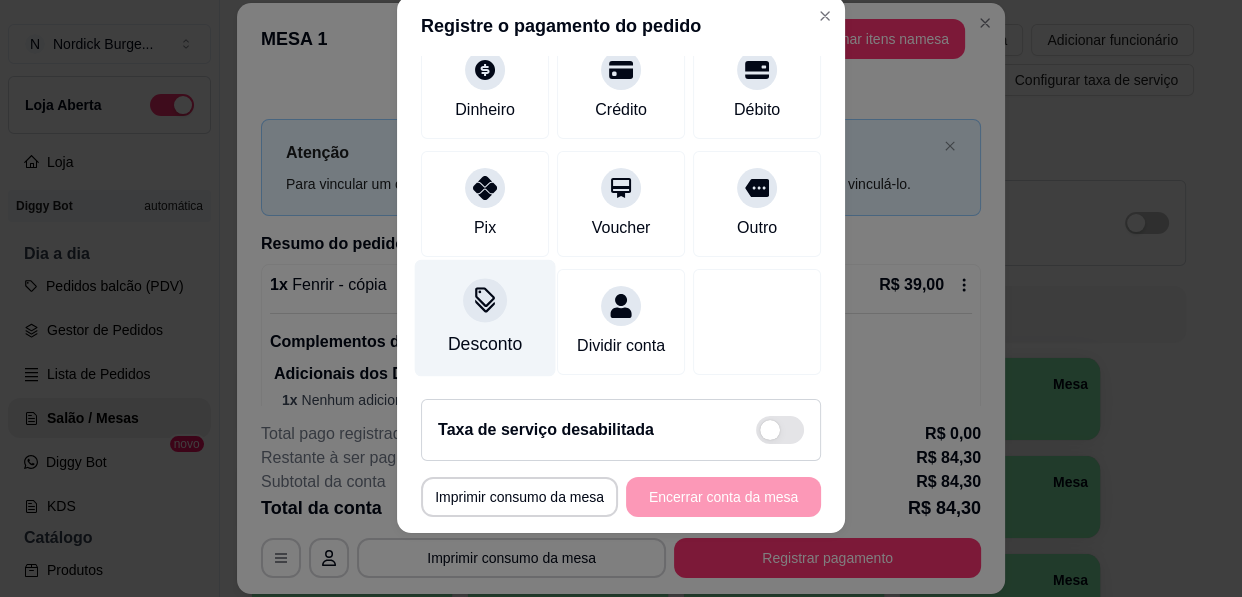 click on "Desconto" at bounding box center (485, 318) 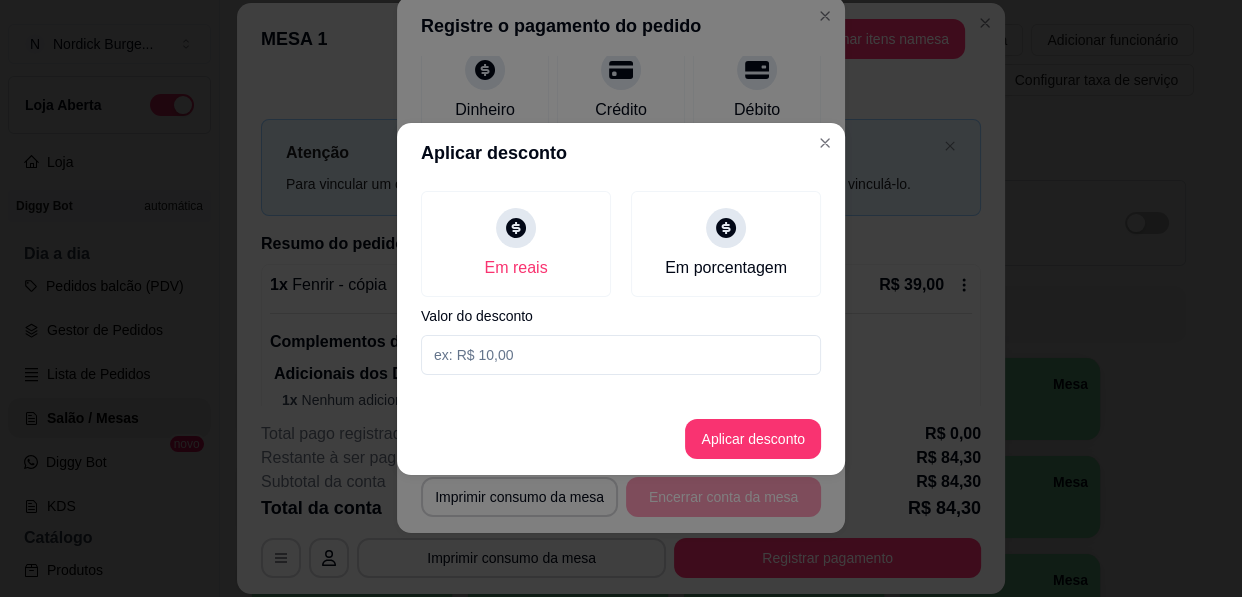 click at bounding box center (621, 355) 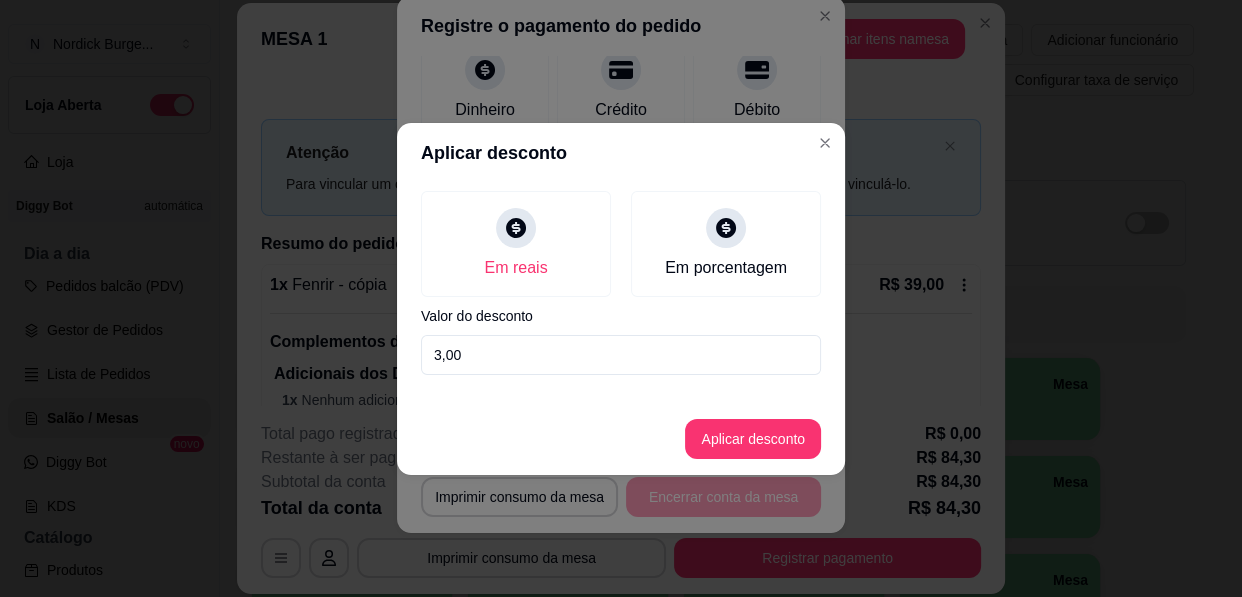 type on "3,00" 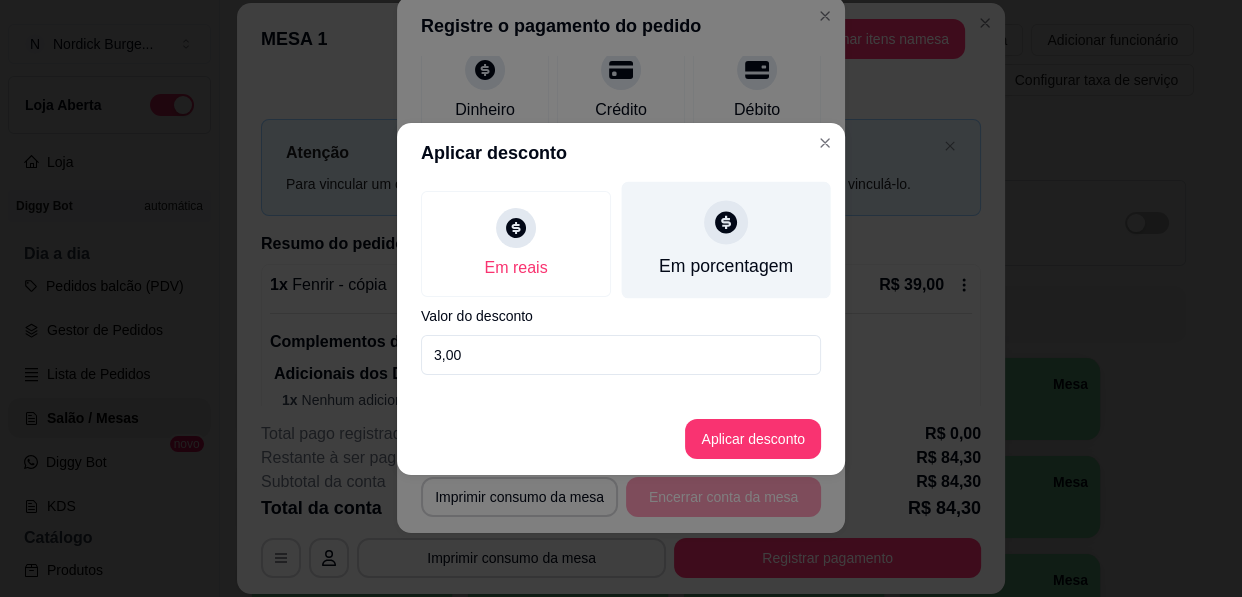click on "Em porcentagem" at bounding box center (726, 266) 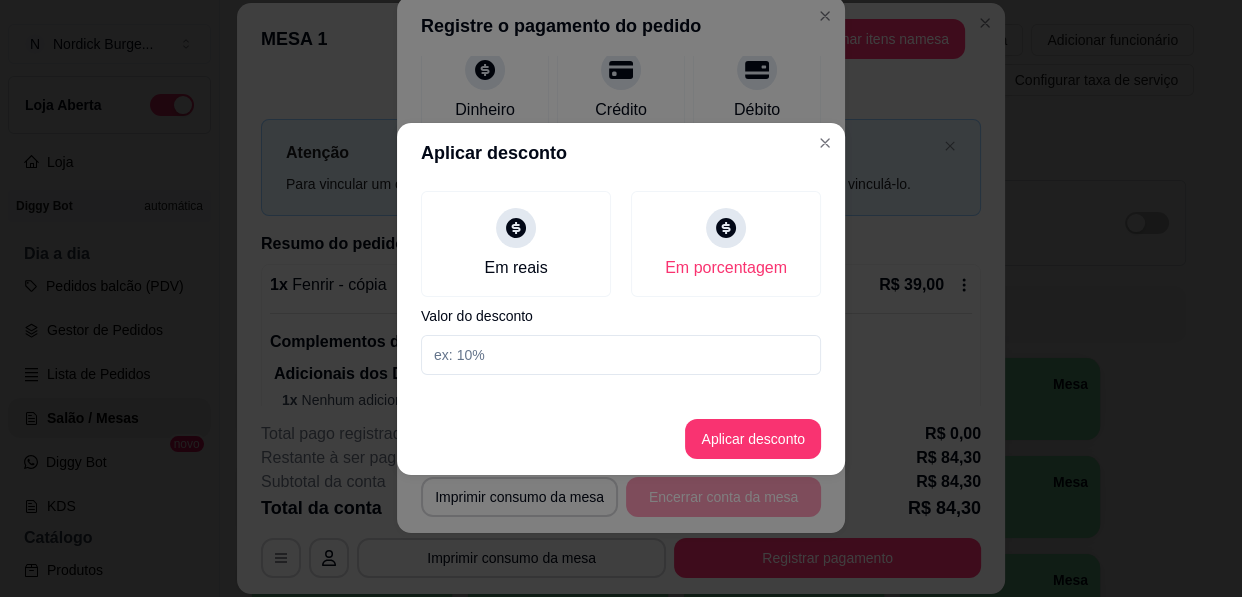 click at bounding box center (621, 355) 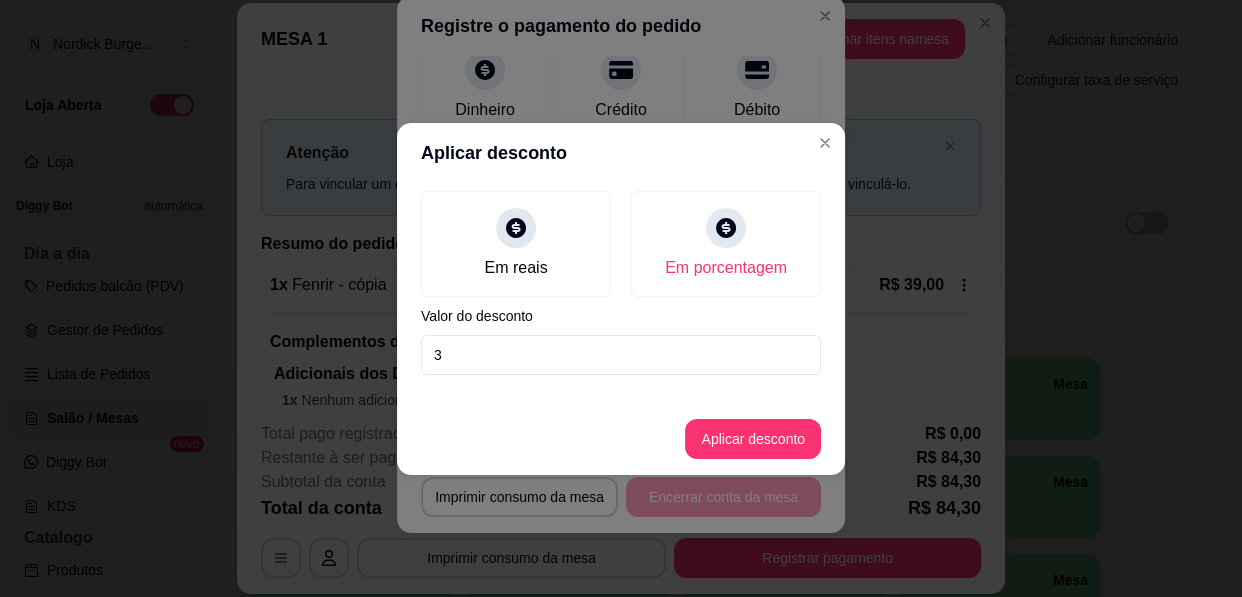 type on "3" 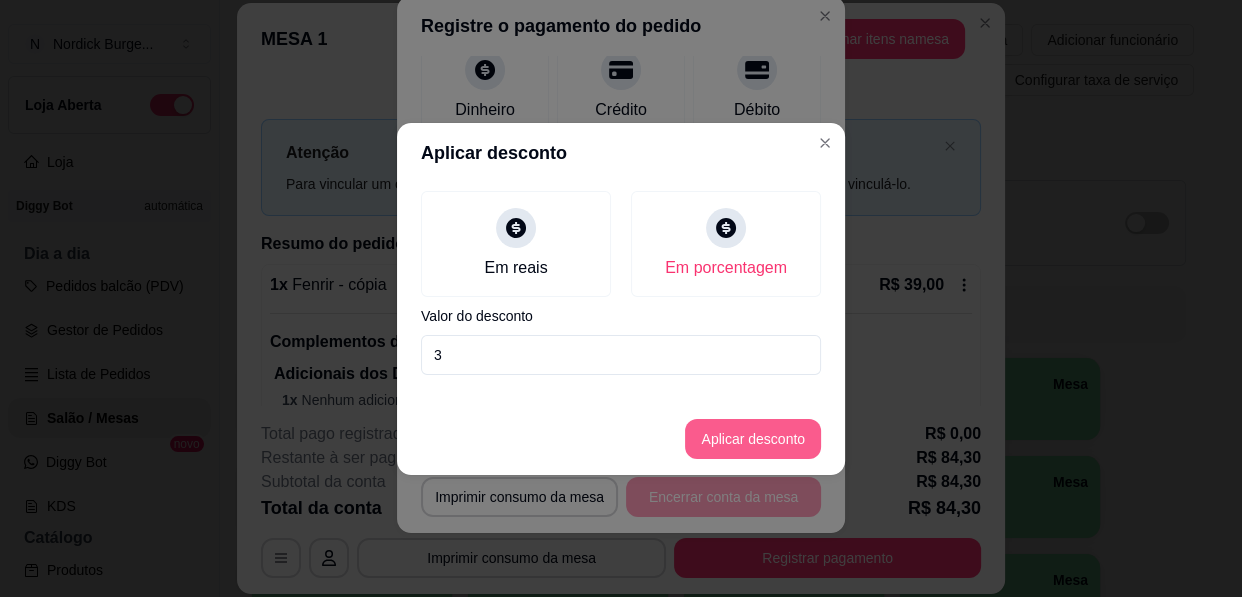 click on "Aplicar desconto" at bounding box center (753, 439) 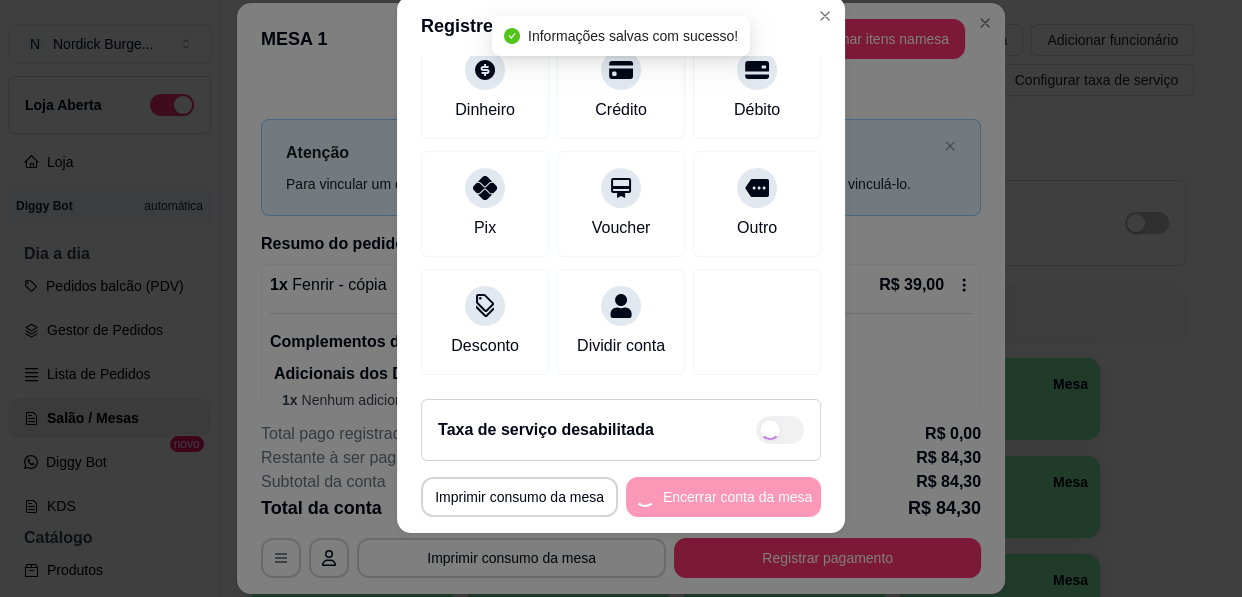scroll, scrollTop: 205, scrollLeft: 0, axis: vertical 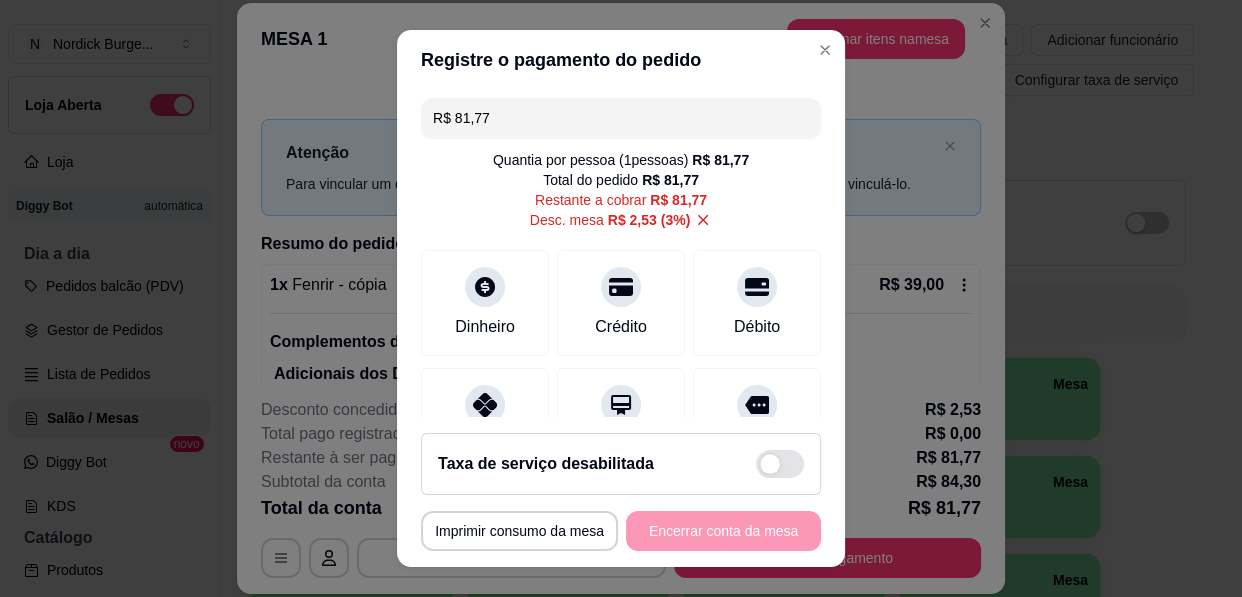 click on "**********" at bounding box center [621, 531] 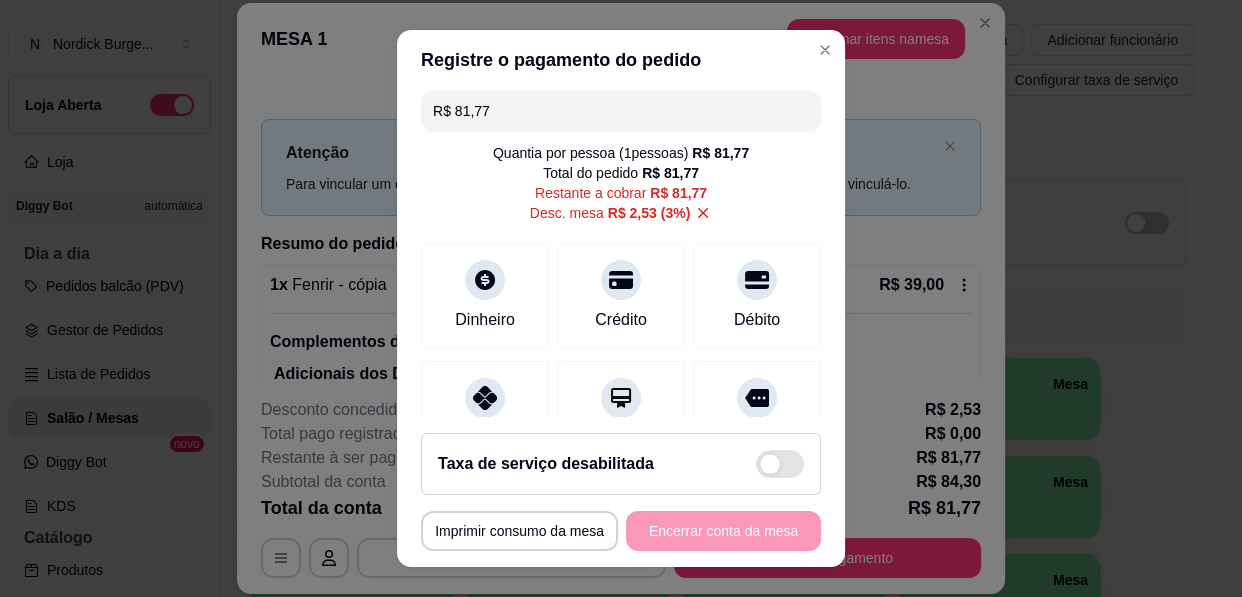 scroll, scrollTop: 0, scrollLeft: 0, axis: both 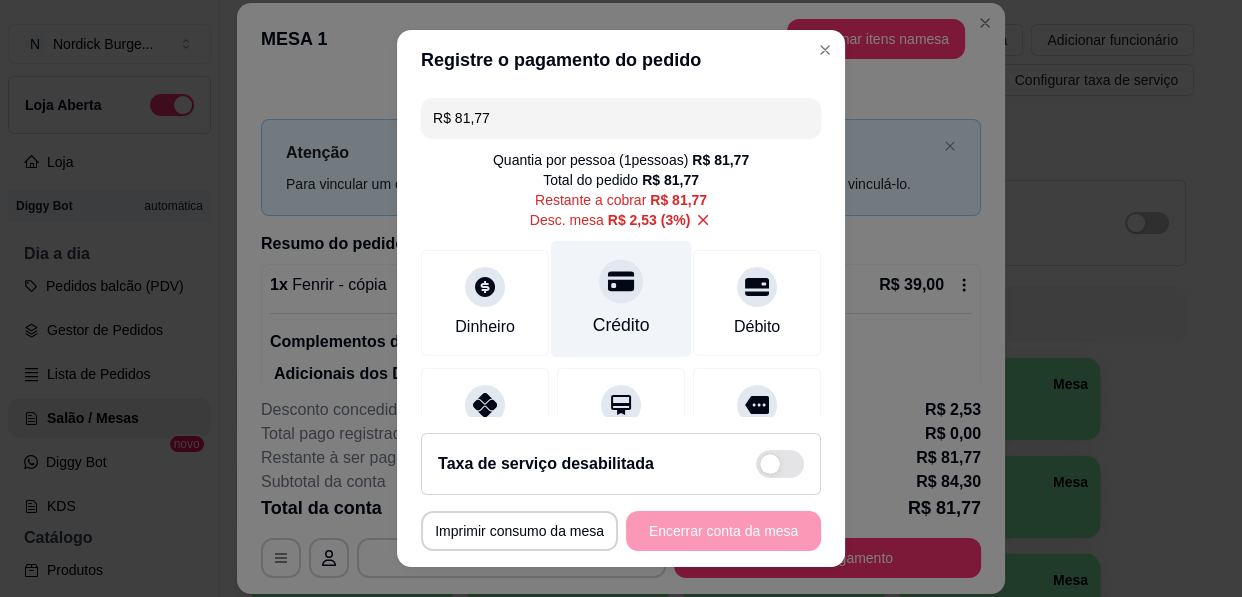 click on "Crédito" at bounding box center (621, 299) 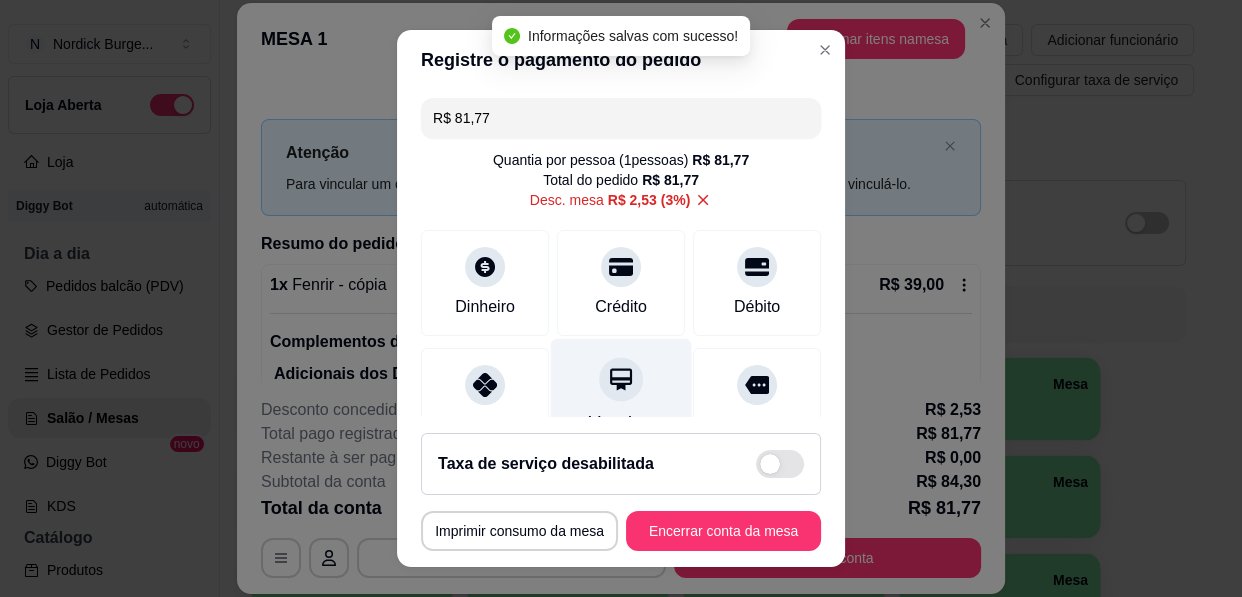 type on "R$ 0,00" 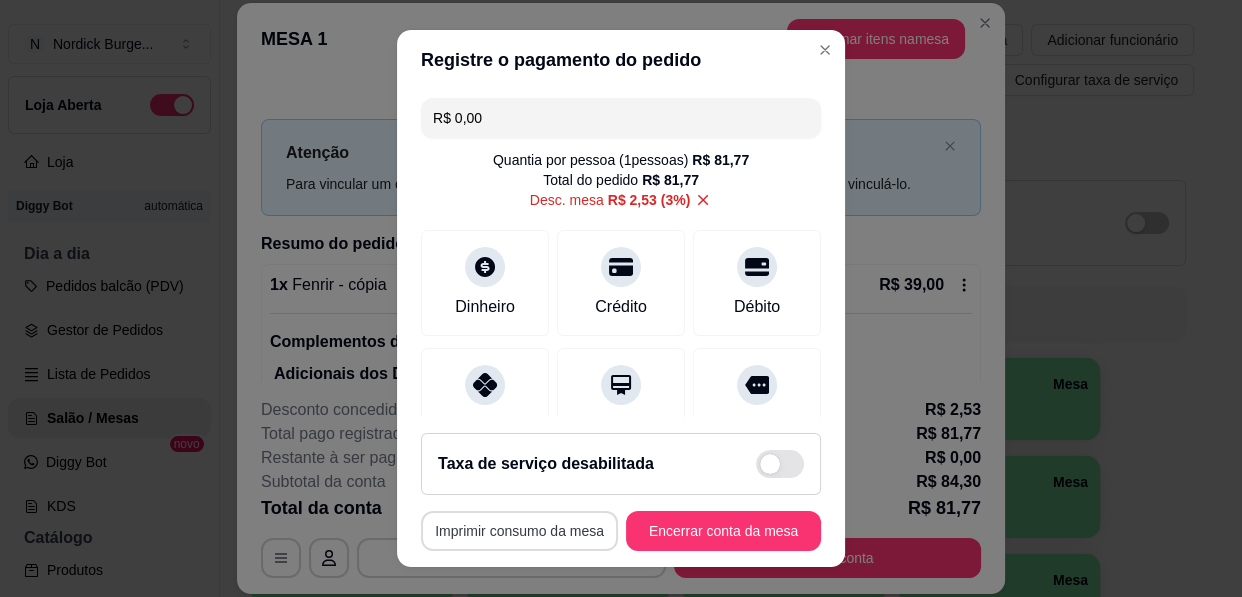 click on "Imprimir consumo da mesa" at bounding box center [519, 531] 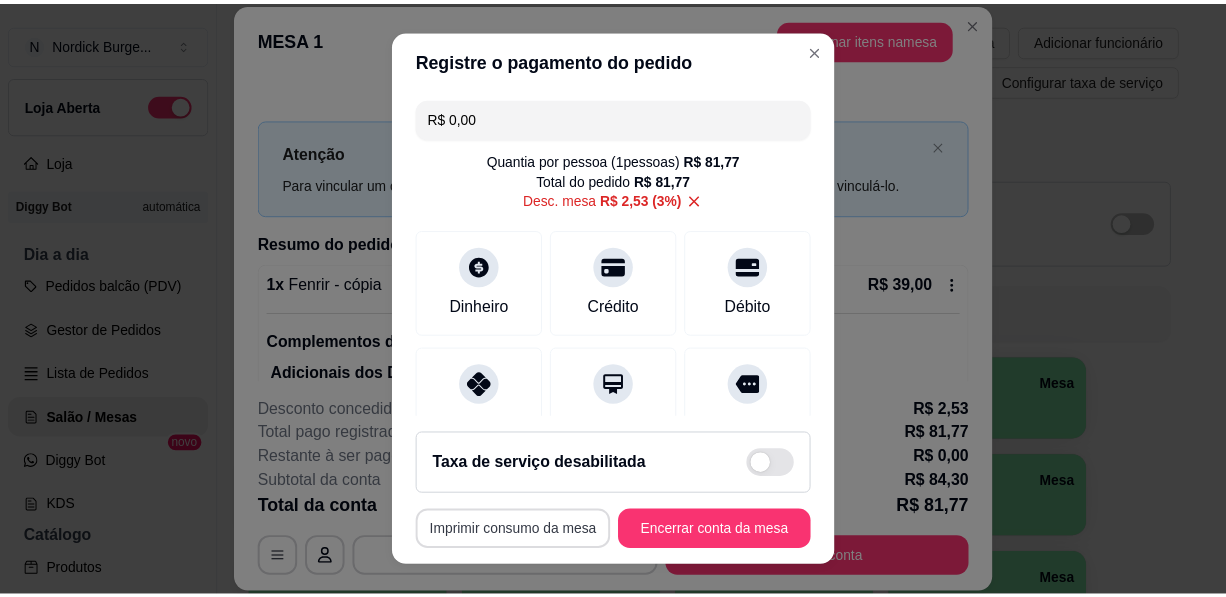 scroll, scrollTop: 0, scrollLeft: 0, axis: both 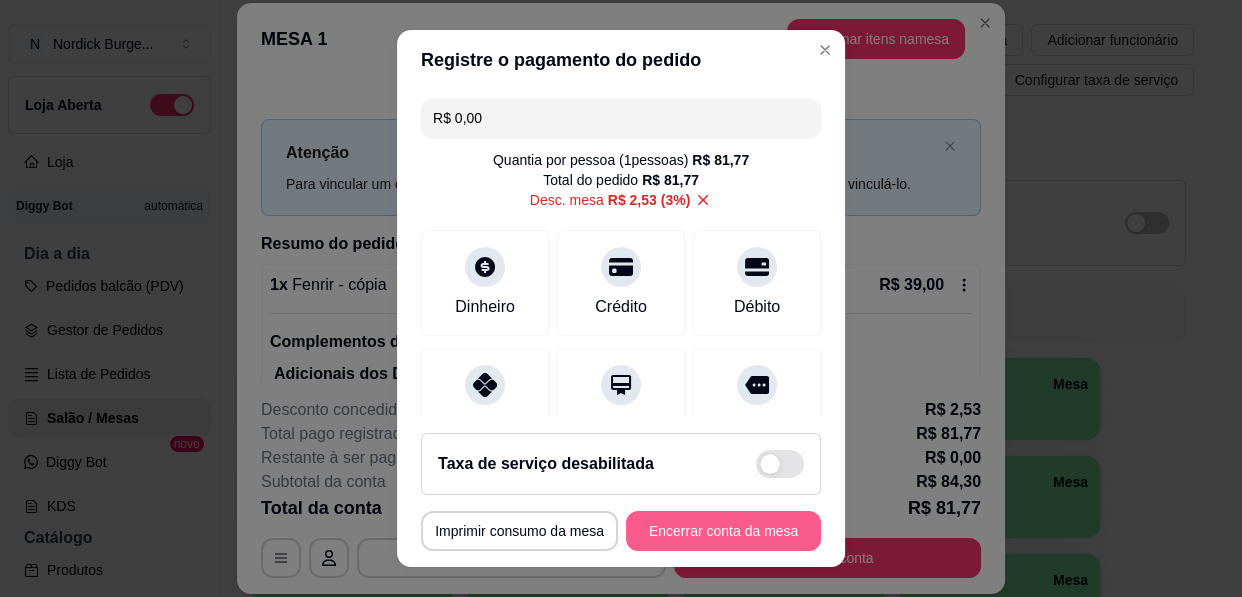 click on "Encerrar conta da mesa" at bounding box center [723, 531] 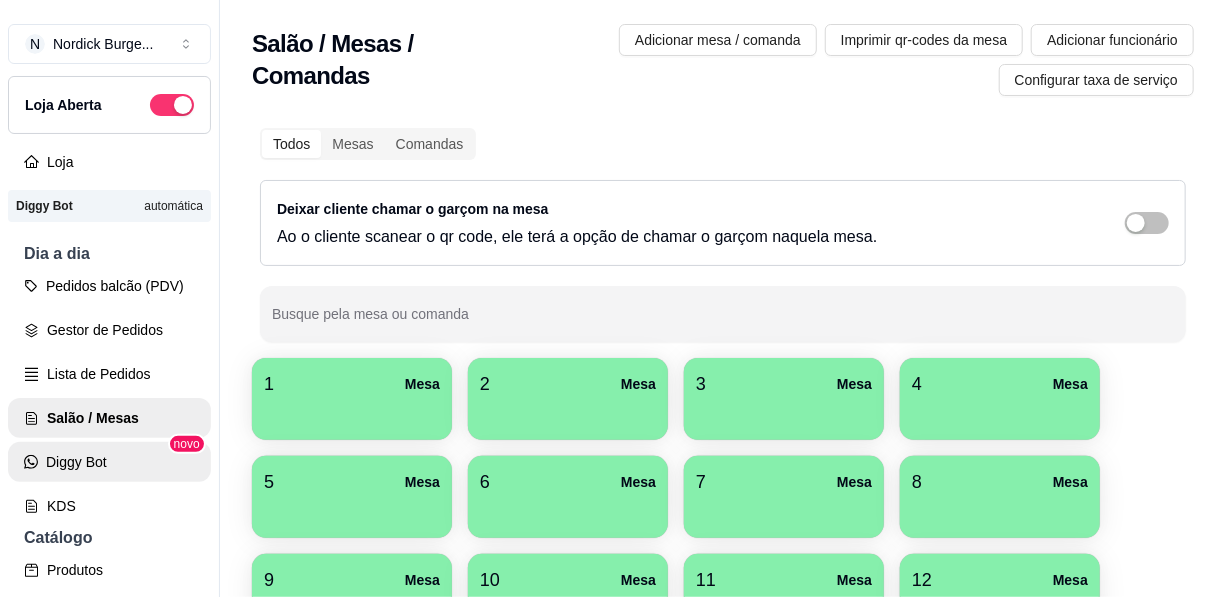 scroll, scrollTop: 90, scrollLeft: 0, axis: vertical 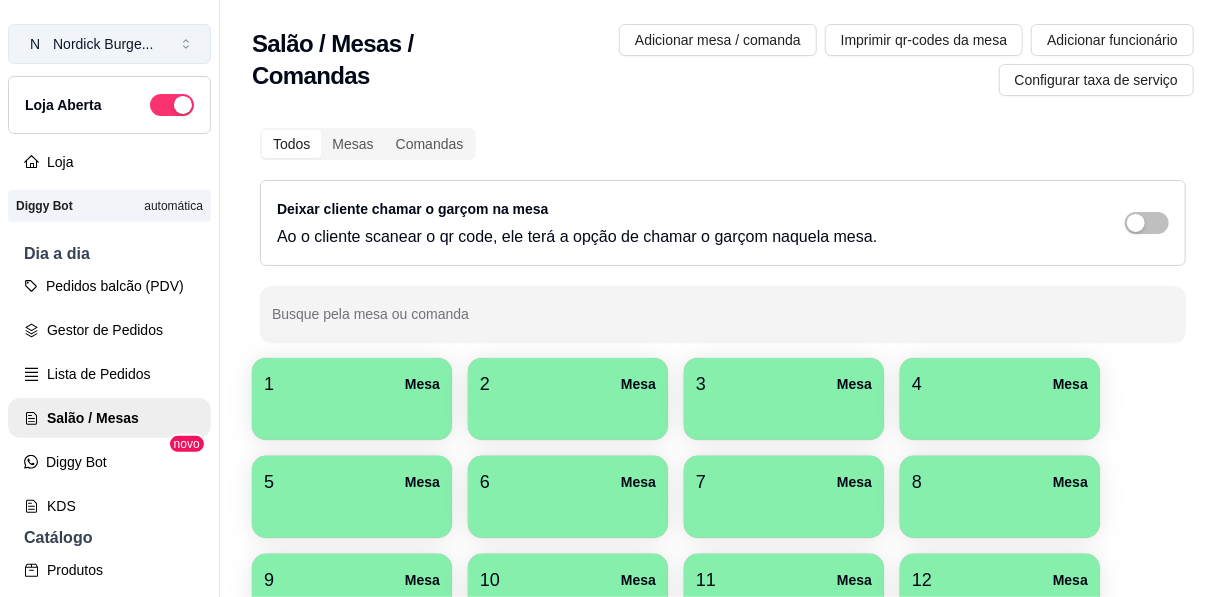 click 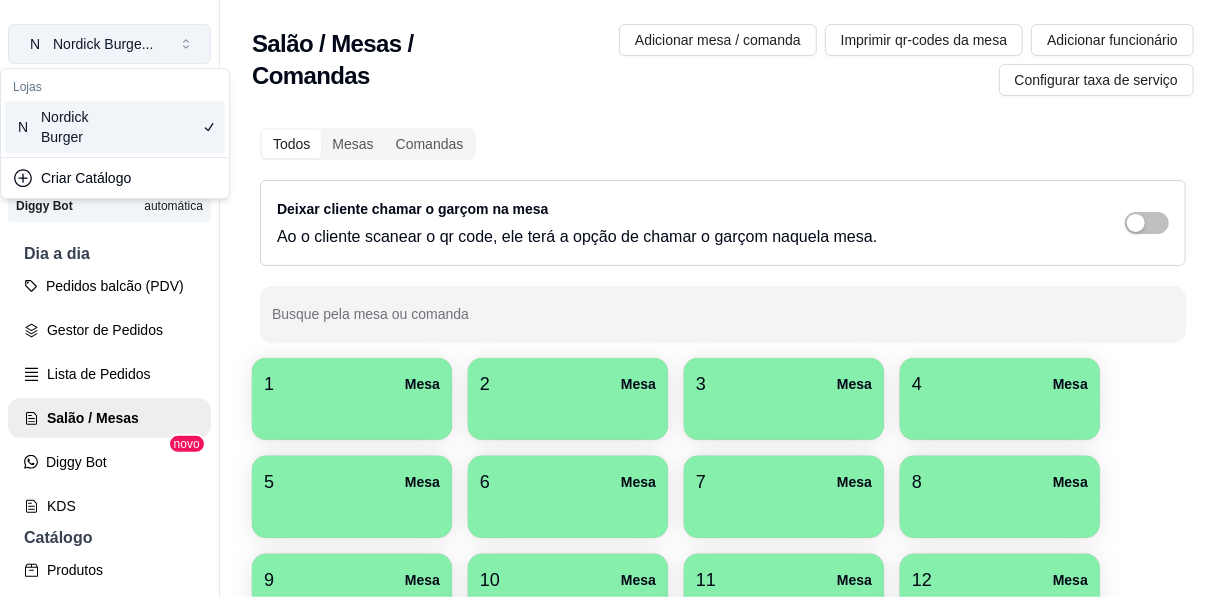 click 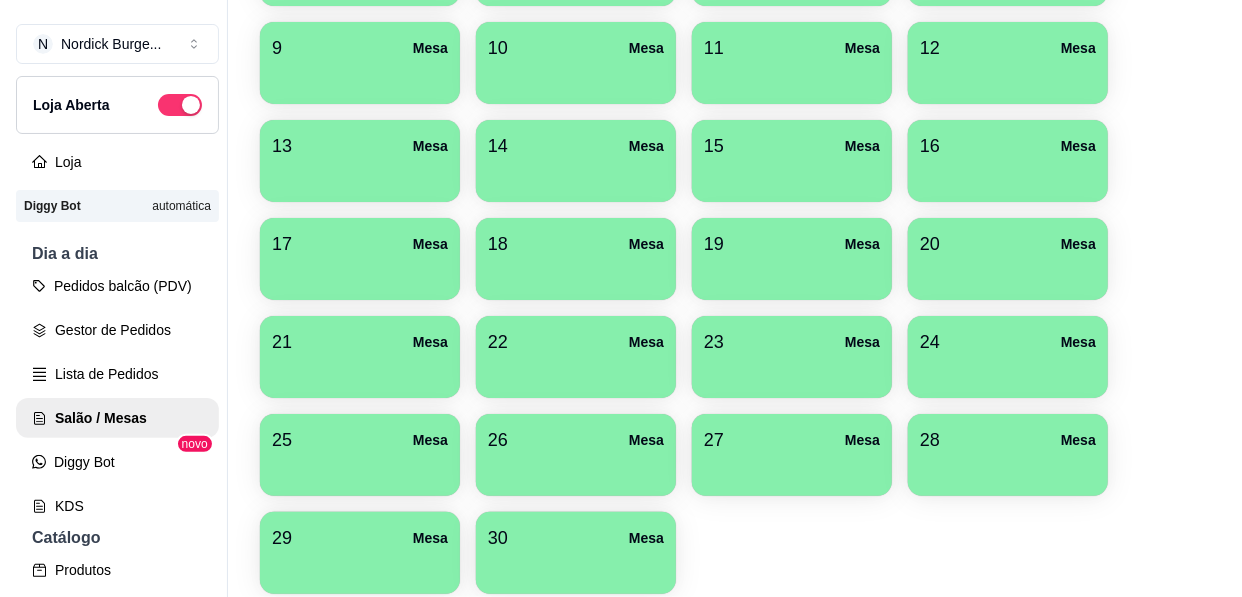 scroll, scrollTop: 623, scrollLeft: 0, axis: vertical 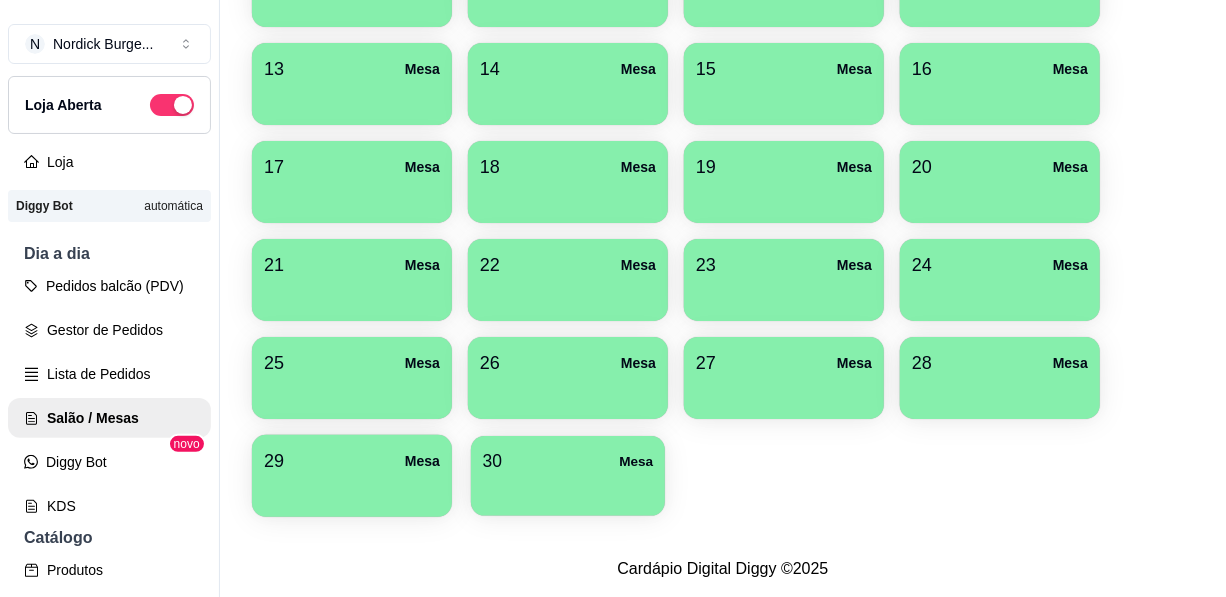 click at bounding box center (568, 489) 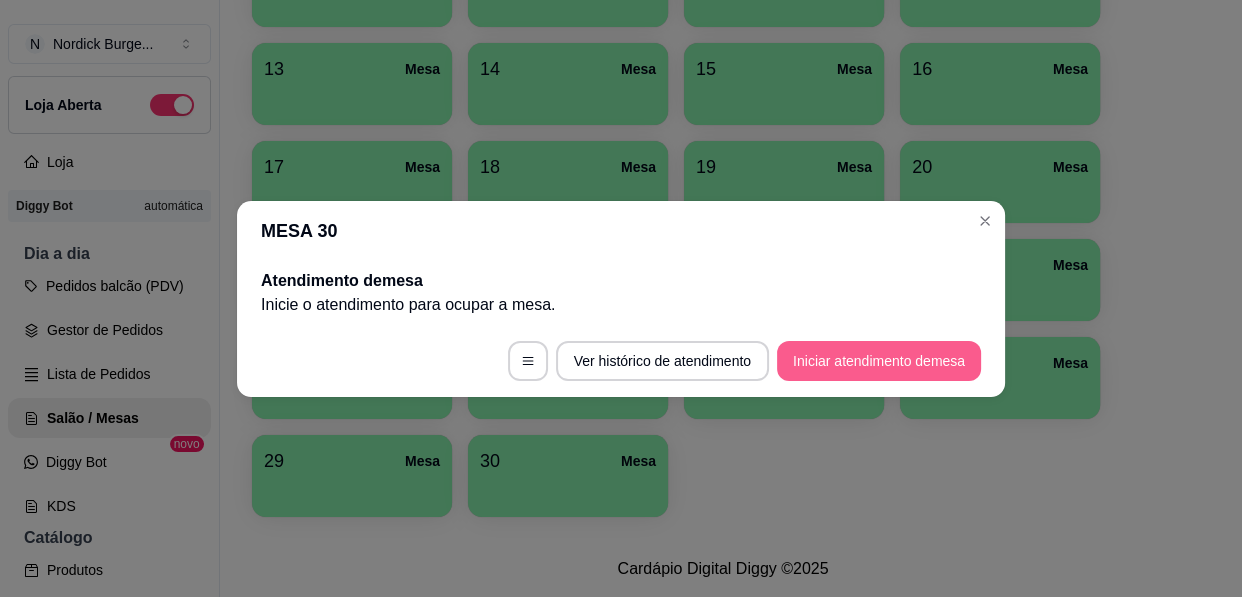 click on "Iniciar atendimento de  mesa" at bounding box center (879, 361) 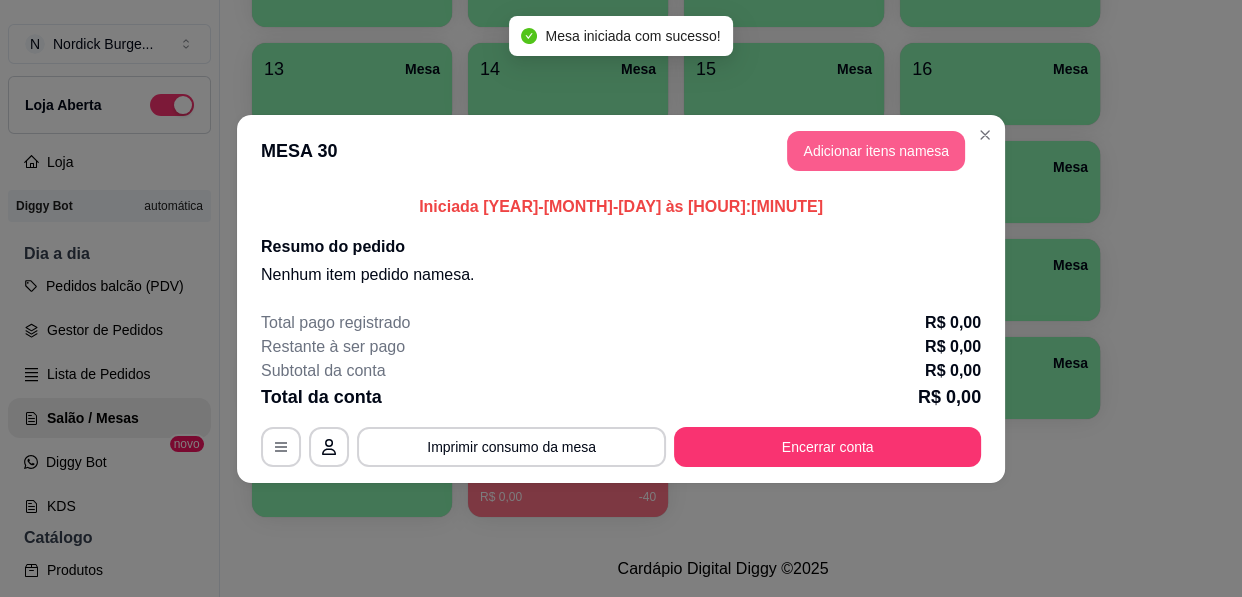 click on "Adicionar itens na  mesa" at bounding box center [876, 151] 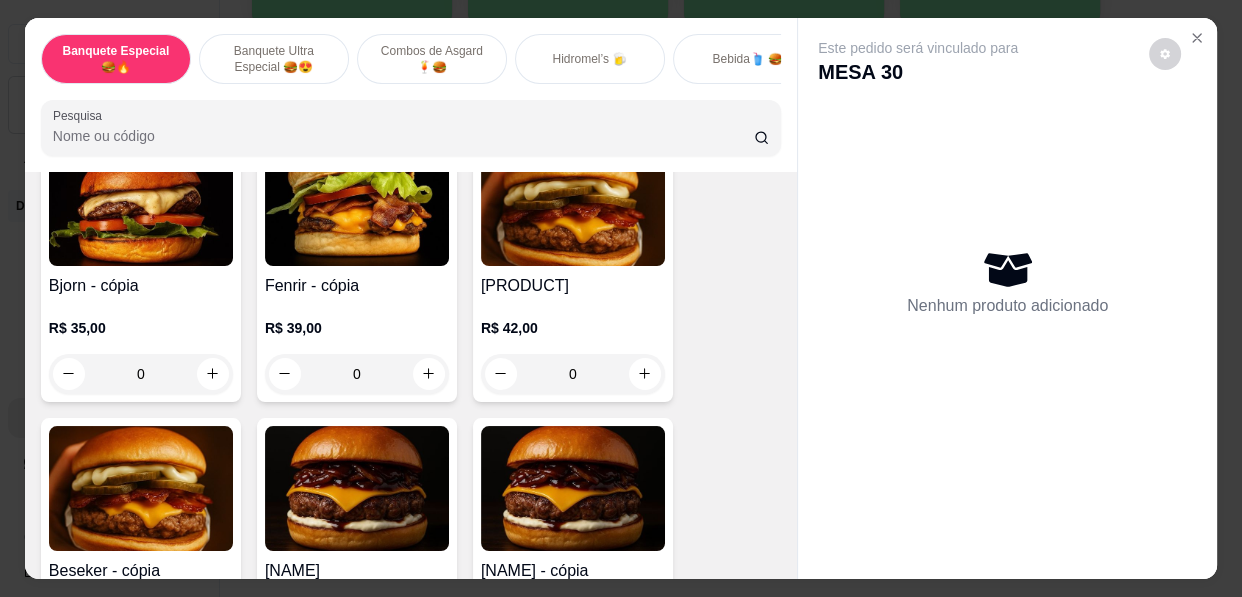 scroll, scrollTop: 727, scrollLeft: 0, axis: vertical 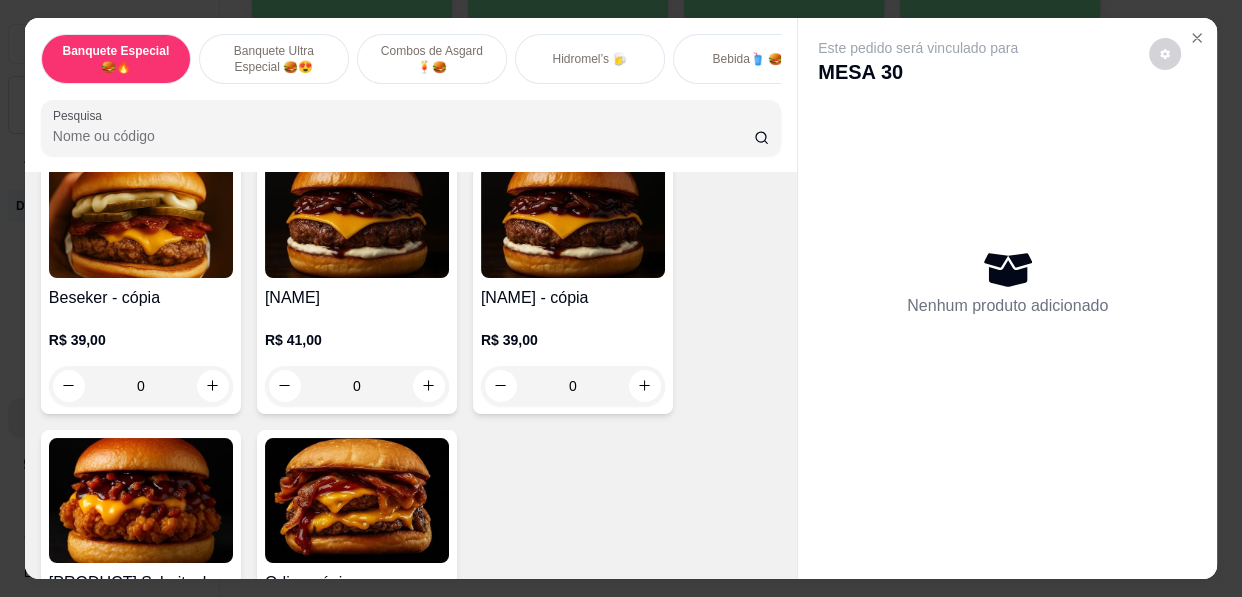 click at bounding box center [573, 215] 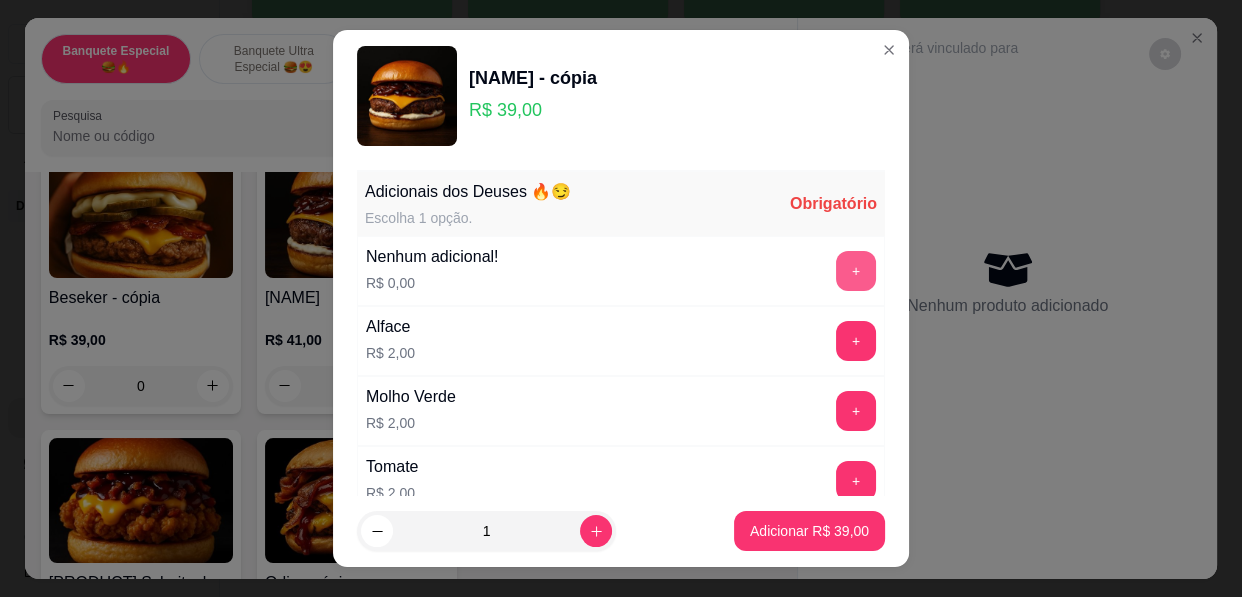 click on "+" at bounding box center [856, 271] 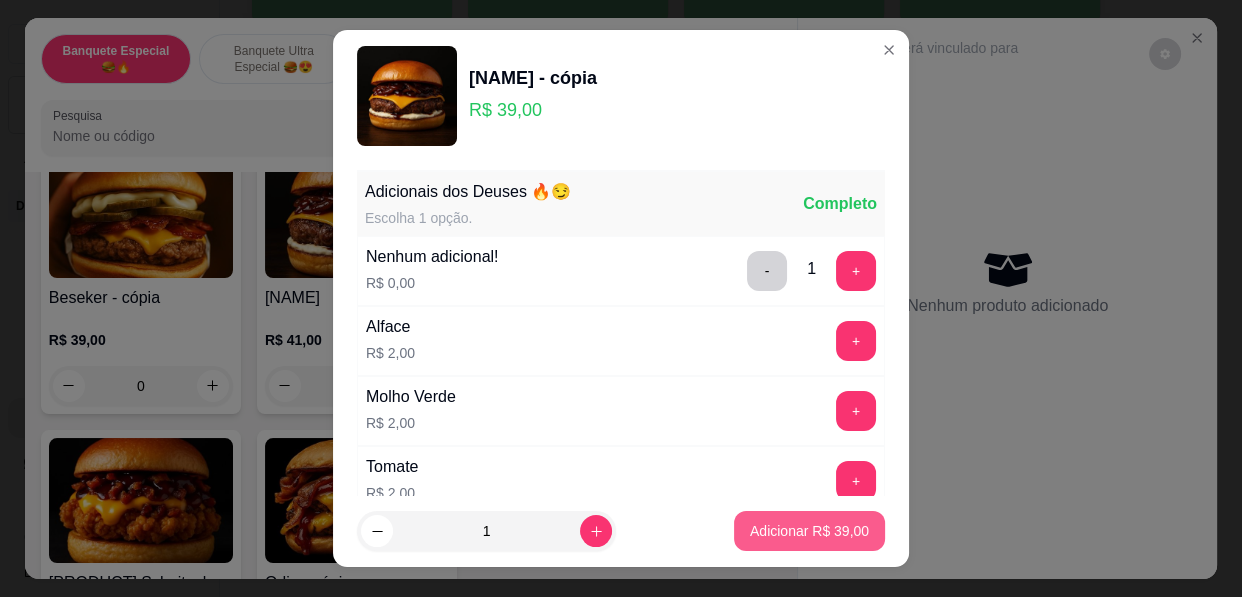 click on "Adicionar   R$ 39,00" at bounding box center [809, 531] 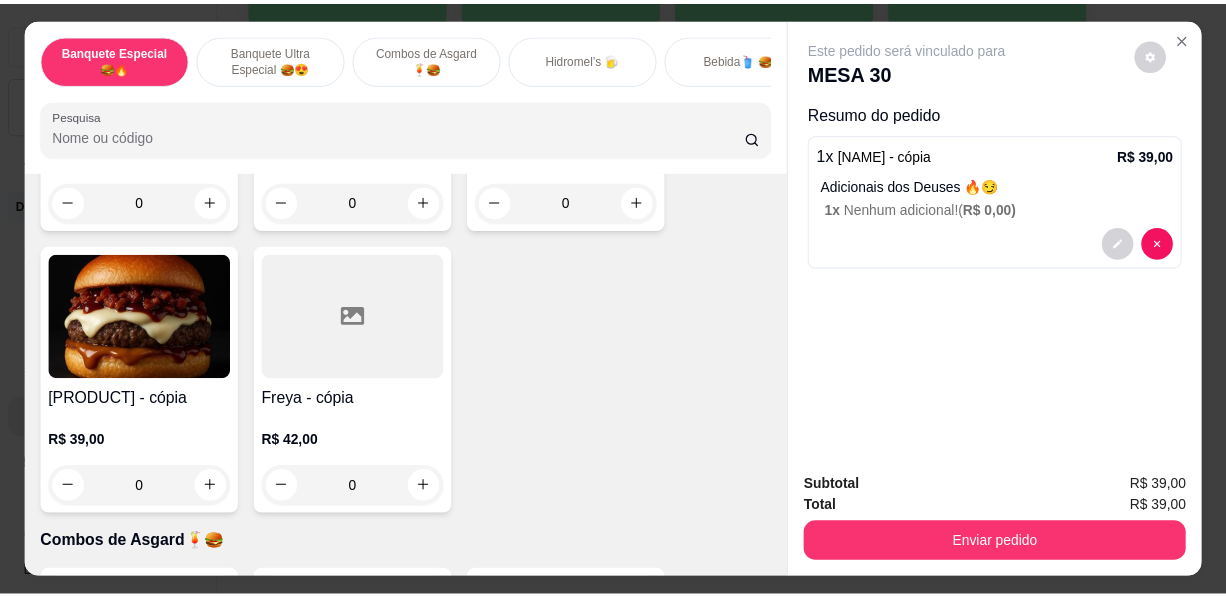 scroll, scrollTop: 1909, scrollLeft: 0, axis: vertical 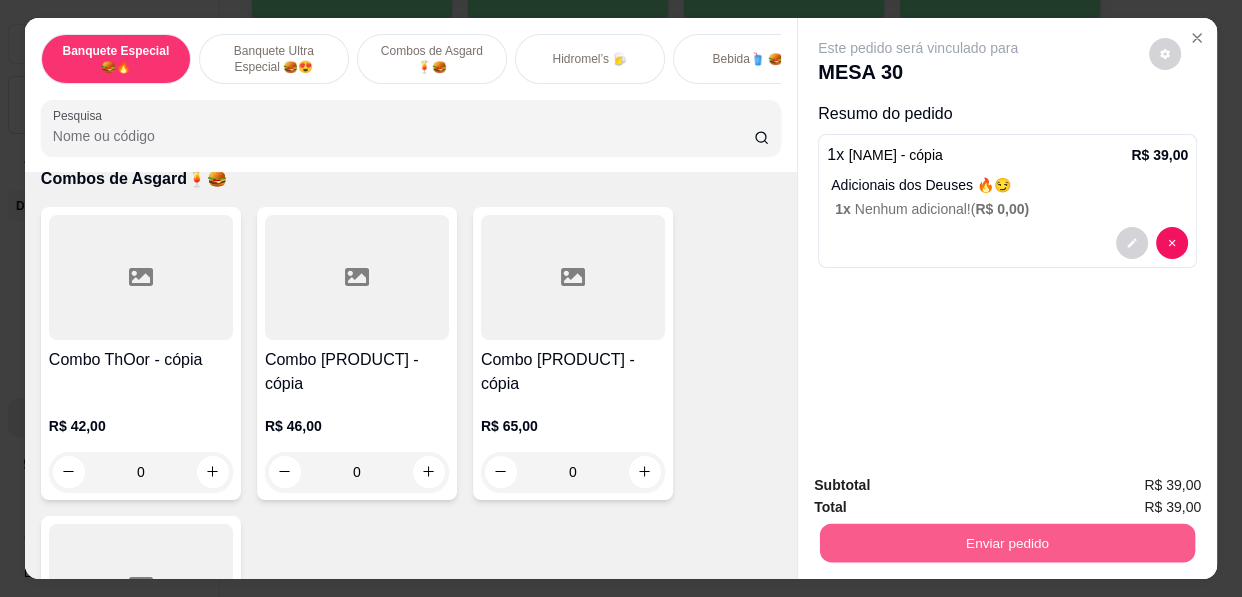 click on "Enviar pedido" at bounding box center (1007, 543) 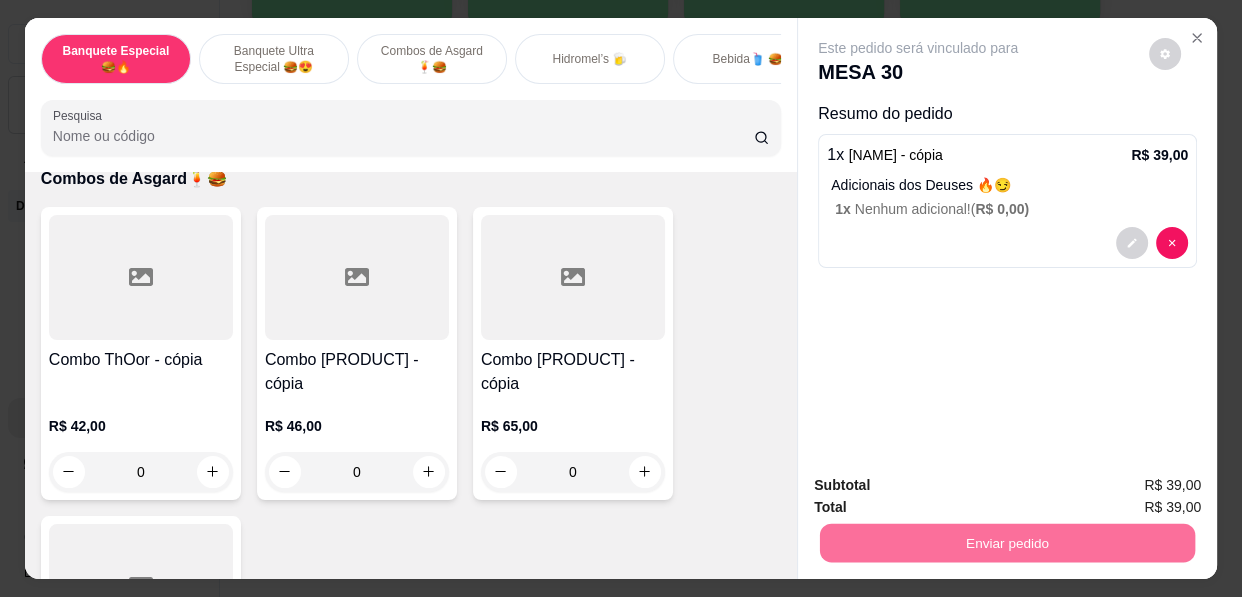 click on "Não registrar e enviar pedido" at bounding box center (941, 487) 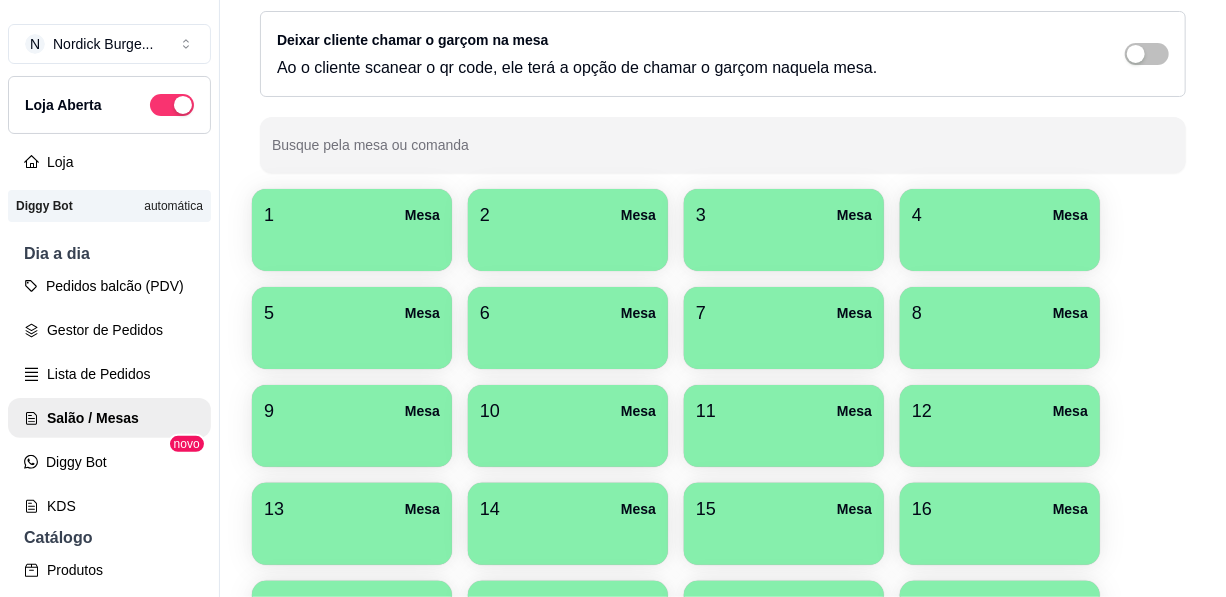 scroll, scrollTop: 0, scrollLeft: 0, axis: both 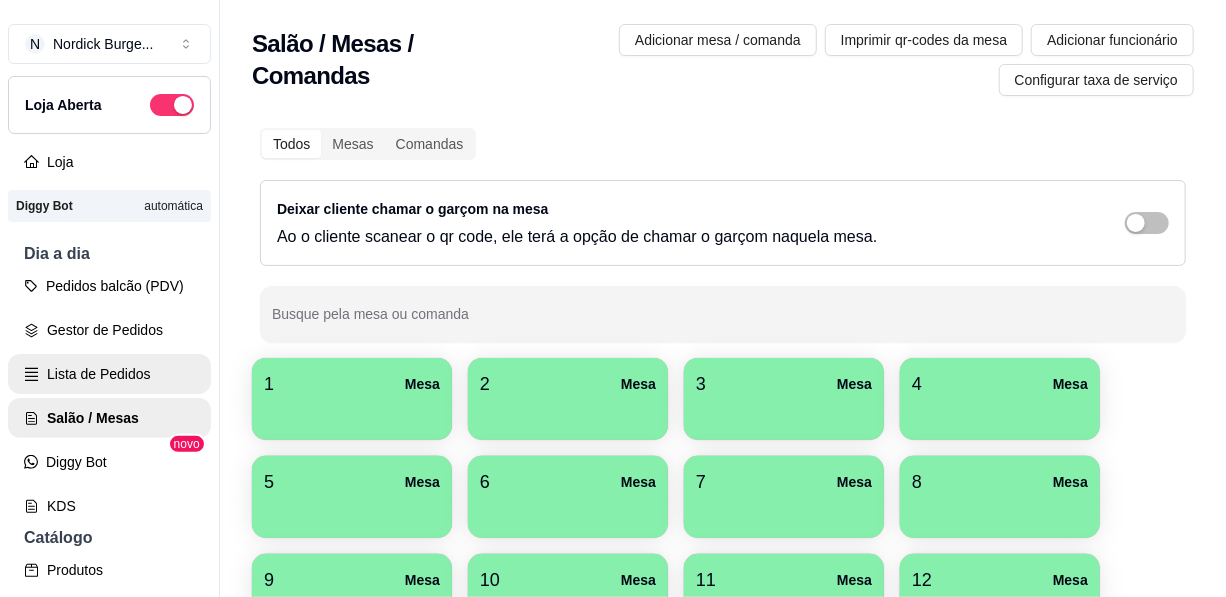 click on "Lista de Pedidos" at bounding box center (109, 374) 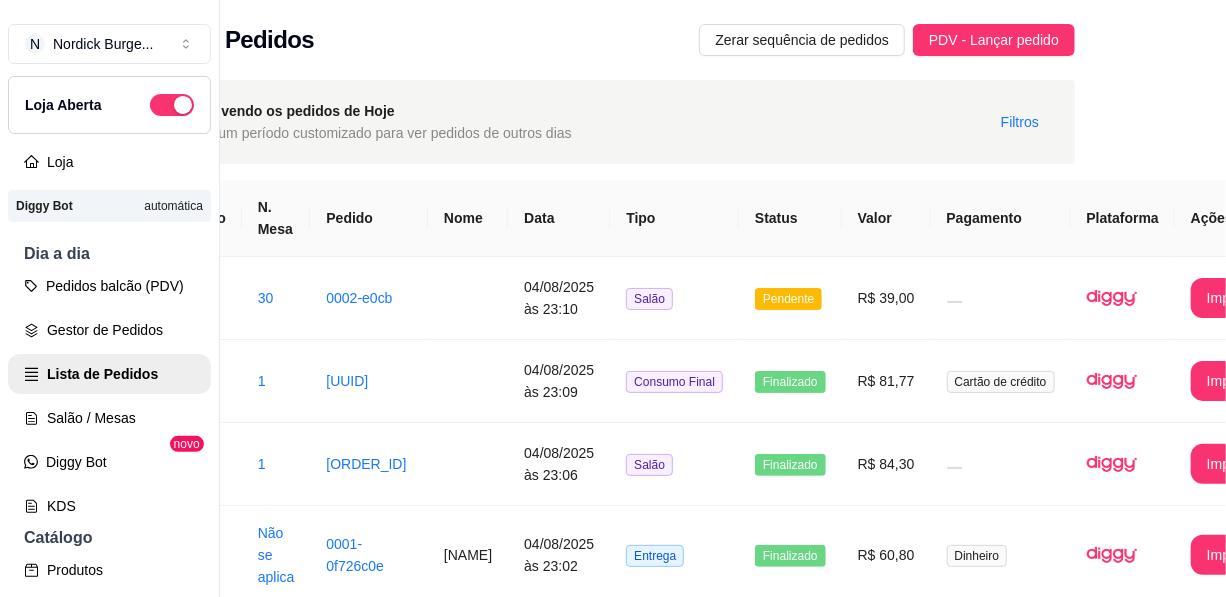 scroll, scrollTop: 0, scrollLeft: 178, axis: horizontal 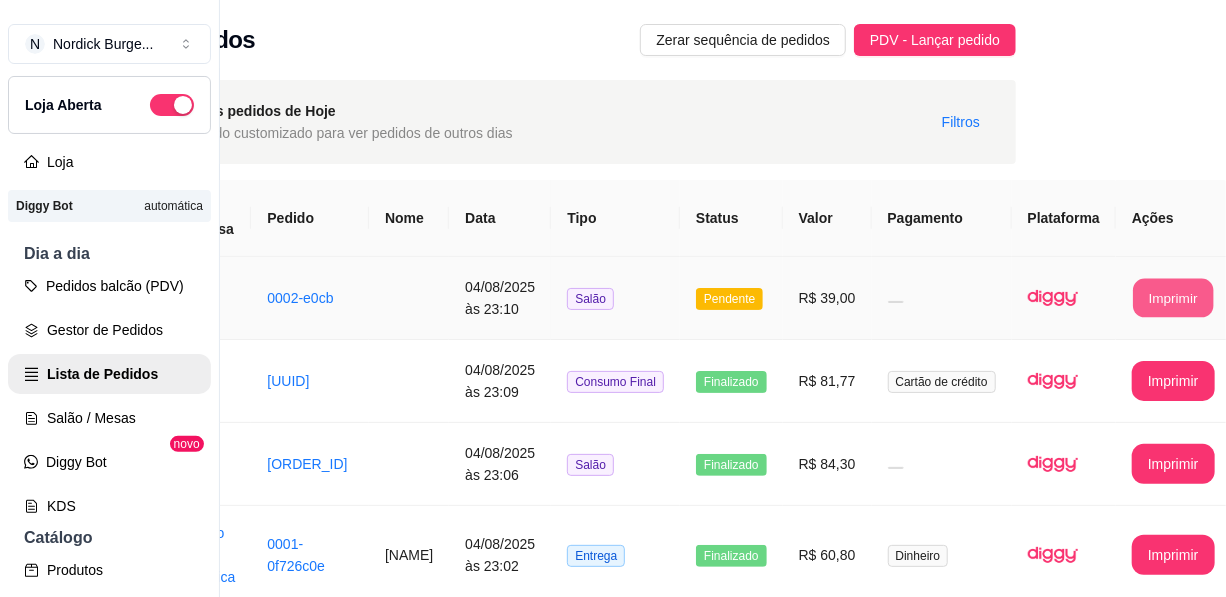 click on "Imprimir" at bounding box center (1173, 298) 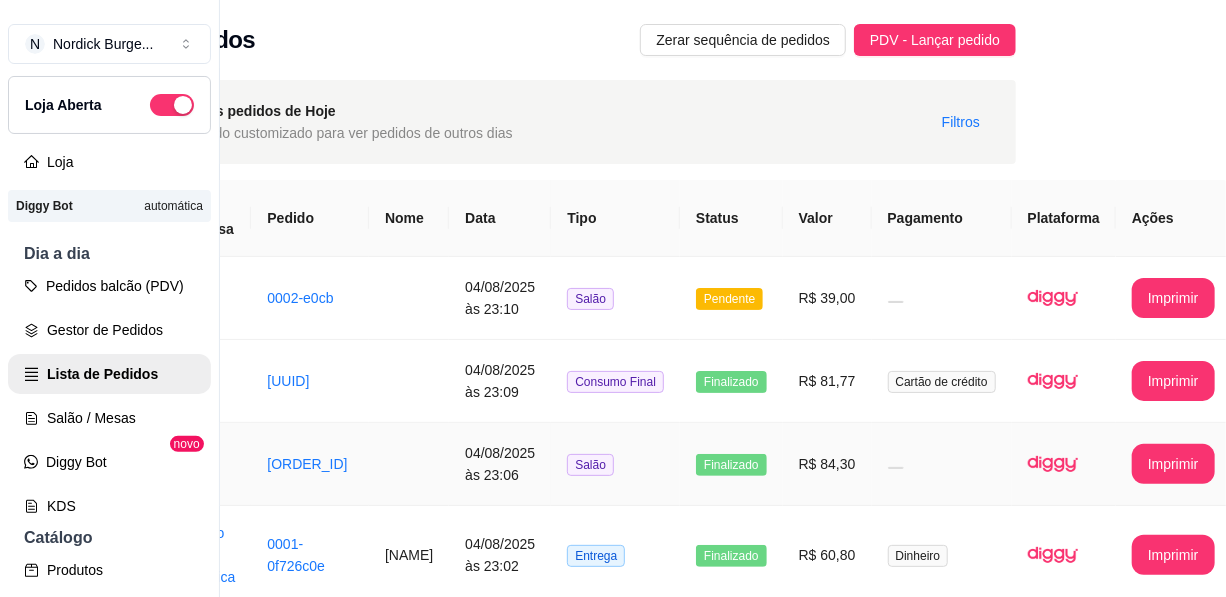 scroll, scrollTop: 0, scrollLeft: 0, axis: both 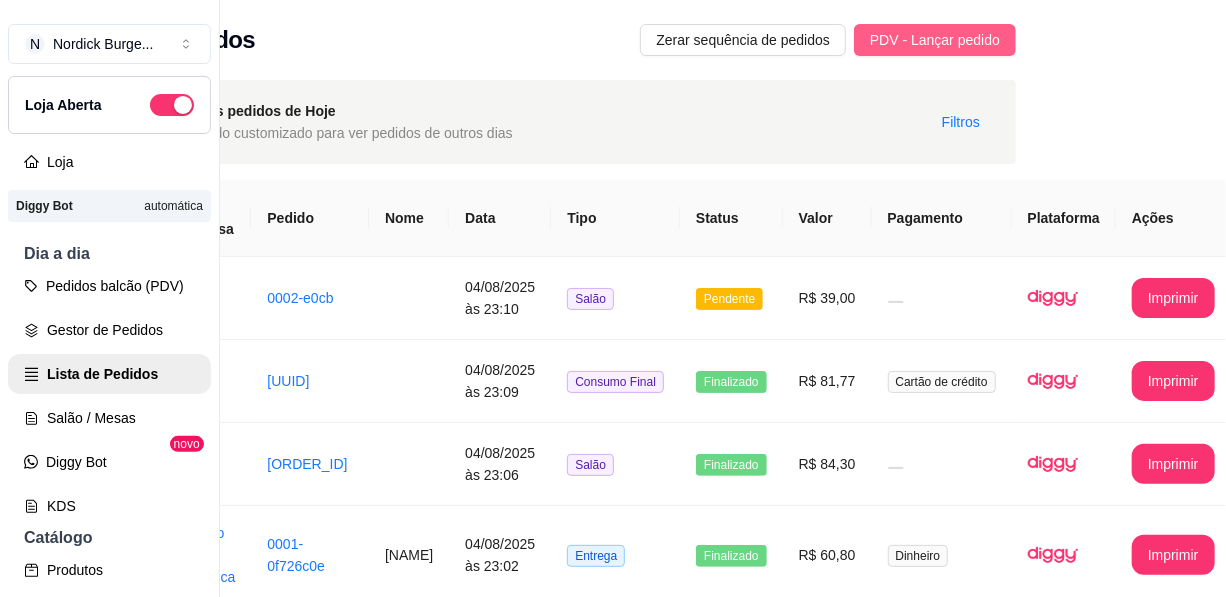 click on "PDV - Lançar pedido" at bounding box center (935, 40) 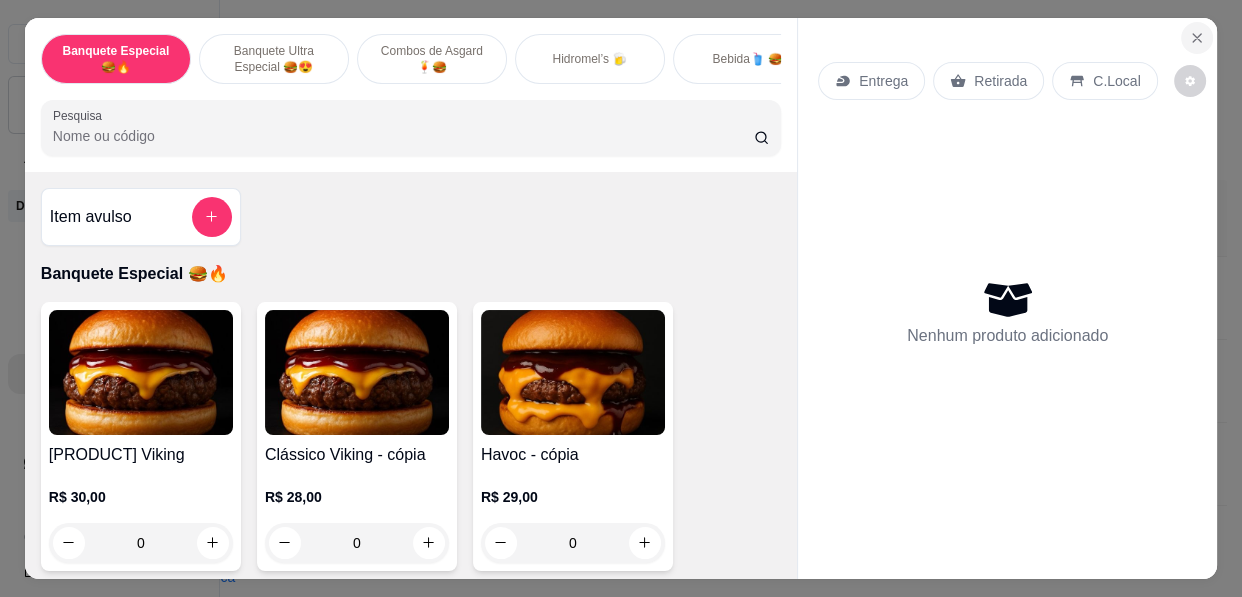 drag, startPoint x: 1166, startPoint y: 28, endPoint x: 1185, endPoint y: 28, distance: 19 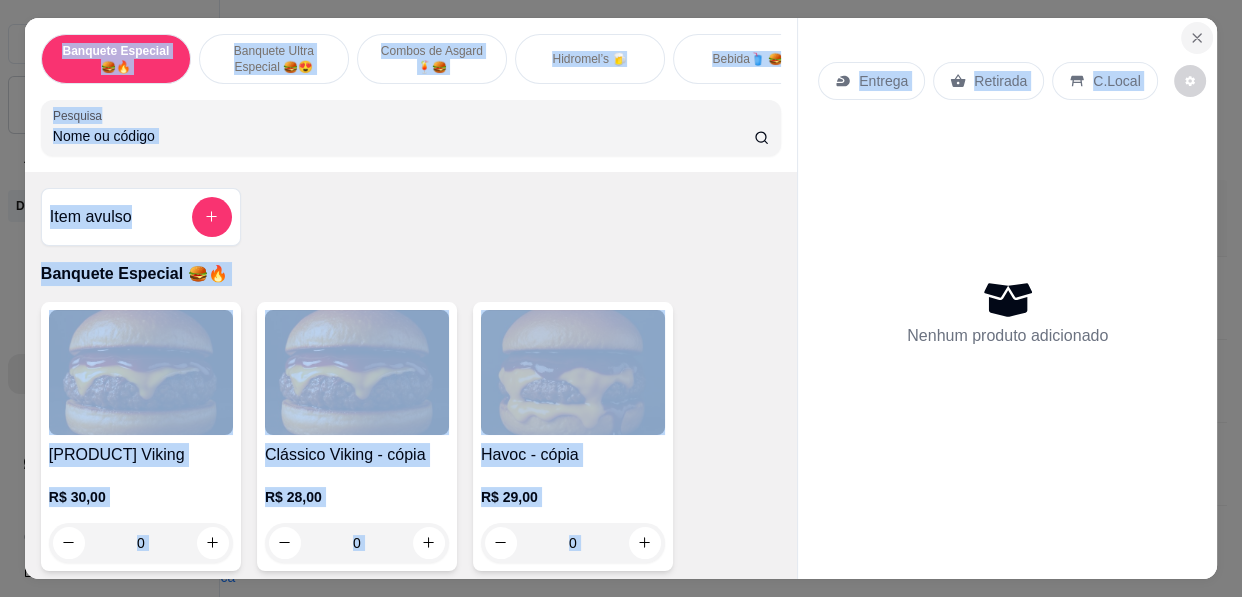 click 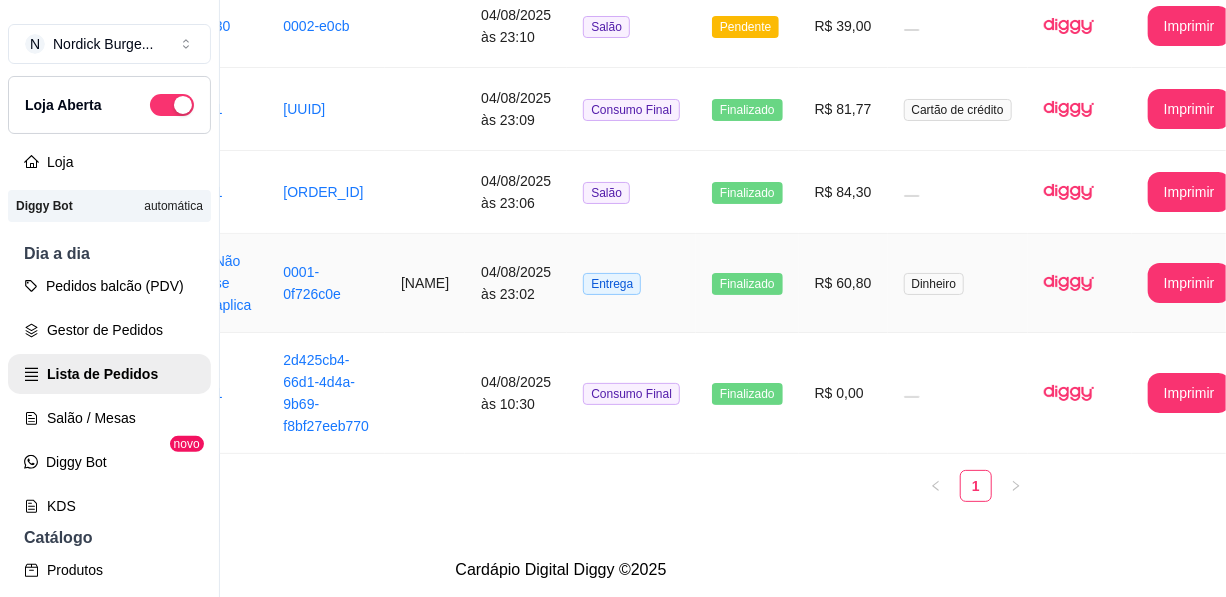 scroll, scrollTop: 0, scrollLeft: 162, axis: horizontal 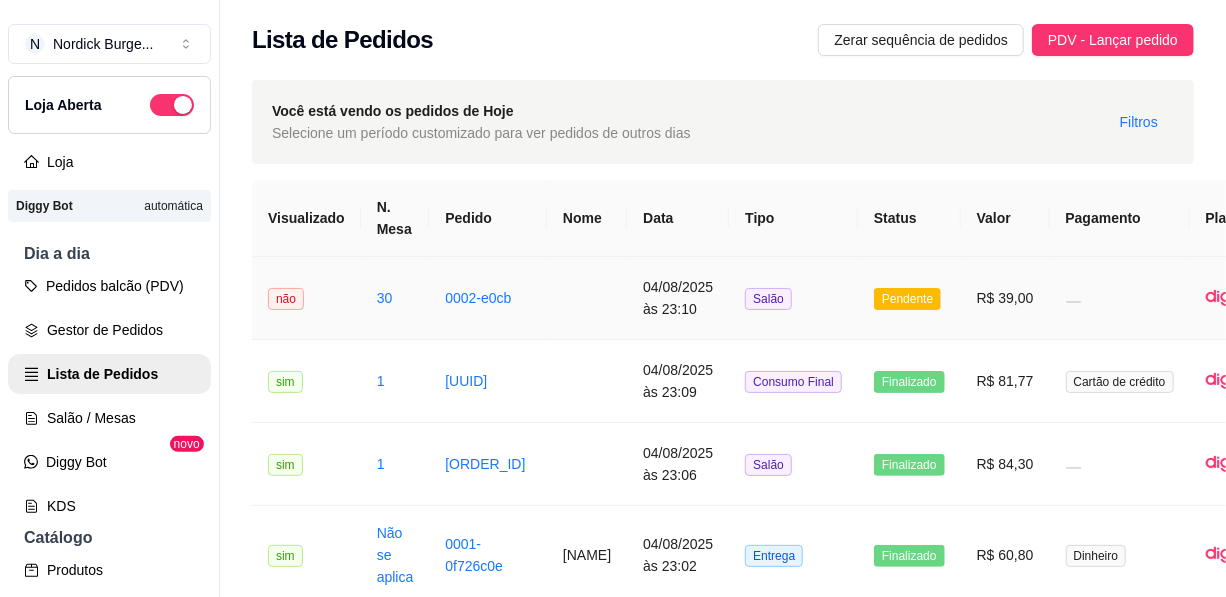 click on "não" at bounding box center (286, 299) 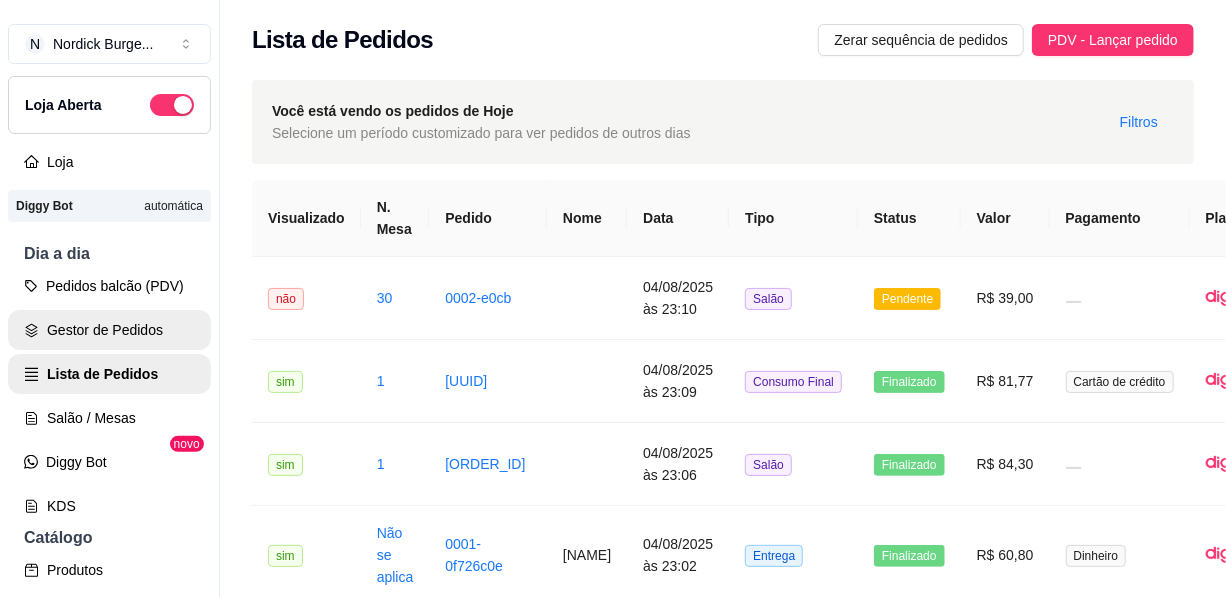click on "Gestor de Pedidos" at bounding box center [109, 330] 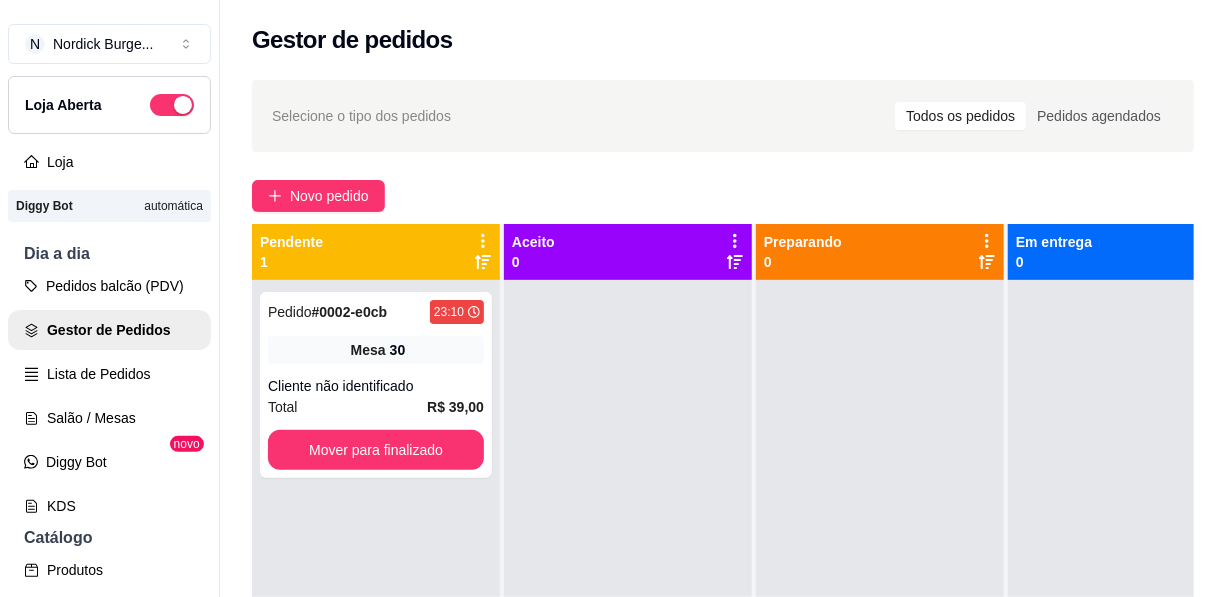 click on "Aceito 0" at bounding box center [628, 252] 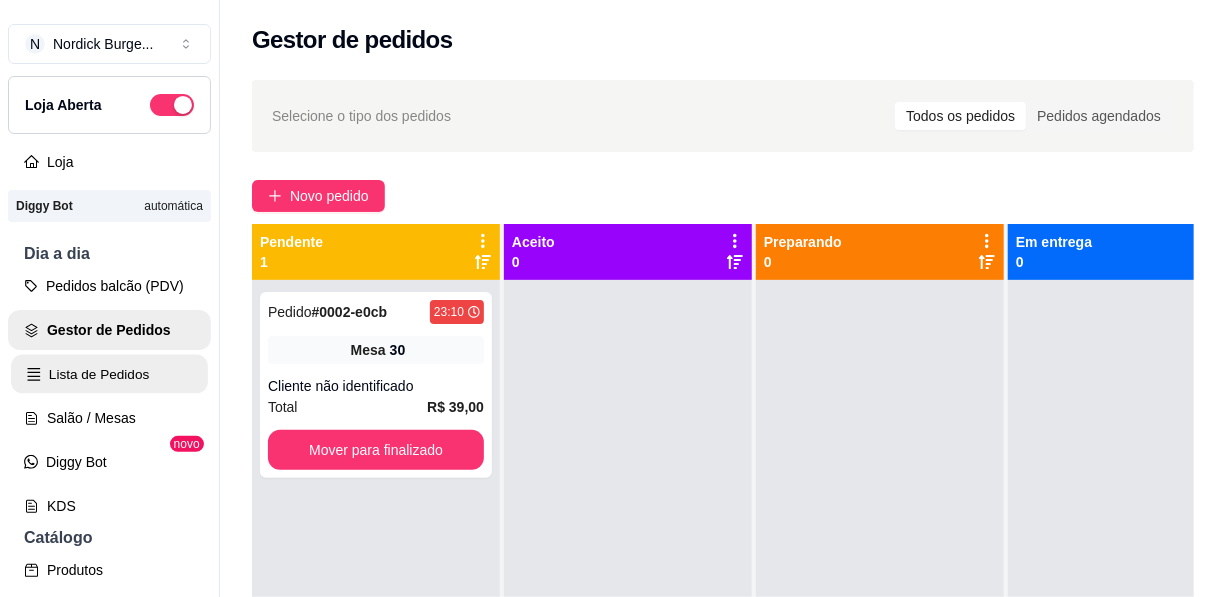 click on "Lista de Pedidos" at bounding box center (109, 374) 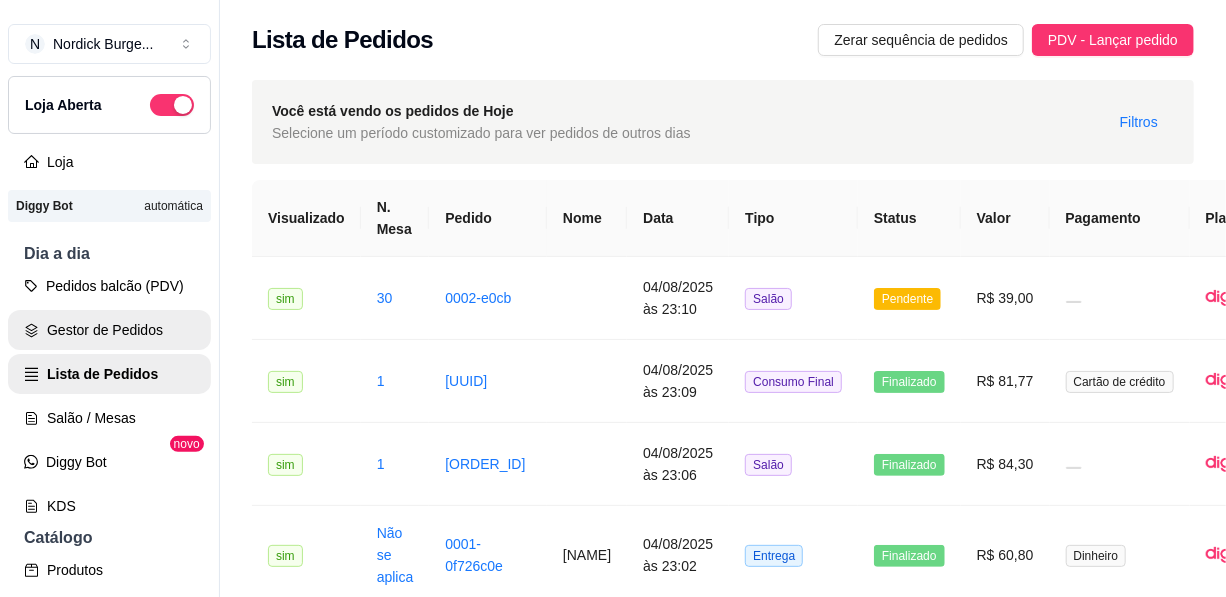 click on "Gestor de Pedidos" at bounding box center (109, 330) 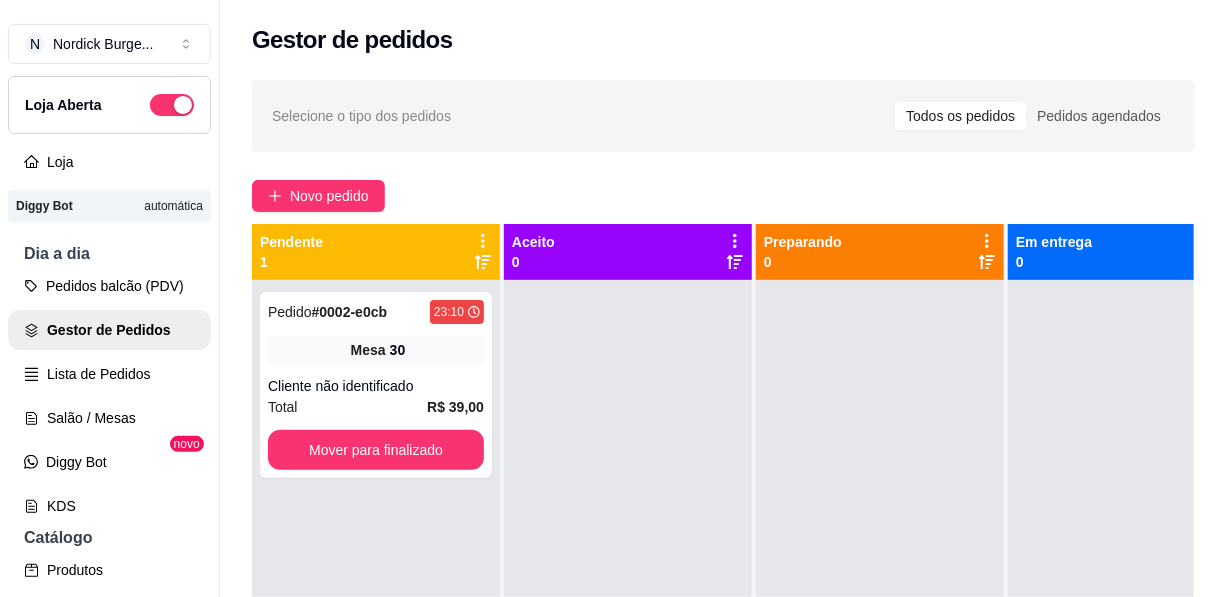 drag, startPoint x: 451, startPoint y: 569, endPoint x: 619, endPoint y: 560, distance: 168.2409 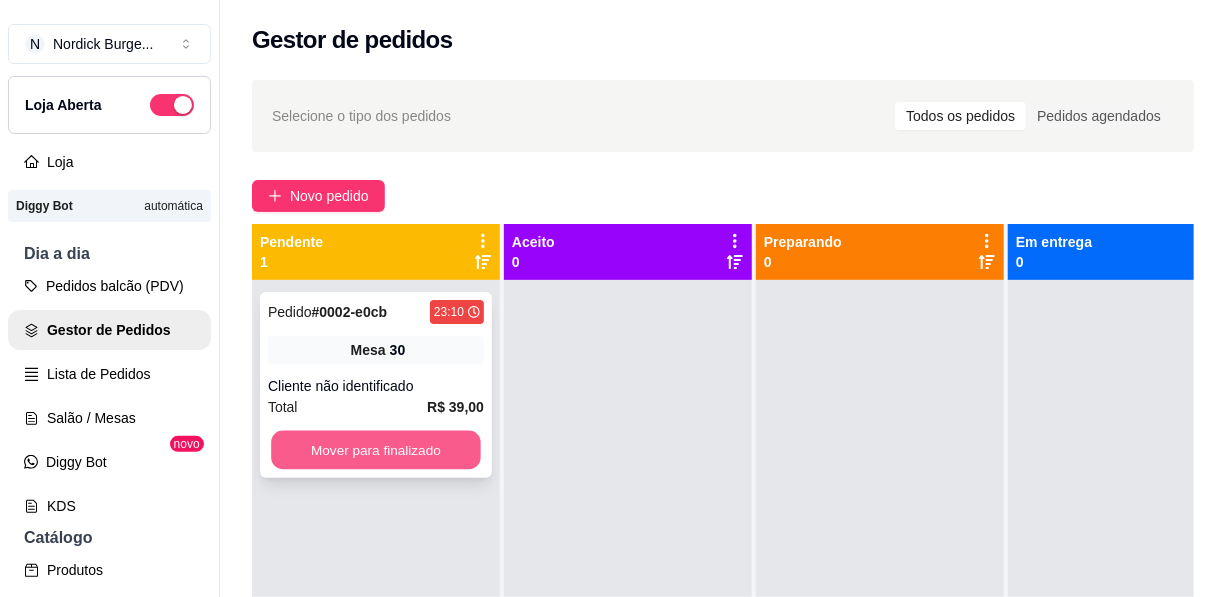 click on "Mover para finalizado" at bounding box center (376, 450) 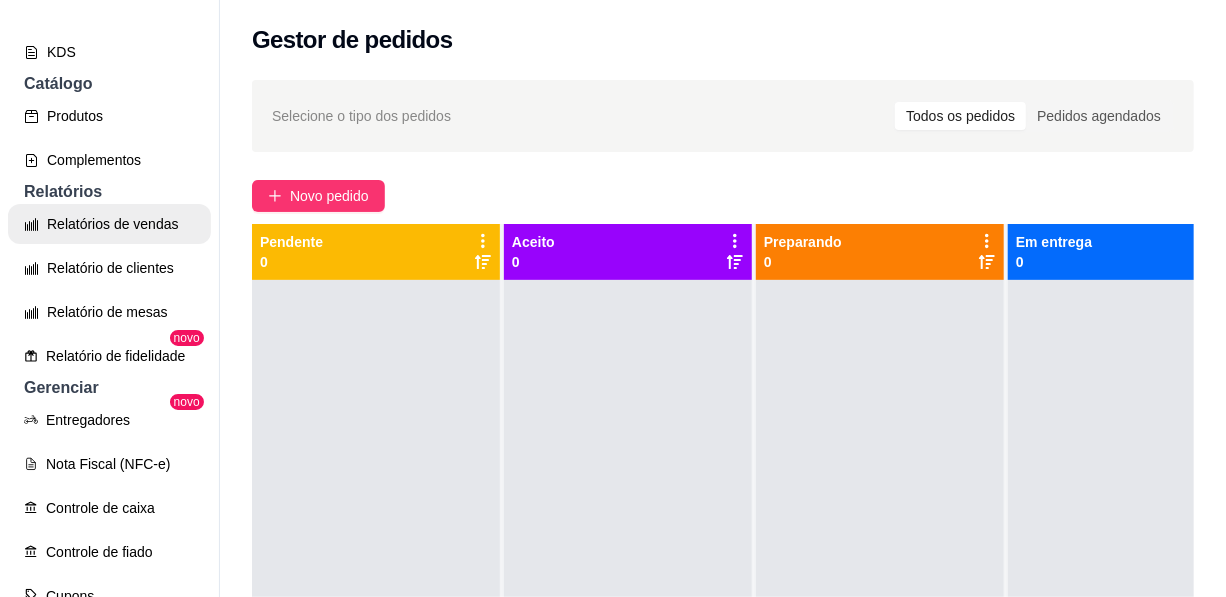 scroll, scrollTop: 545, scrollLeft: 0, axis: vertical 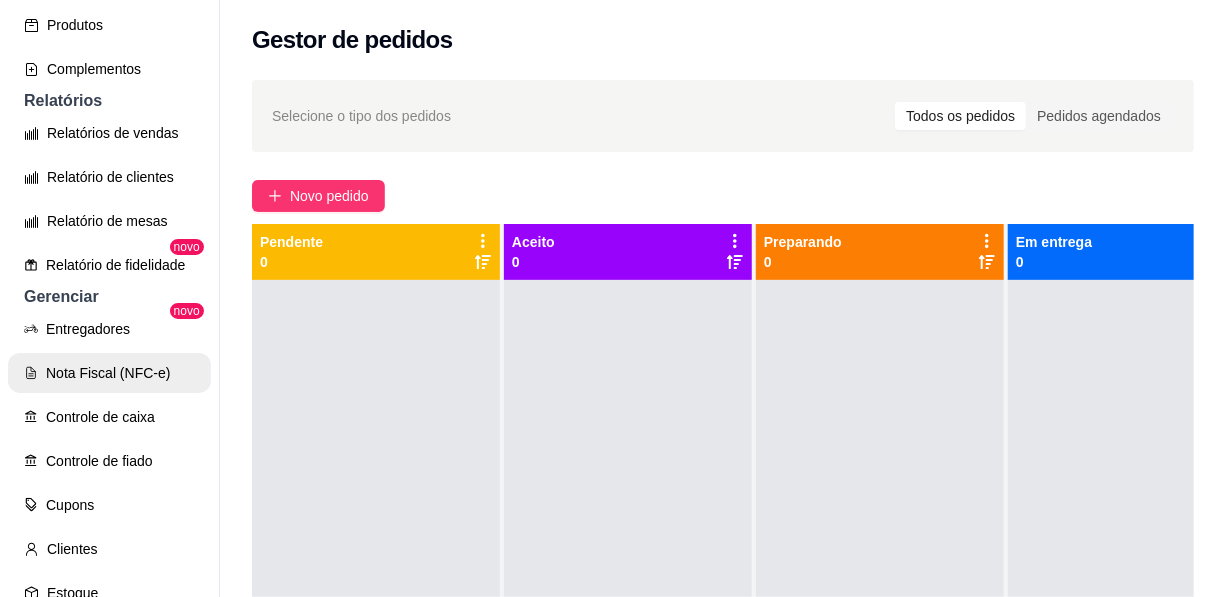 click on "Nota Fiscal (NFC-e)" at bounding box center [109, 373] 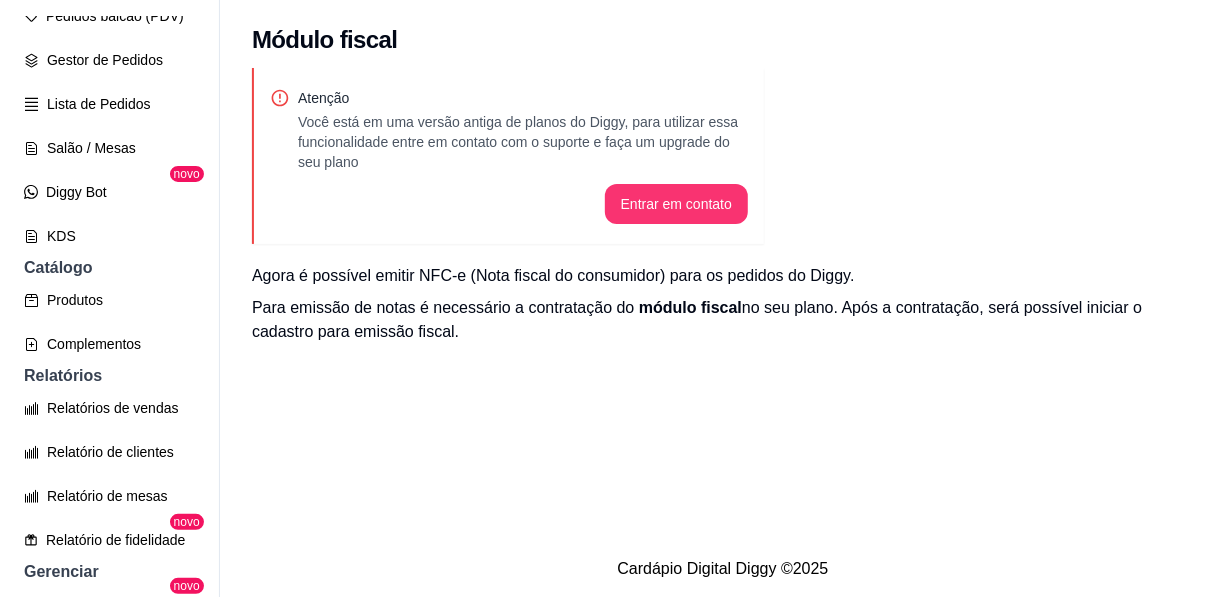 scroll, scrollTop: 0, scrollLeft: 0, axis: both 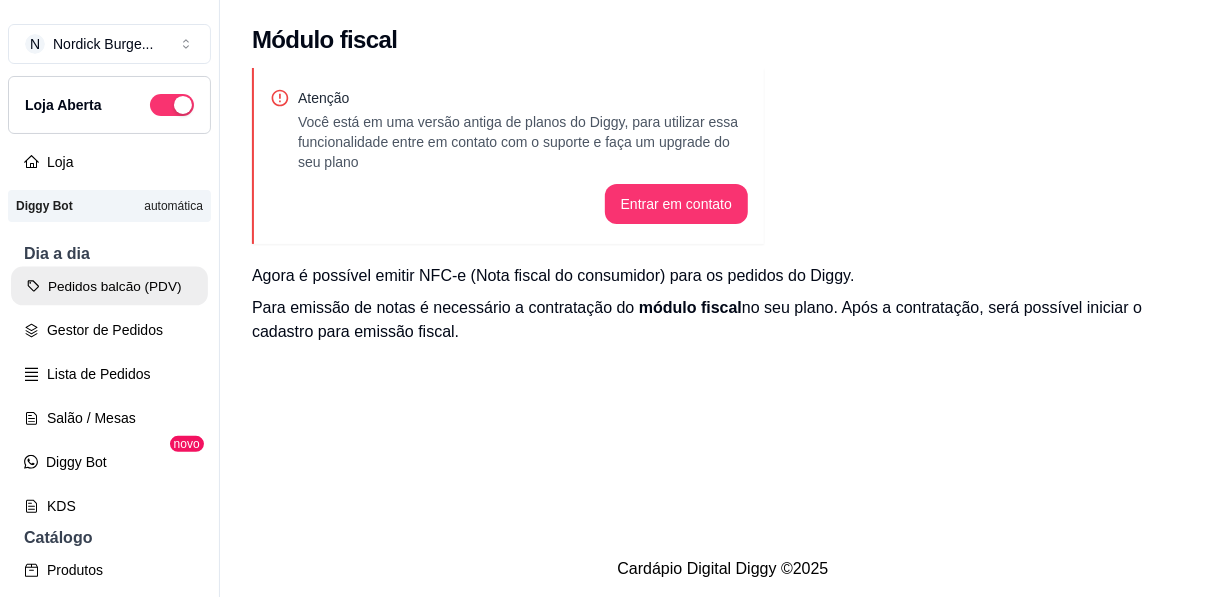 click on "Pedidos balcão (PDV)" at bounding box center (109, 286) 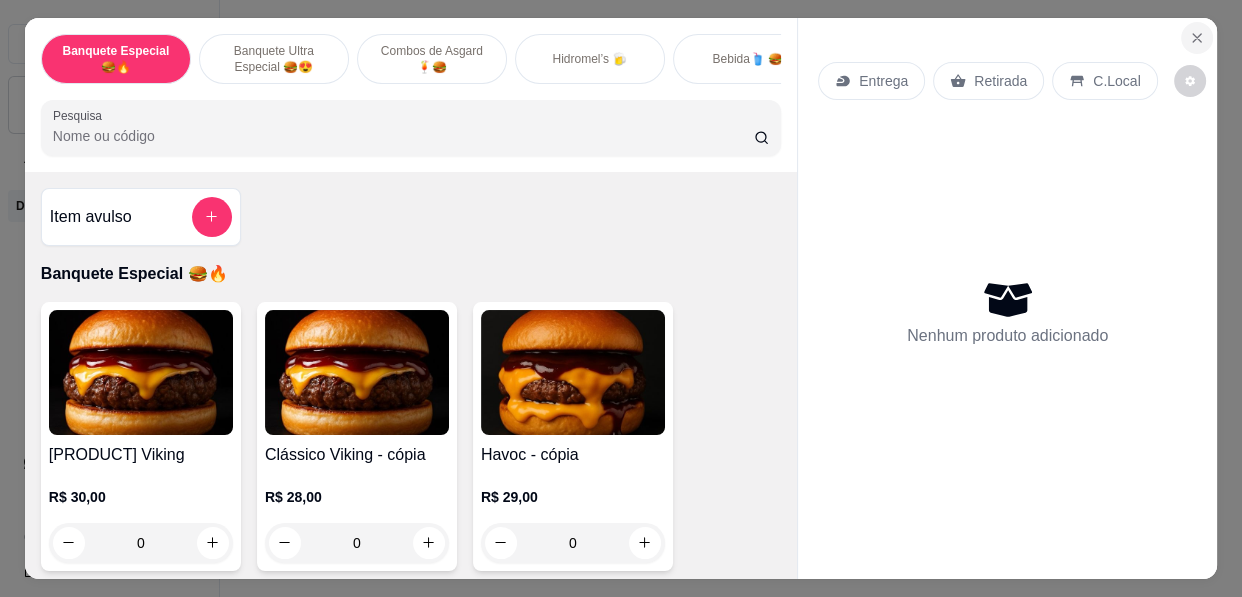 click 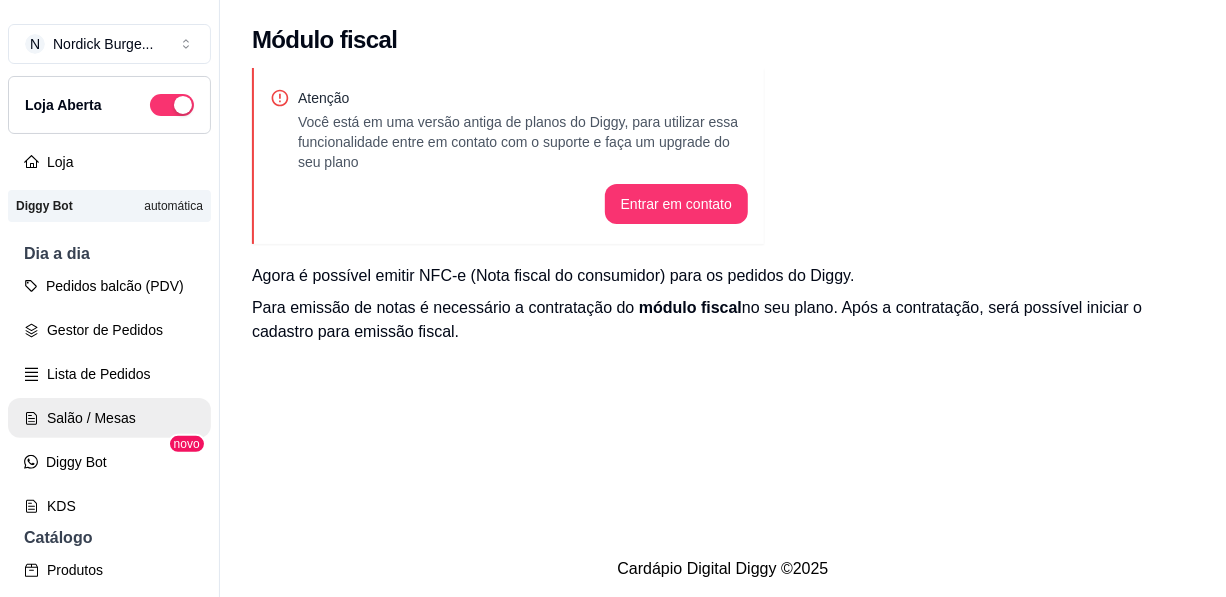click on "Salão / Mesas" at bounding box center (109, 418) 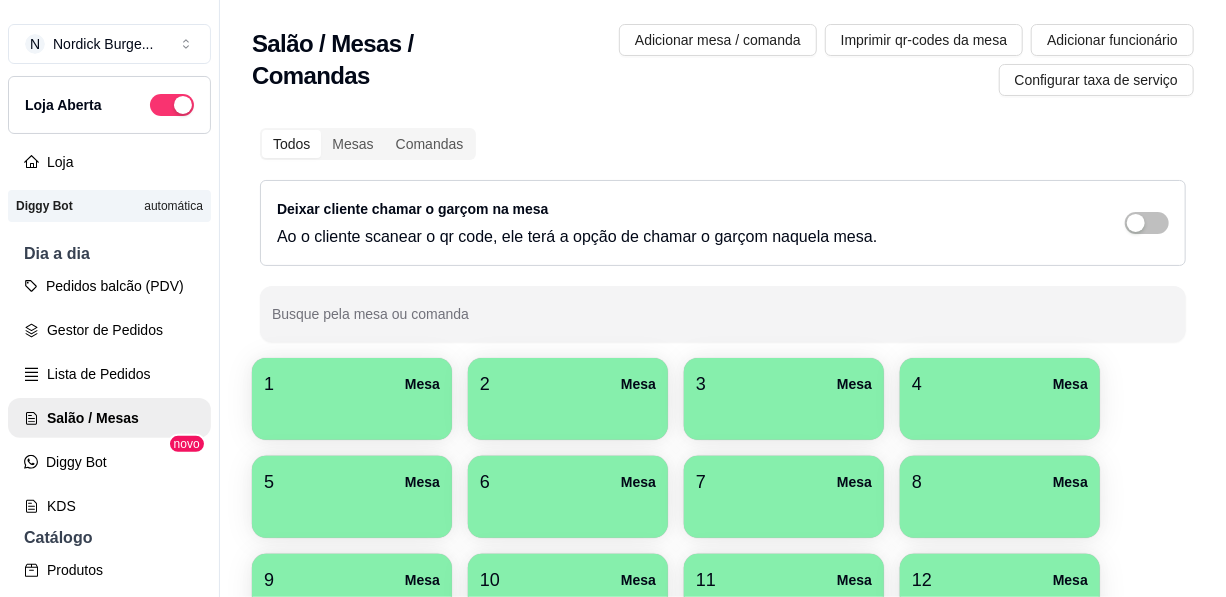 click on "1 Mesa" at bounding box center [352, 384] 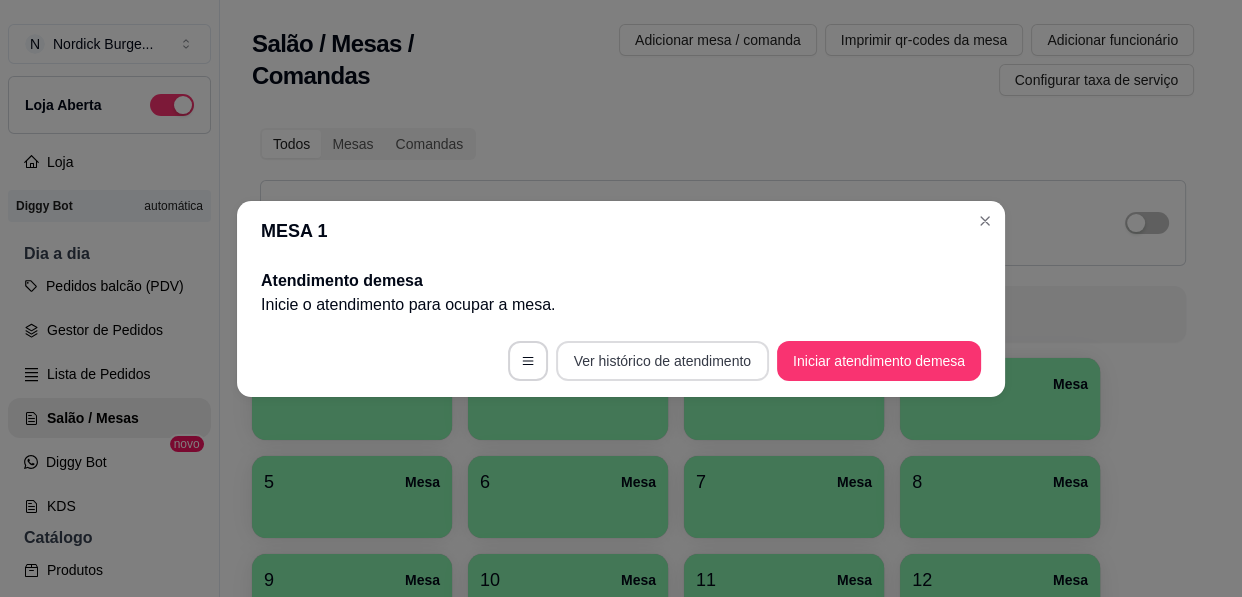 click on "Ver histórico de atendimento" at bounding box center (662, 361) 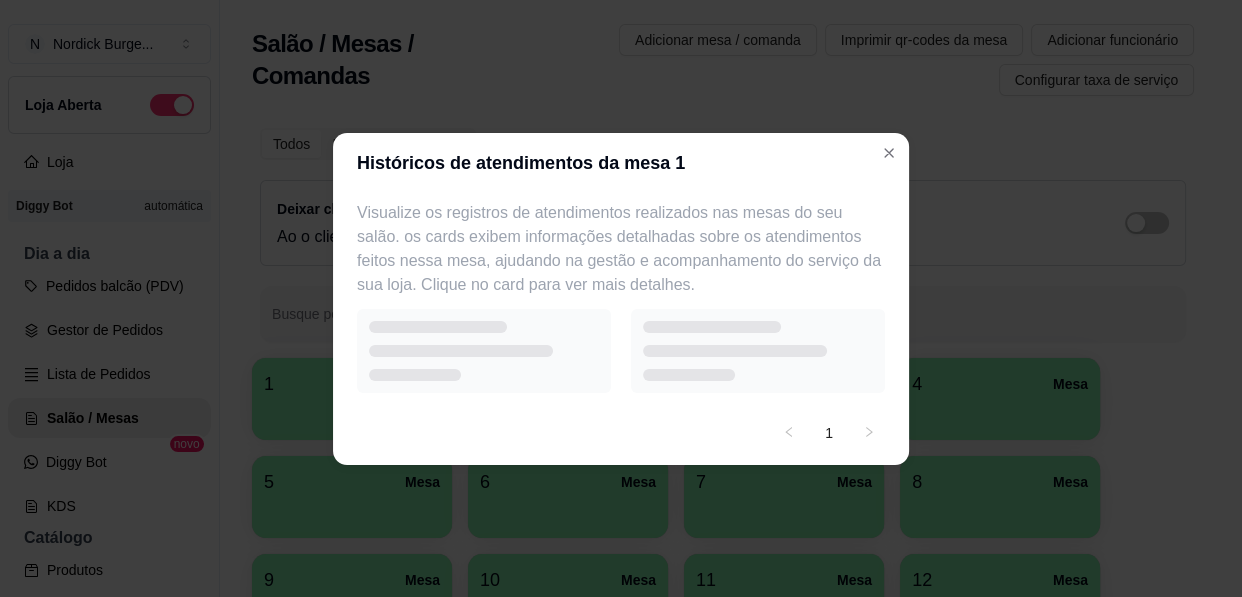 select on "7" 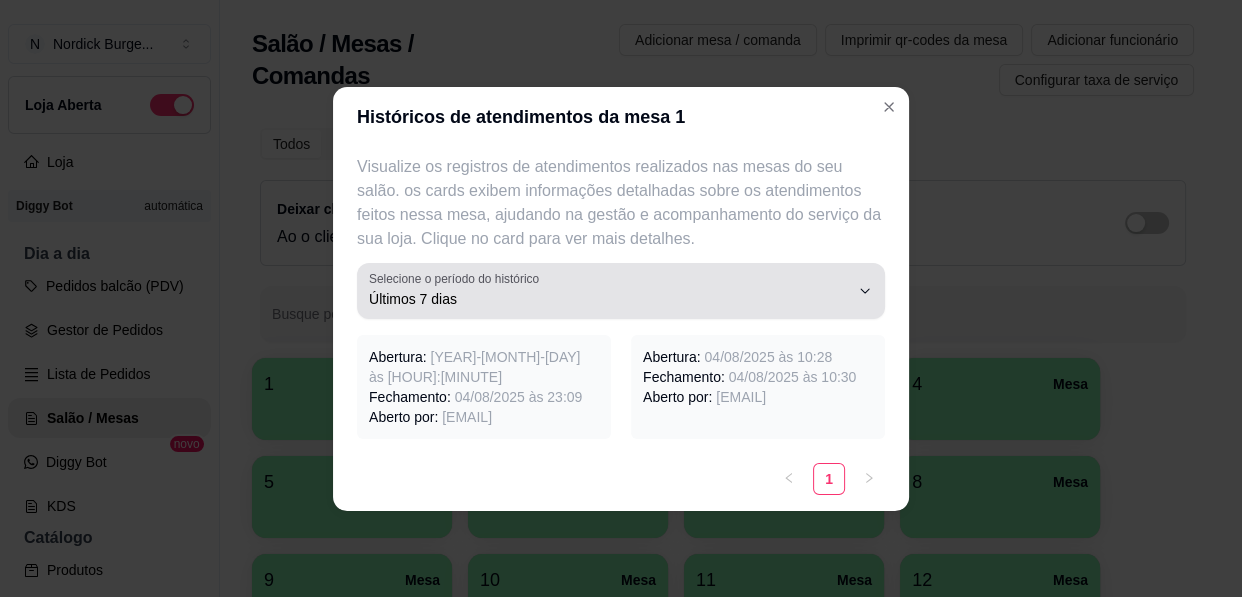 click 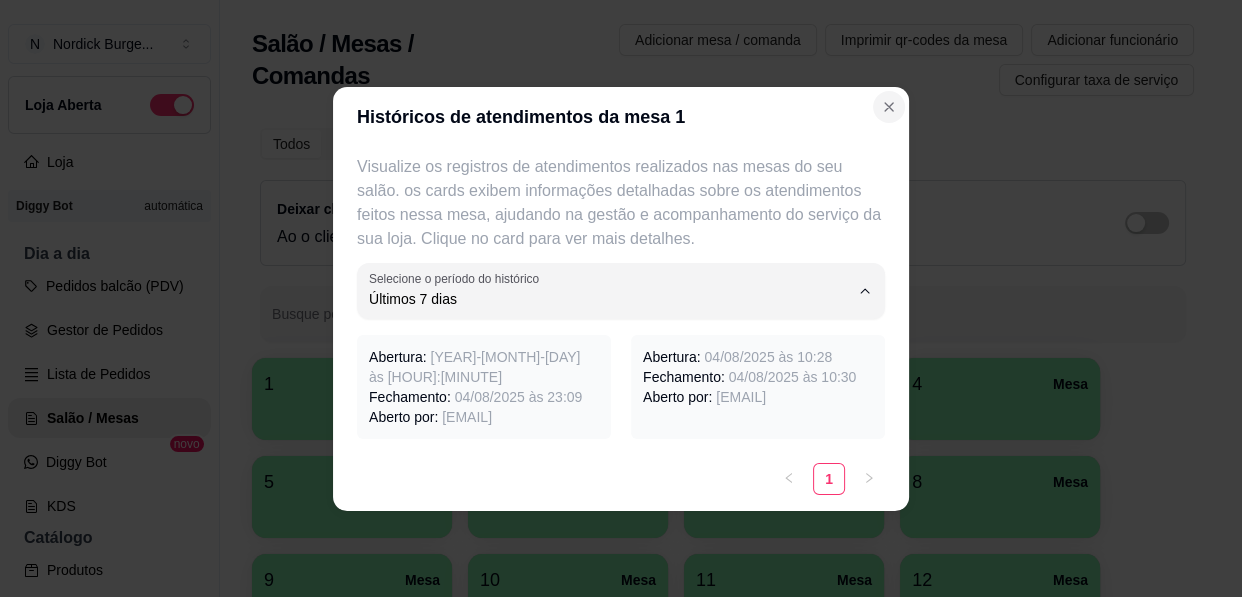 click 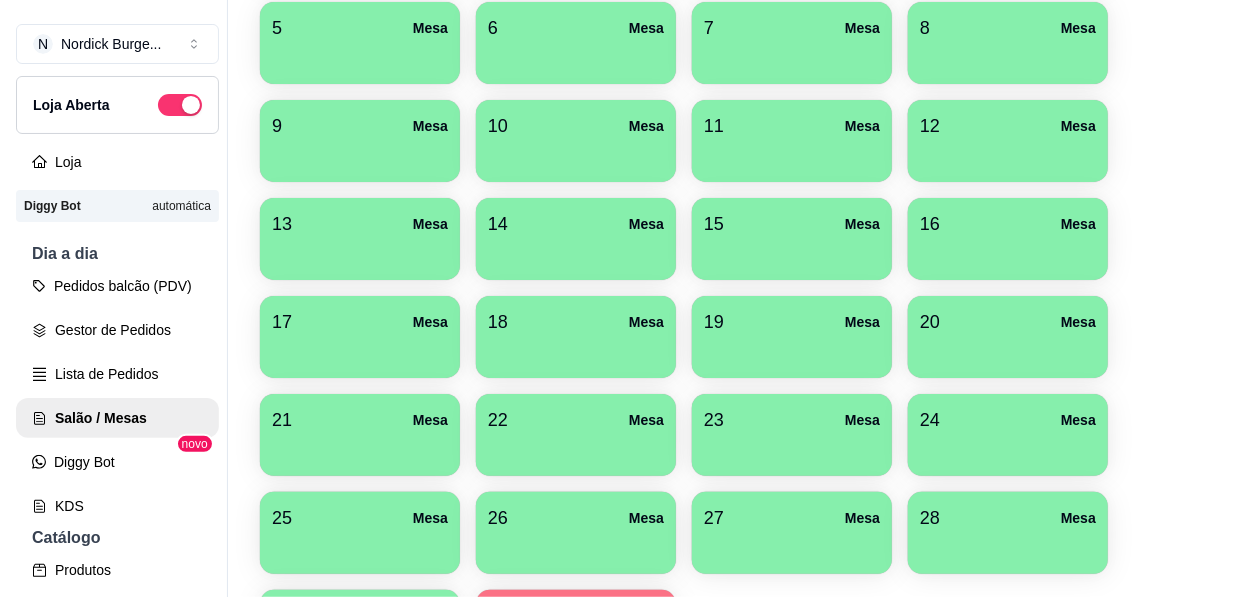 scroll, scrollTop: 623, scrollLeft: 0, axis: vertical 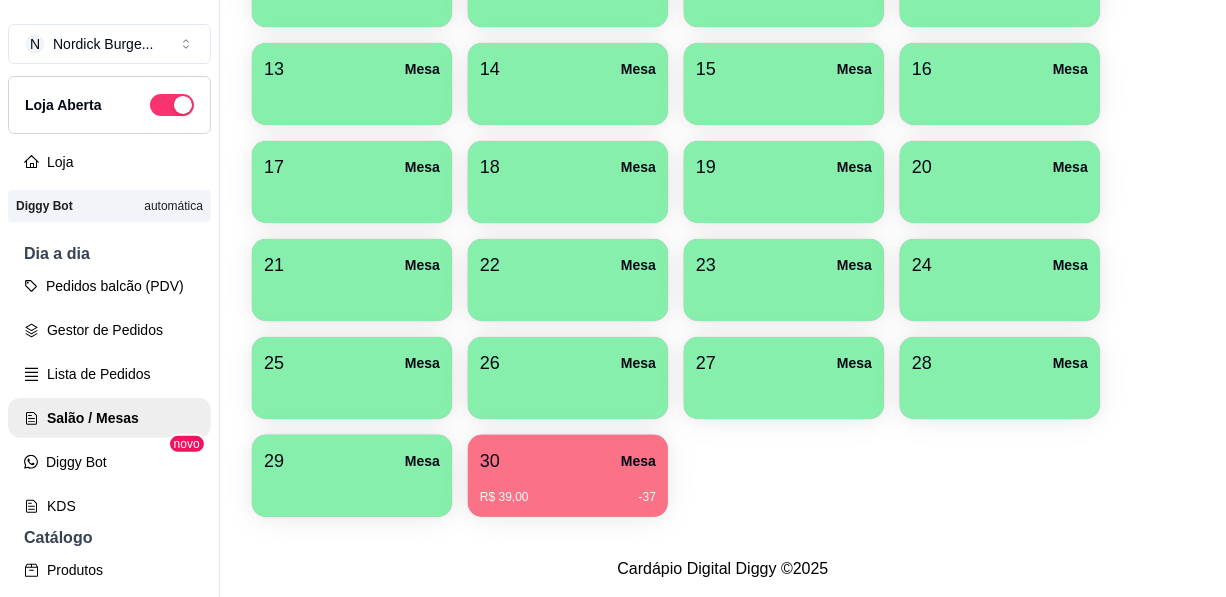 click on "R$ 39,00 -37" at bounding box center (568, 490) 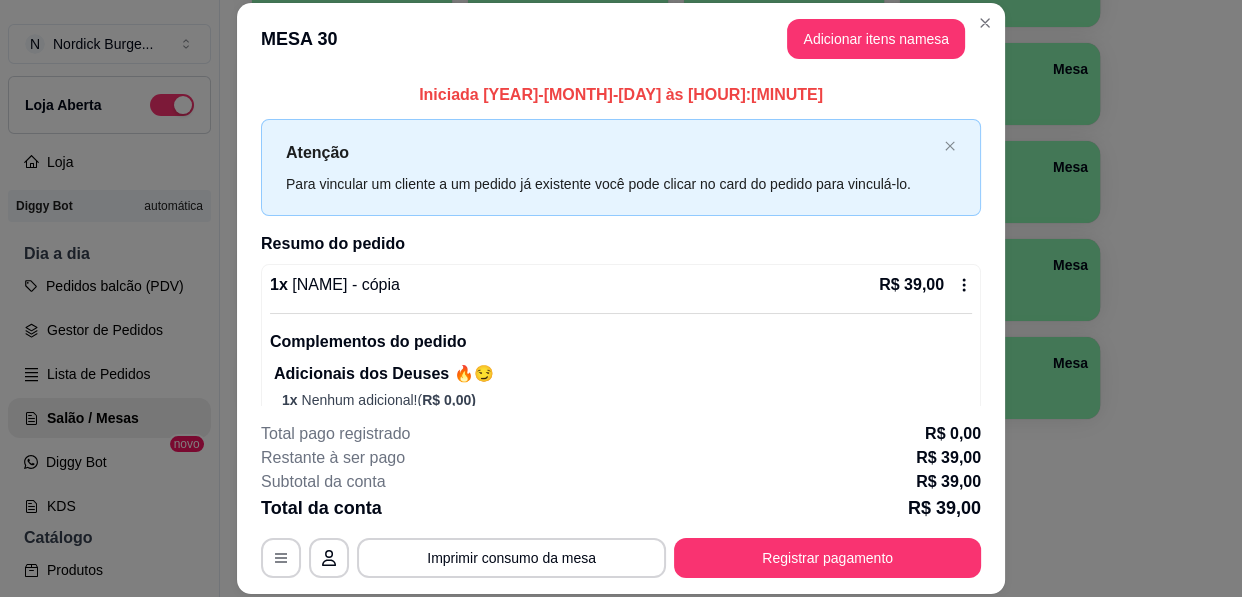 scroll, scrollTop: 48, scrollLeft: 0, axis: vertical 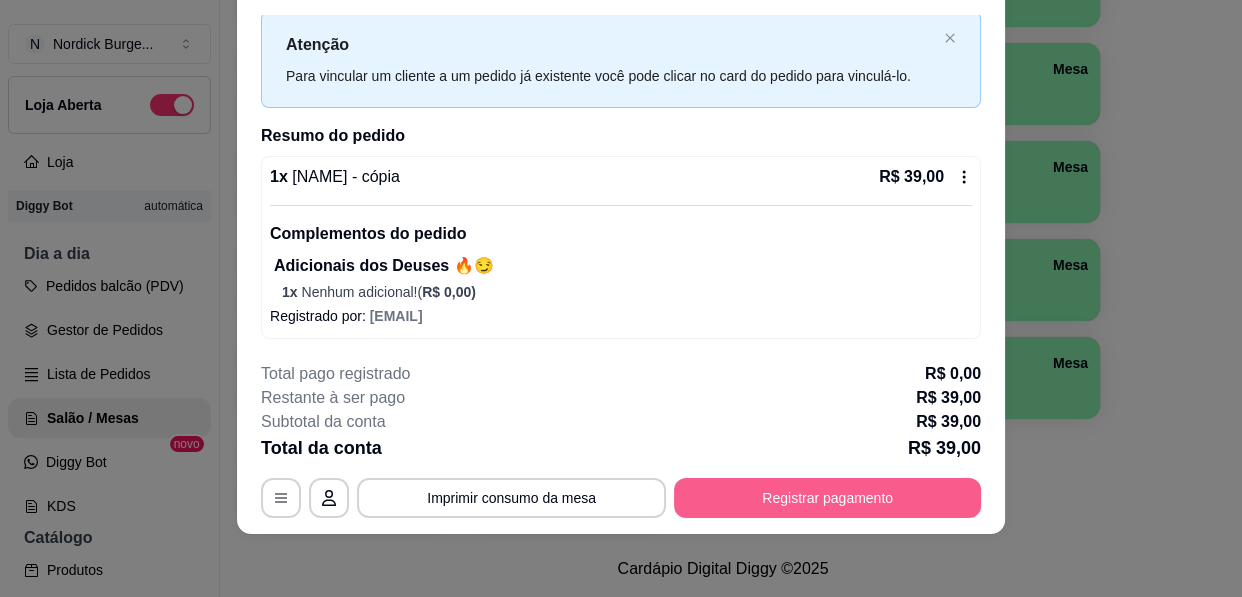 click on "Registrar pagamento" at bounding box center [827, 498] 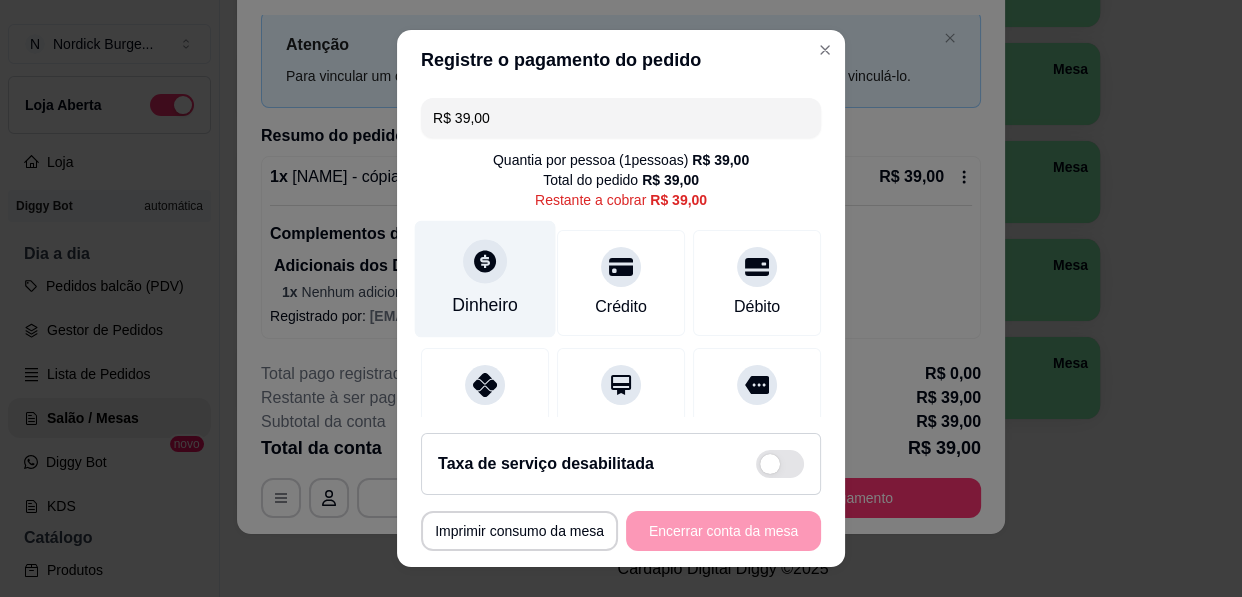 click on "Dinheiro" at bounding box center [485, 279] 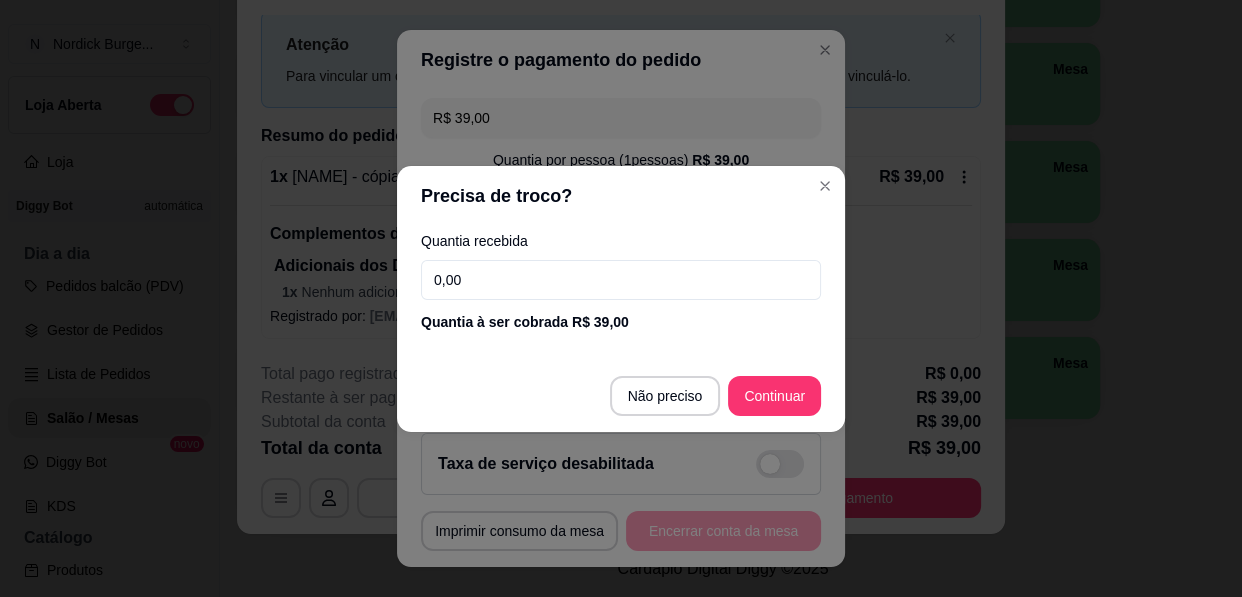 click on "0,00" at bounding box center (621, 280) 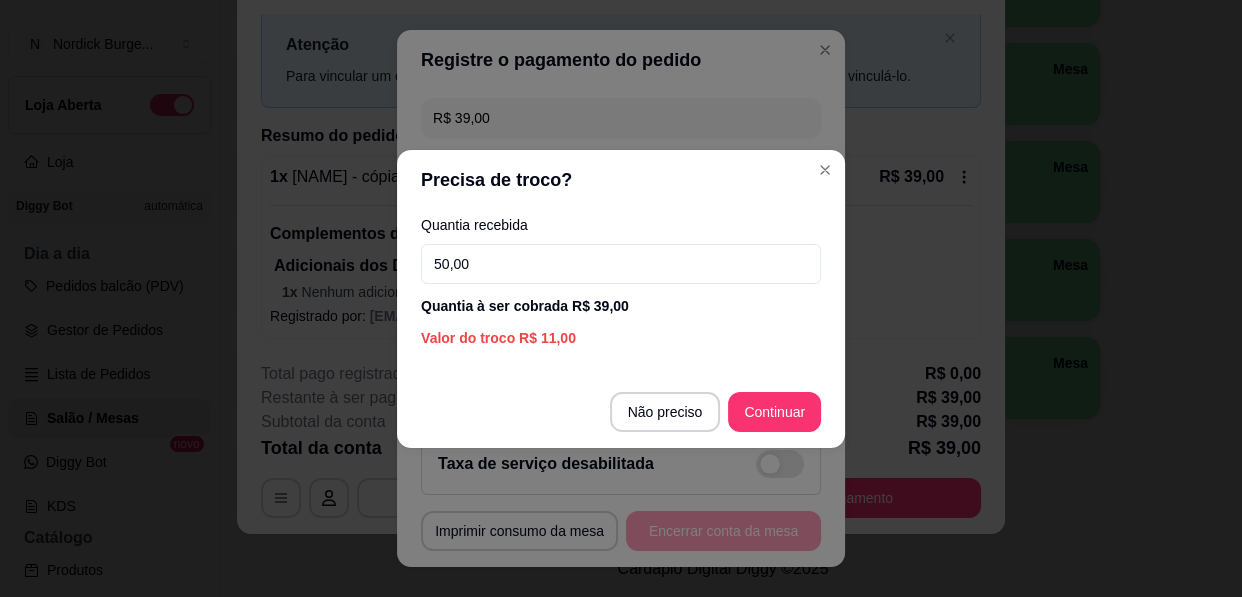type on "50,00" 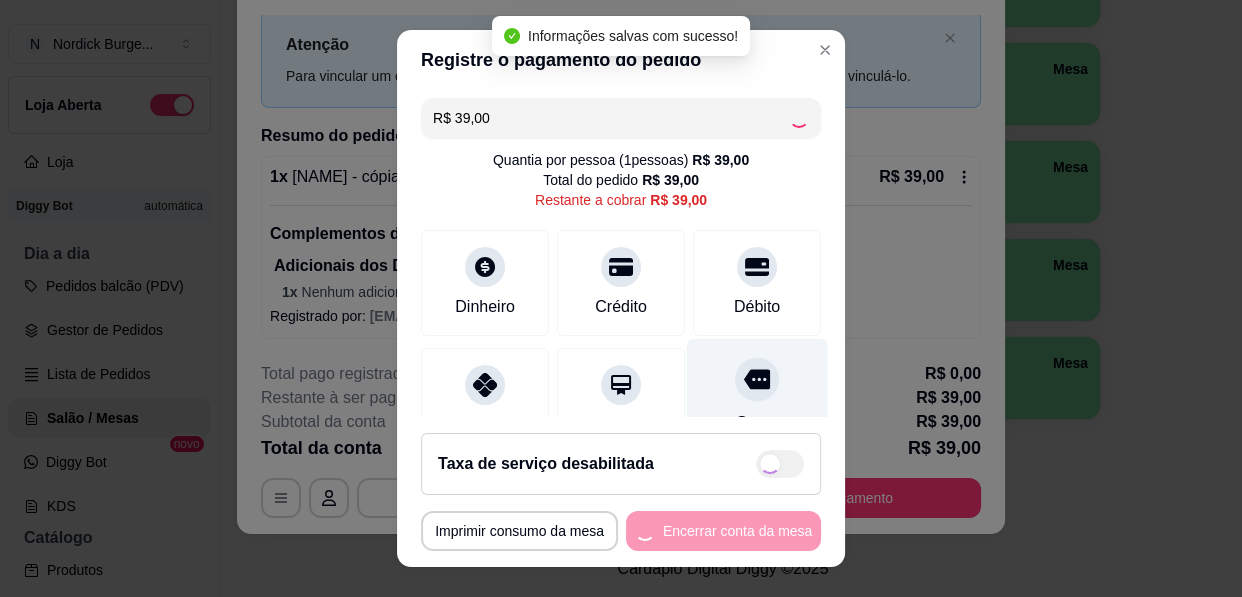 type on "R$ 0,00" 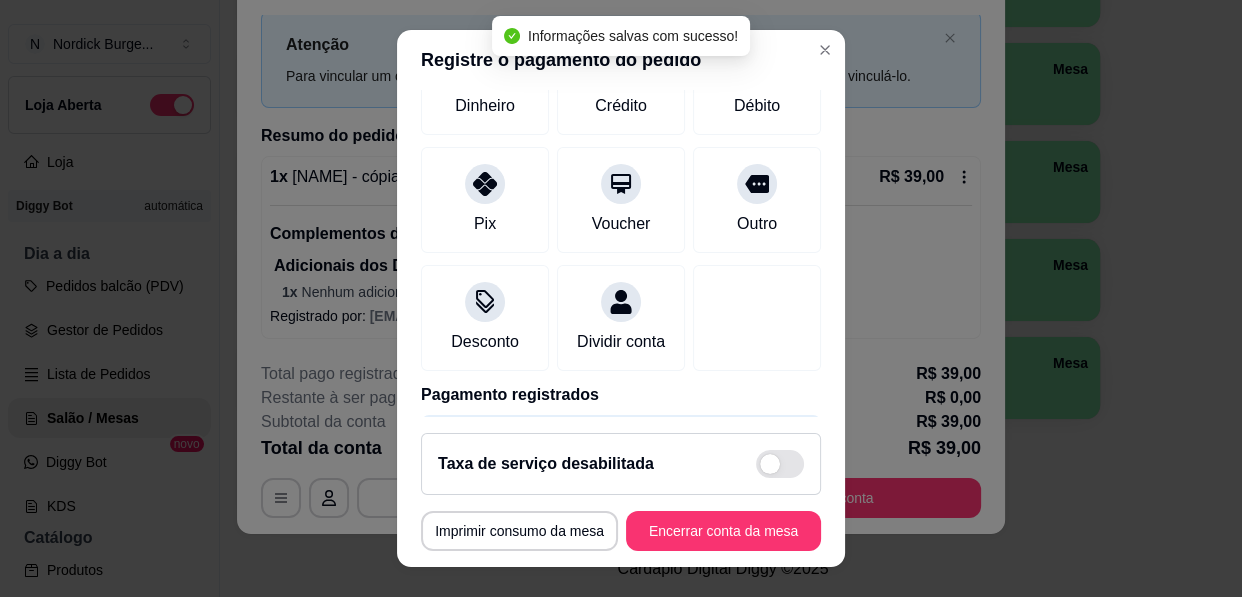 scroll, scrollTop: 269, scrollLeft: 0, axis: vertical 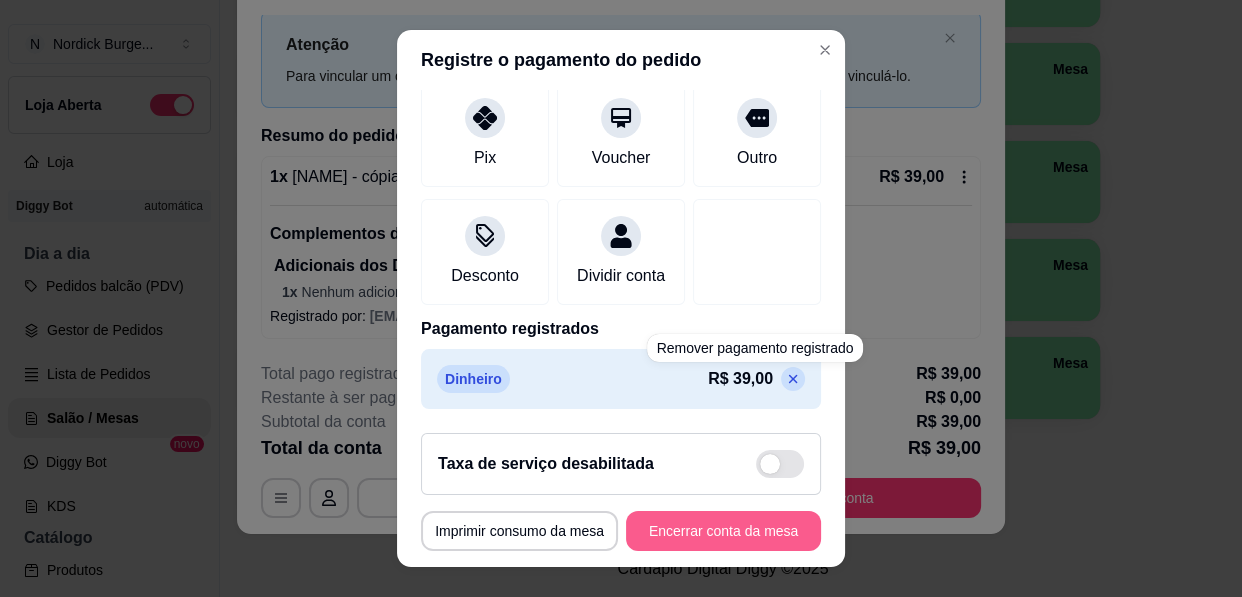click on "Encerrar conta da mesa" at bounding box center (723, 531) 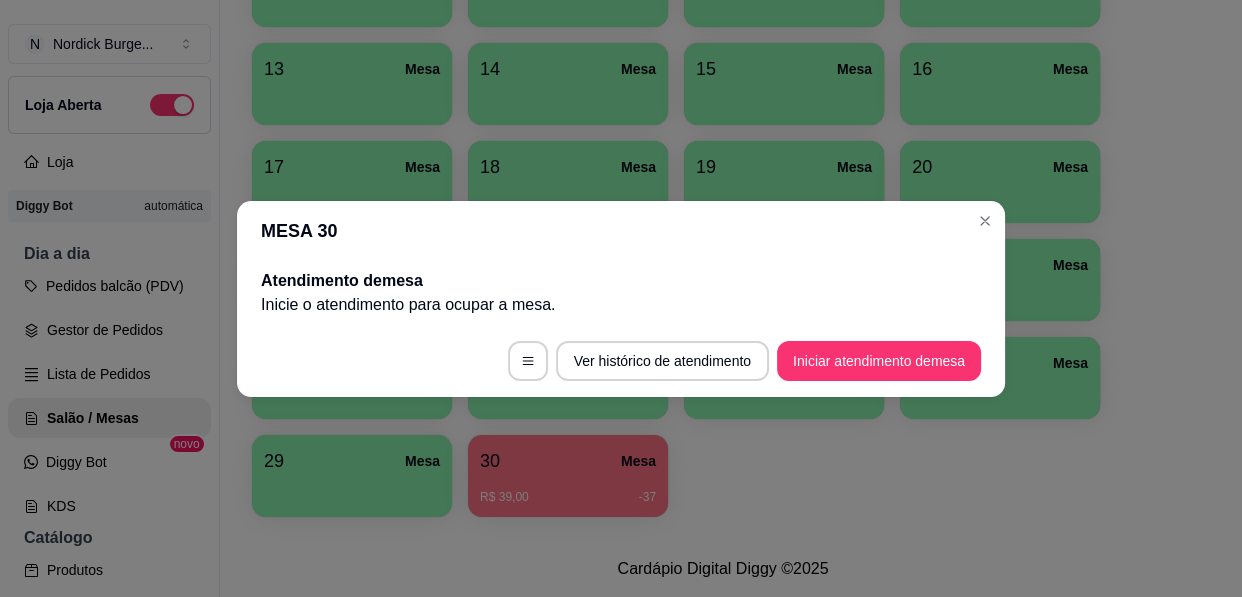 scroll, scrollTop: 0, scrollLeft: 0, axis: both 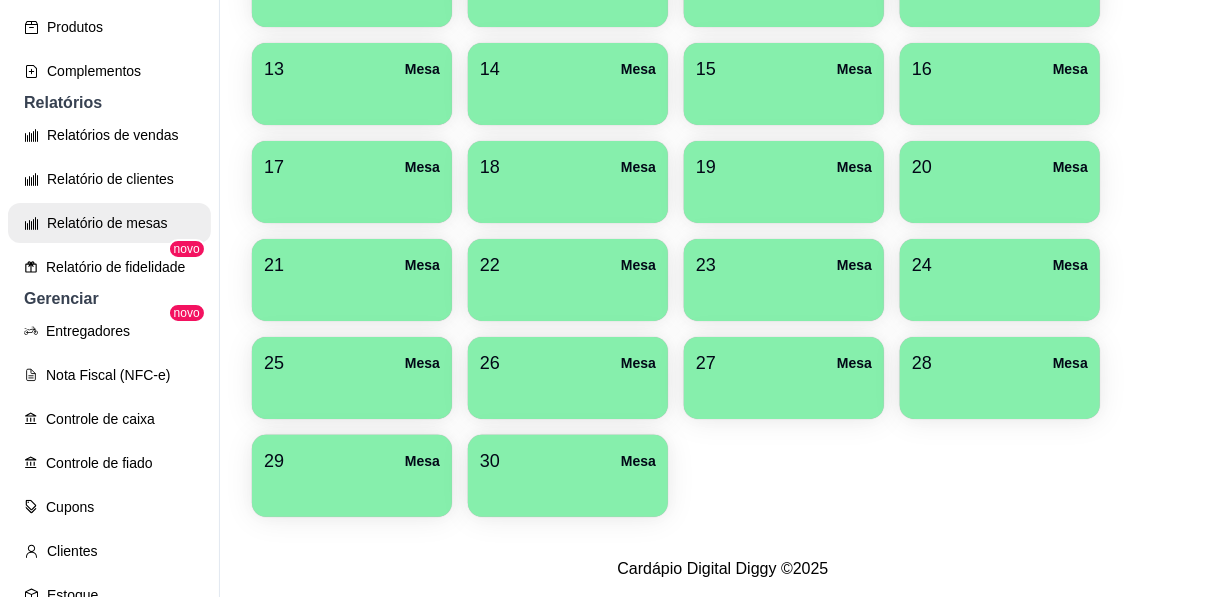 click on "Relatório de mesas" at bounding box center [109, 223] 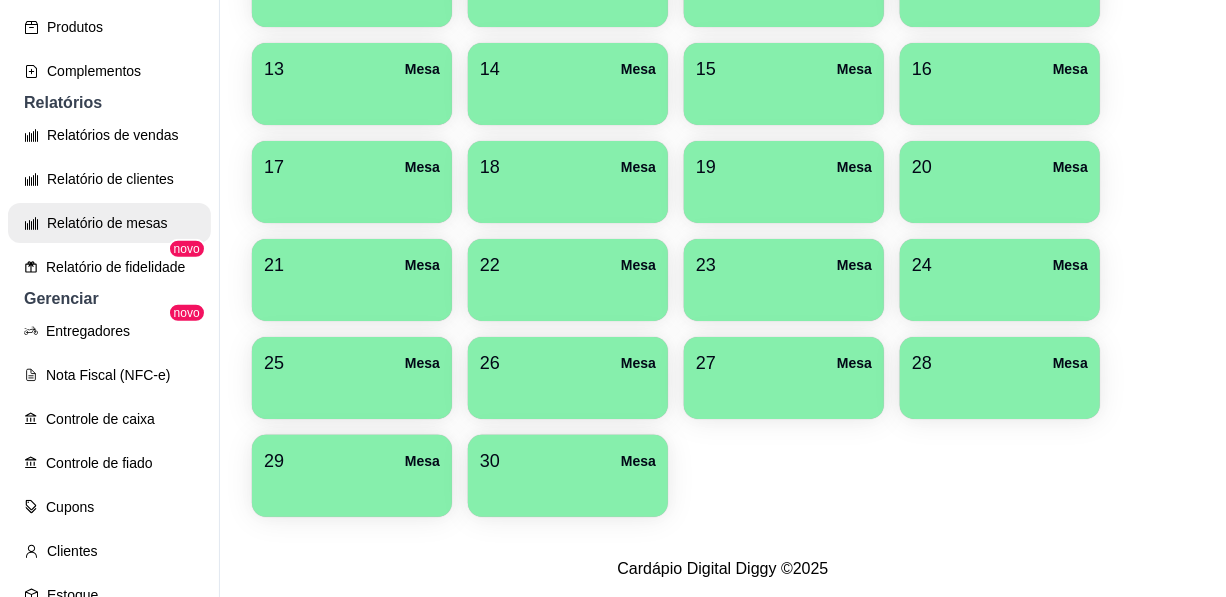 select on "TOTAL_OF_ORDERS" 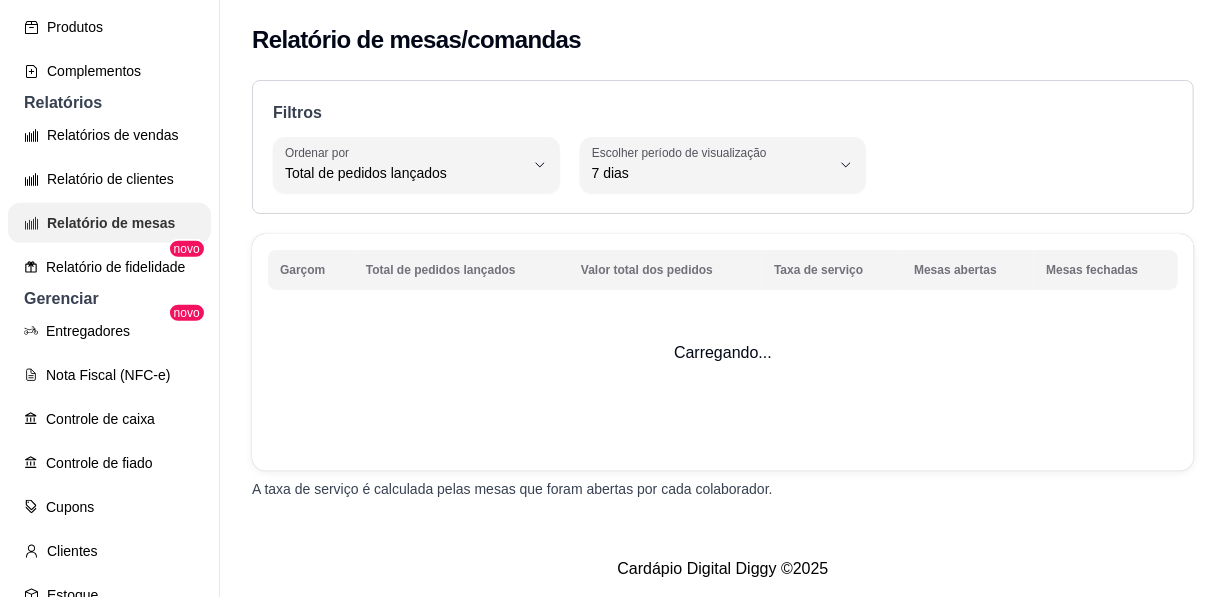 scroll, scrollTop: 0, scrollLeft: 0, axis: both 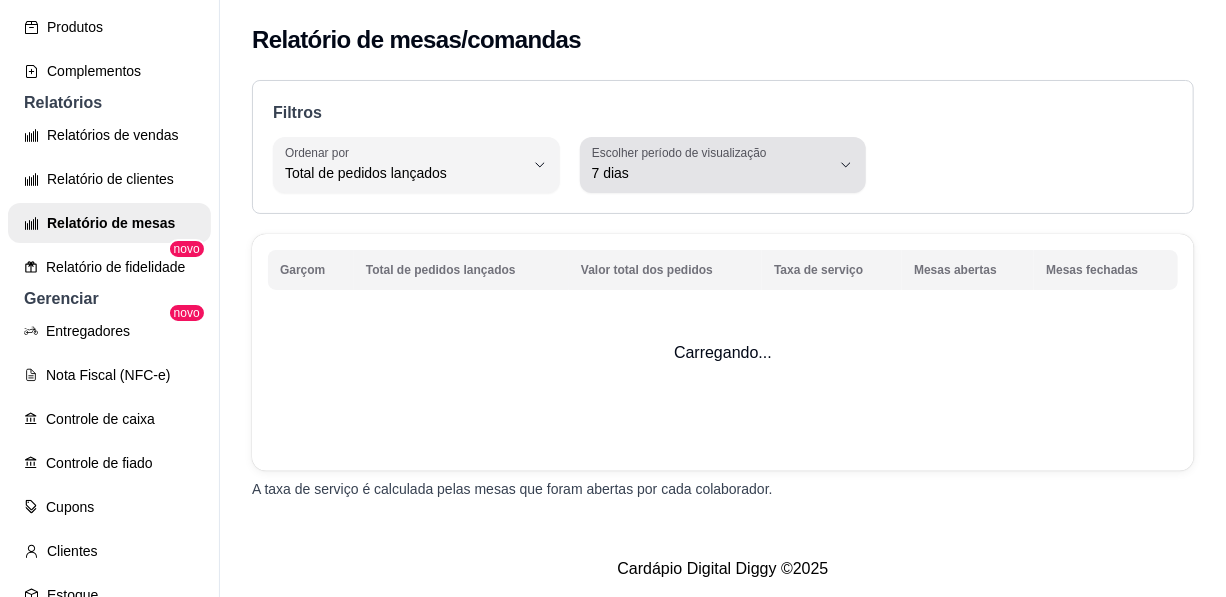 click on "7 dias" at bounding box center [711, 173] 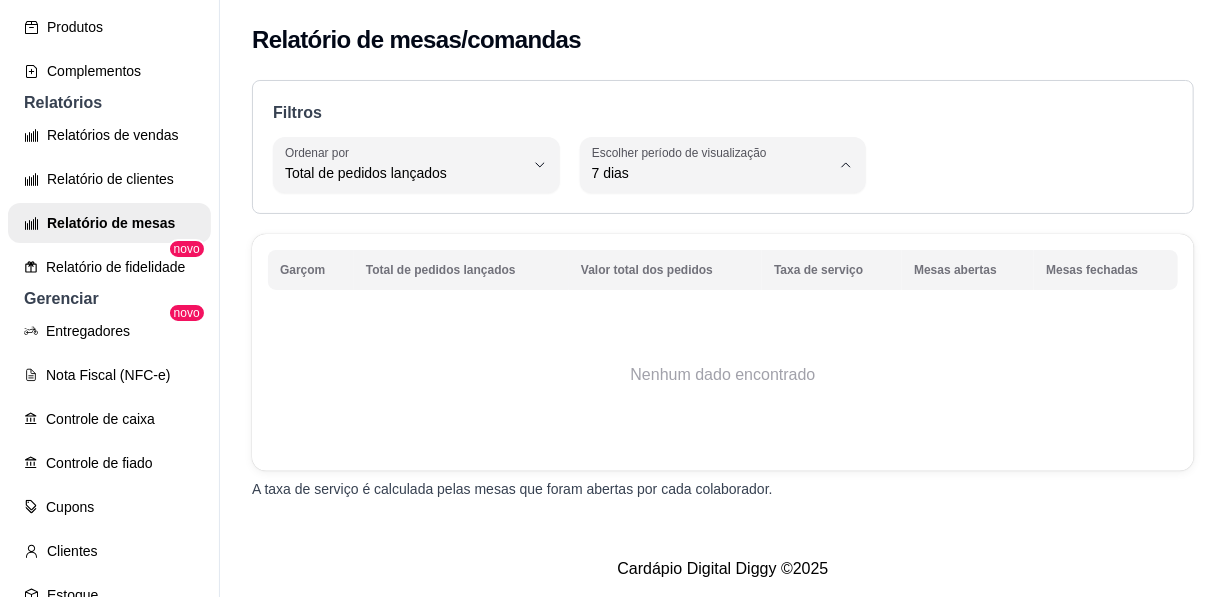 click on "Hoje" at bounding box center [706, 219] 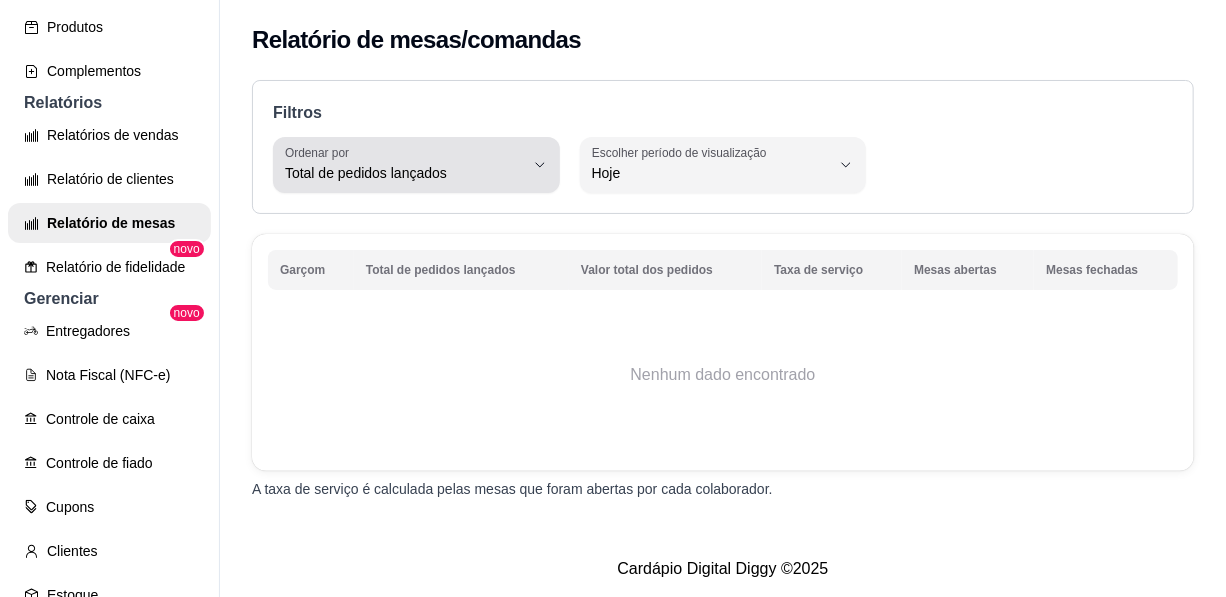click on "Total de pedidos lançados" at bounding box center [404, 173] 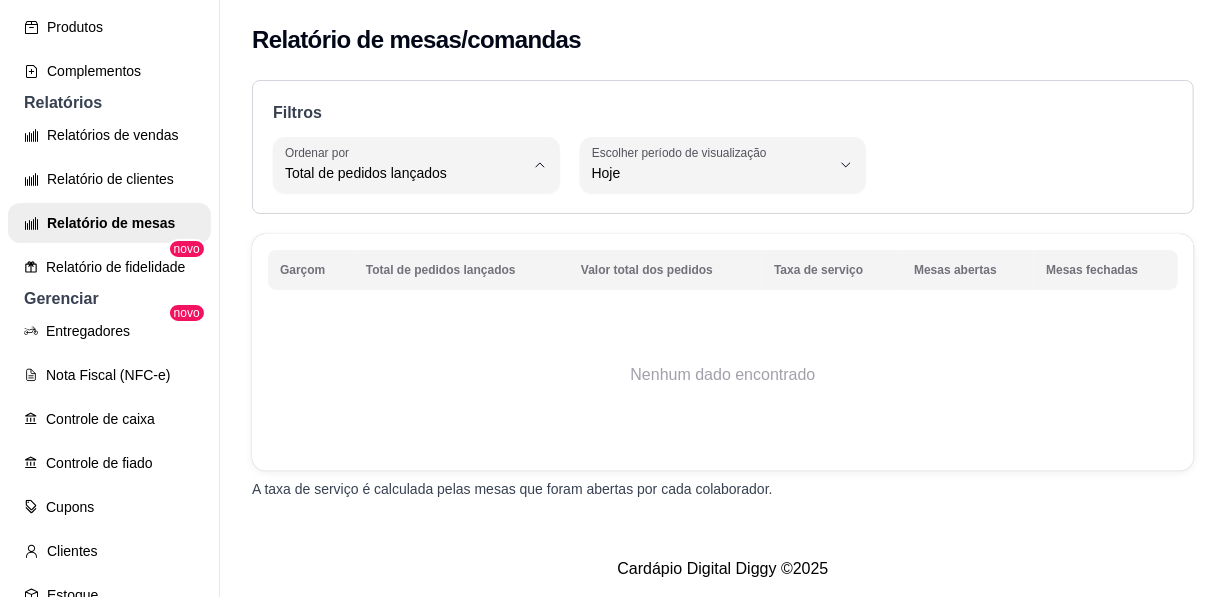click on "Total de pedidos lançados" at bounding box center (404, 219) 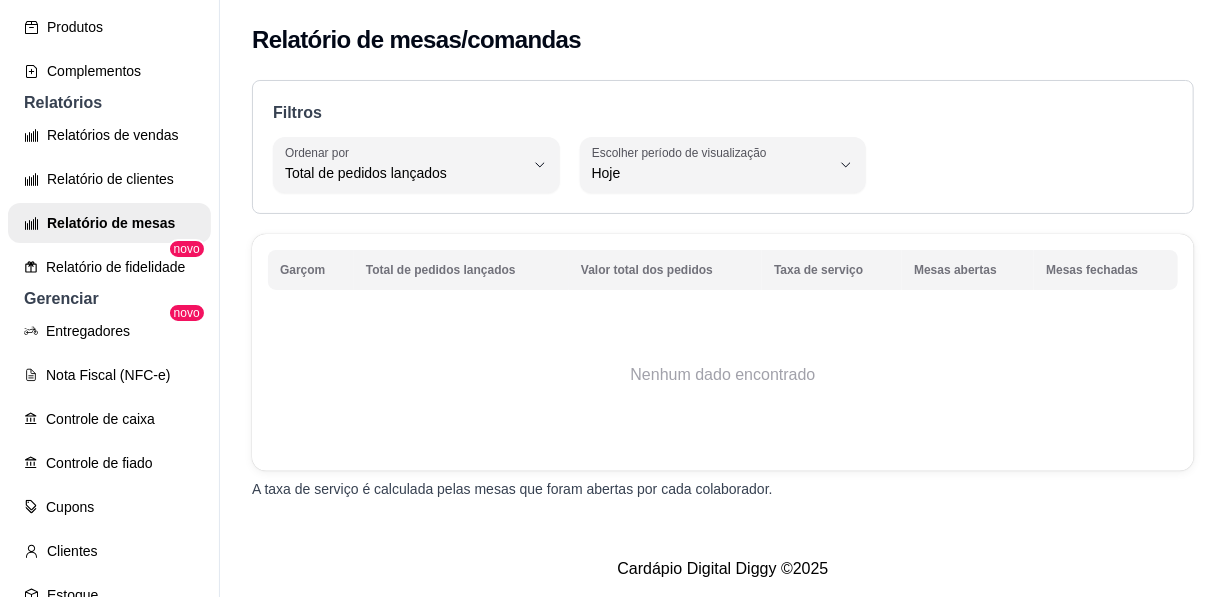 scroll, scrollTop: 31, scrollLeft: 0, axis: vertical 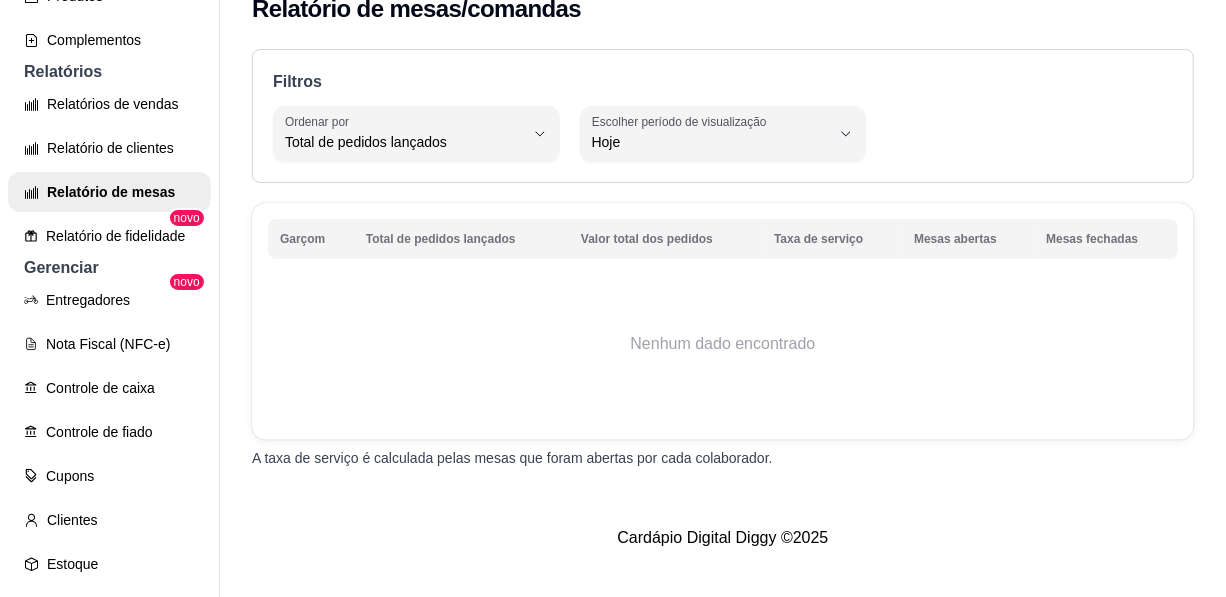 click on "Garçom" at bounding box center (311, 239) 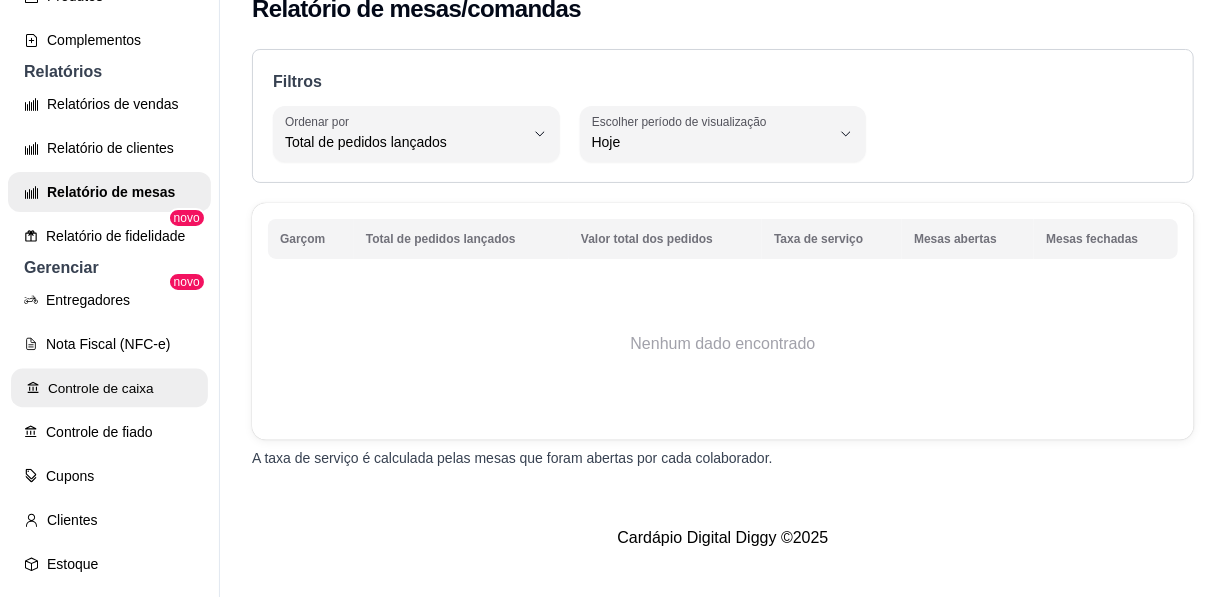 click on "Controle de caixa" at bounding box center [109, 388] 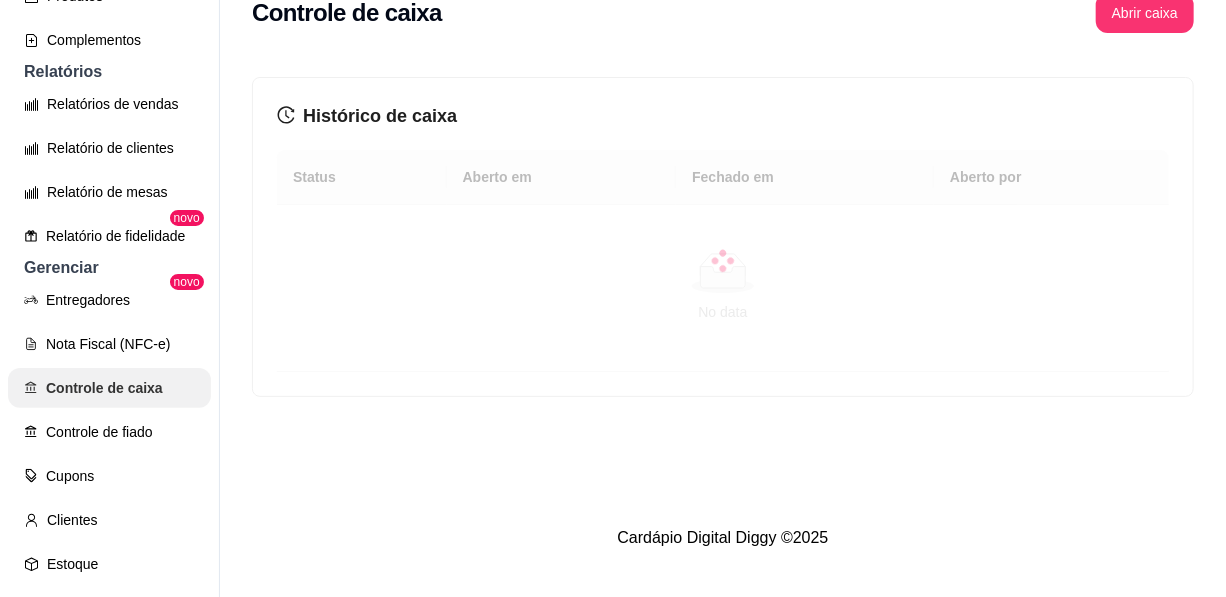 scroll, scrollTop: 0, scrollLeft: 0, axis: both 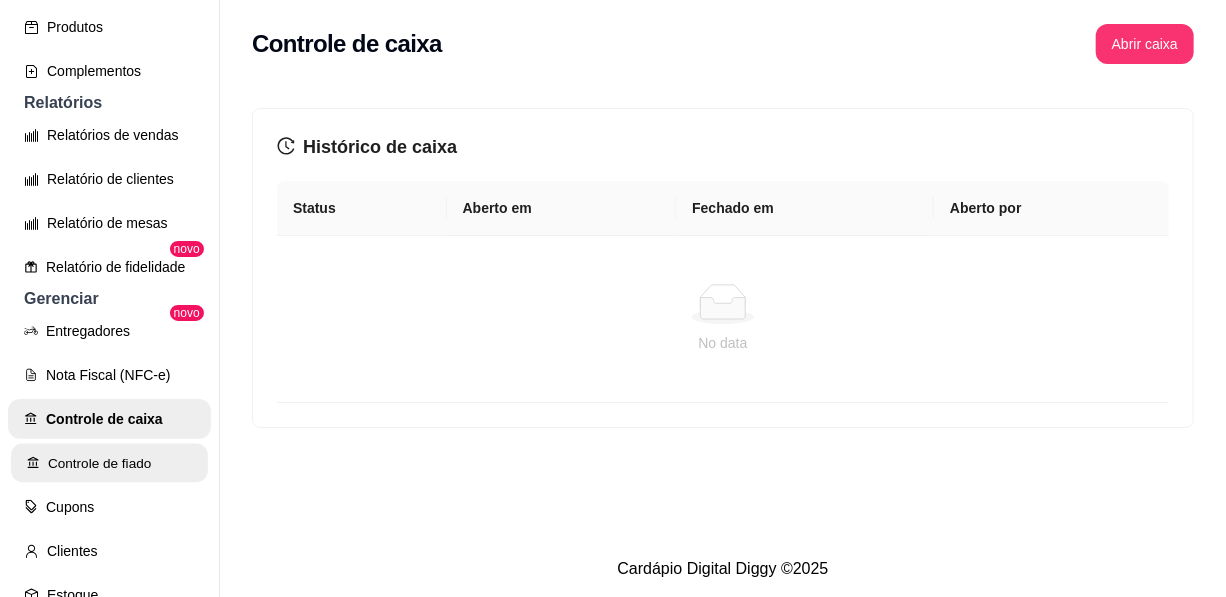 click on "Controle de fiado" at bounding box center (109, 463) 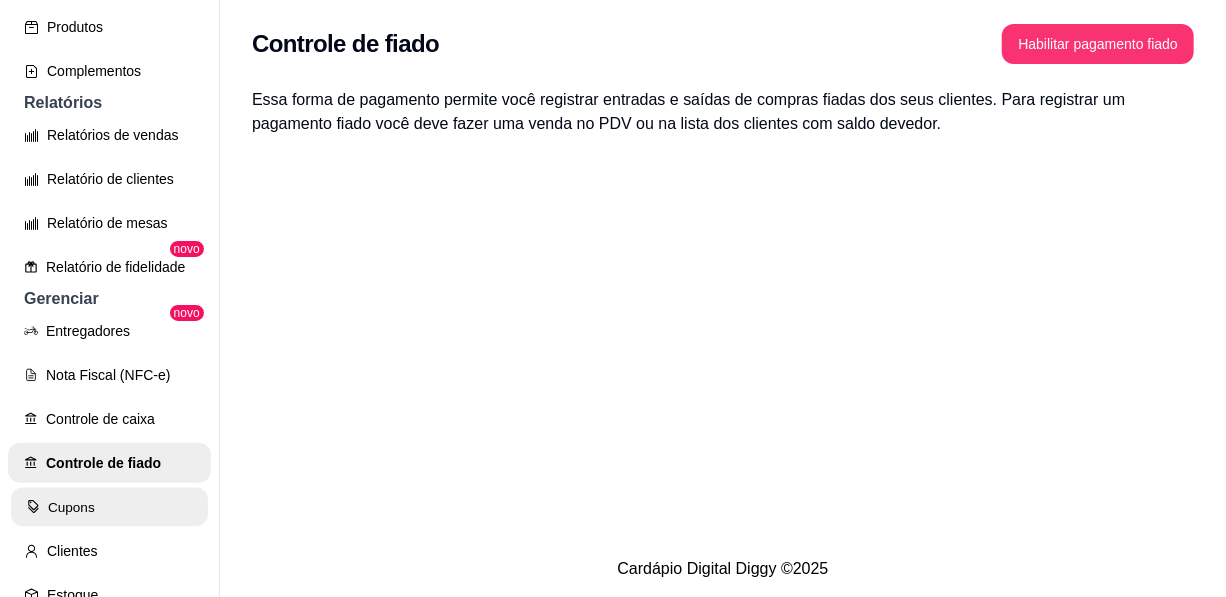 click on "Cupons" at bounding box center [109, 507] 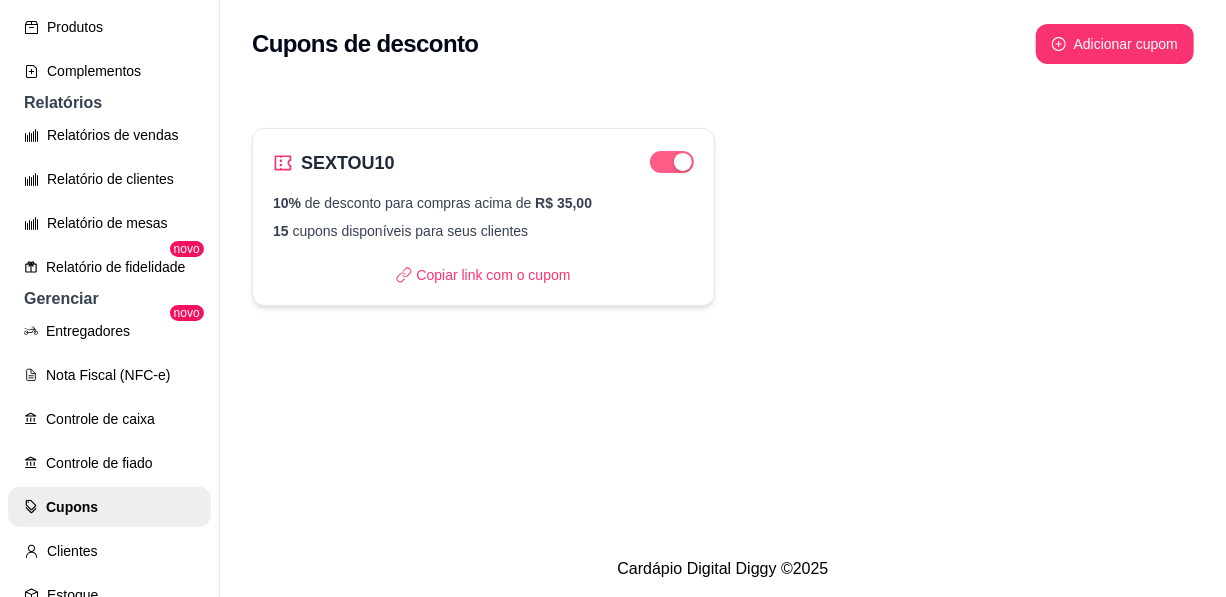 click at bounding box center [672, 162] 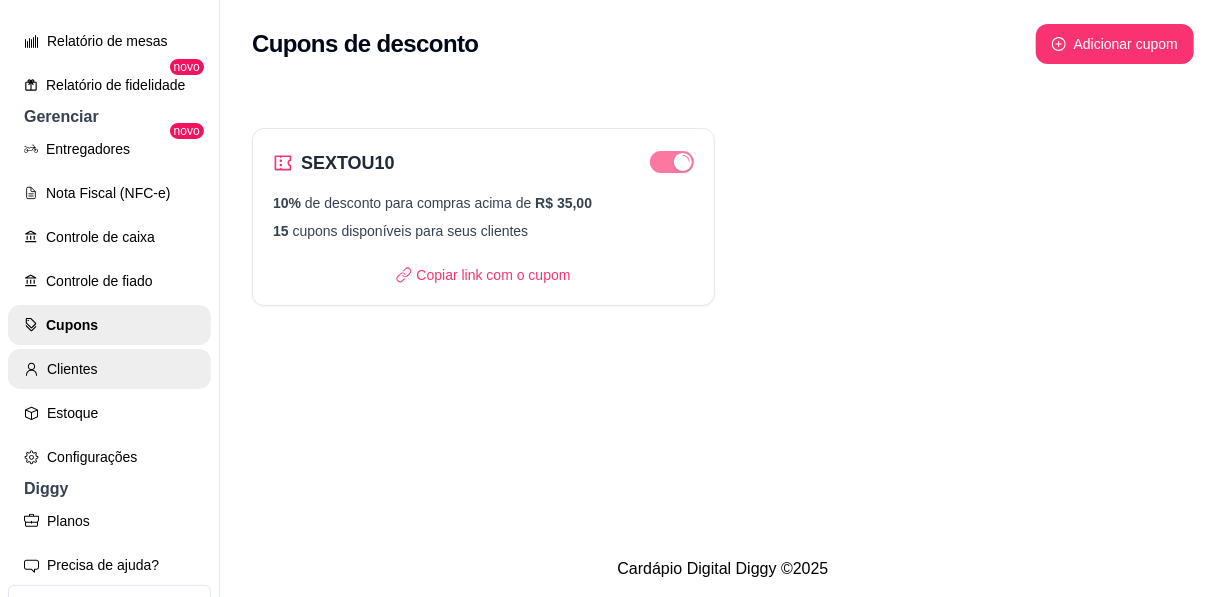 scroll, scrollTop: 816, scrollLeft: 0, axis: vertical 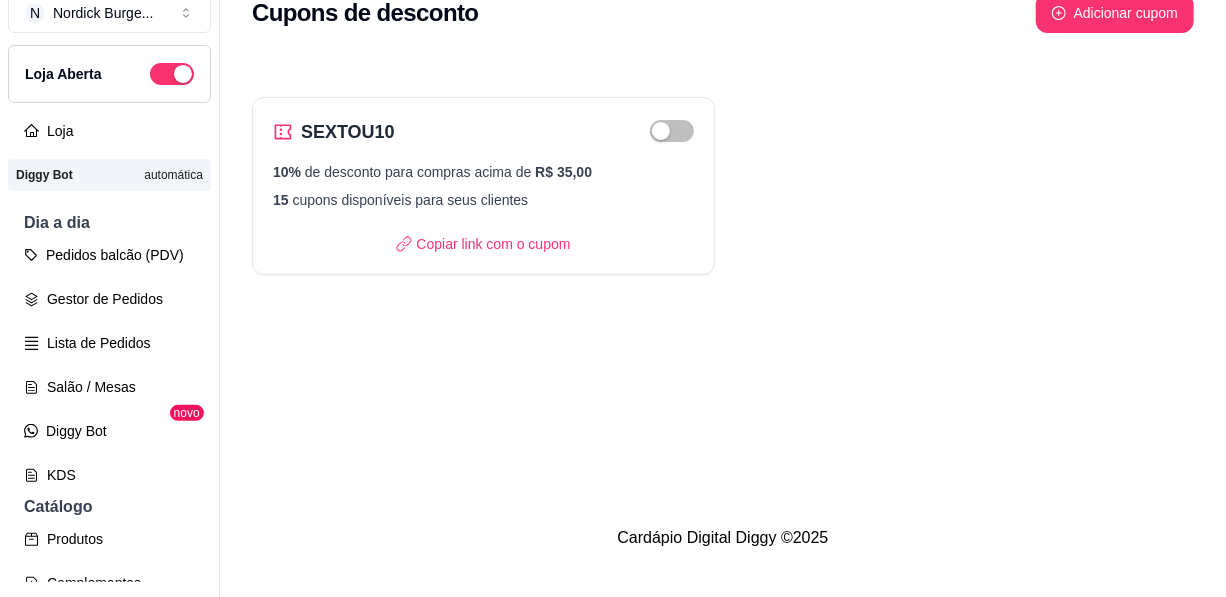 click on "automática" at bounding box center (173, 175) 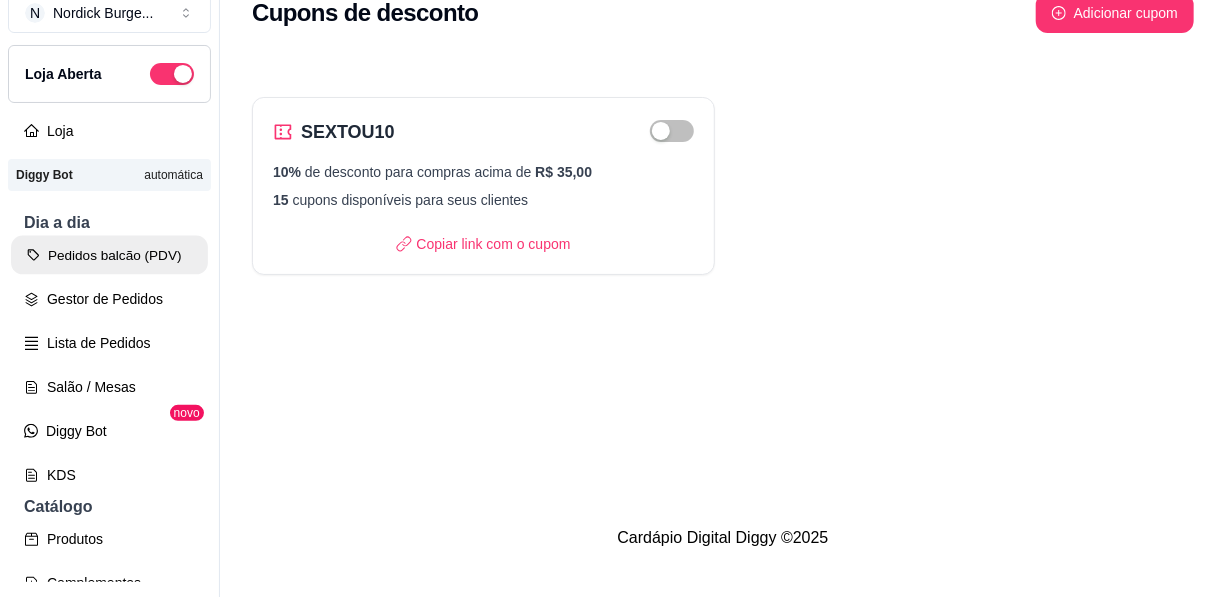 click on "Pedidos balcão (PDV)" at bounding box center [109, 255] 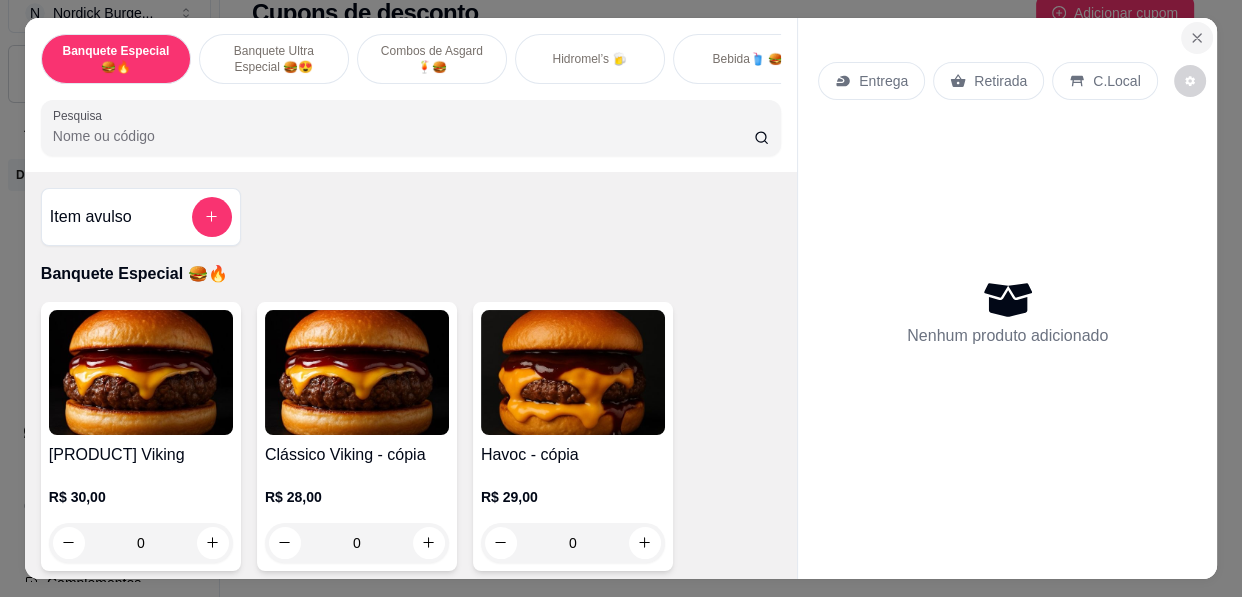 click 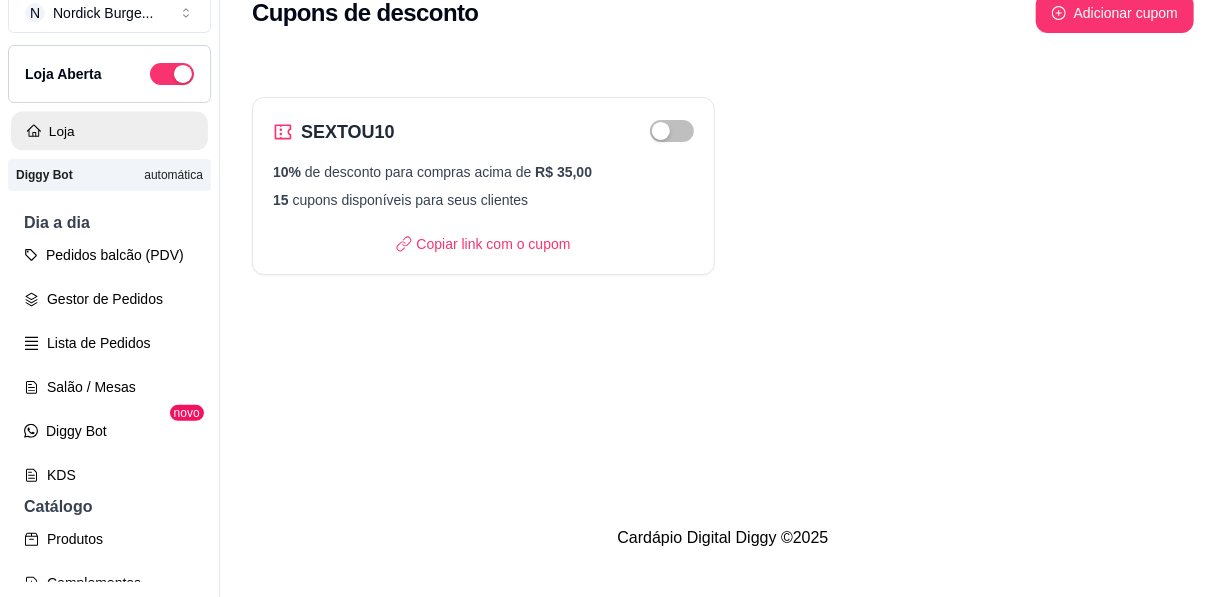 click on "Loja" at bounding box center [109, 131] 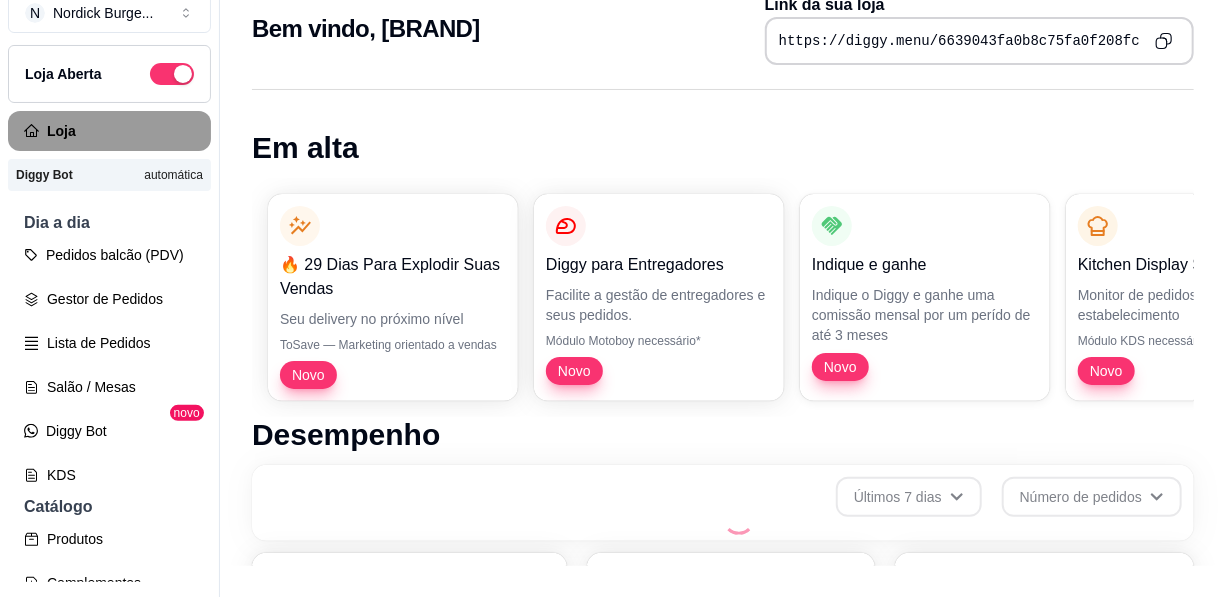 scroll, scrollTop: 0, scrollLeft: 0, axis: both 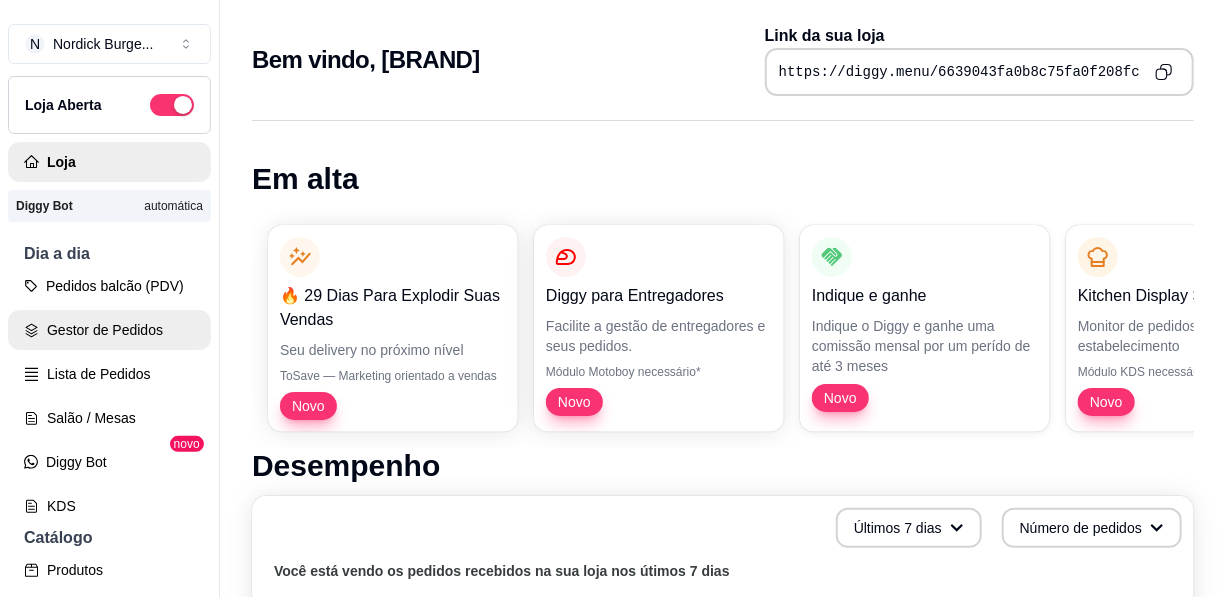 click on "Gestor de Pedidos" at bounding box center (109, 330) 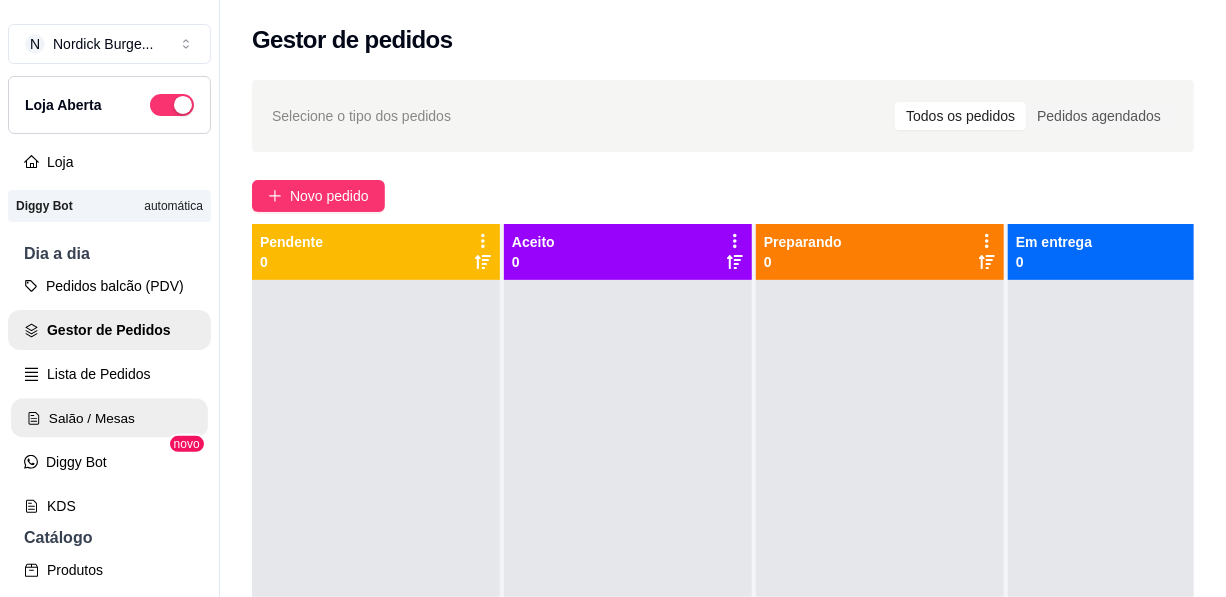 click on "Salão / Mesas" at bounding box center (109, 418) 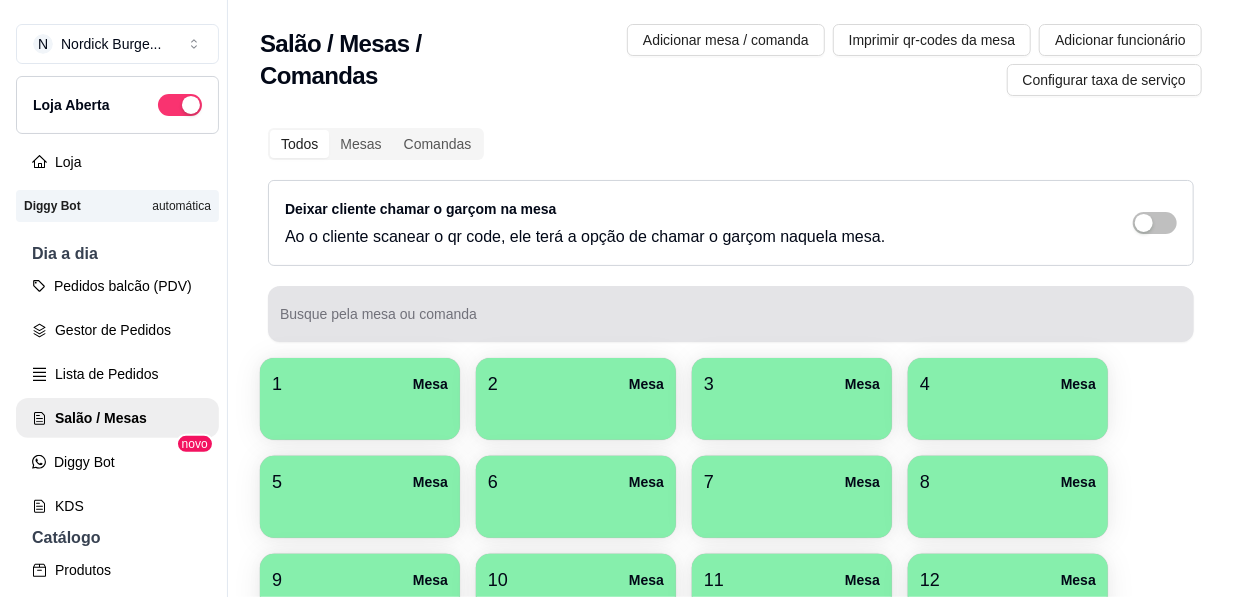 scroll, scrollTop: 181, scrollLeft: 0, axis: vertical 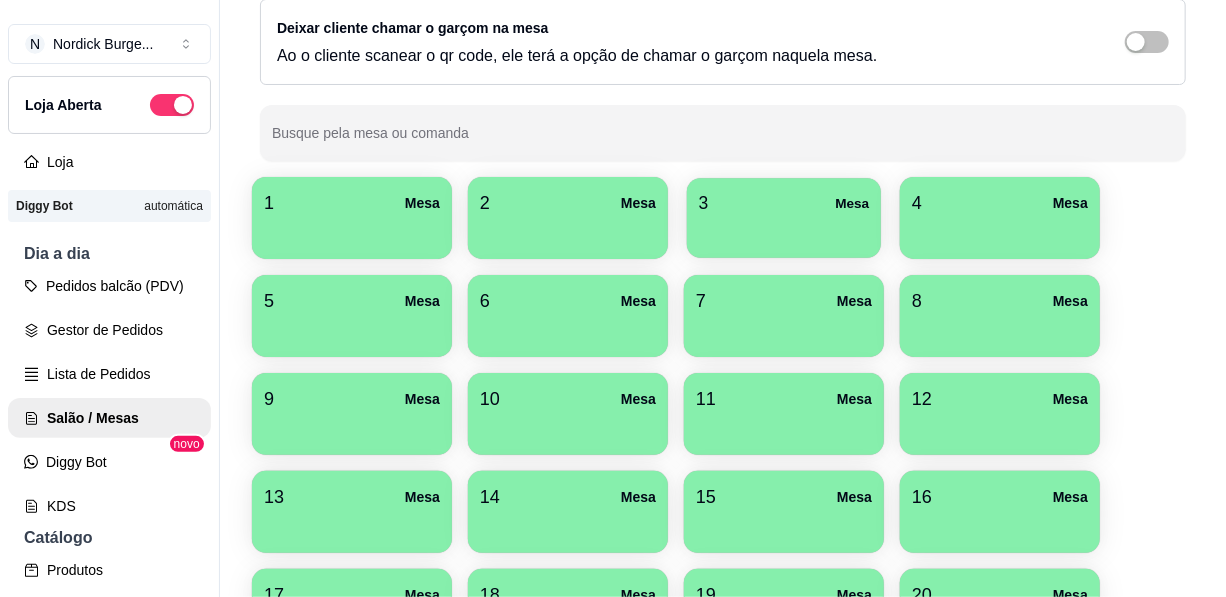 click on "3 Mesa" at bounding box center (784, 203) 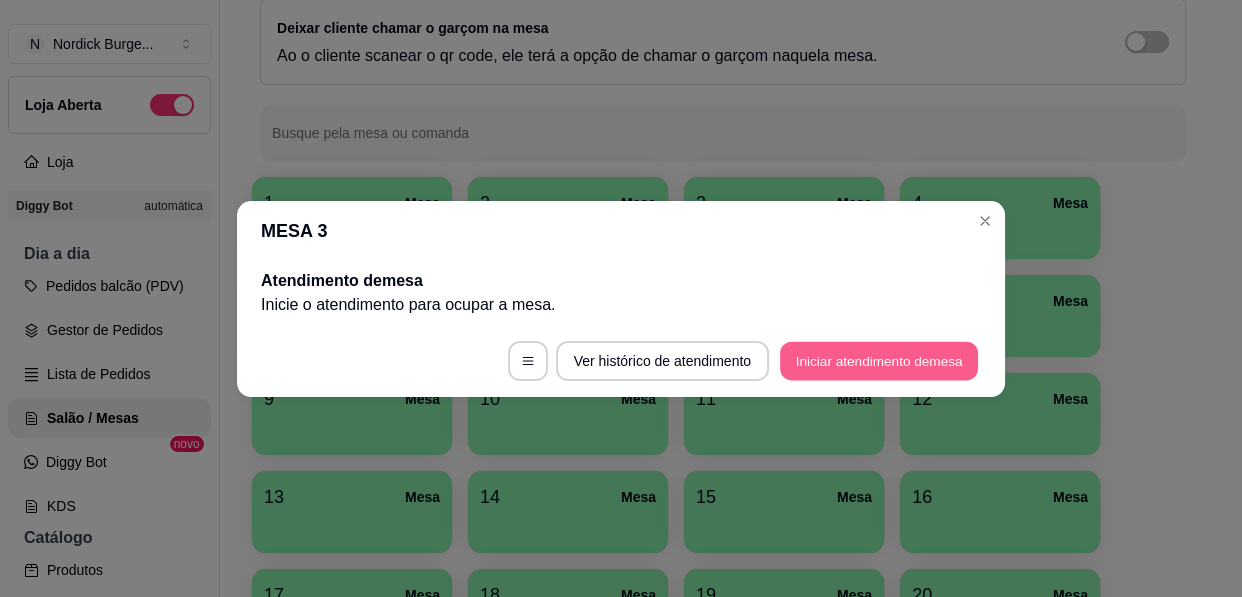 click on "Iniciar atendimento de  mesa" at bounding box center (879, 360) 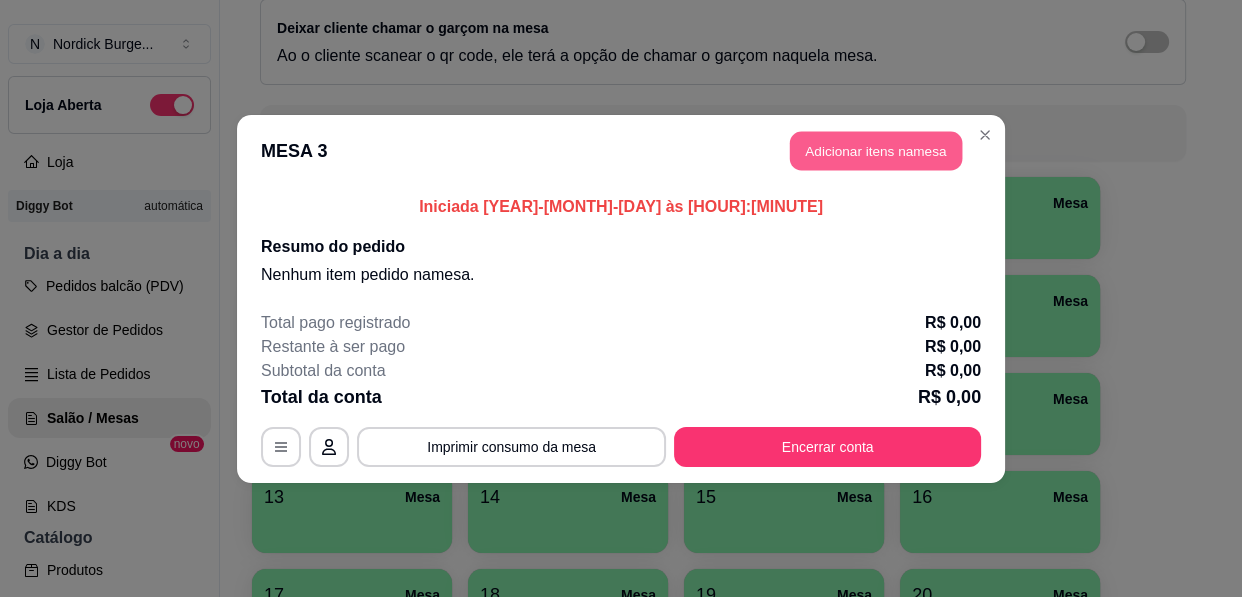 click on "Adicionar itens na  mesa" at bounding box center (876, 150) 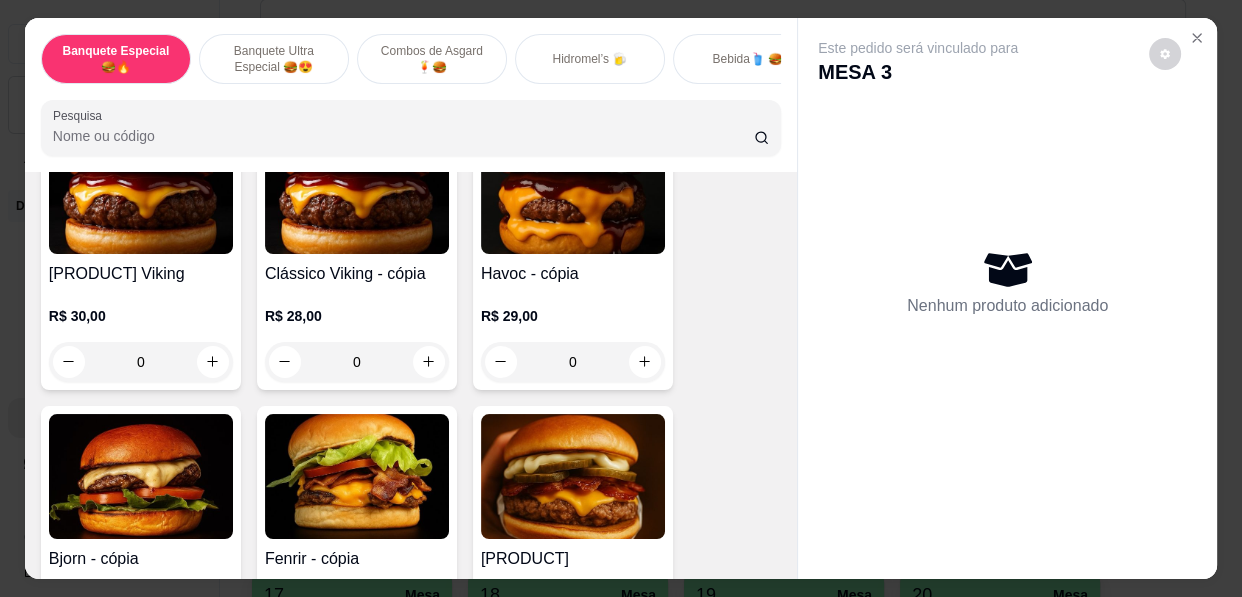 scroll, scrollTop: 90, scrollLeft: 0, axis: vertical 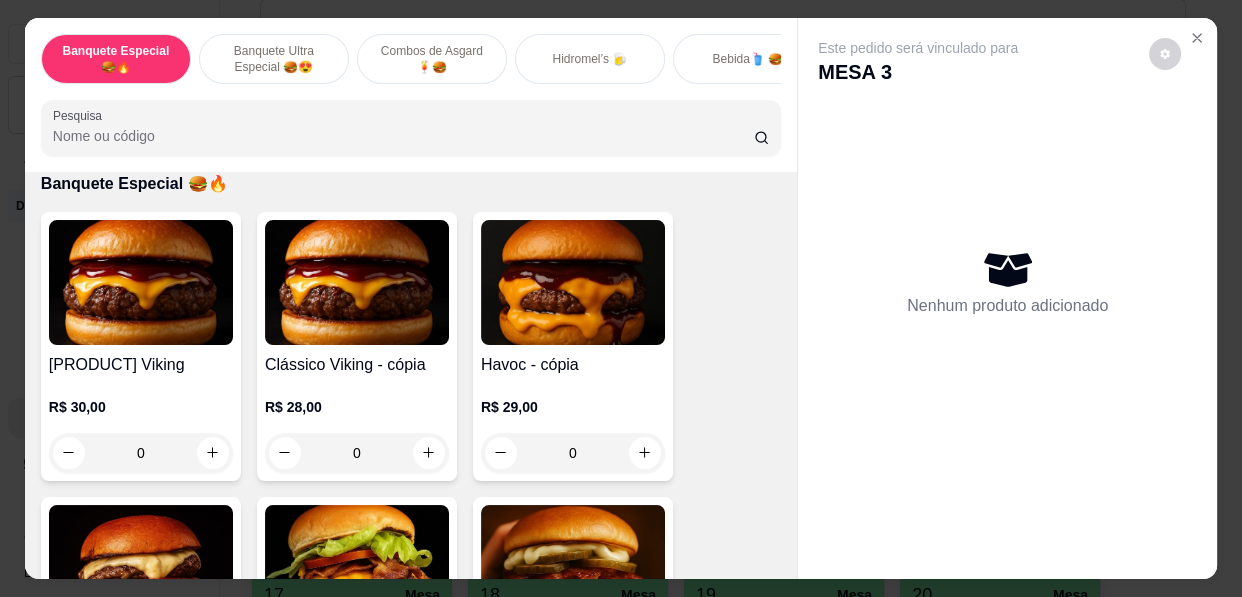 click at bounding box center (357, 282) 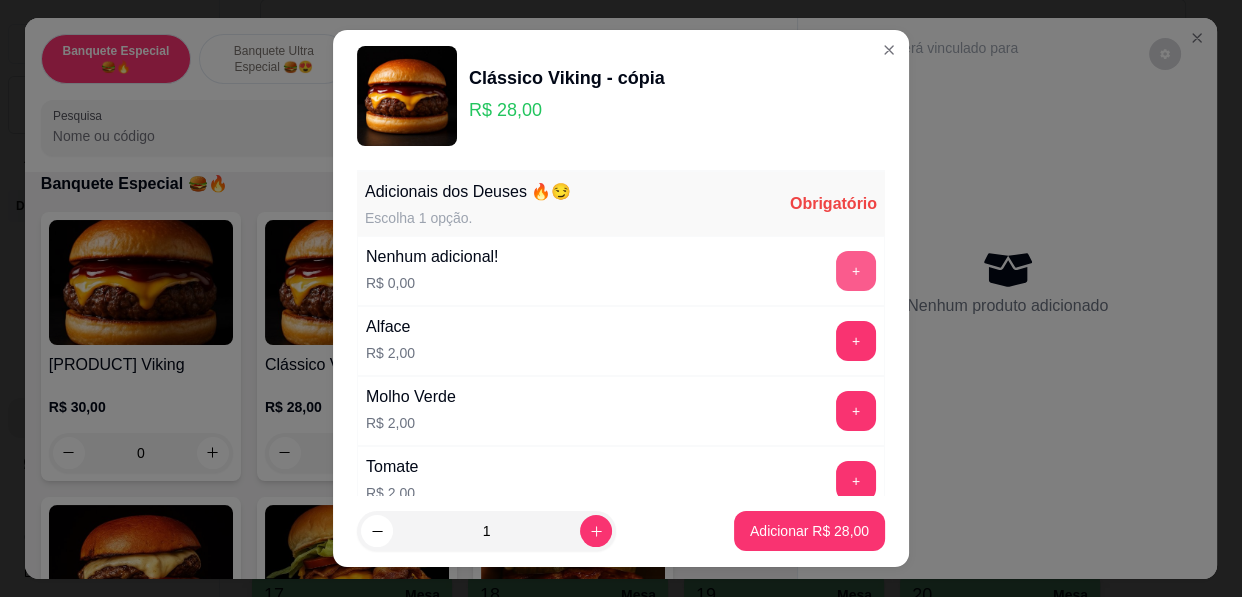 click on "+" at bounding box center (856, 271) 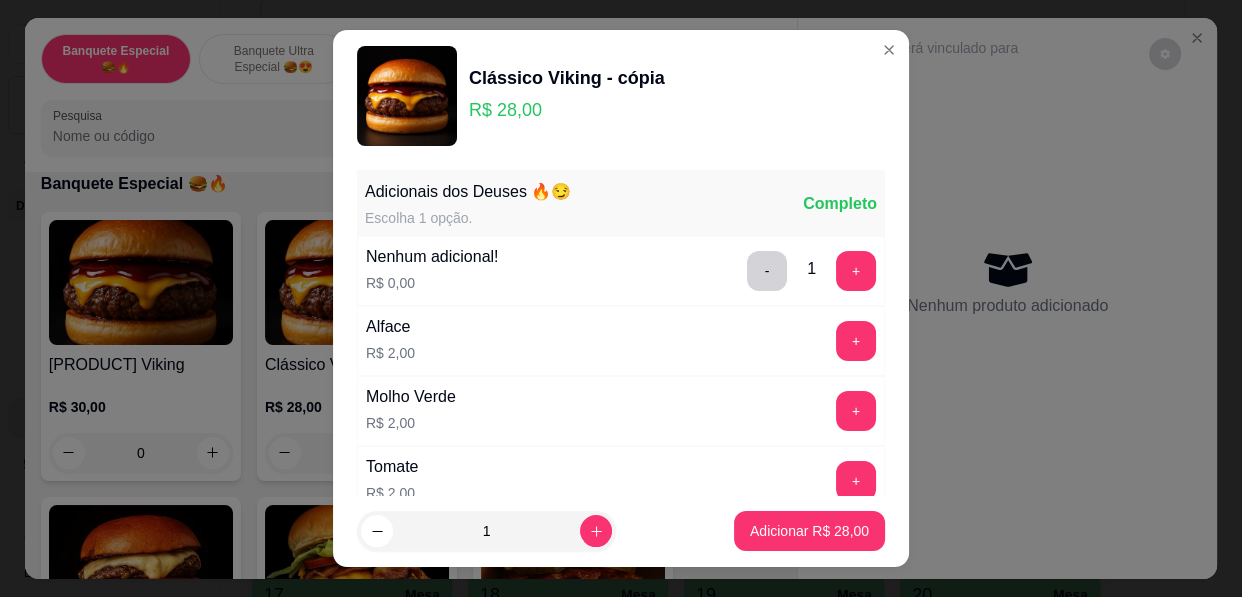 scroll, scrollTop: 272, scrollLeft: 0, axis: vertical 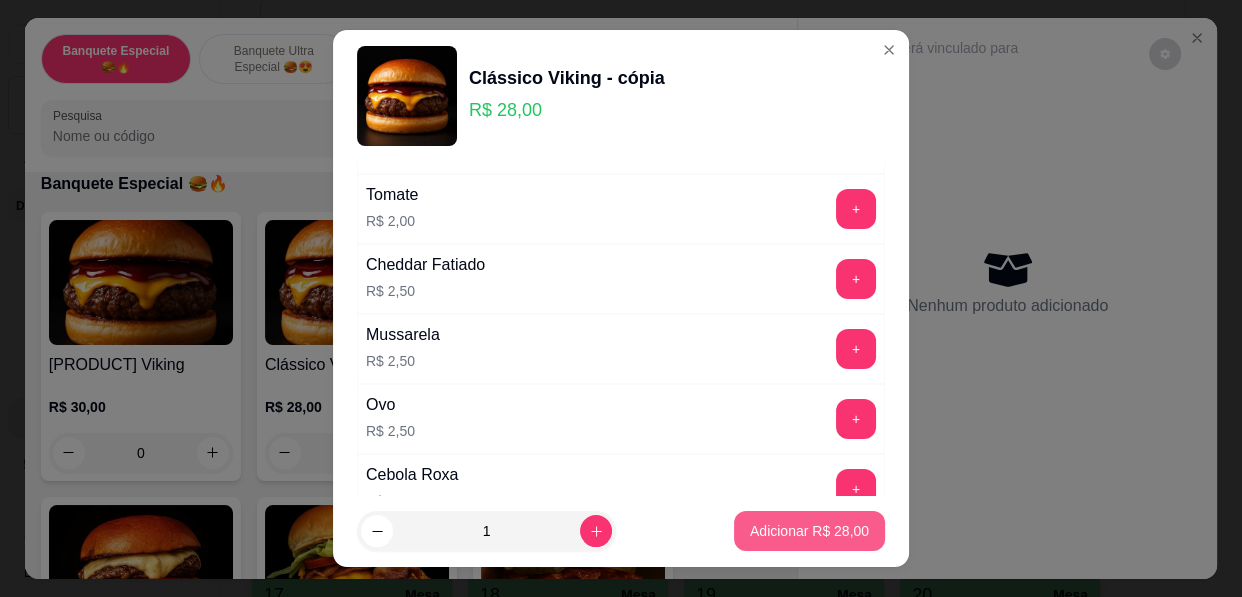 click on "Adicionar   R$ 28,00" at bounding box center (809, 531) 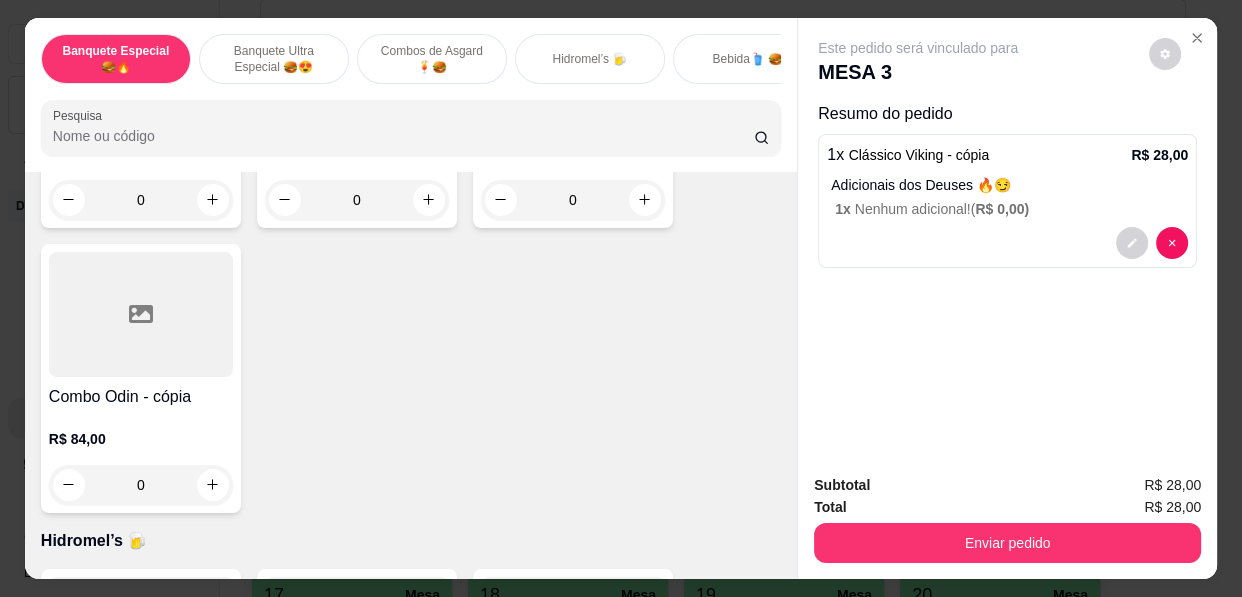 scroll, scrollTop: 1909, scrollLeft: 0, axis: vertical 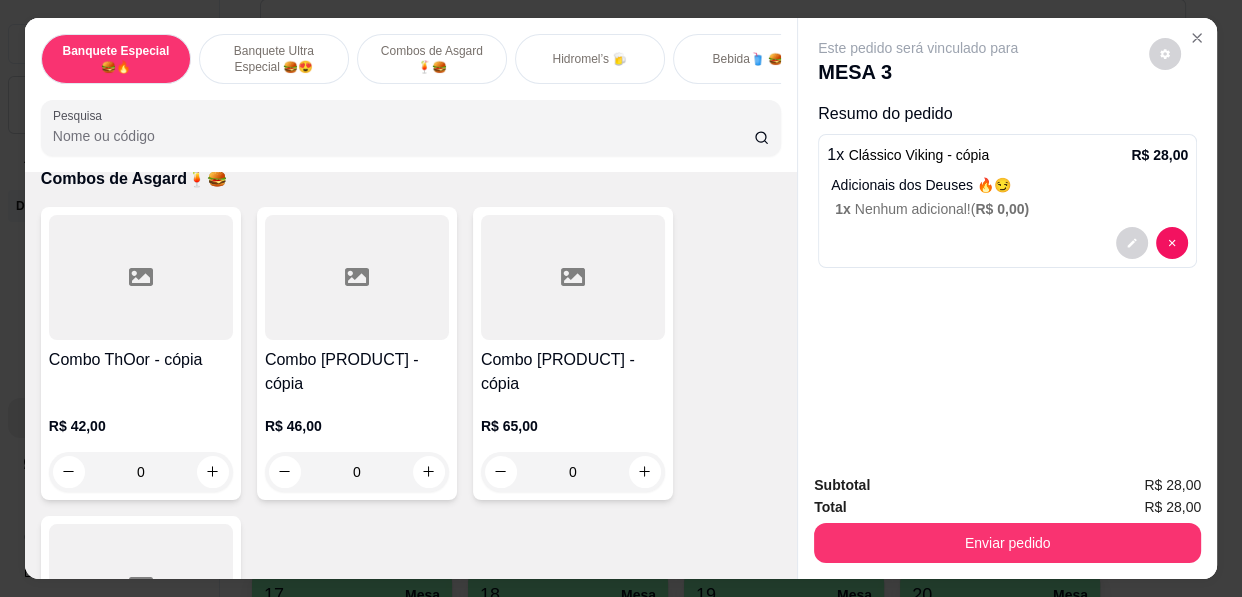 click on "Hidromel’s 🍺" at bounding box center [590, 59] 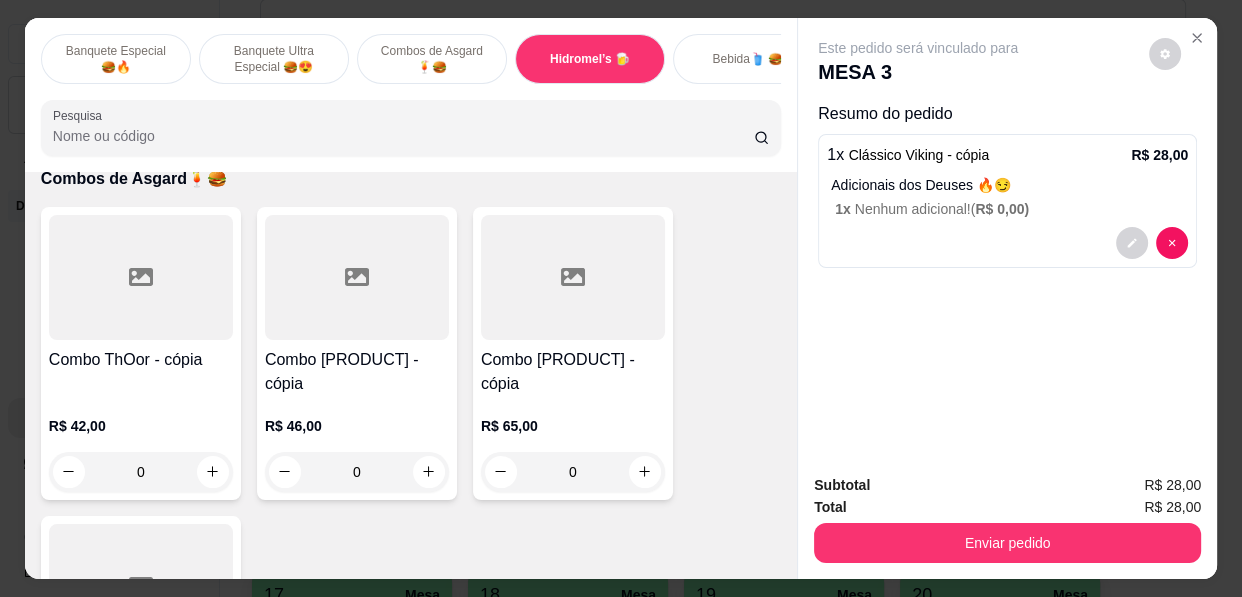scroll, scrollTop: 53, scrollLeft: 0, axis: vertical 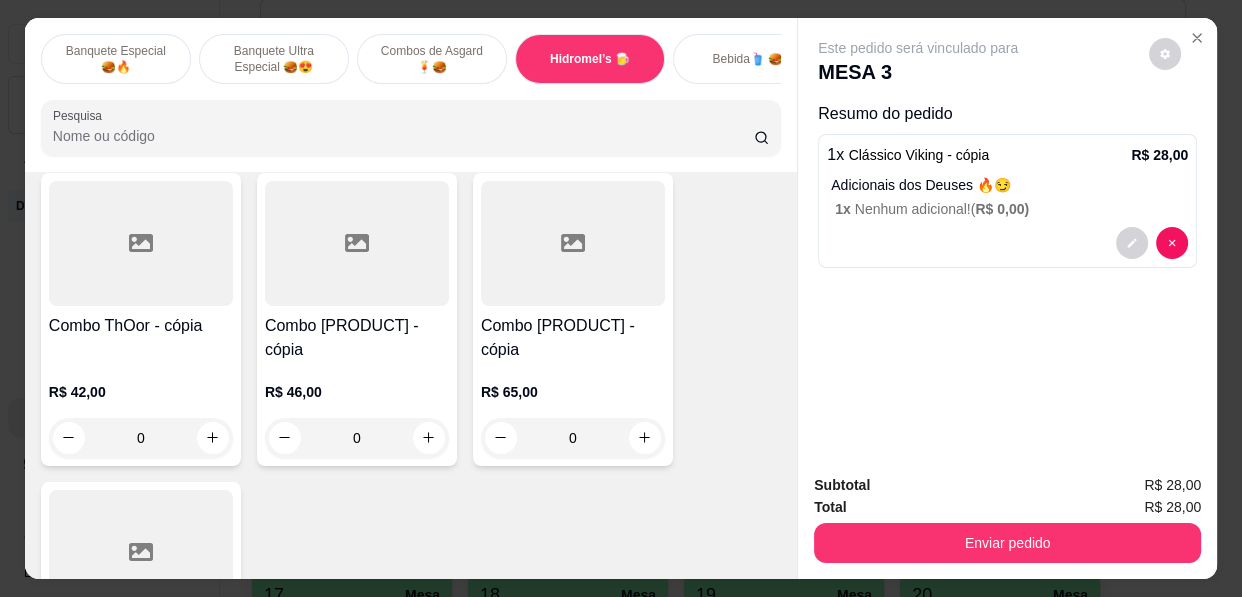 click on "Bebida🥤 🍔" at bounding box center (747, 59) 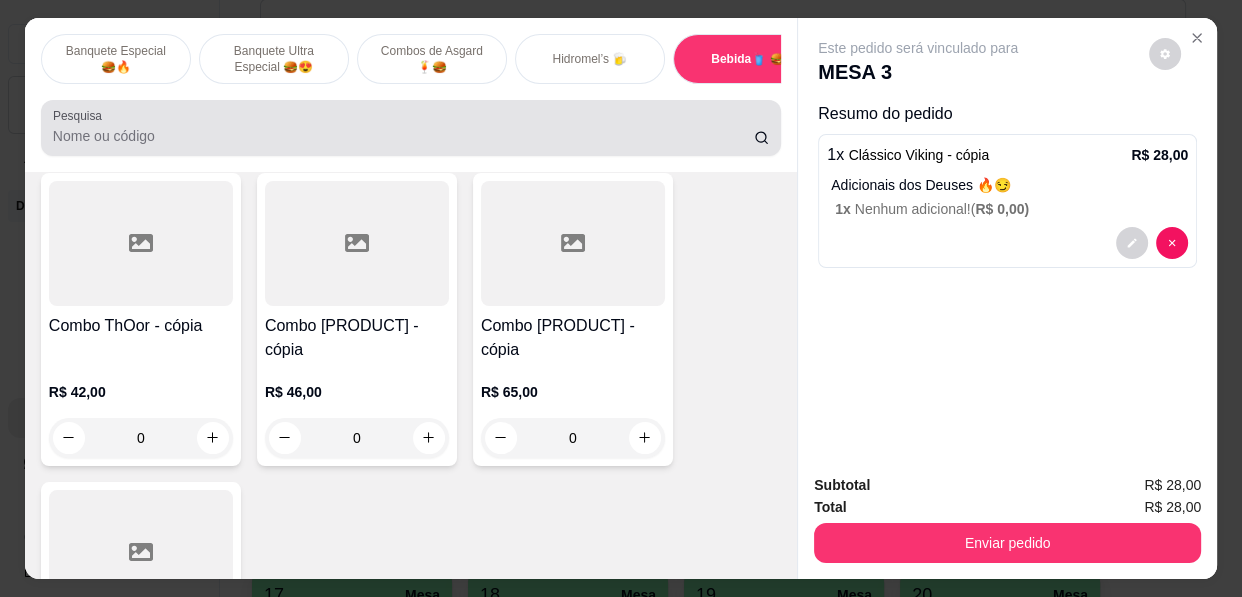 scroll, scrollTop: 53, scrollLeft: 0, axis: vertical 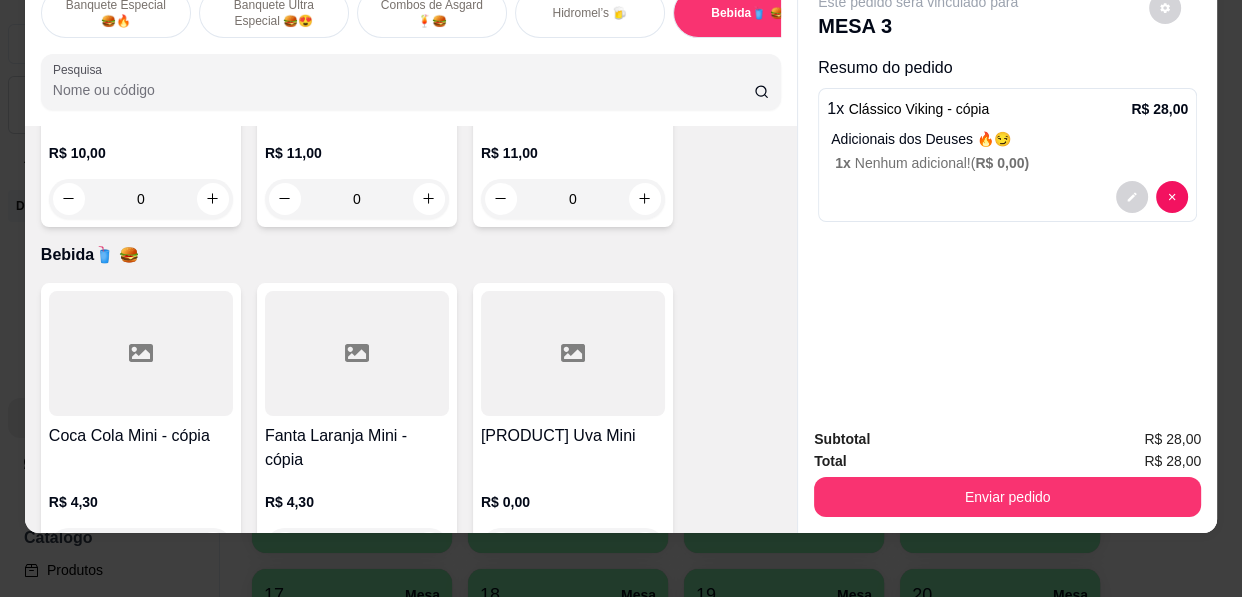 click at bounding box center [357, 353] 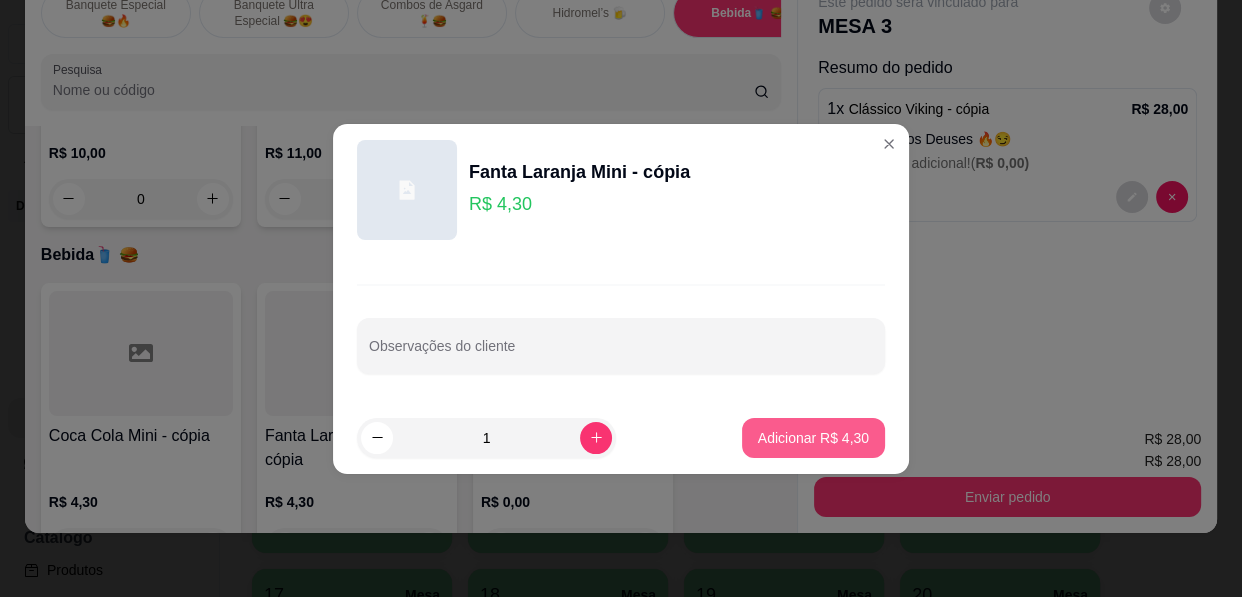 click on "Adicionar   R$ 4,30" at bounding box center (813, 438) 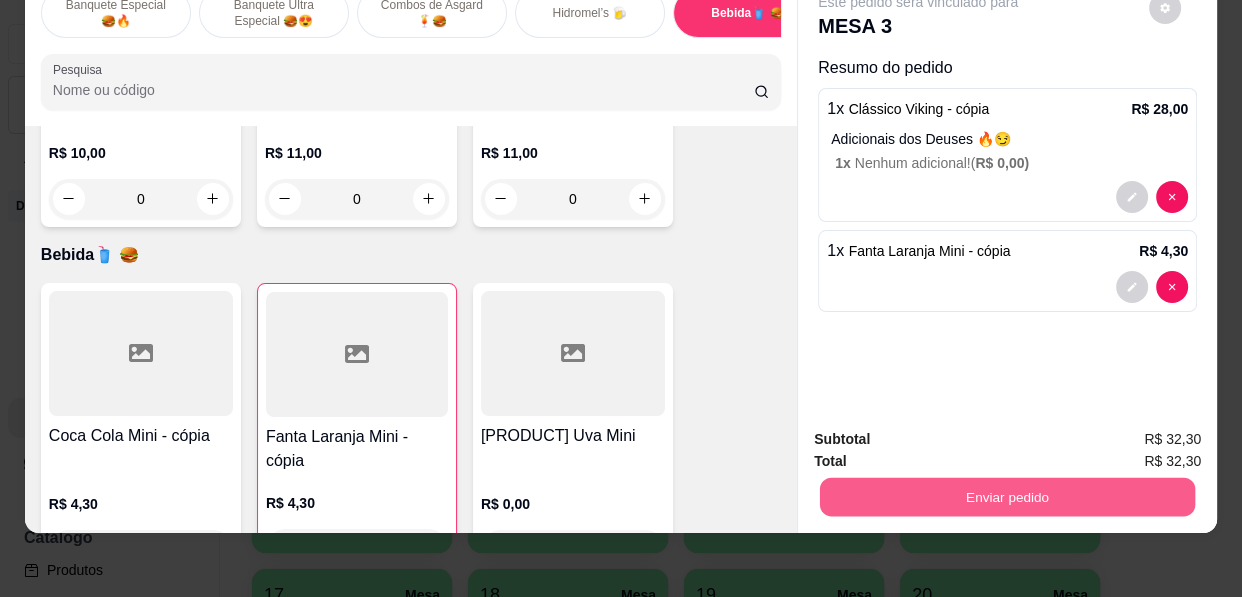 click on "Enviar pedido" at bounding box center (1007, 497) 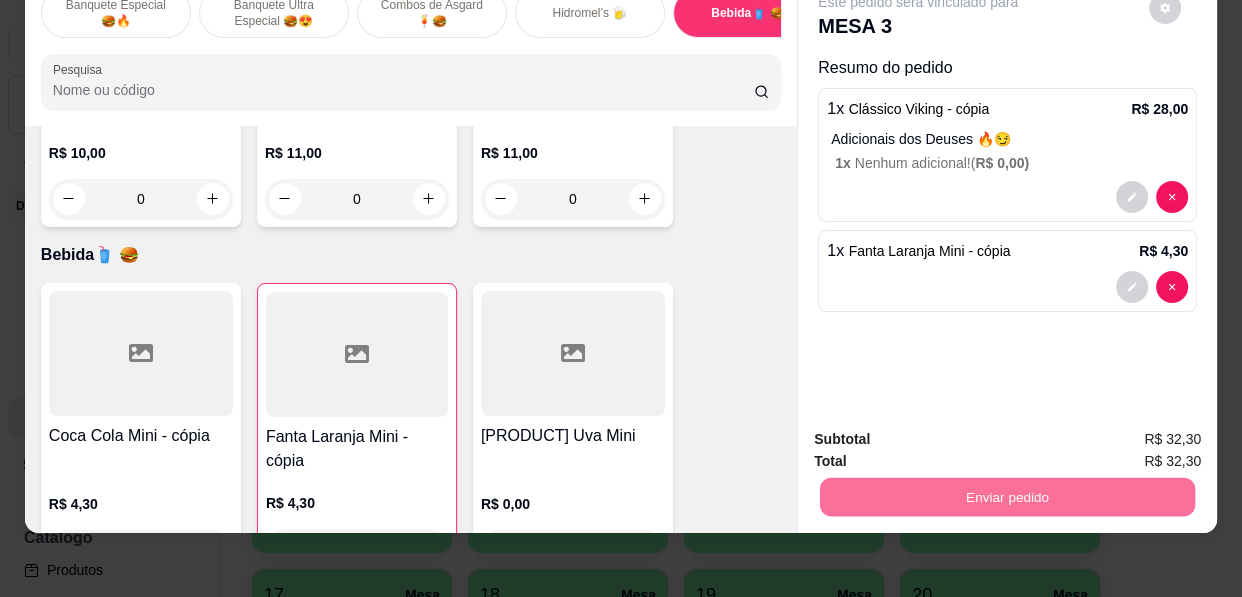 click on "Não registrar e enviar pedido" at bounding box center [941, 433] 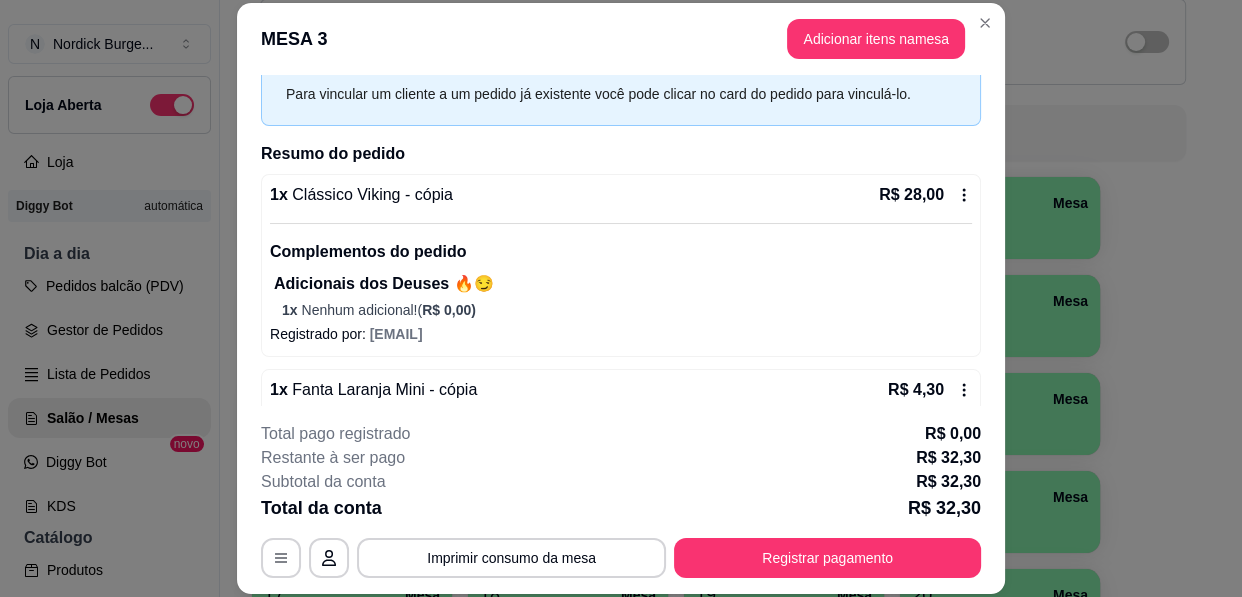 scroll, scrollTop: 130, scrollLeft: 0, axis: vertical 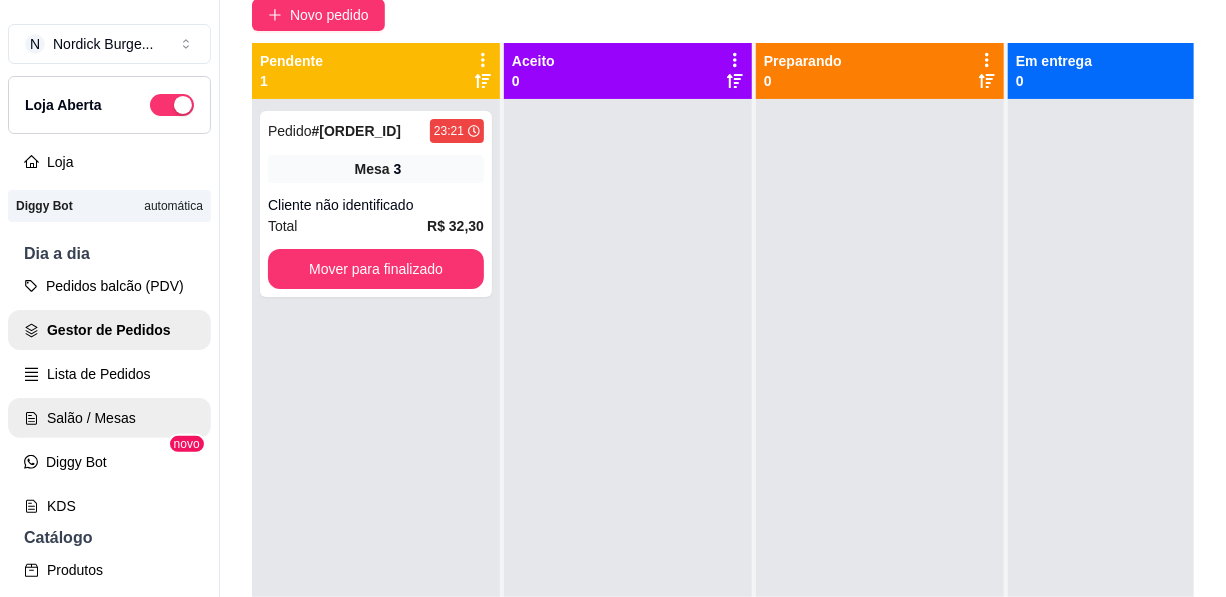 click on "Salão / Mesas" at bounding box center (109, 418) 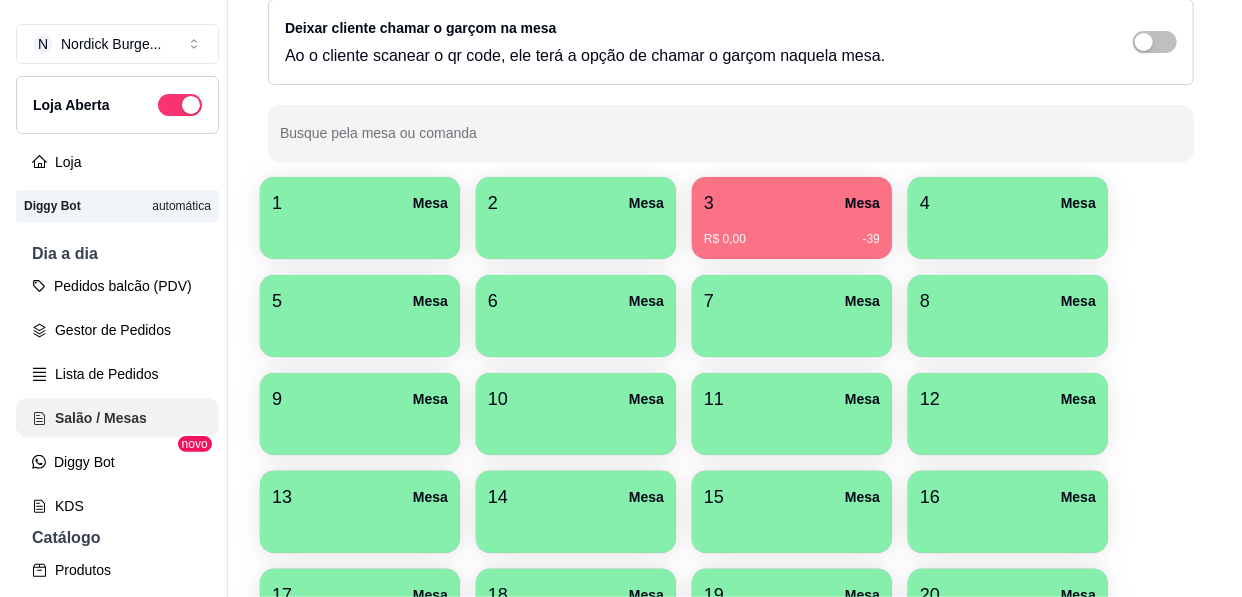 scroll, scrollTop: 0, scrollLeft: 0, axis: both 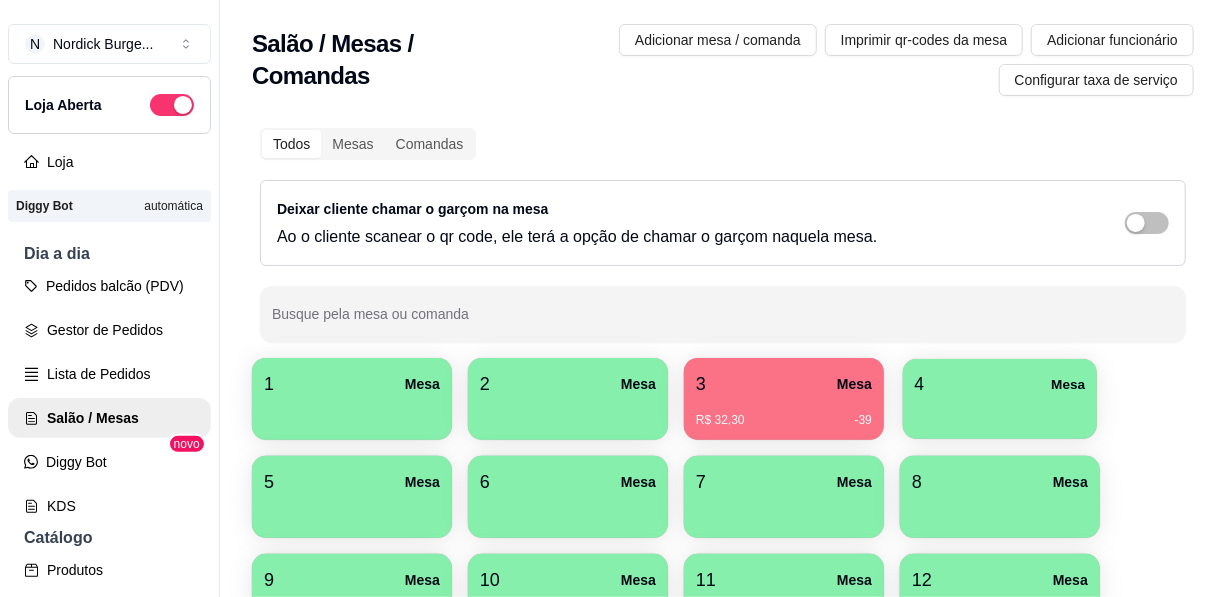 click on "4 Mesa" at bounding box center (1000, 384) 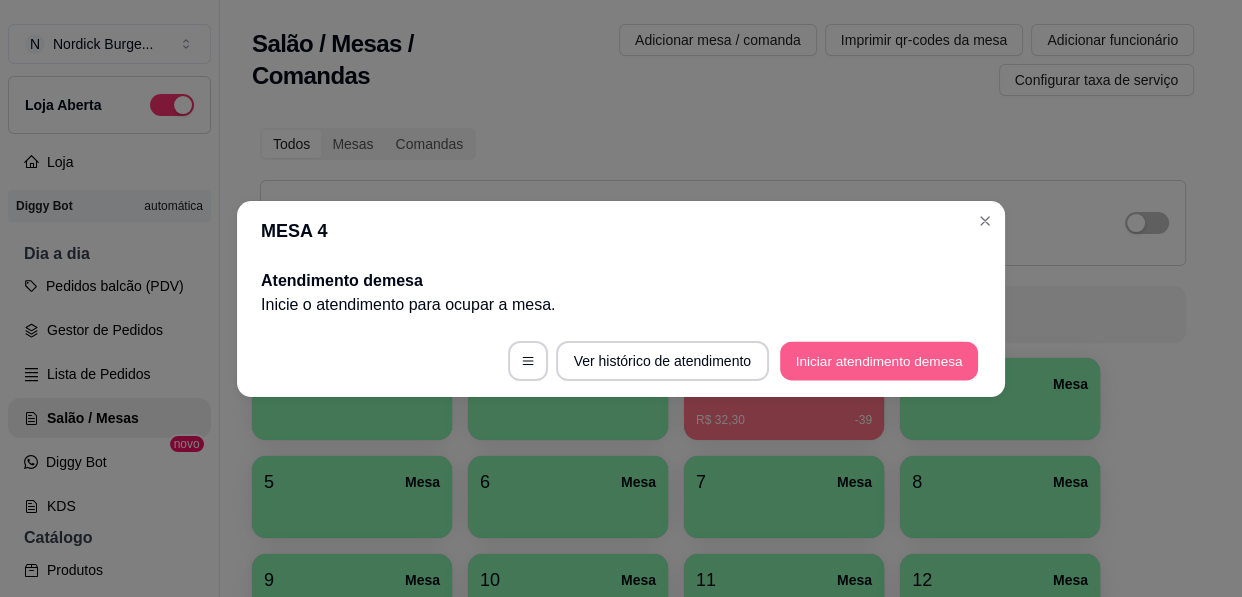 click on "Iniciar atendimento de  mesa" at bounding box center [879, 360] 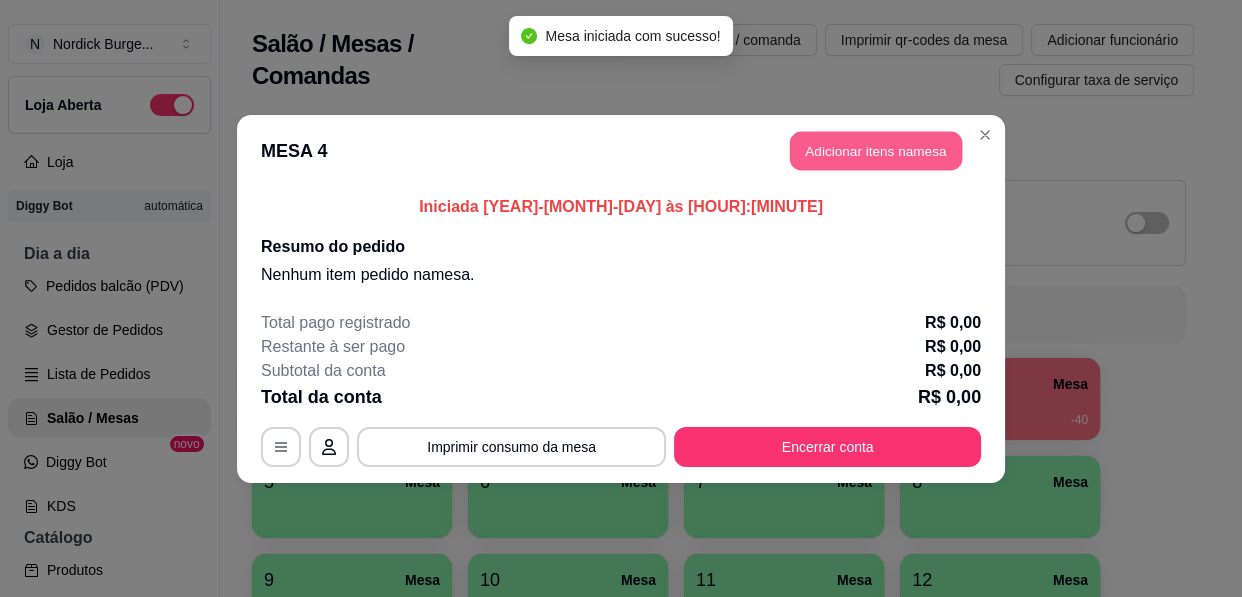 click on "Adicionar itens na  mesa" at bounding box center [876, 150] 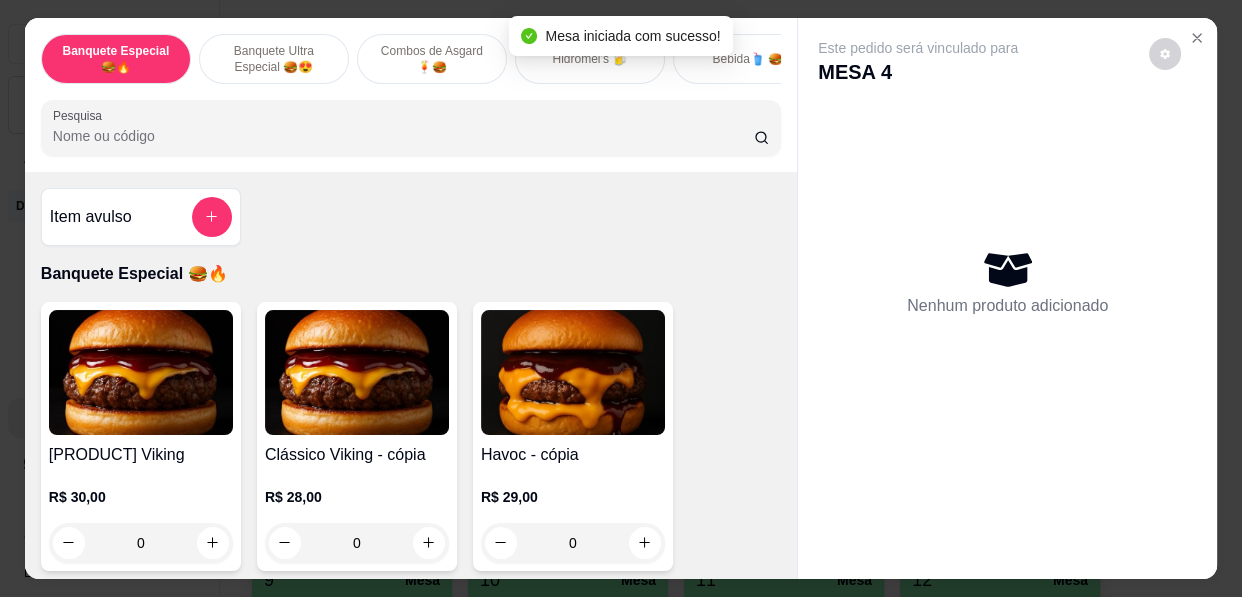 click at bounding box center [573, 372] 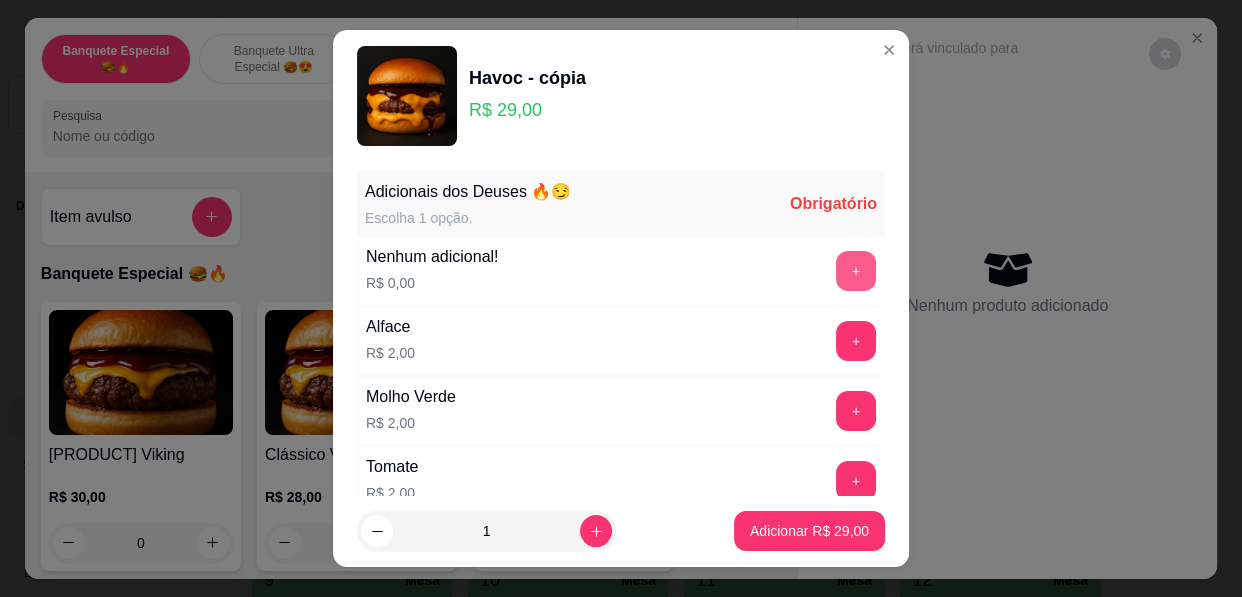 click on "+" at bounding box center (856, 271) 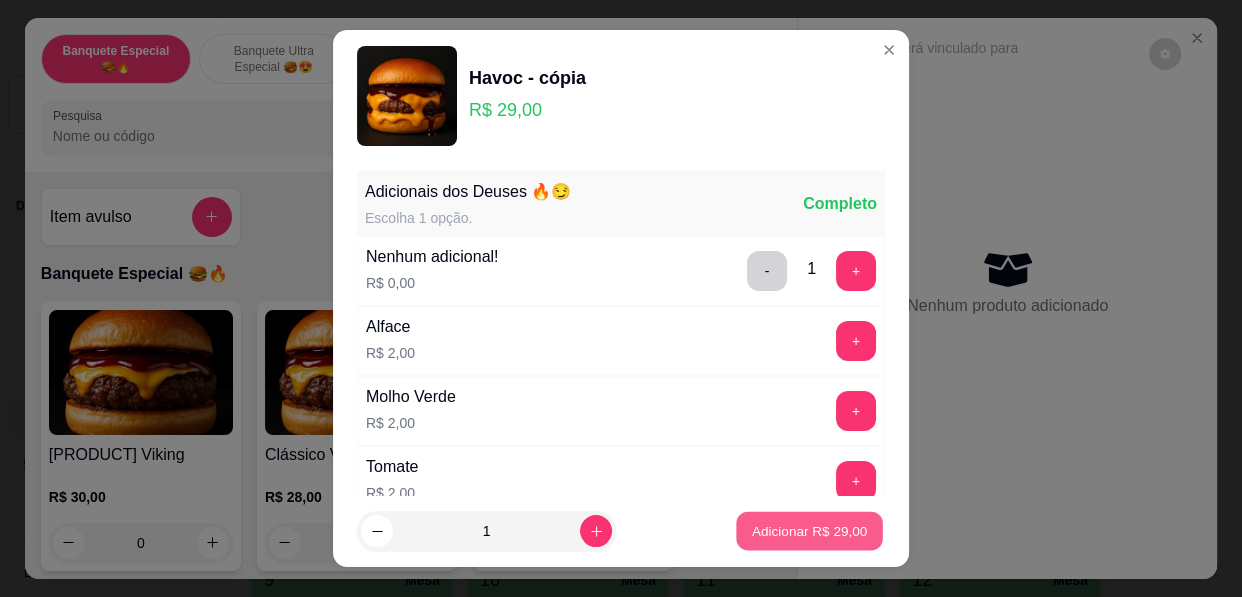 click on "Adicionar   R$ 29,00" at bounding box center (810, 530) 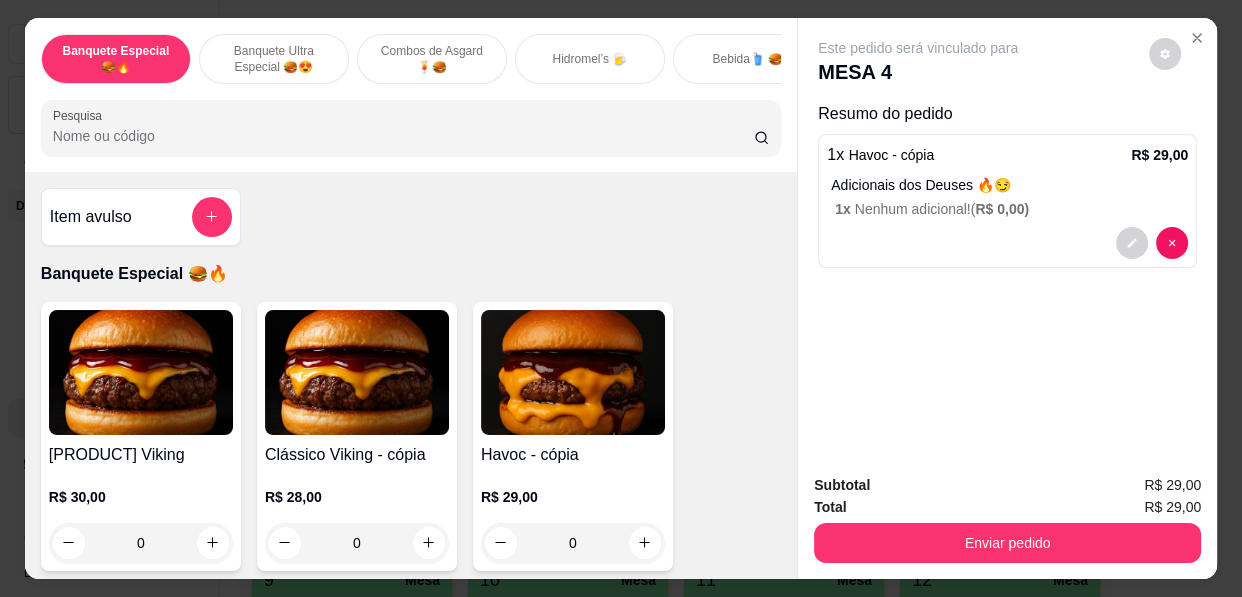 click on "Bebida🥤 🍔" at bounding box center (747, 59) 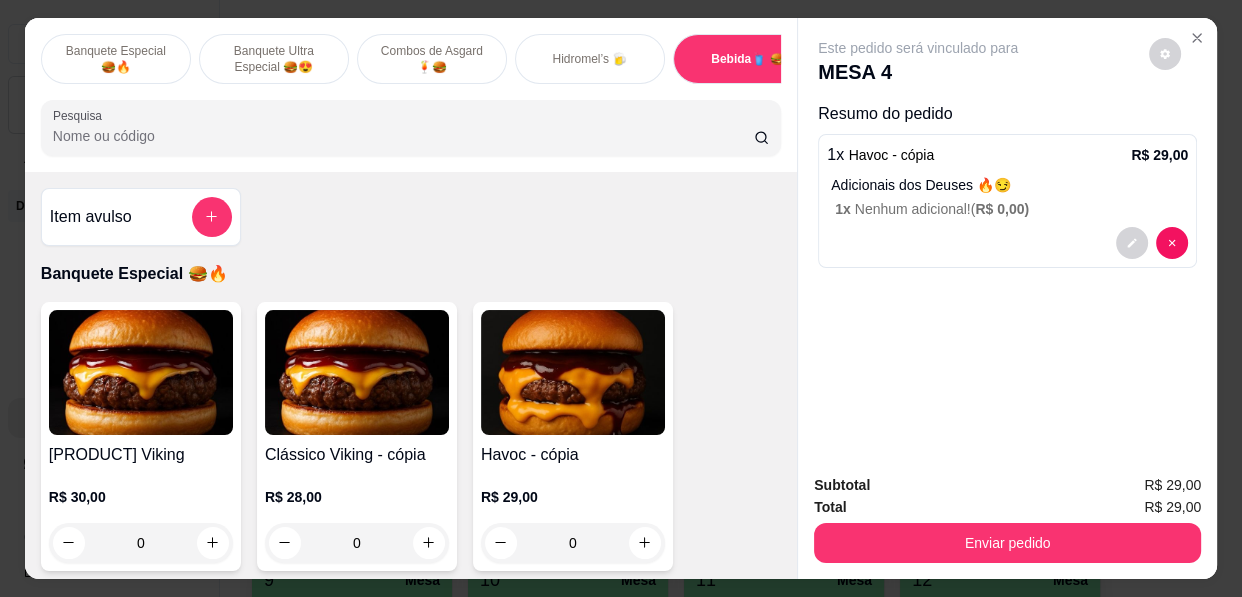 scroll, scrollTop: 53, scrollLeft: 0, axis: vertical 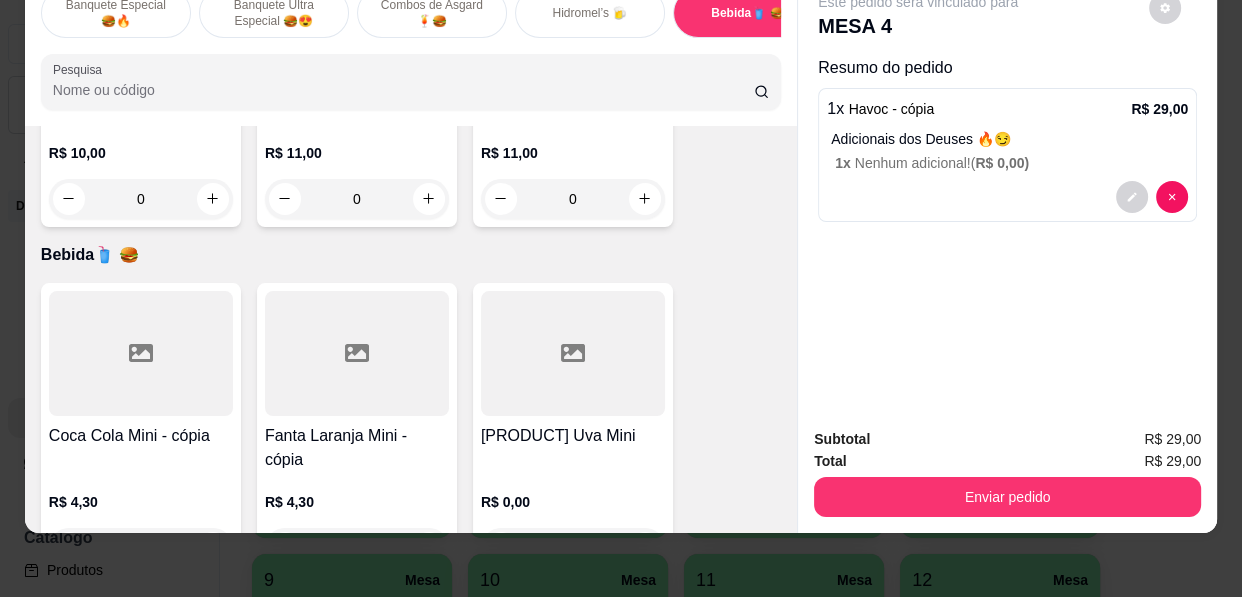 click at bounding box center [573, 353] 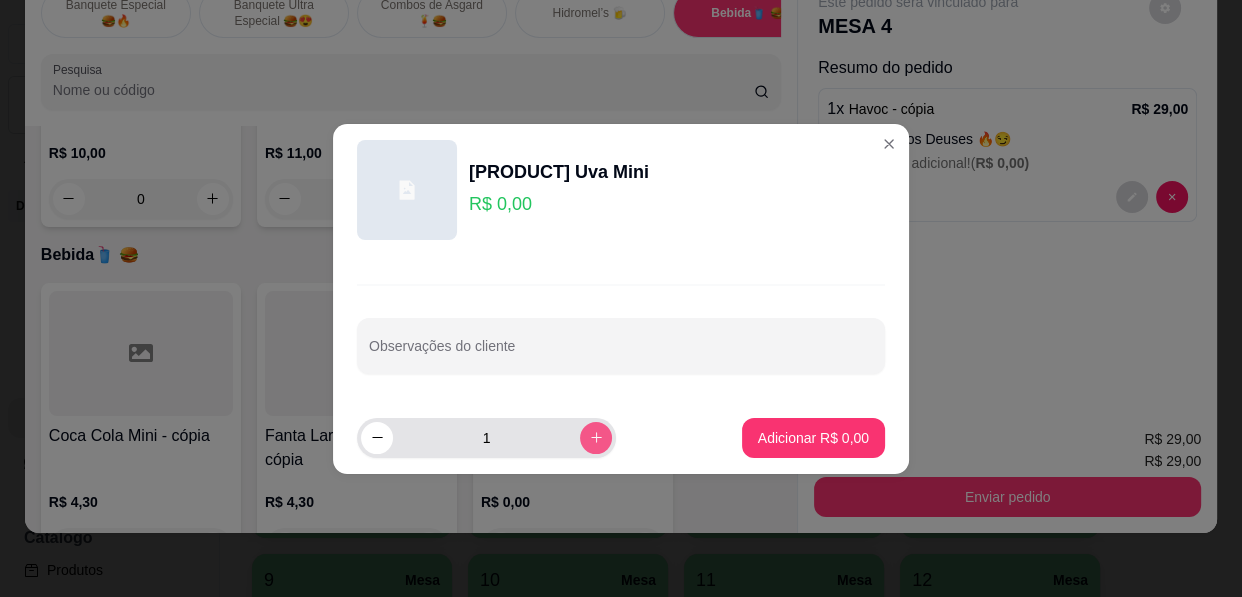 click at bounding box center (596, 438) 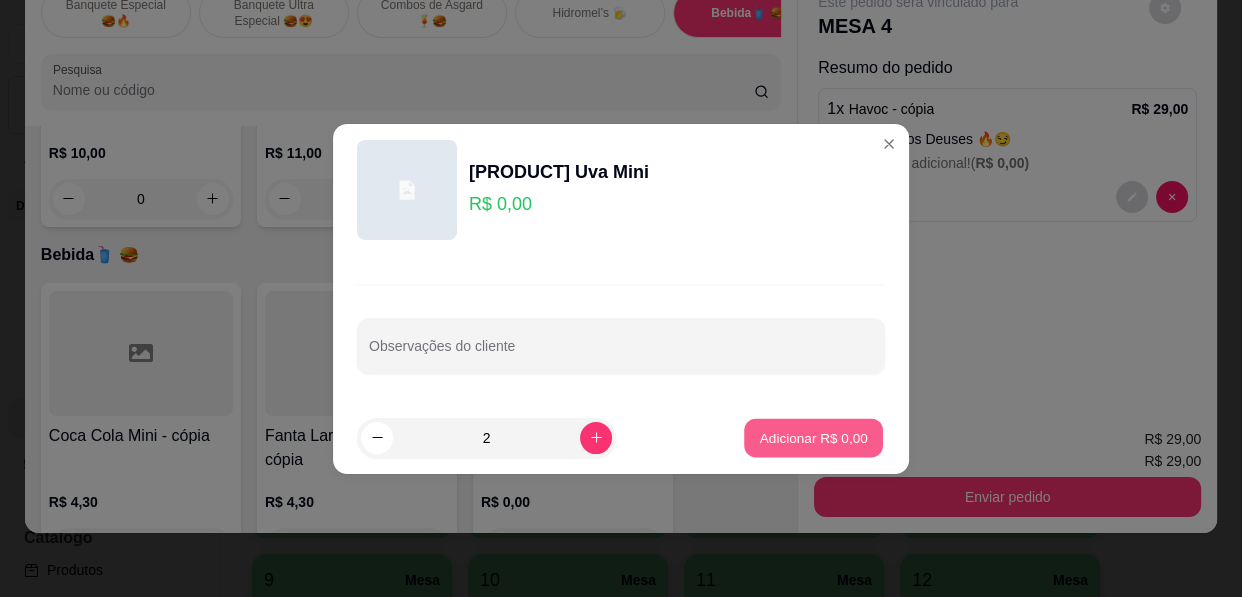 click on "Adicionar   R$ 0,00" at bounding box center [813, 437] 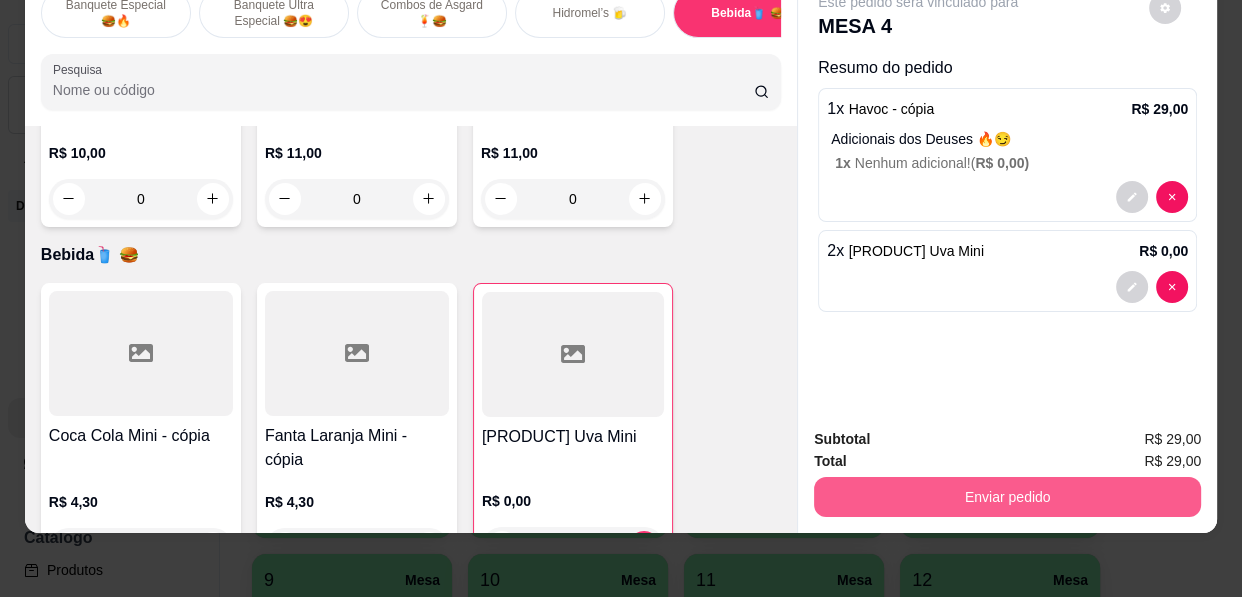 click on "Enviar pedido" at bounding box center (1007, 497) 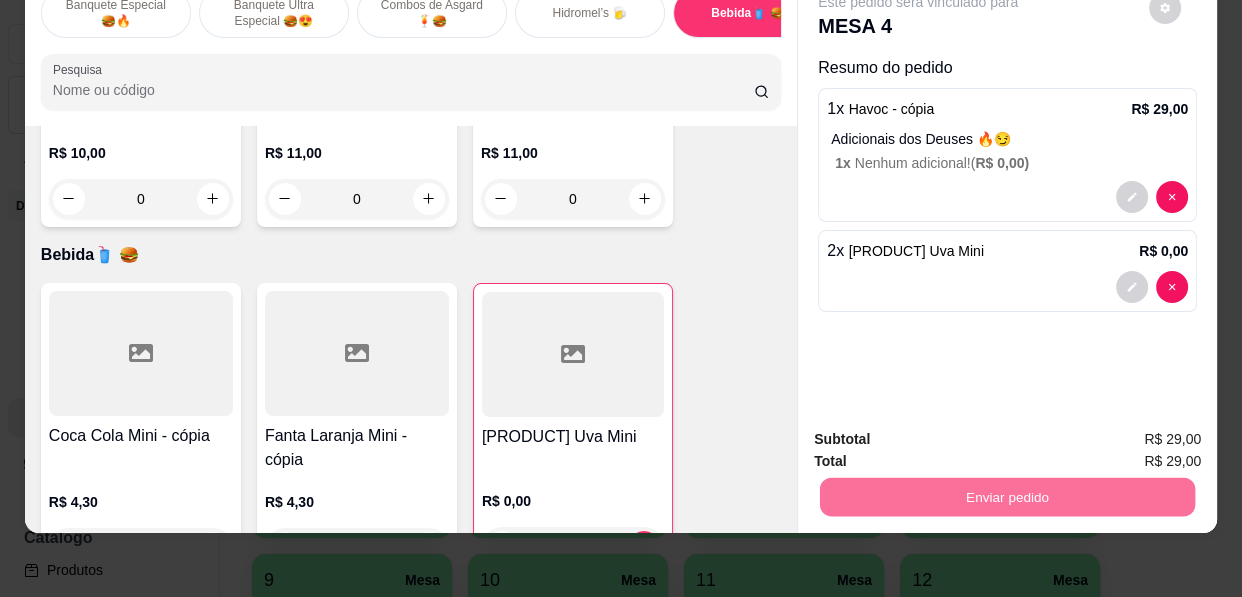 click on "Sim, quero registrar" at bounding box center (1130, 433) 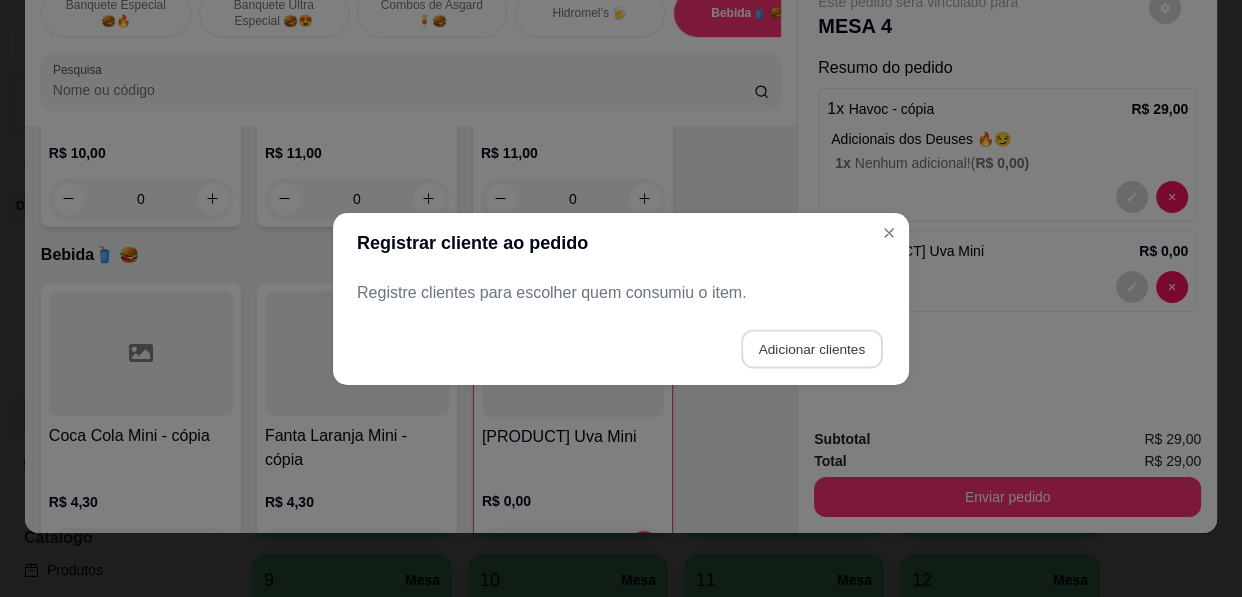 click on "Adicionar clientes" at bounding box center (811, 348) 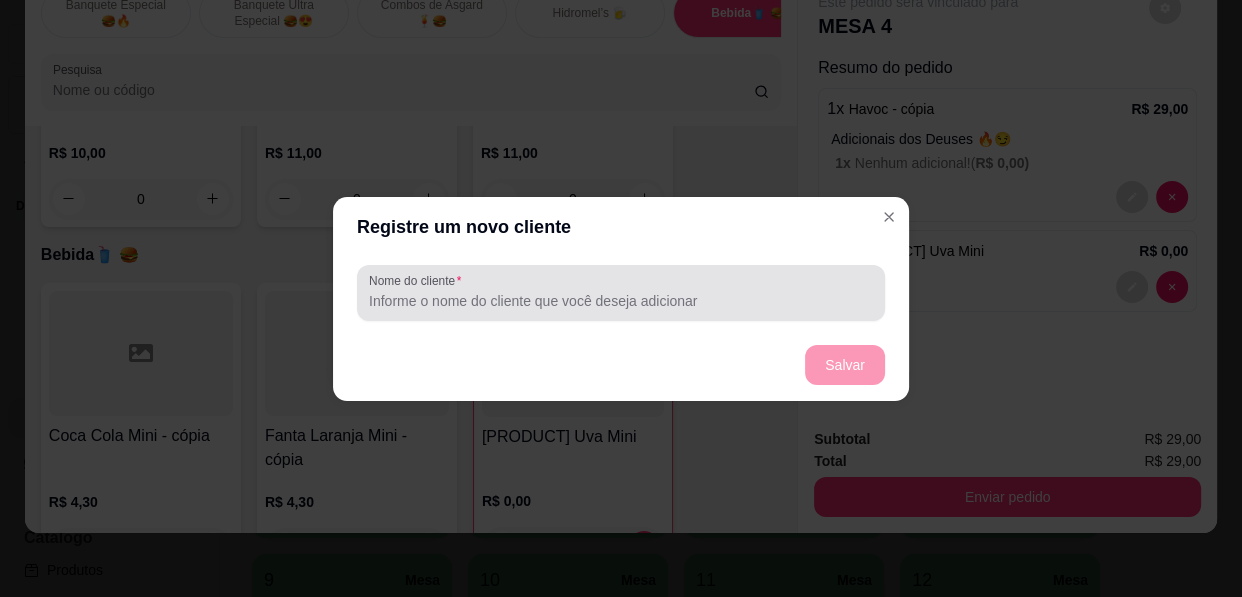 click at bounding box center (621, 293) 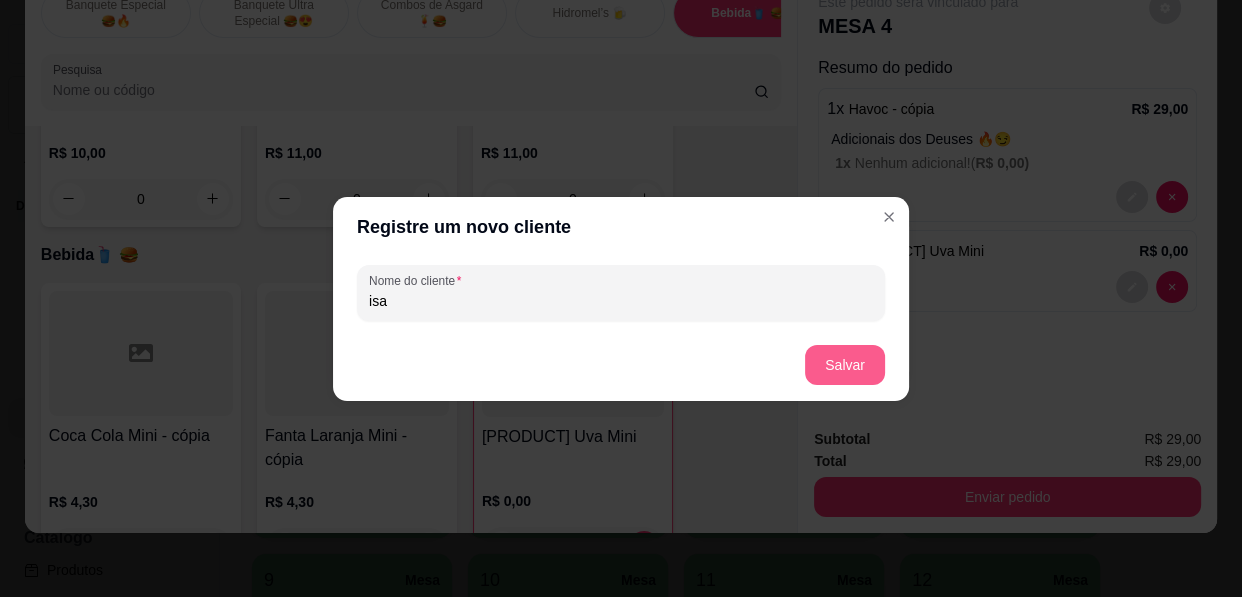 type on "isa" 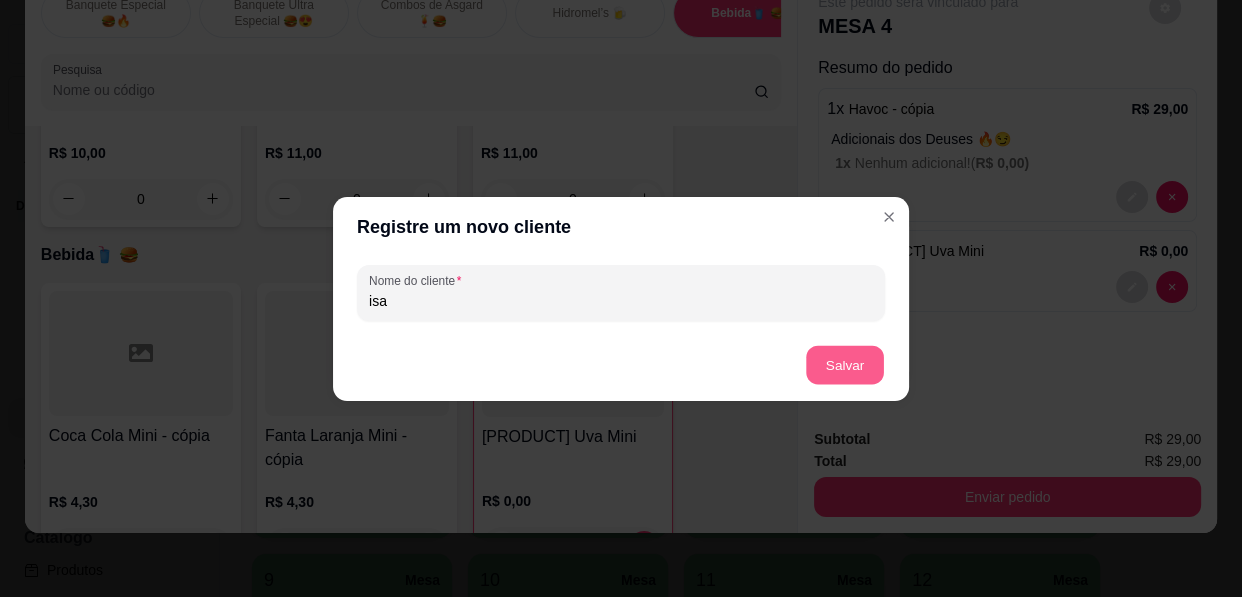 click on "Salvar" at bounding box center [845, 364] 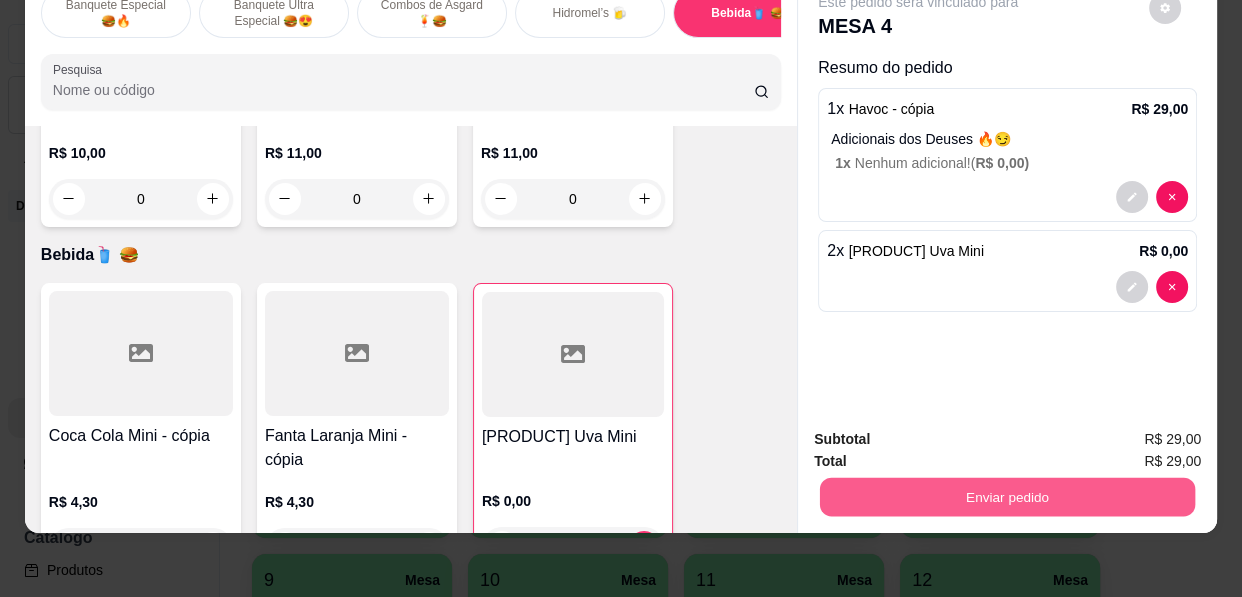 click on "Enviar pedido" at bounding box center (1007, 497) 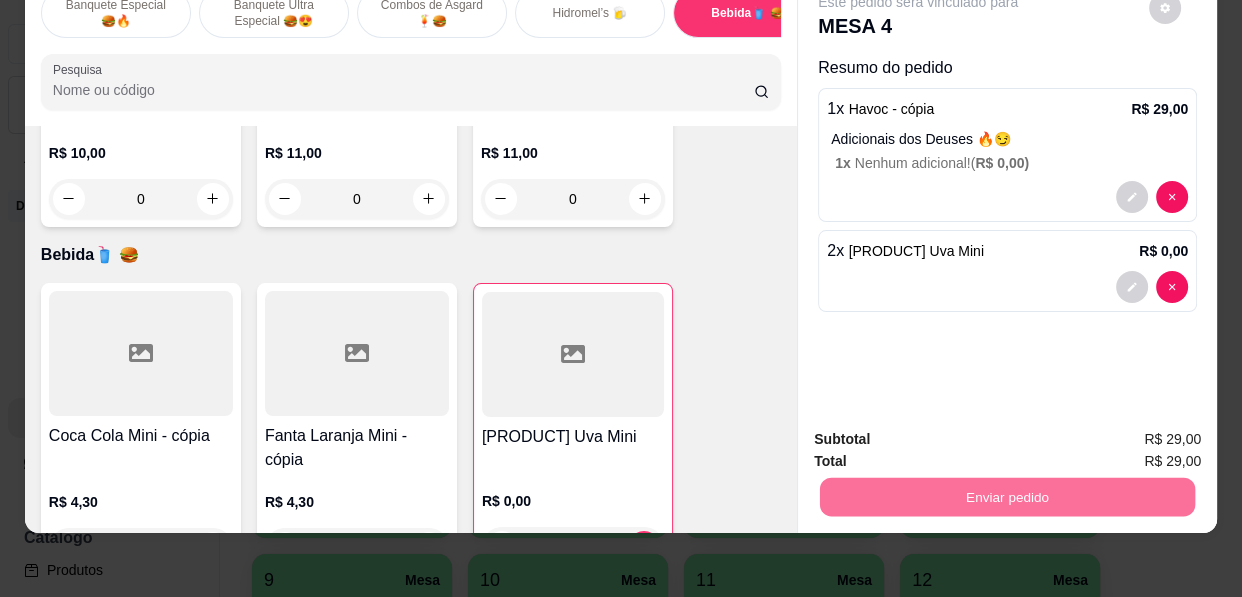 click on "Sim, quero registrar" at bounding box center (1130, 433) 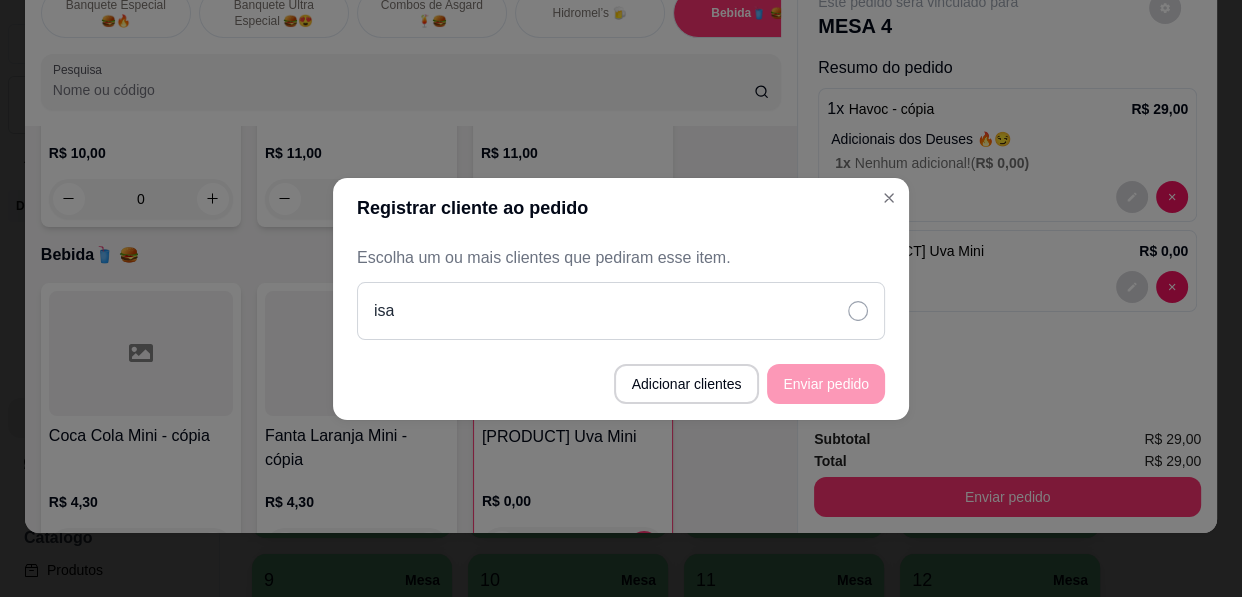 click 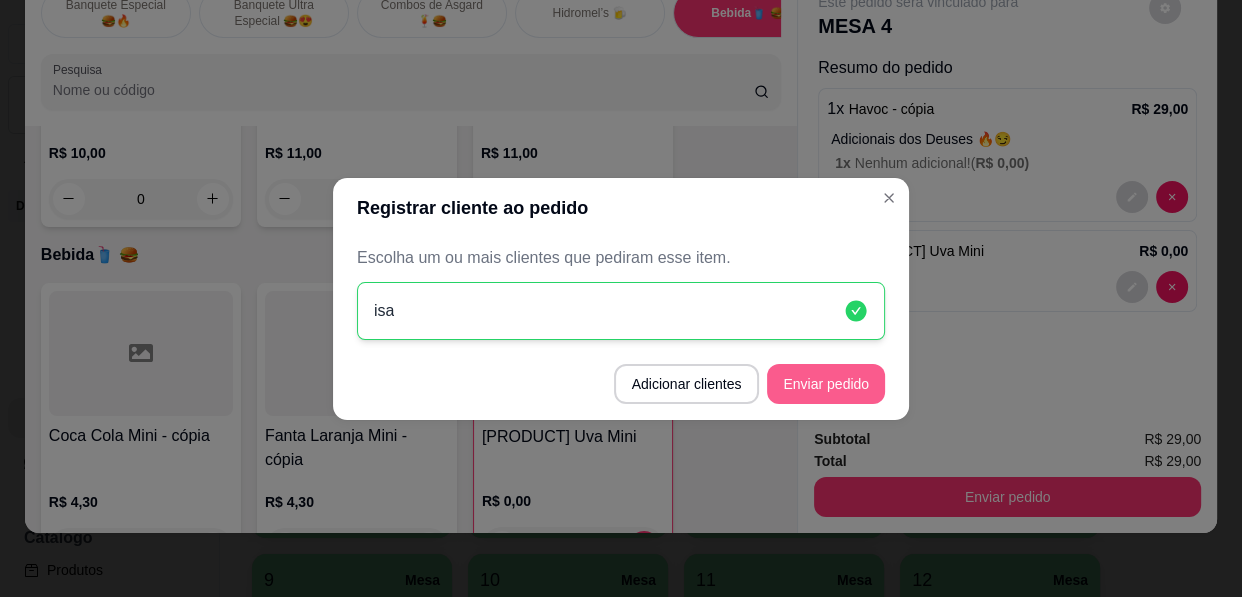 click on "Enviar pedido" at bounding box center (826, 384) 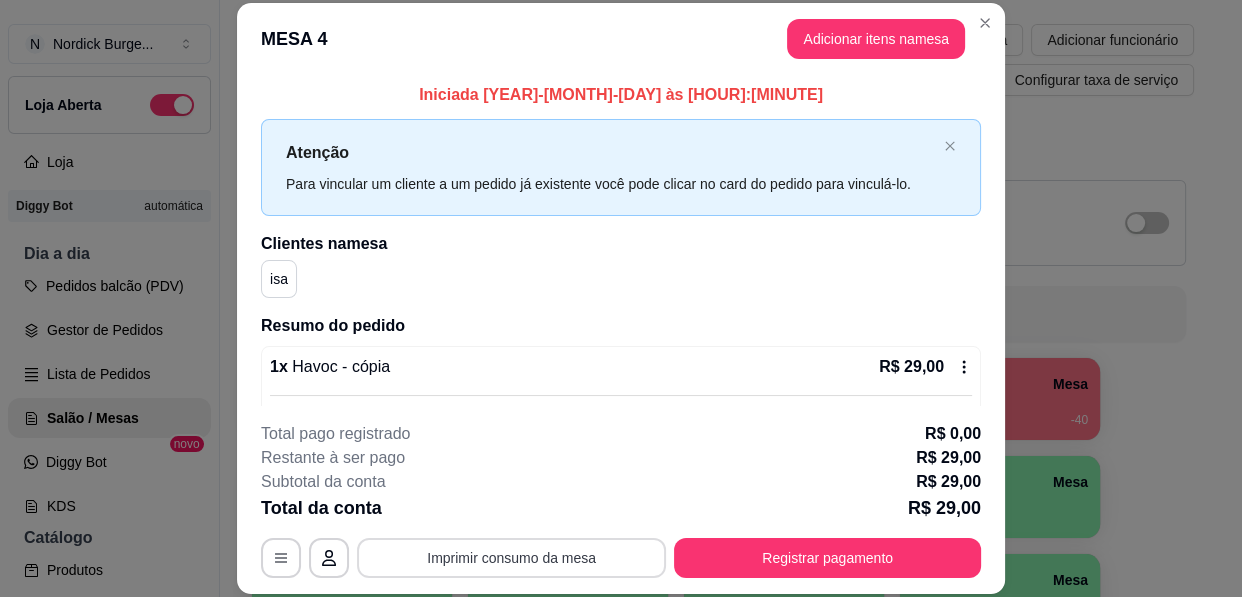 click on "Imprimir consumo da mesa" at bounding box center (511, 558) 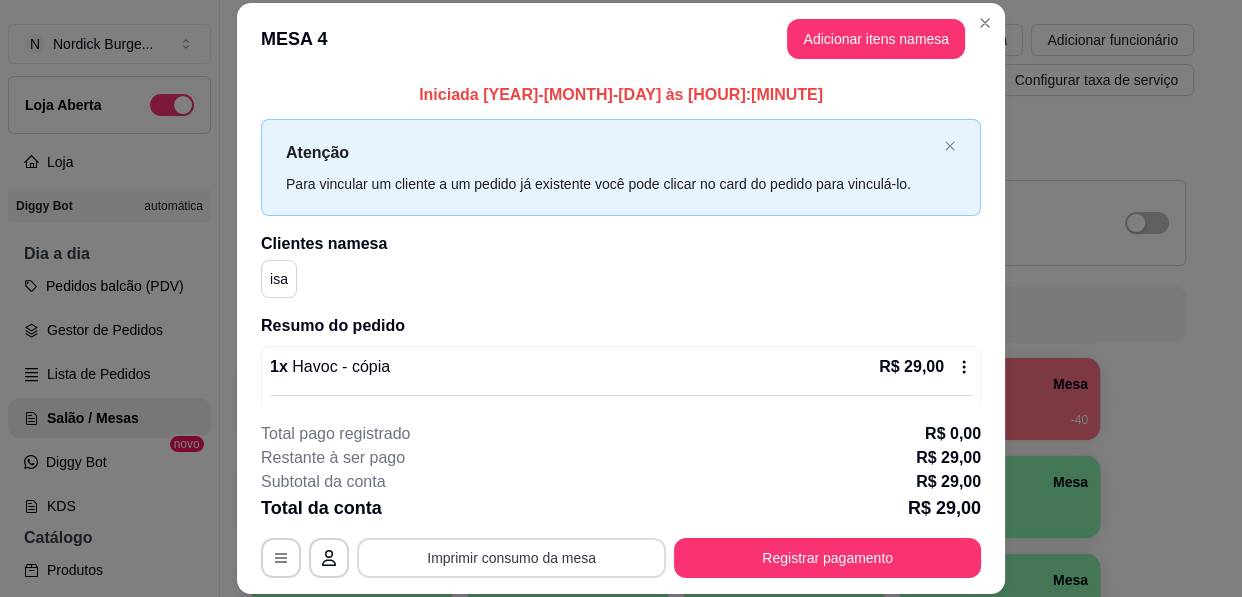 scroll, scrollTop: 0, scrollLeft: 0, axis: both 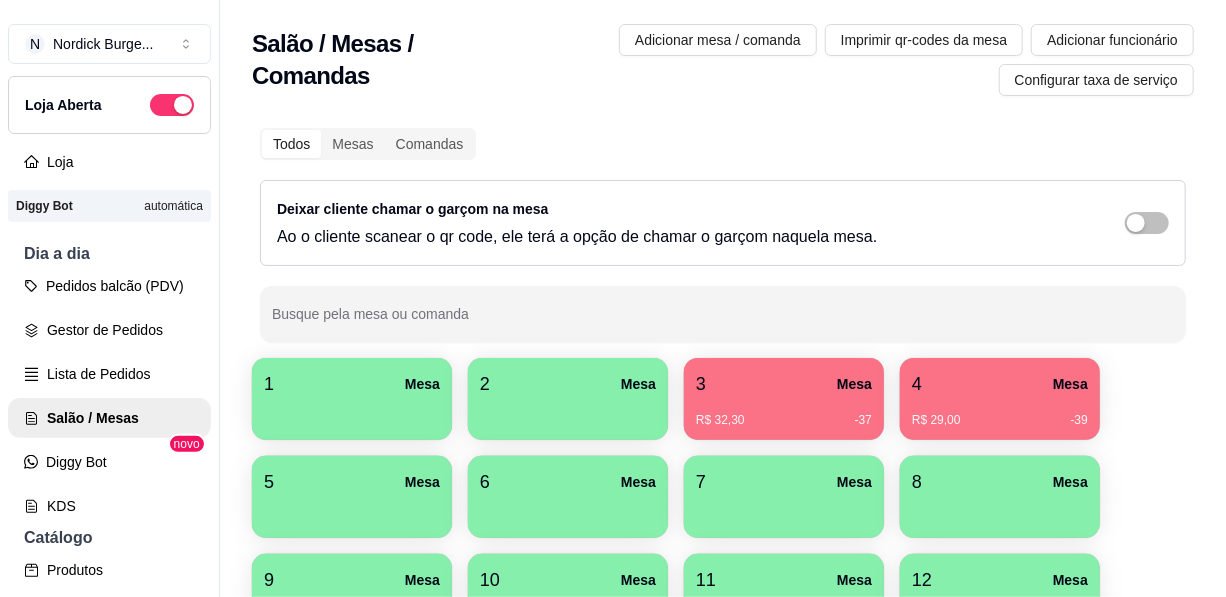 click on "4 Mesa" at bounding box center [1000, 384] 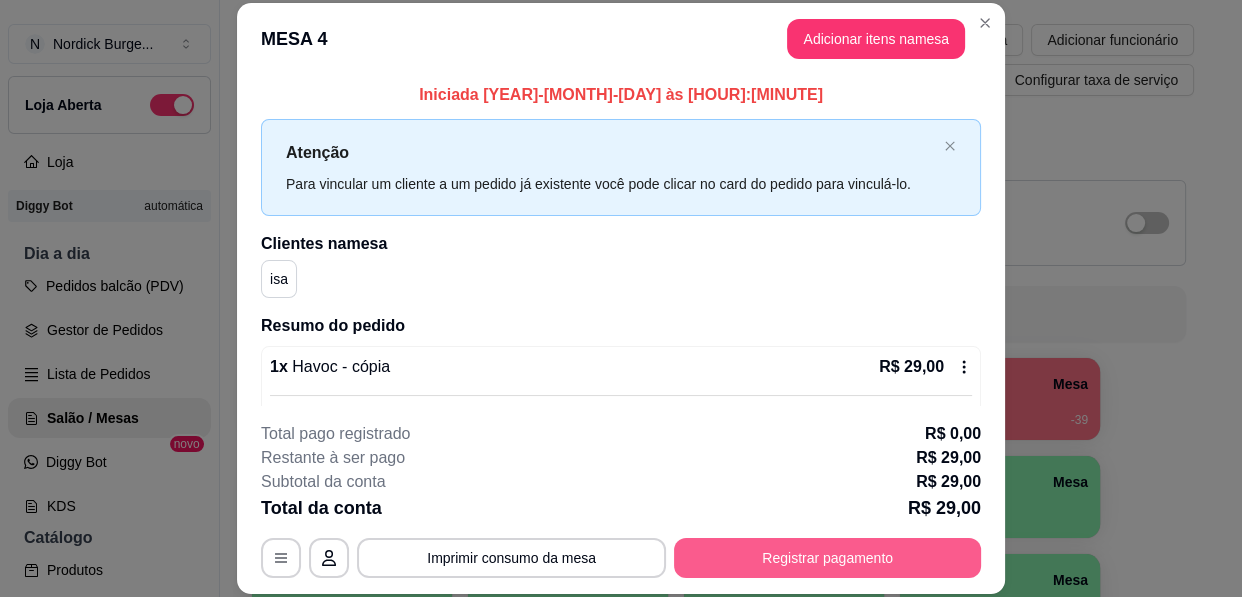 click on "Registrar pagamento" at bounding box center [827, 558] 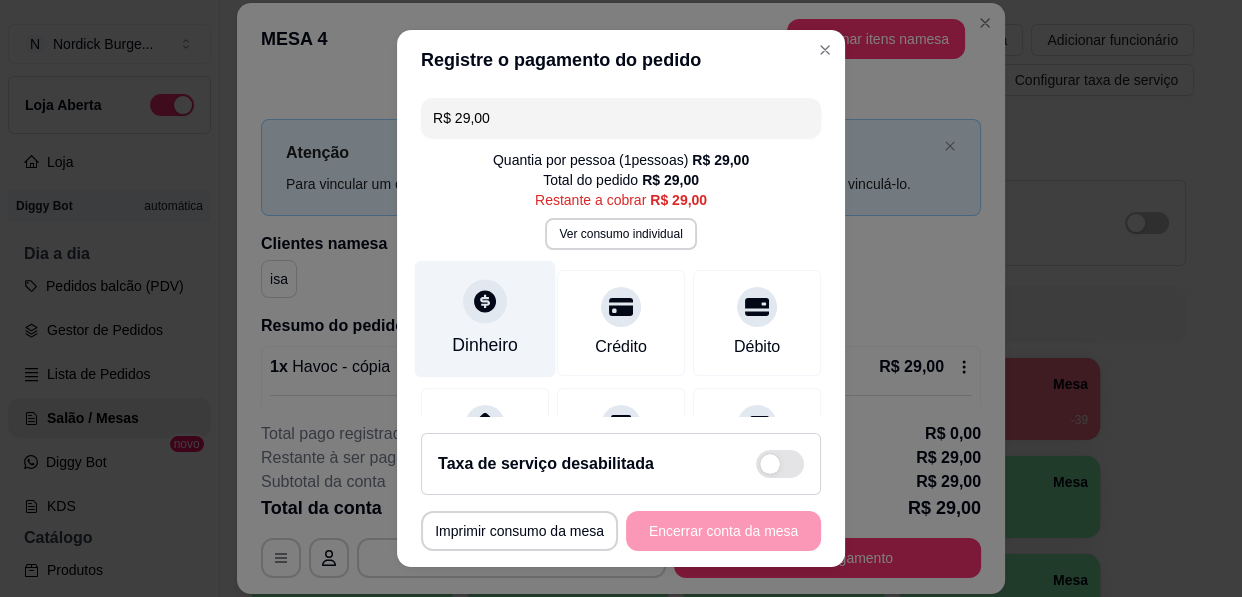 click on "Dinheiro" at bounding box center (485, 345) 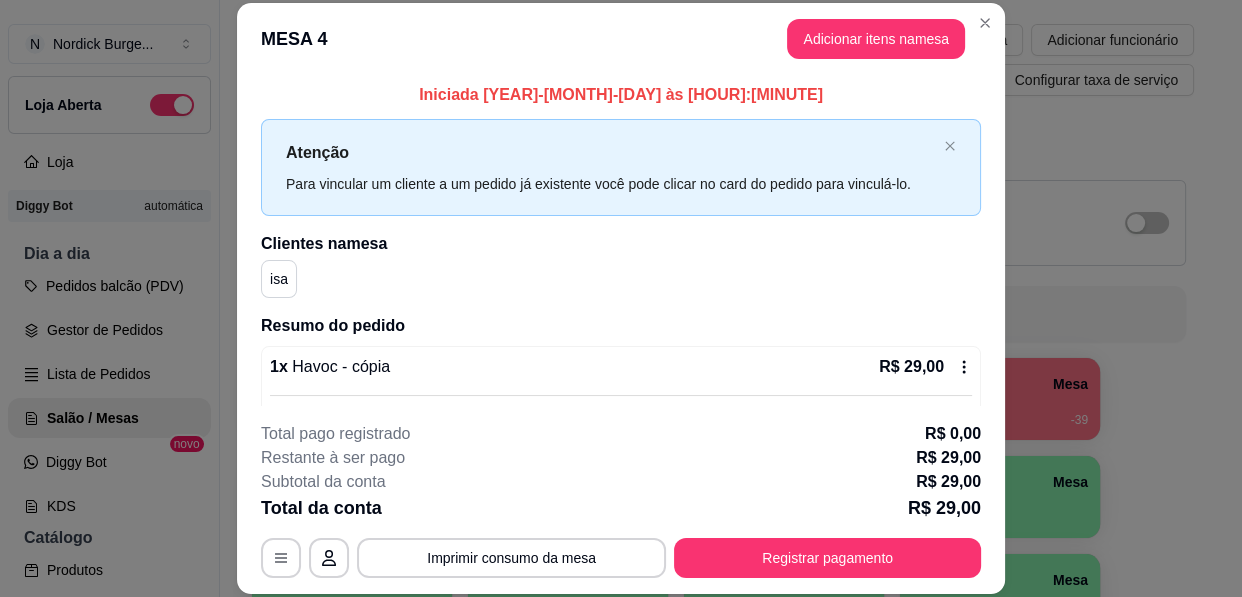 click on "isa" at bounding box center (621, 279) 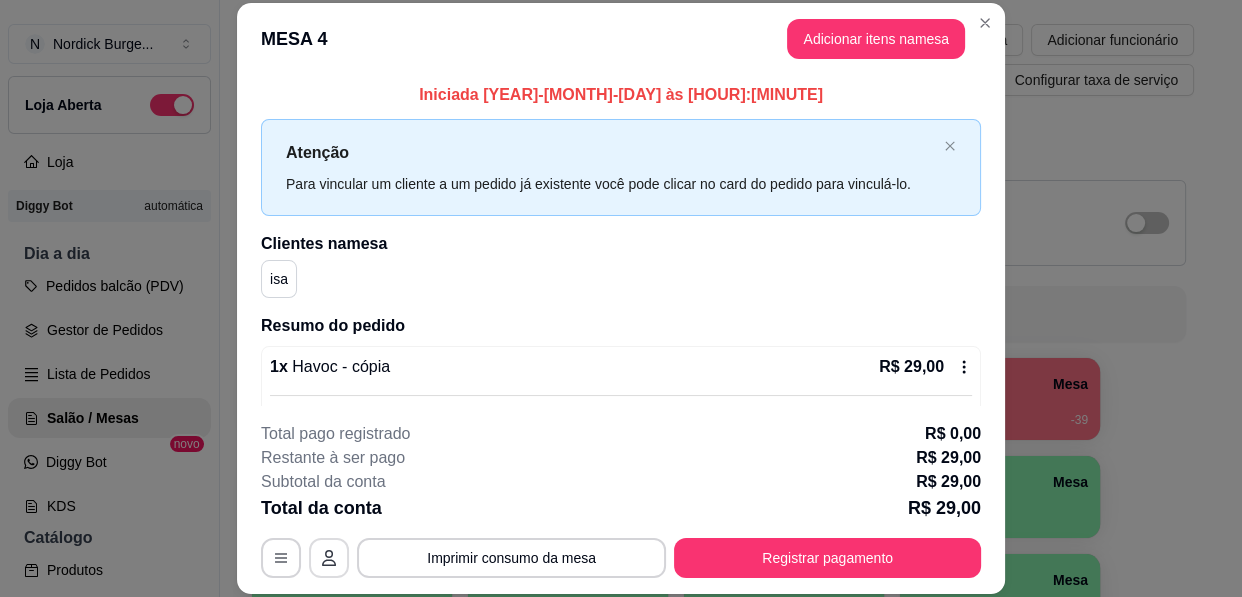 click 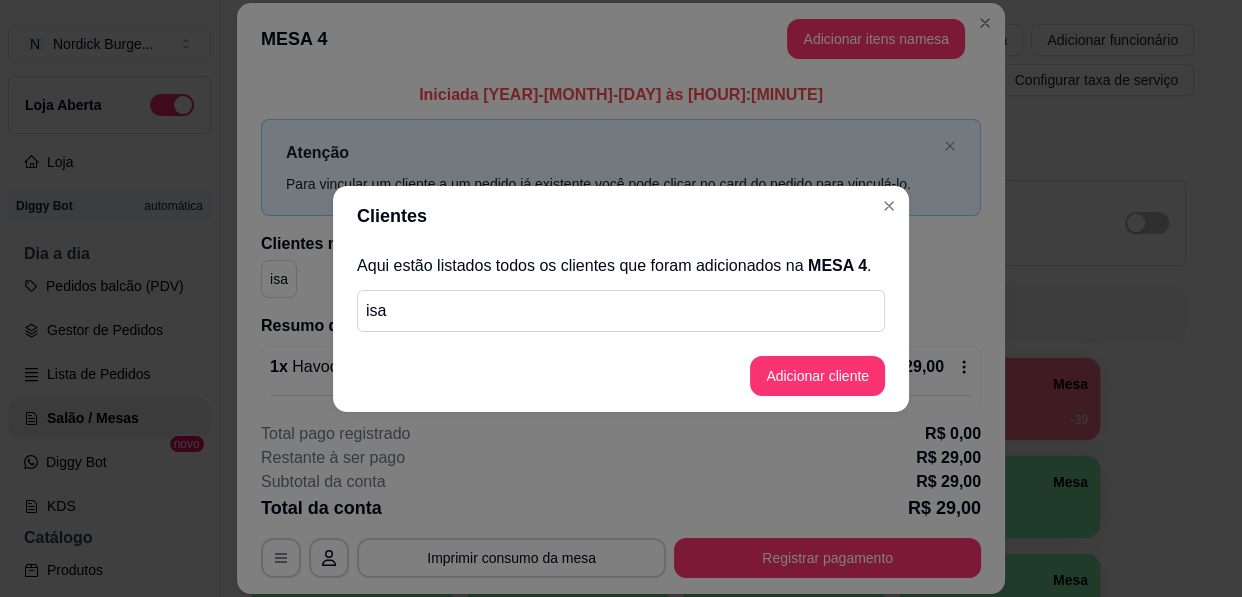 click on "isa" at bounding box center (621, 311) 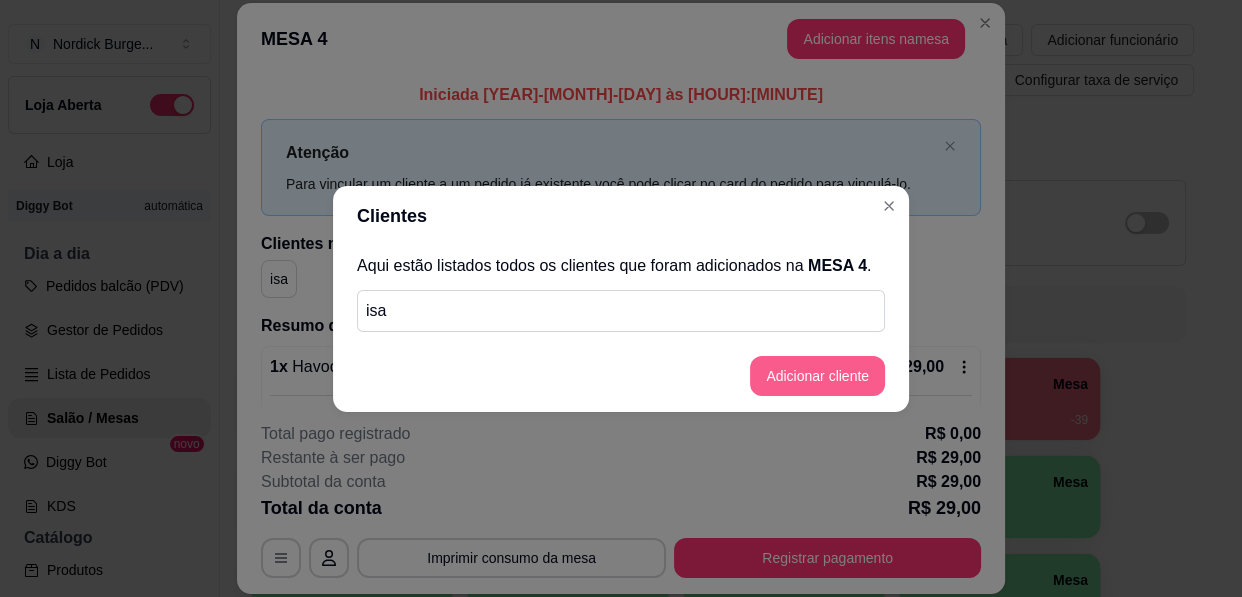 click on "Adicionar cliente" at bounding box center (817, 376) 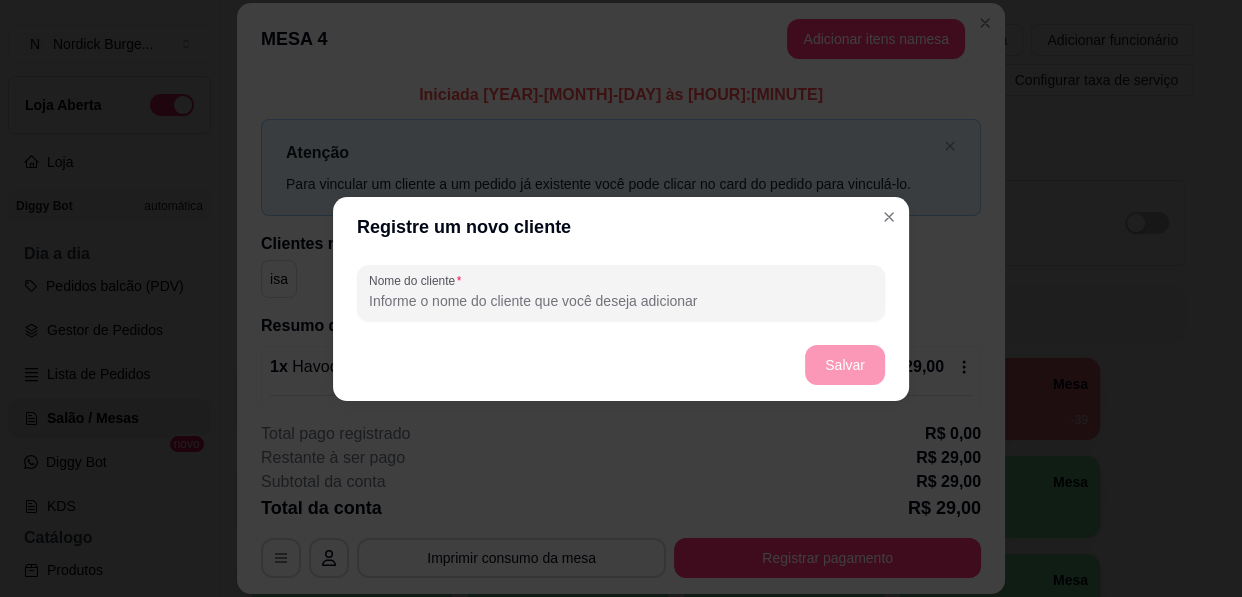 click on "Nome do cliente" at bounding box center (621, 301) 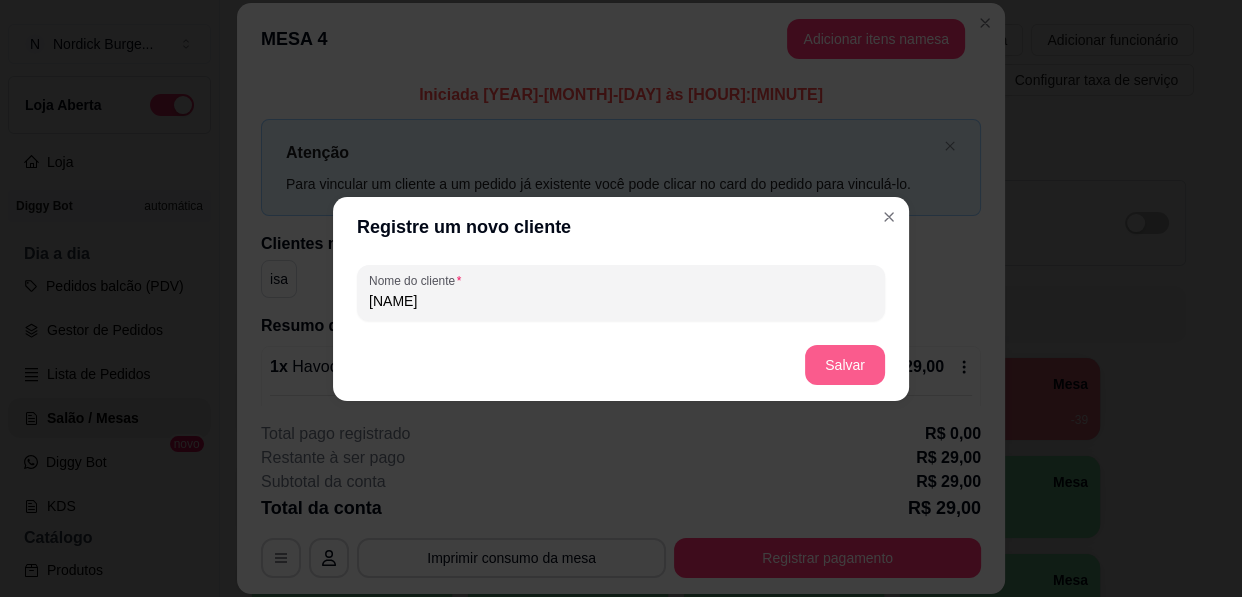 type on "[NAME]" 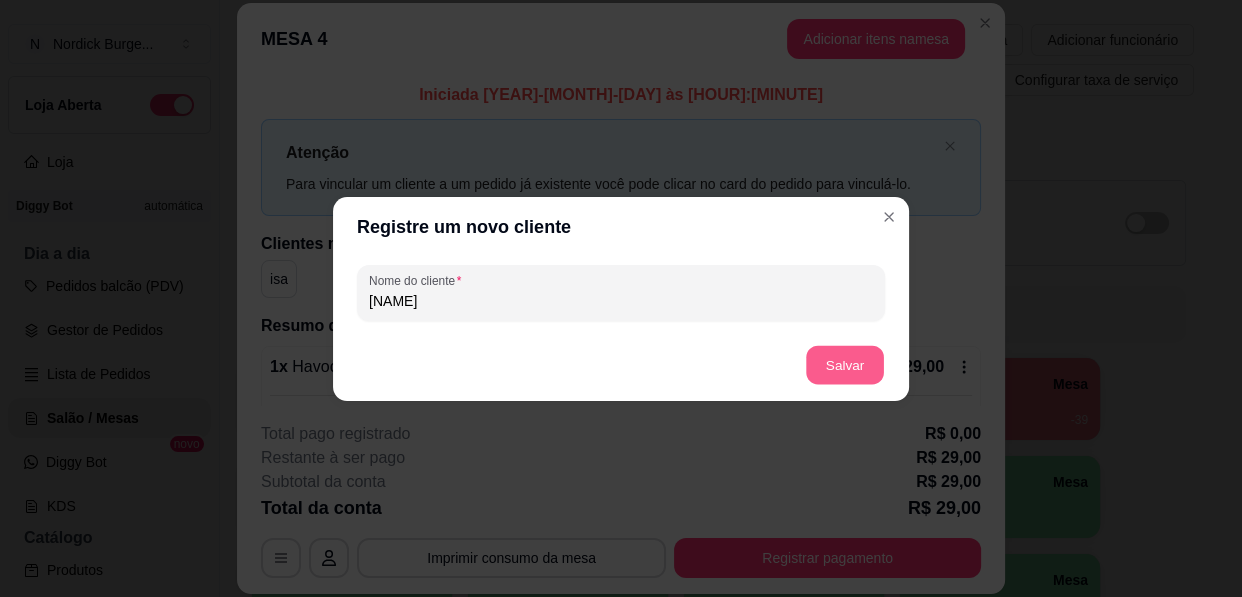 click on "Salvar" at bounding box center (845, 364) 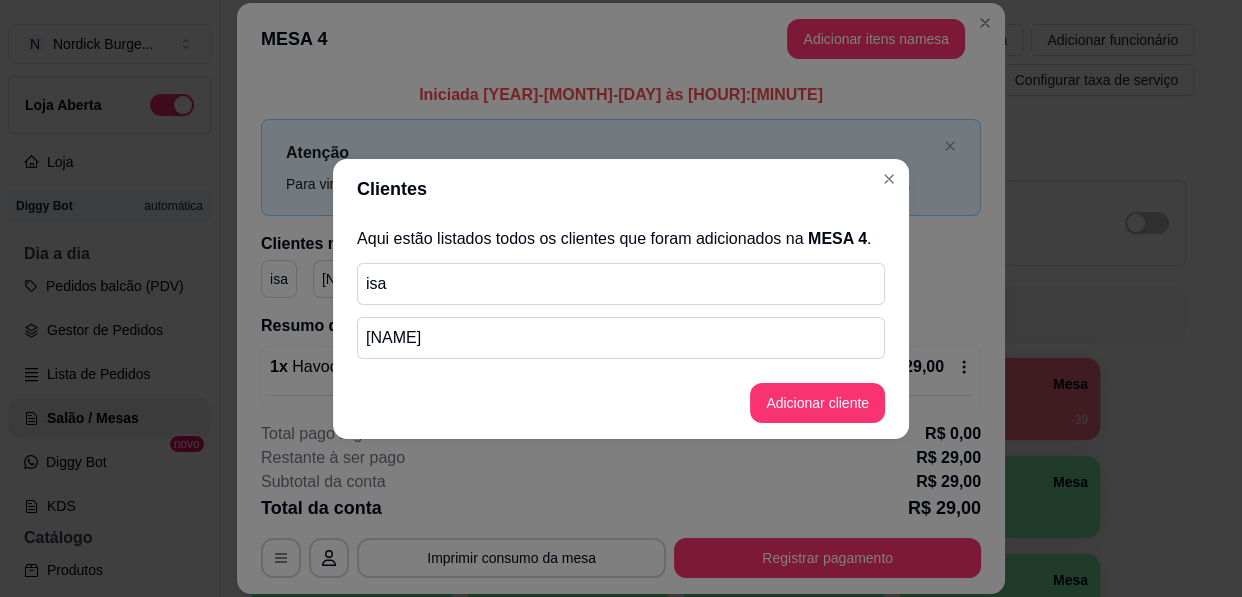click on "[NAME]" at bounding box center [621, 338] 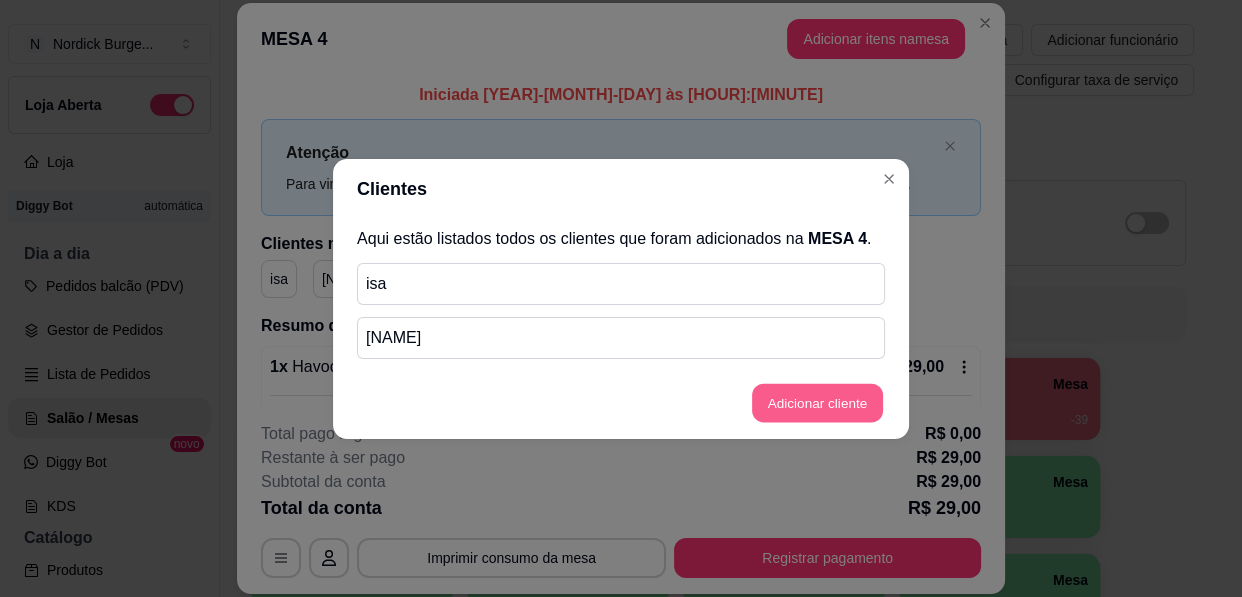 click on "Adicionar cliente" at bounding box center [817, 402] 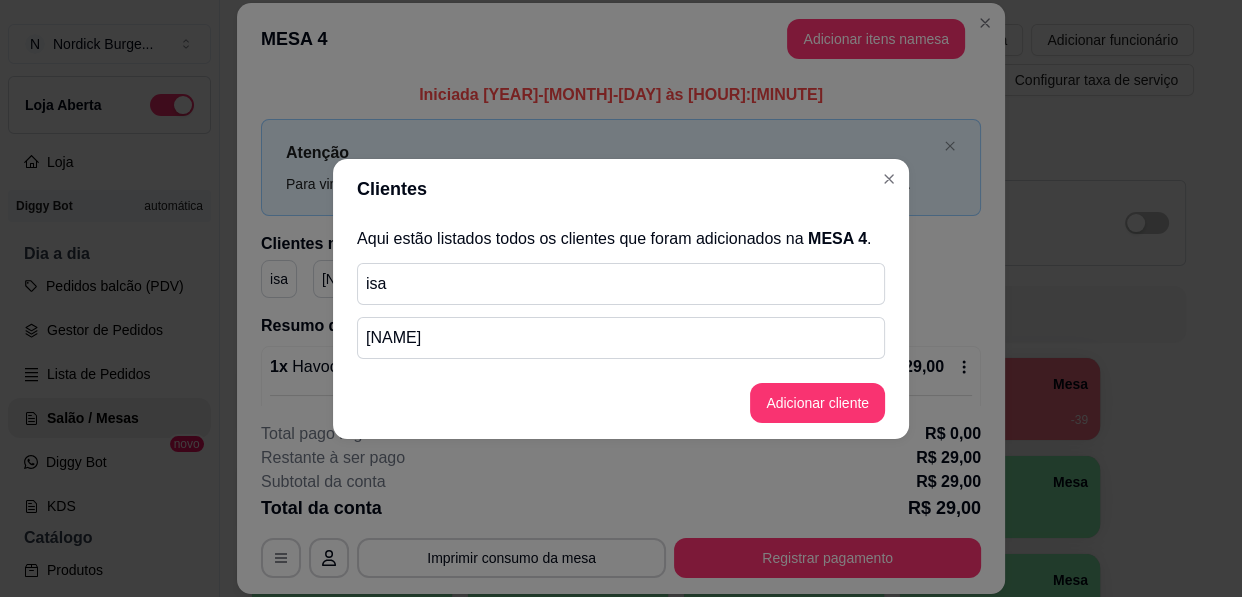 click on "[NAME]" at bounding box center [621, 338] 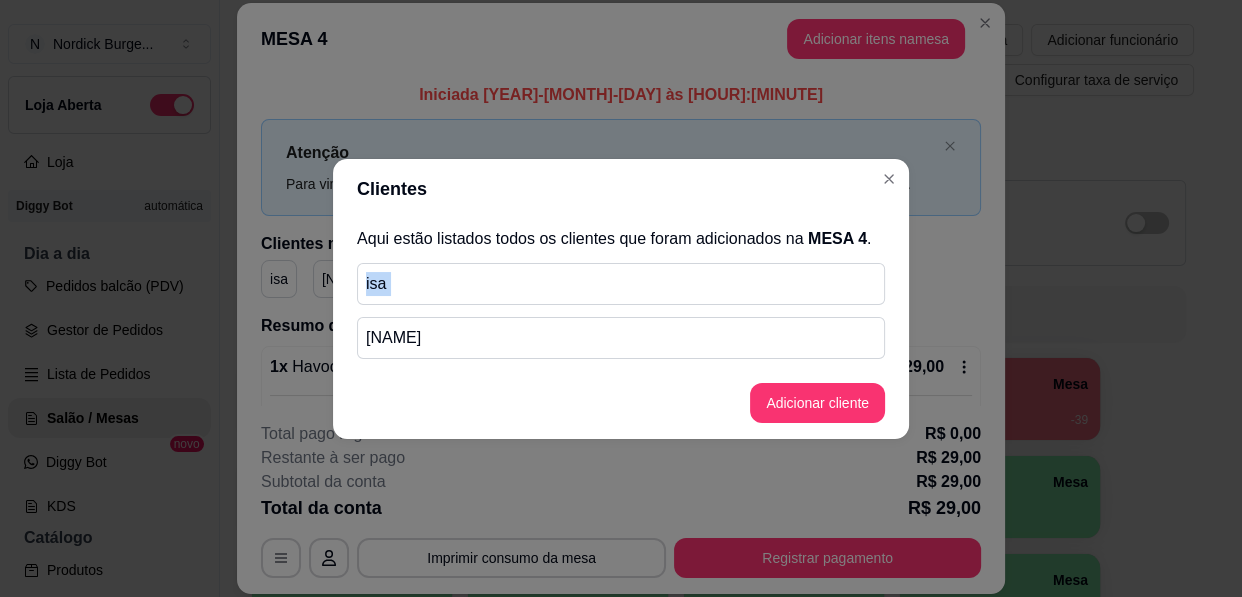 click on "isa" at bounding box center [621, 284] 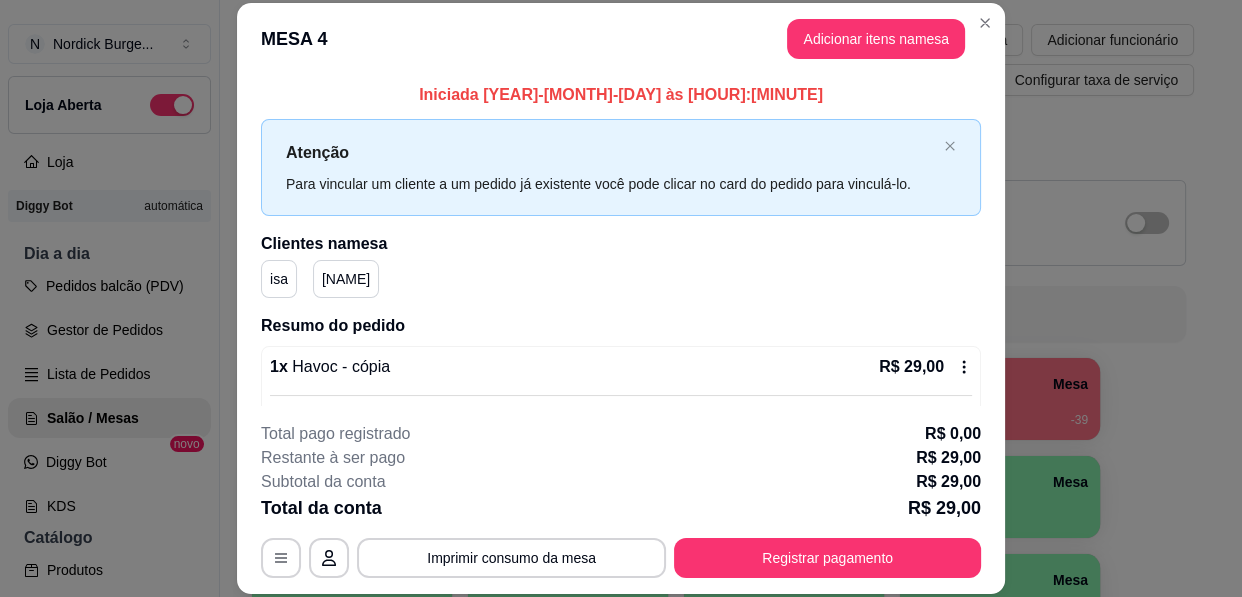 click on "[NAME]" at bounding box center (346, 279) 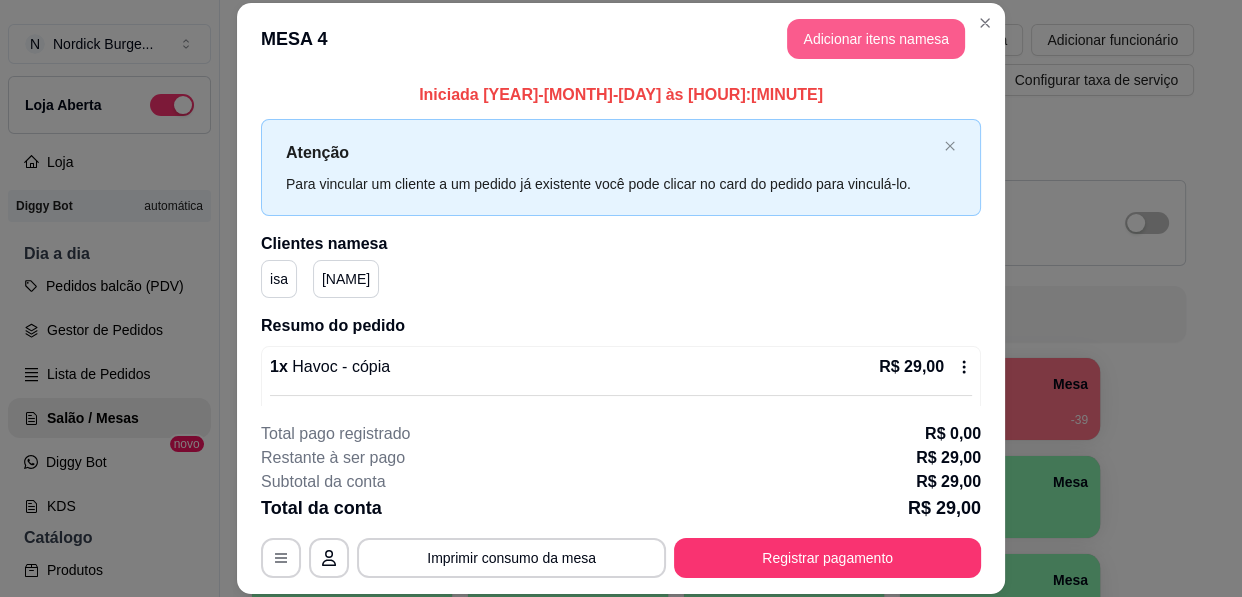 click on "Adicionar itens na  mesa" at bounding box center [876, 39] 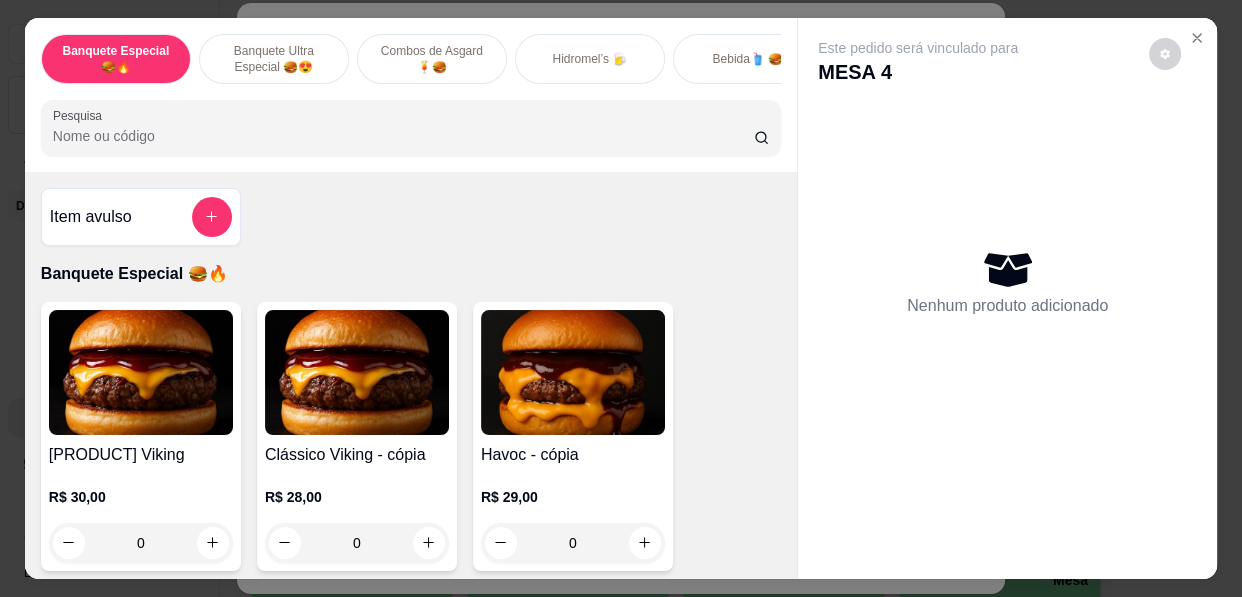 scroll, scrollTop: 90, scrollLeft: 0, axis: vertical 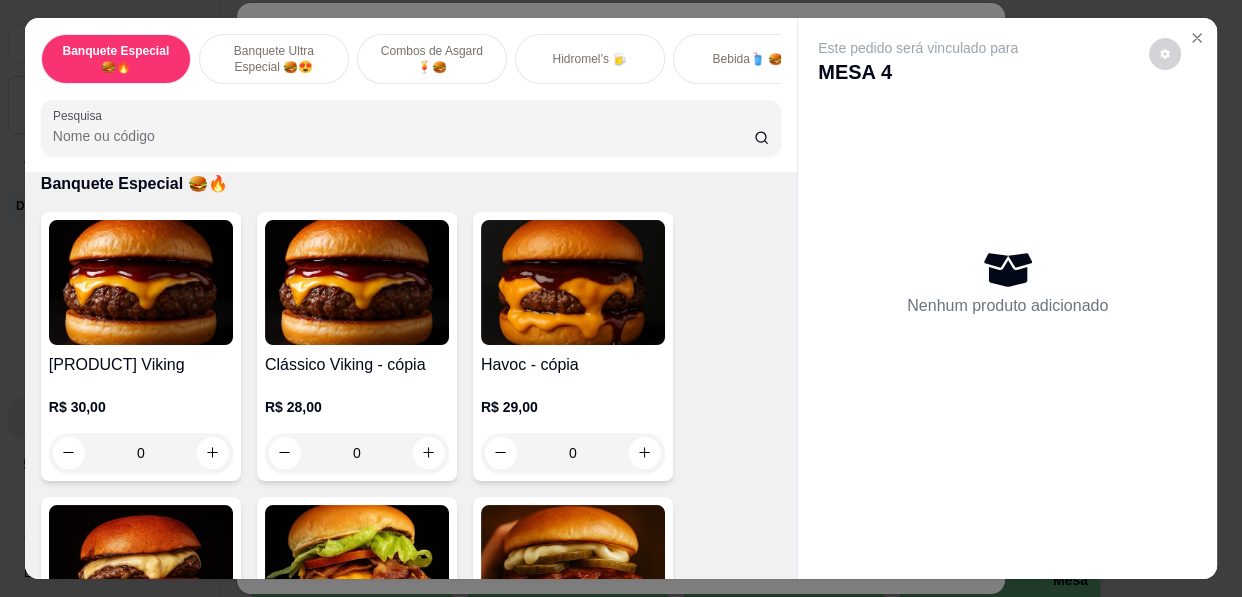 click at bounding box center [141, 282] 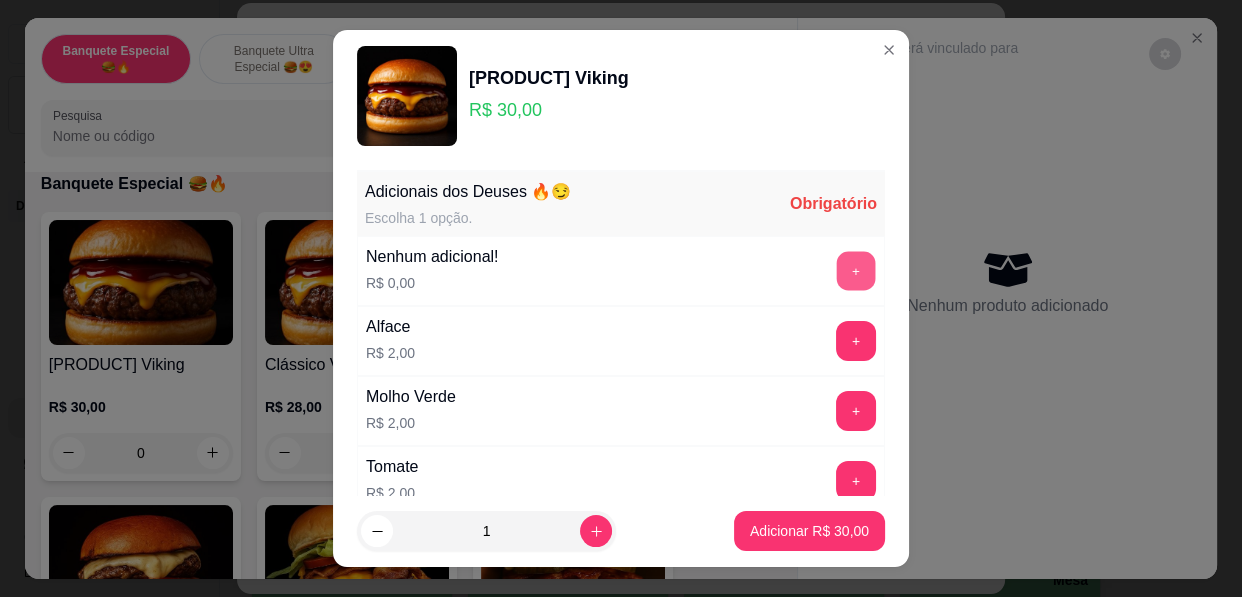 click on "+" at bounding box center [856, 270] 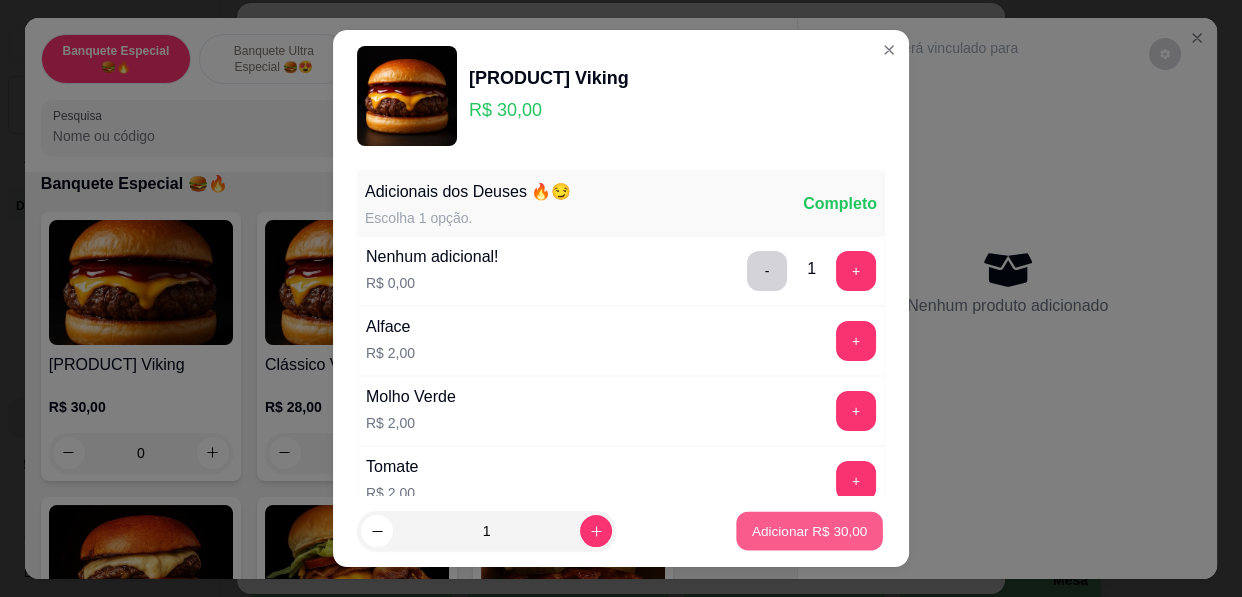 click on "Adicionar   R$ 30,00" at bounding box center [810, 530] 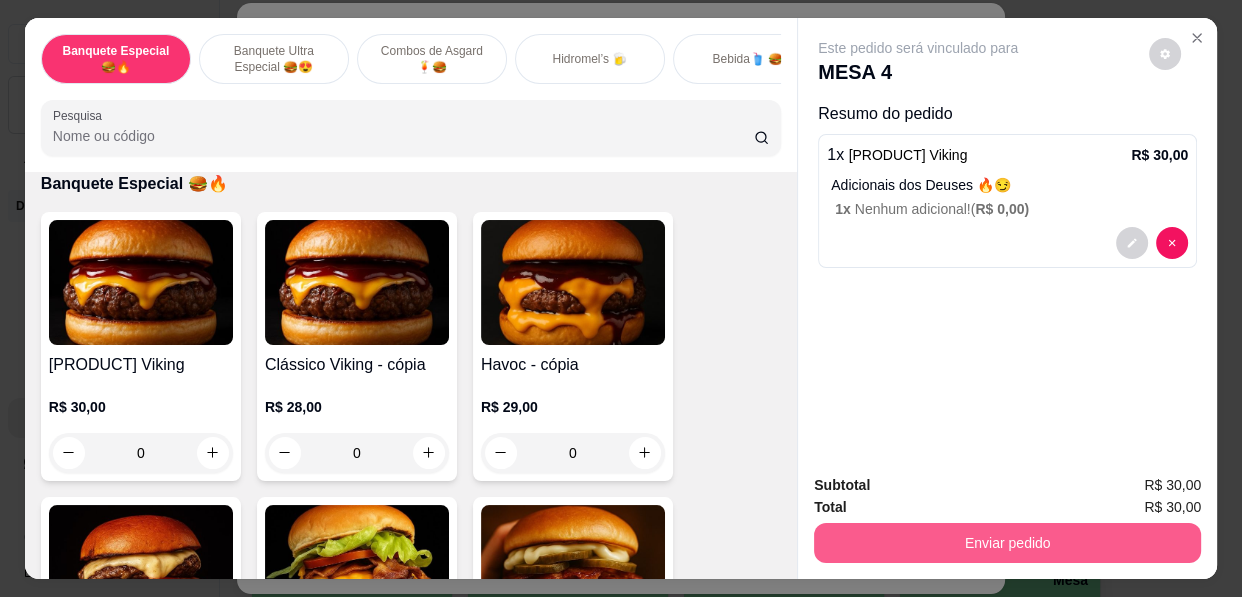 click on "Enviar pedido" at bounding box center (1007, 543) 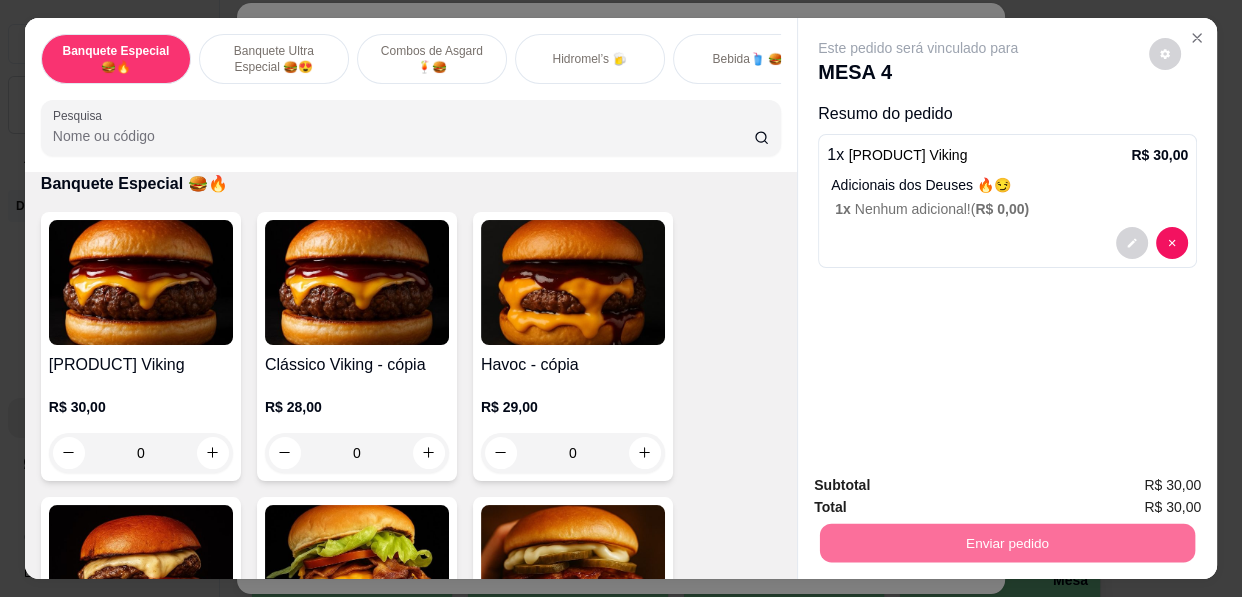 click on "Sim, quero registrar" at bounding box center [1130, 487] 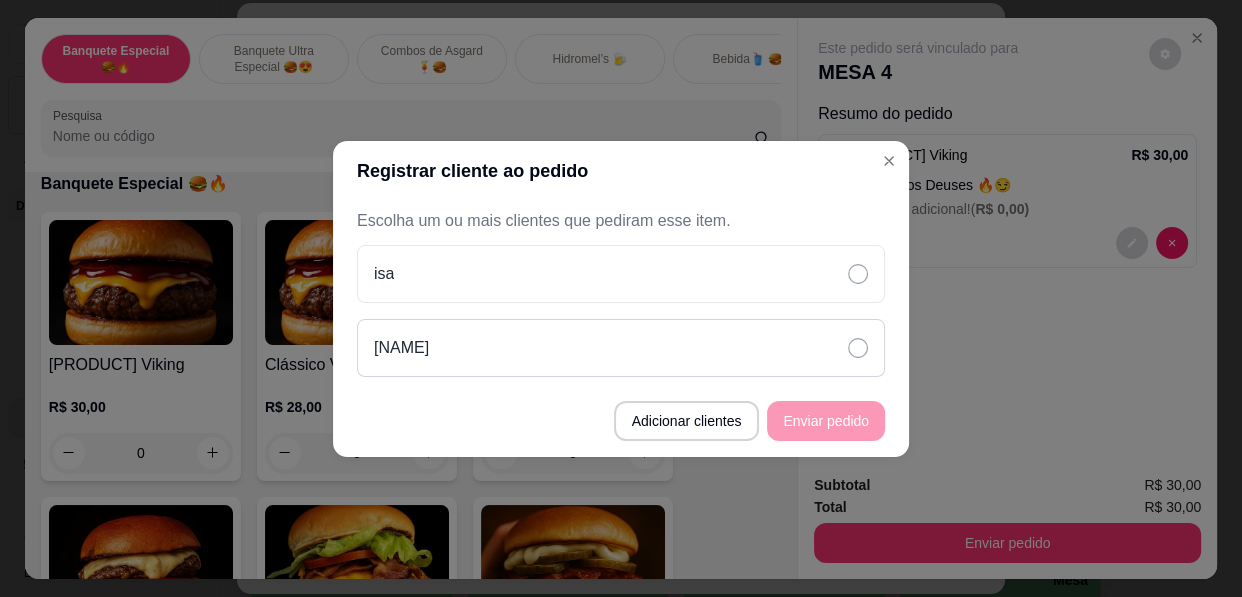 click on "[NAME]" at bounding box center [621, 348] 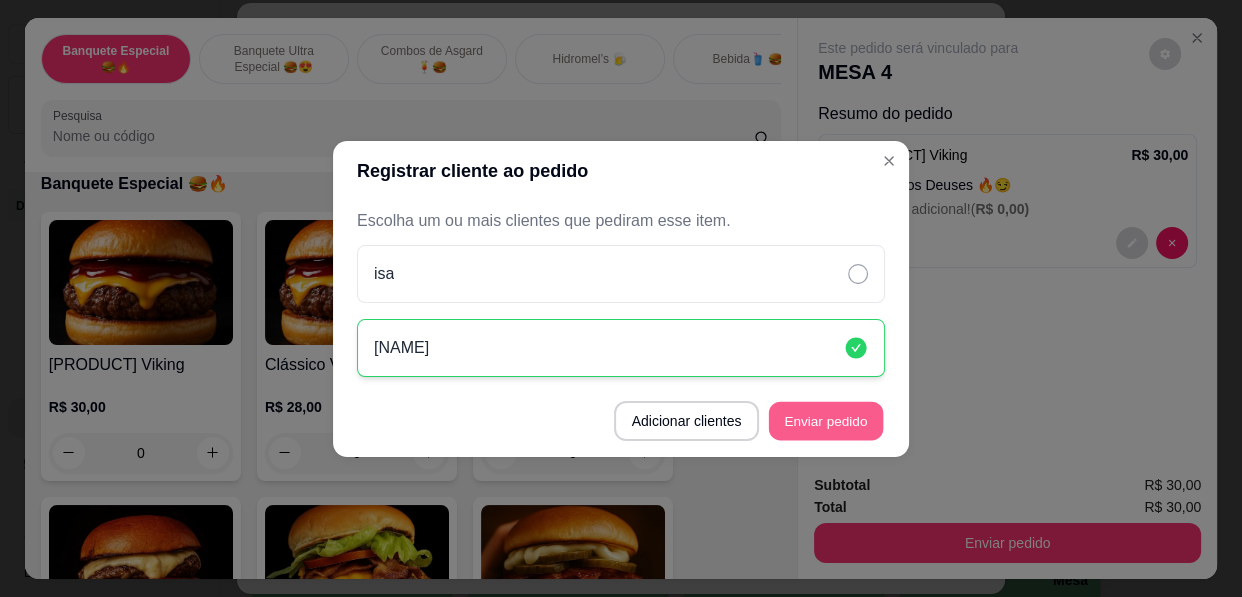 click on "Enviar pedido" at bounding box center [826, 420] 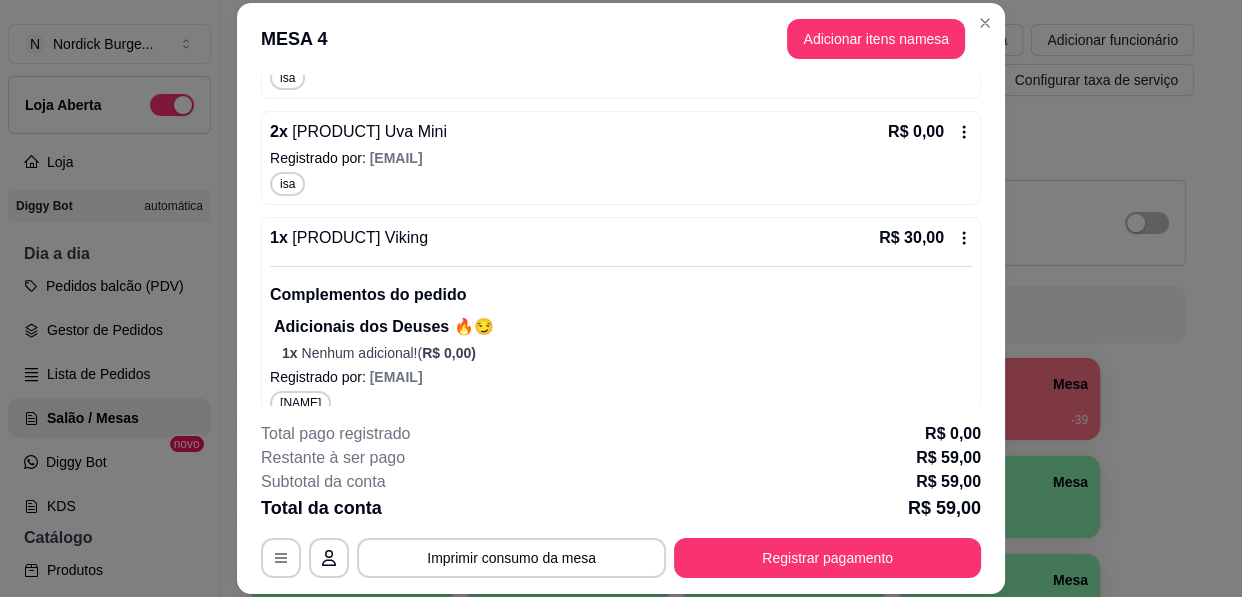 scroll, scrollTop: 478, scrollLeft: 0, axis: vertical 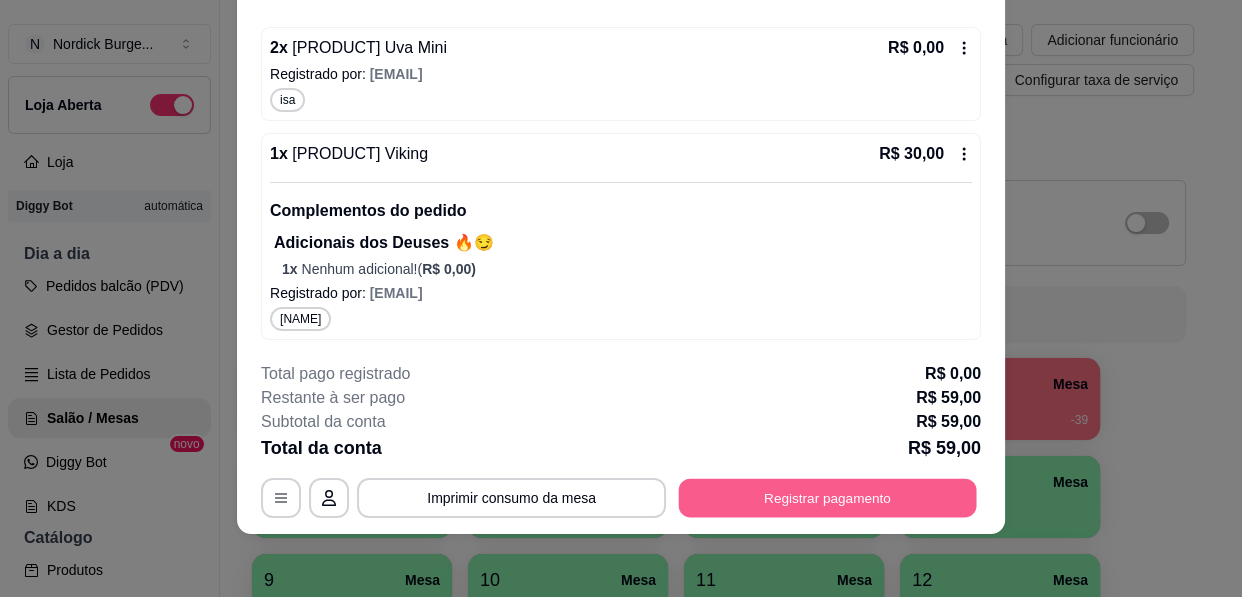 click on "Registrar pagamento" at bounding box center [828, 498] 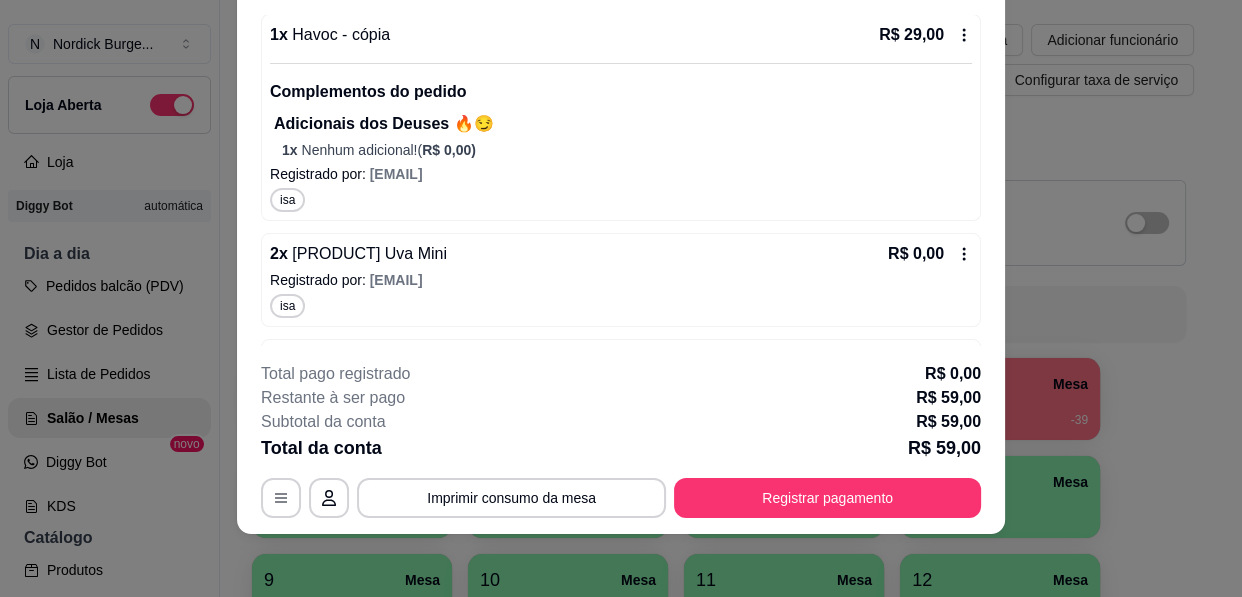 scroll, scrollTop: 0, scrollLeft: 0, axis: both 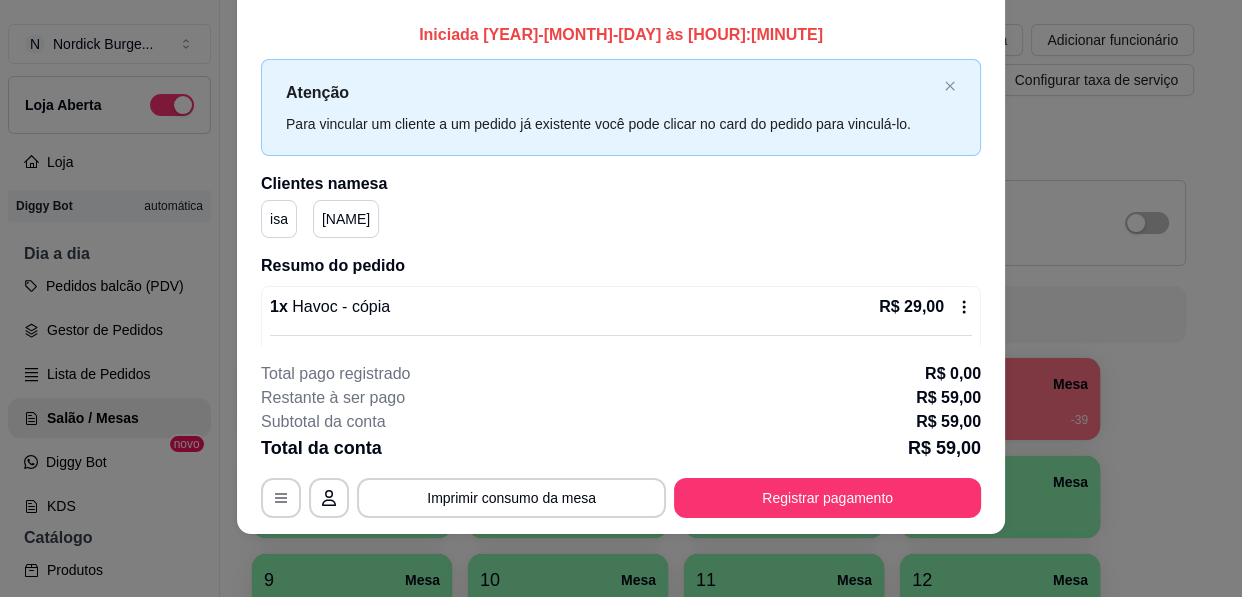 click on "[NAME]" at bounding box center (346, 219) 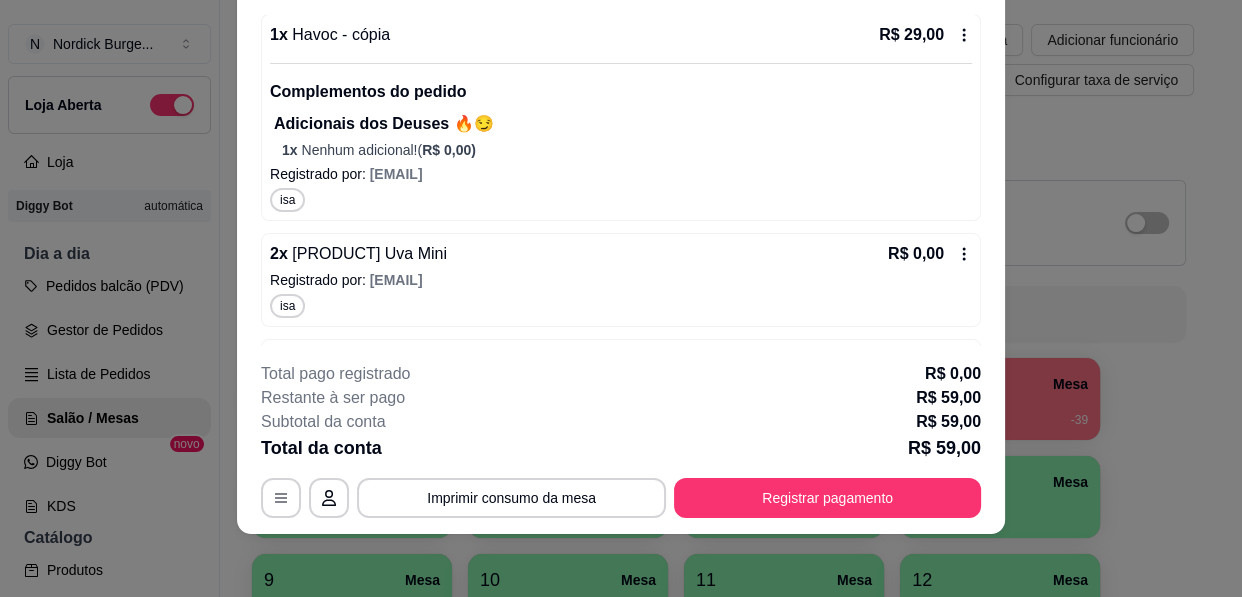scroll, scrollTop: 0, scrollLeft: 0, axis: both 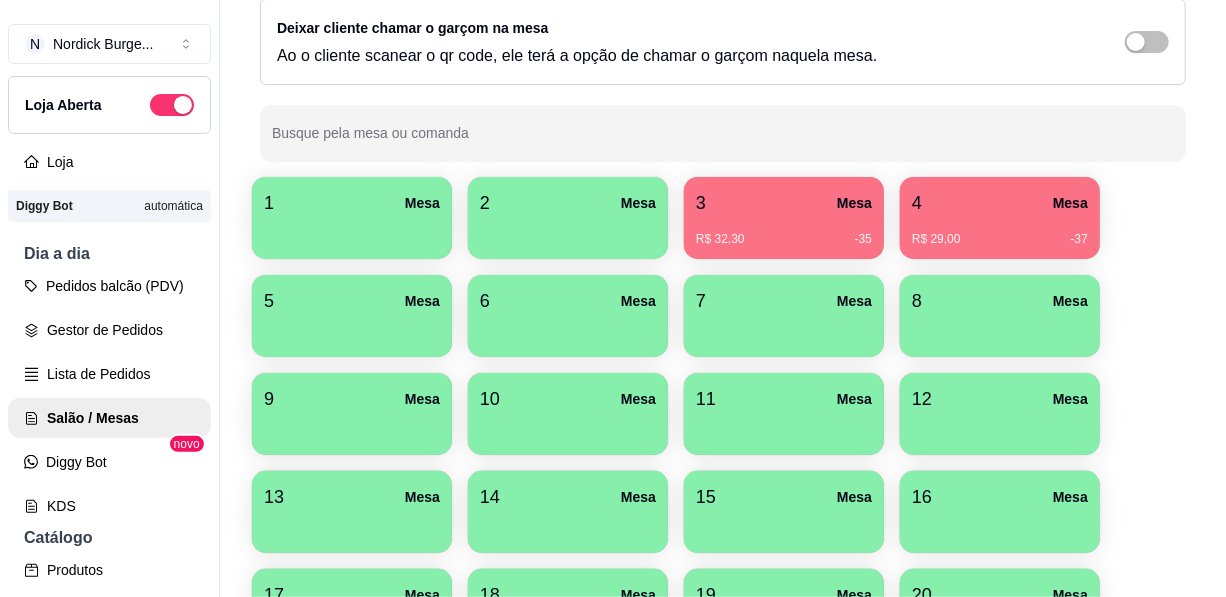 click on "R$ 29,00 -37" at bounding box center (1000, 232) 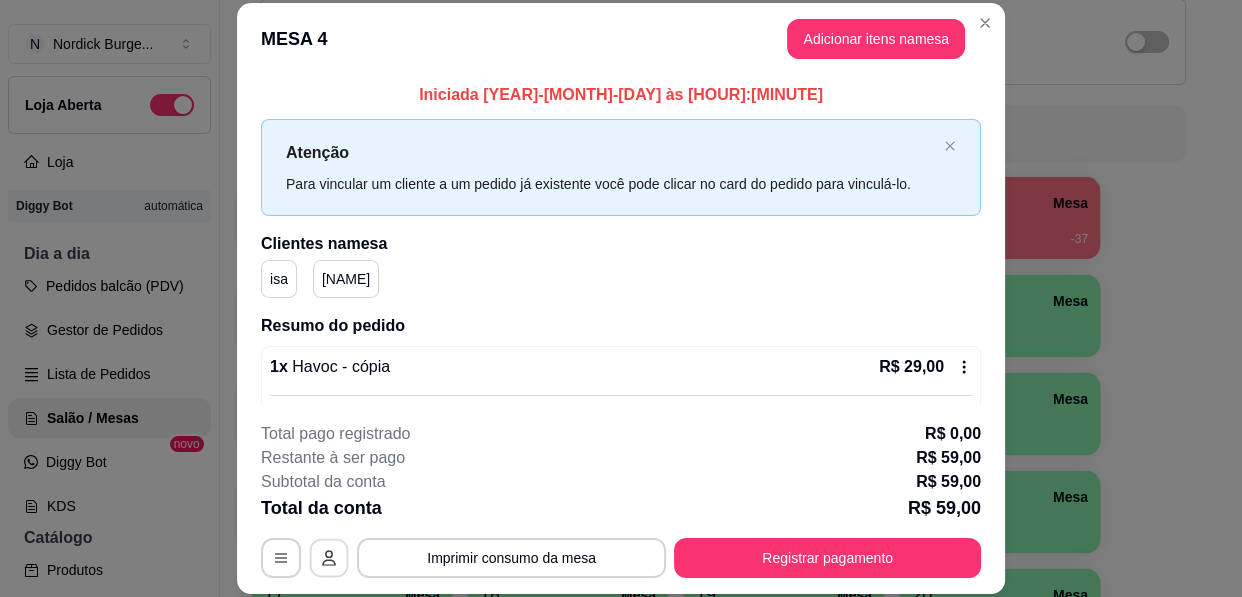 click at bounding box center [329, 558] 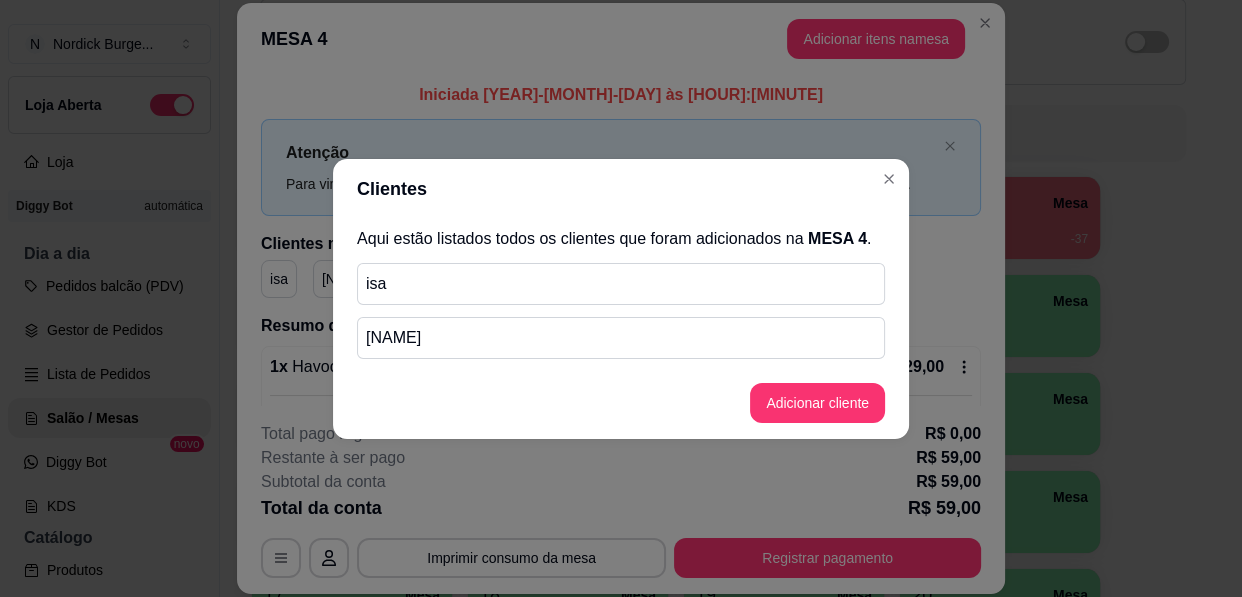 click on "[NAME]" at bounding box center (621, 338) 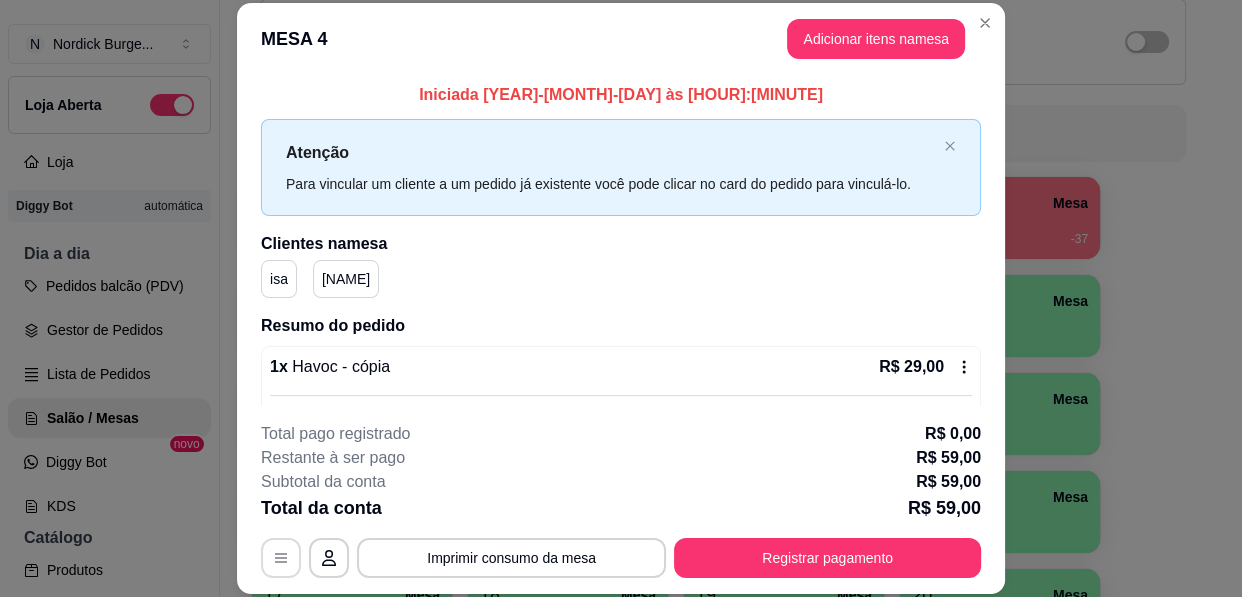 click at bounding box center [281, 558] 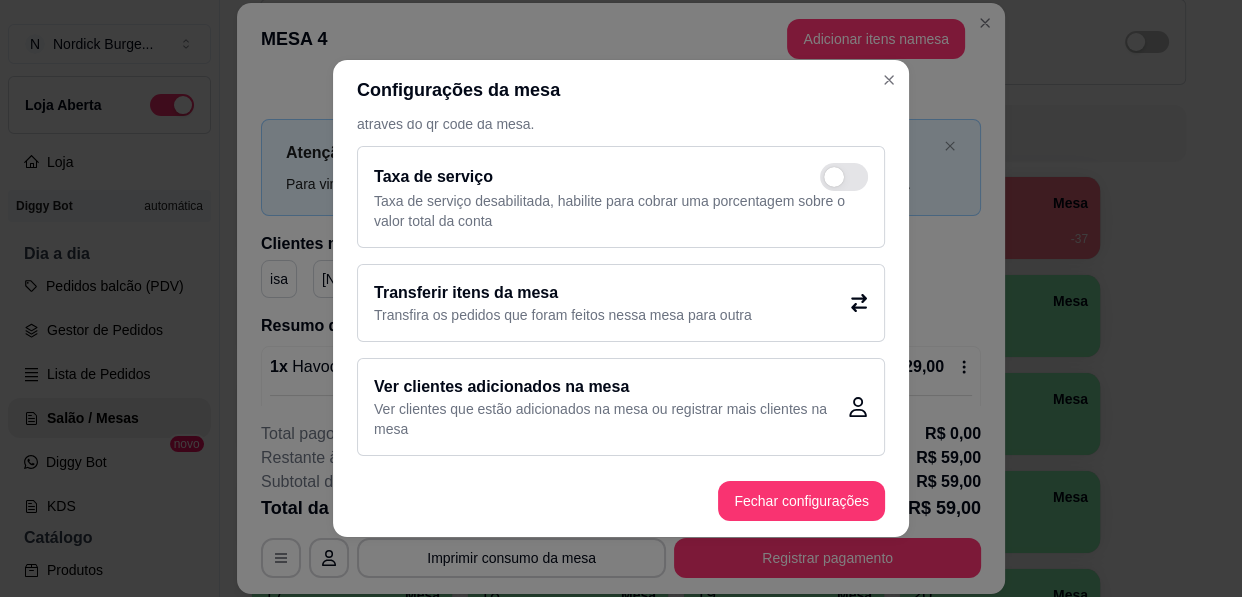 scroll, scrollTop: 153, scrollLeft: 0, axis: vertical 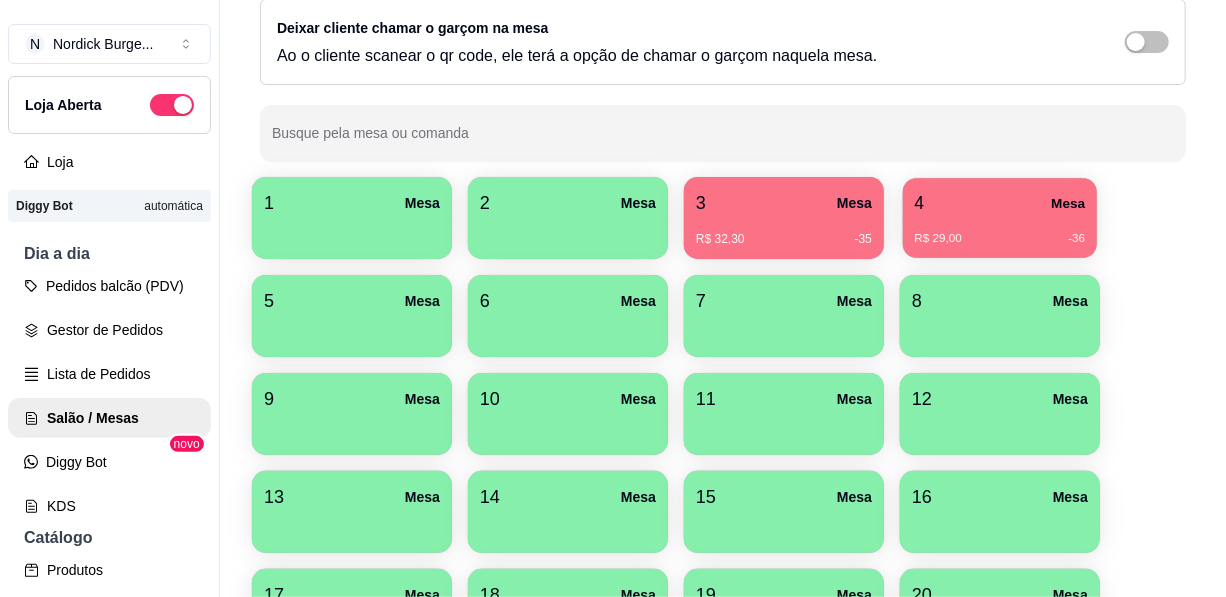 click on "R$ 29,00 -36" at bounding box center [1000, 239] 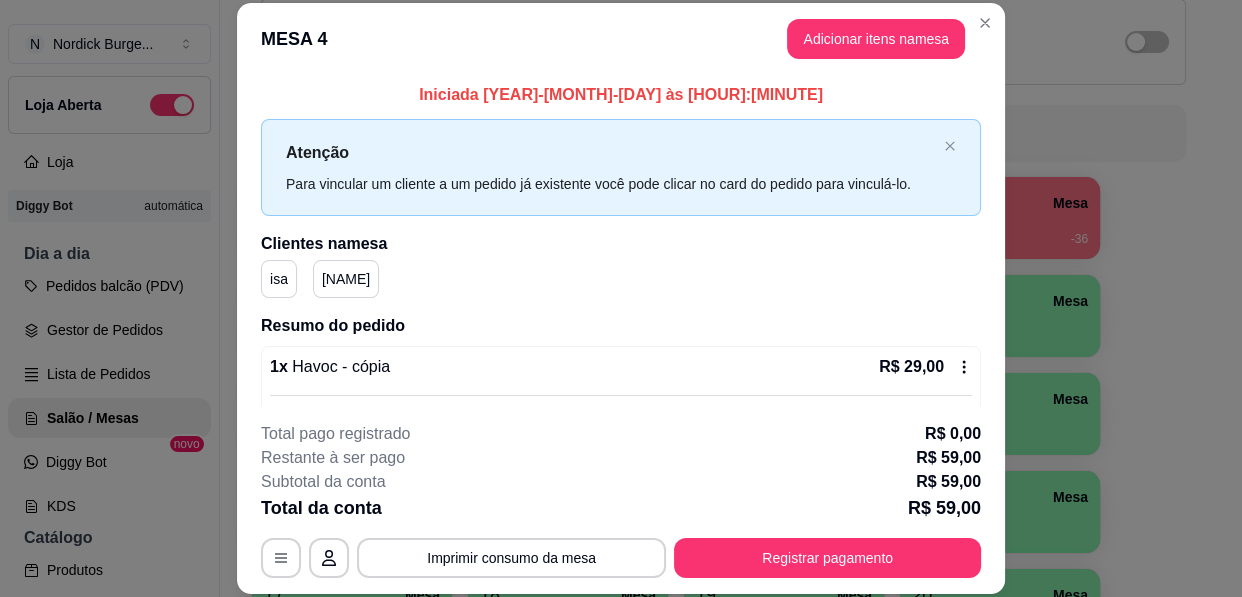 scroll, scrollTop: 60, scrollLeft: 0, axis: vertical 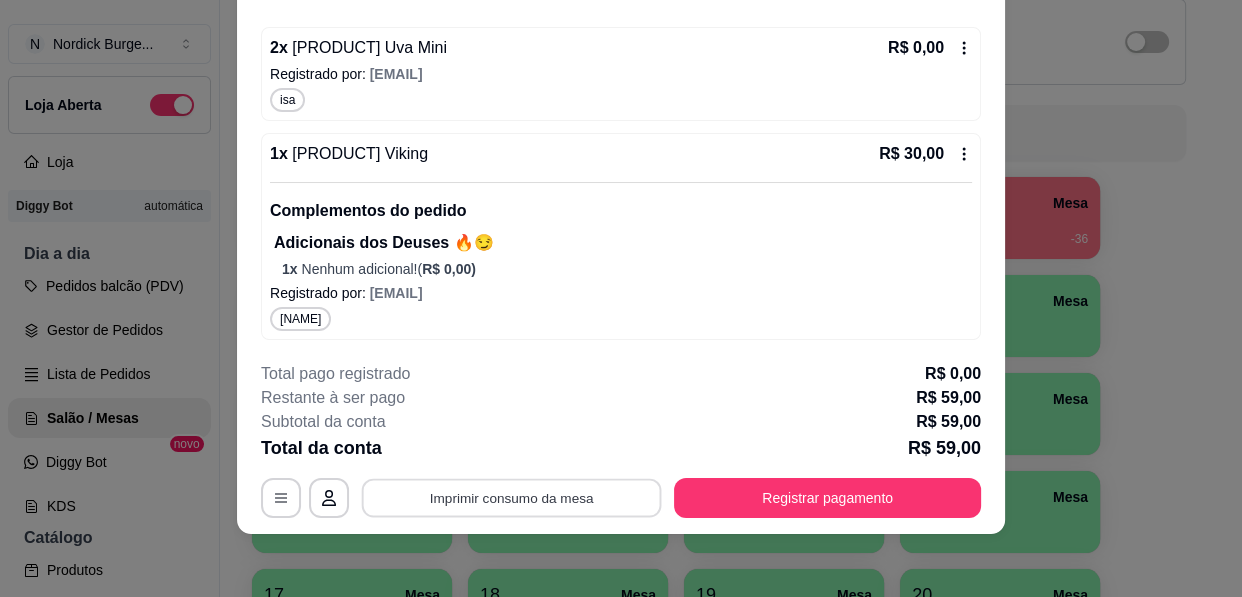 click on "Imprimir consumo da mesa" at bounding box center (512, 498) 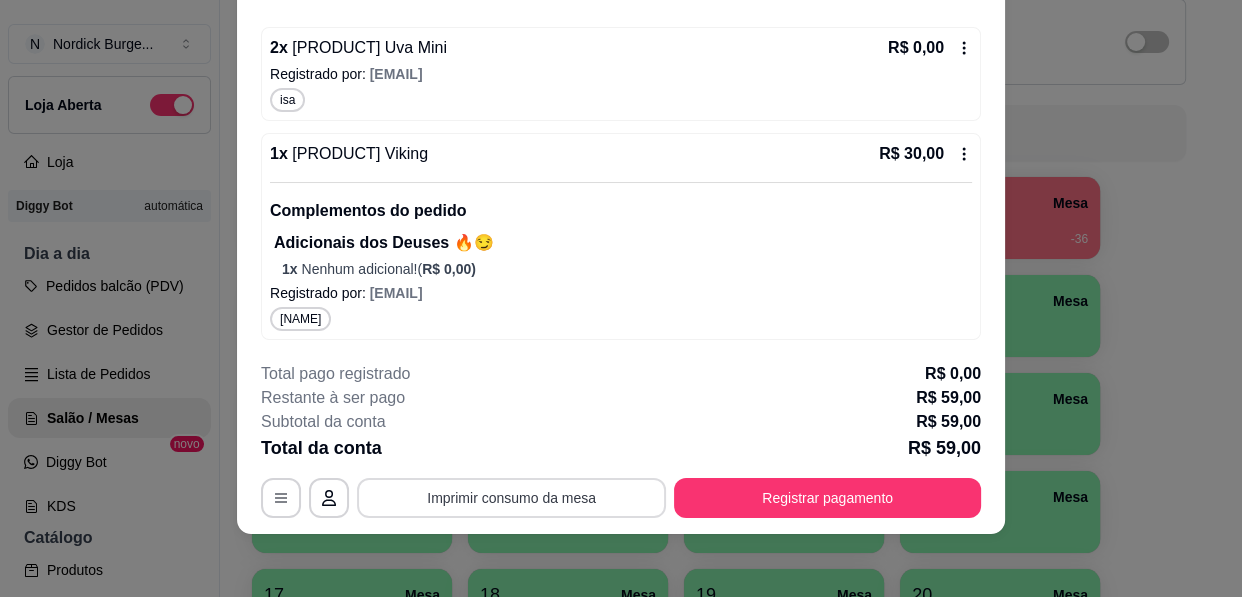scroll, scrollTop: 0, scrollLeft: 0, axis: both 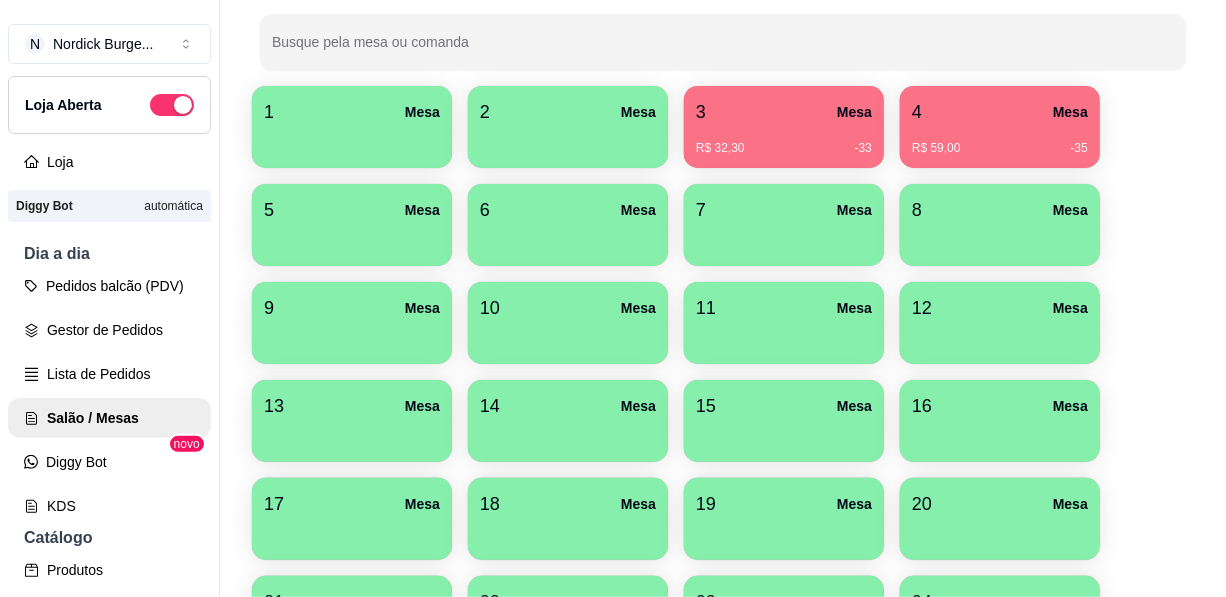 click at bounding box center (784, 337) 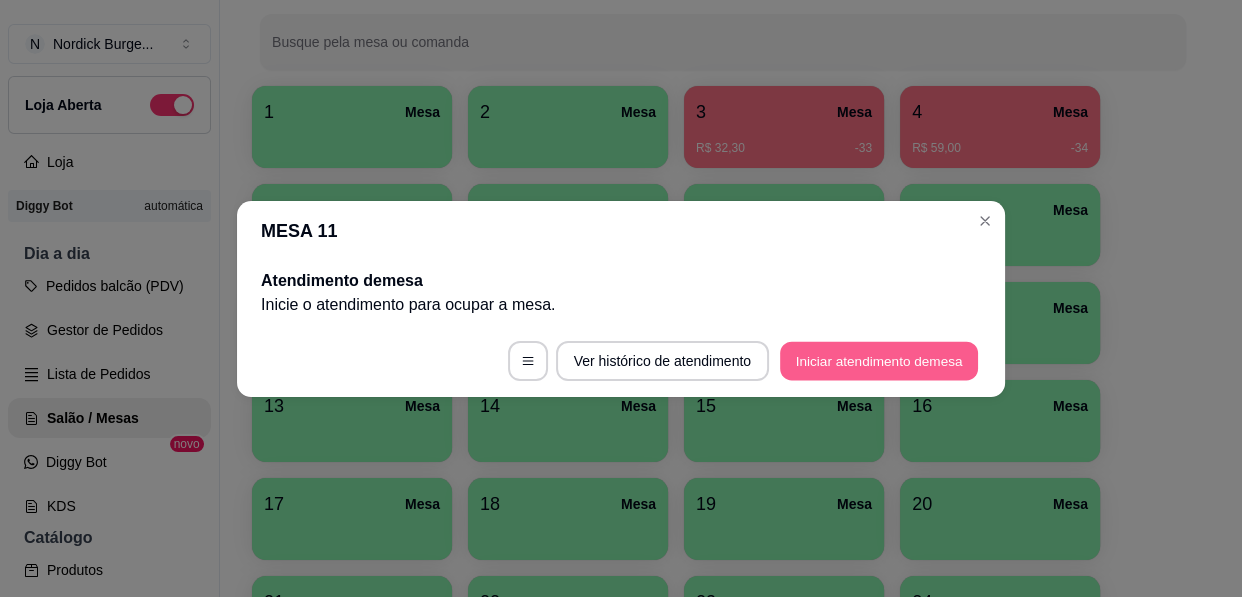 click on "Iniciar atendimento de  mesa" at bounding box center (879, 360) 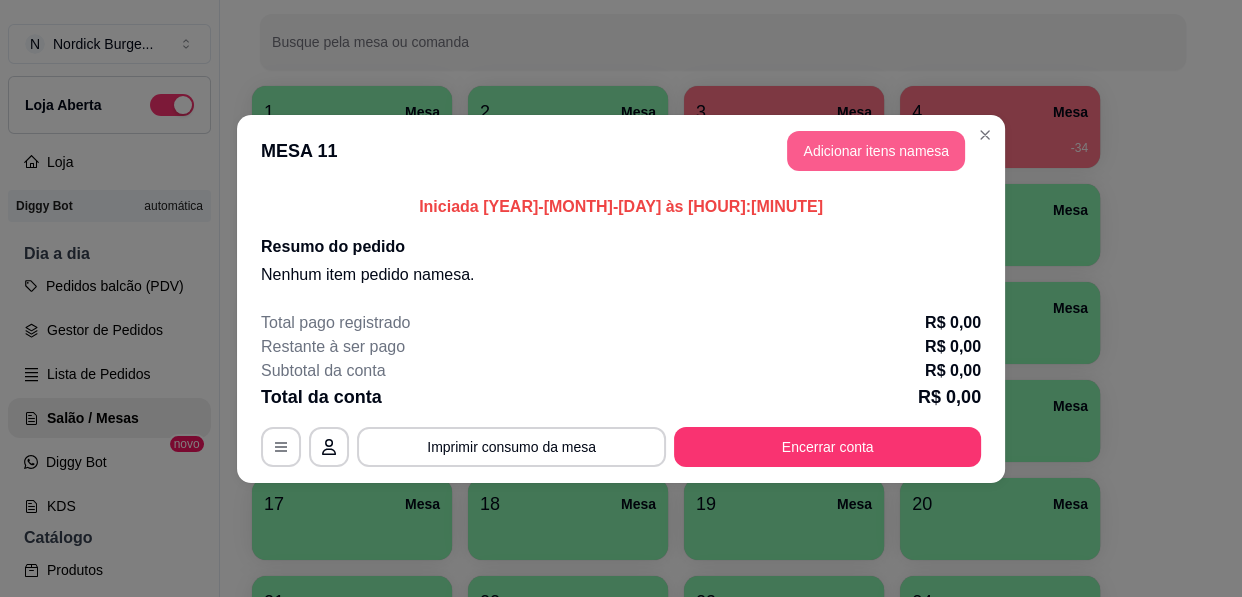 click on "Adicionar itens na  mesa" at bounding box center [876, 151] 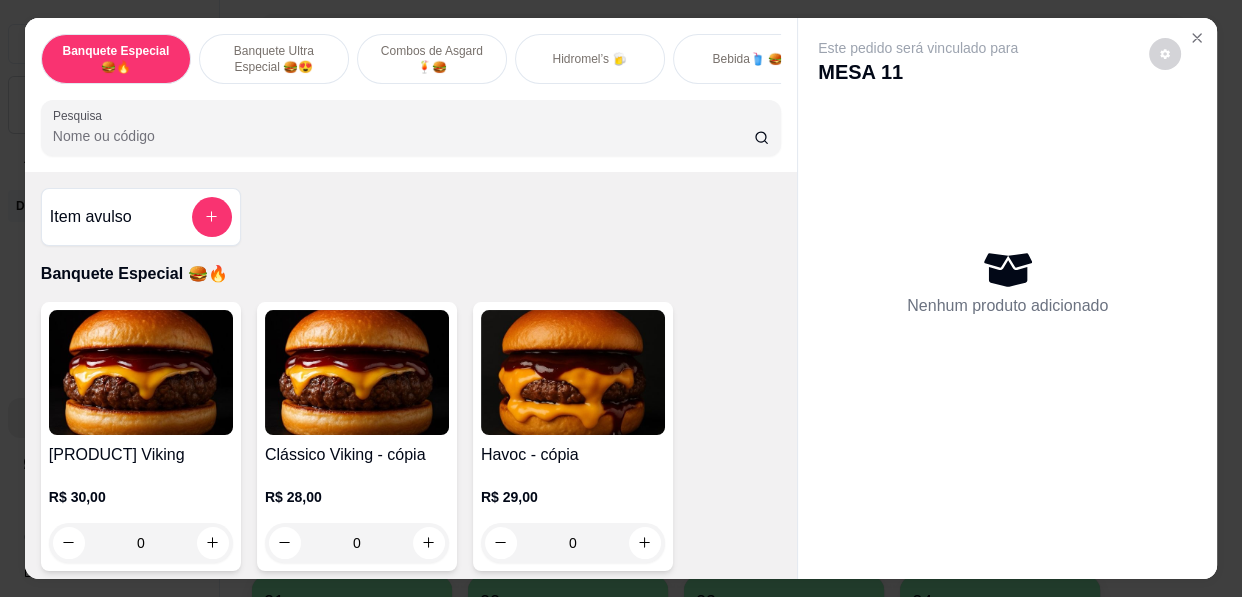 scroll, scrollTop: 90, scrollLeft: 0, axis: vertical 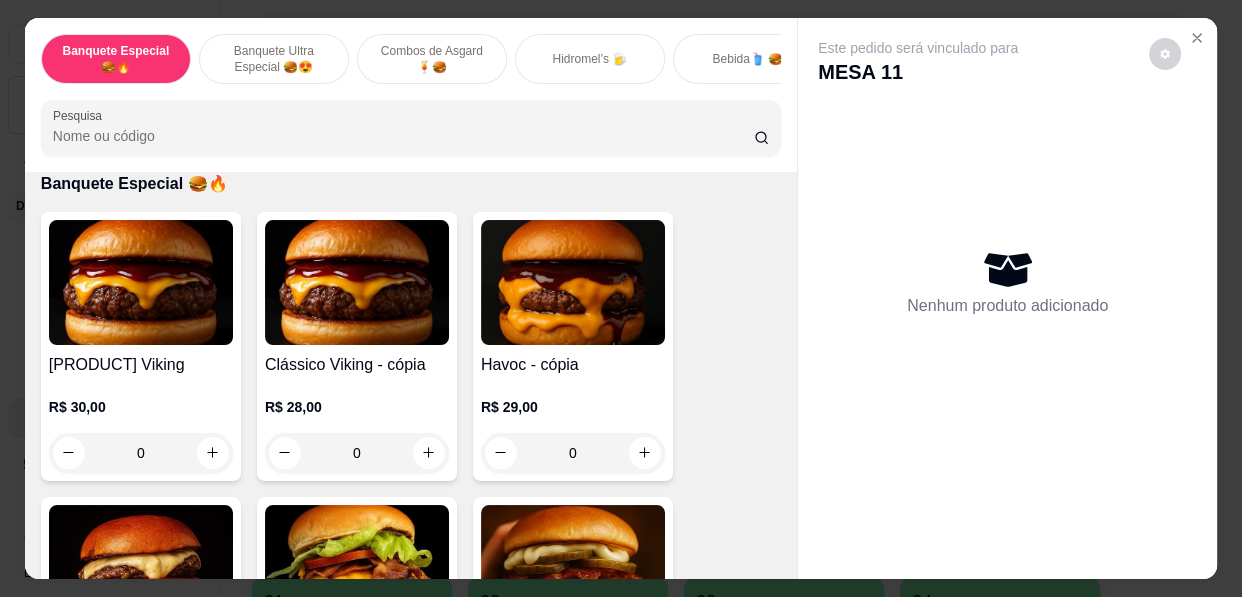 click at bounding box center (141, 282) 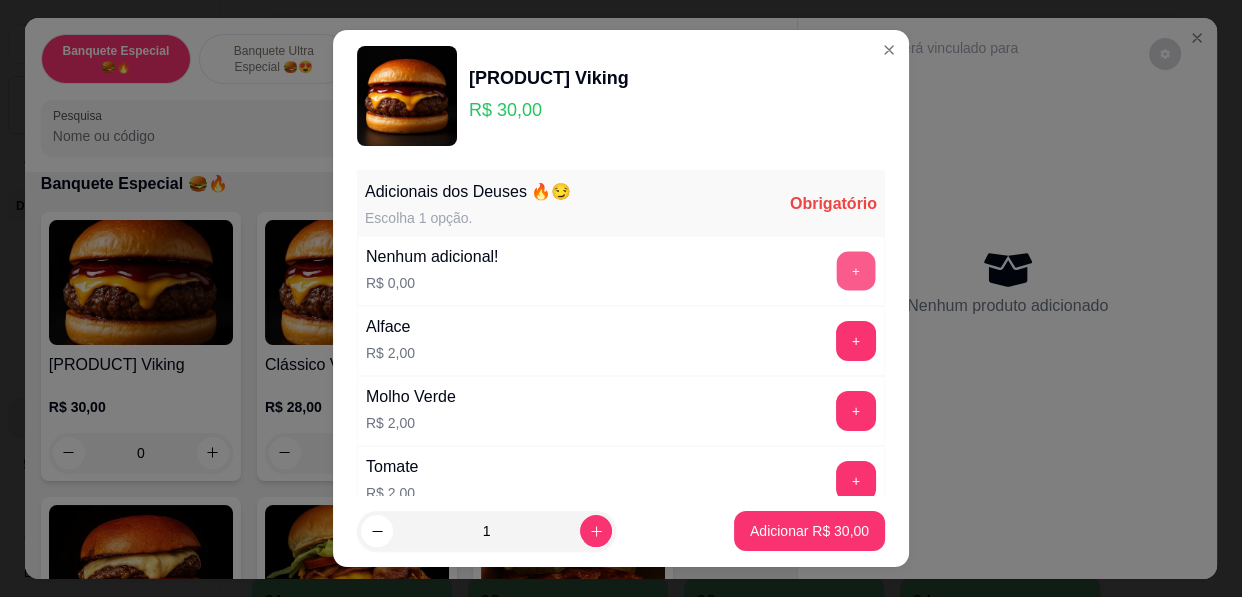 click on "+" at bounding box center [856, 270] 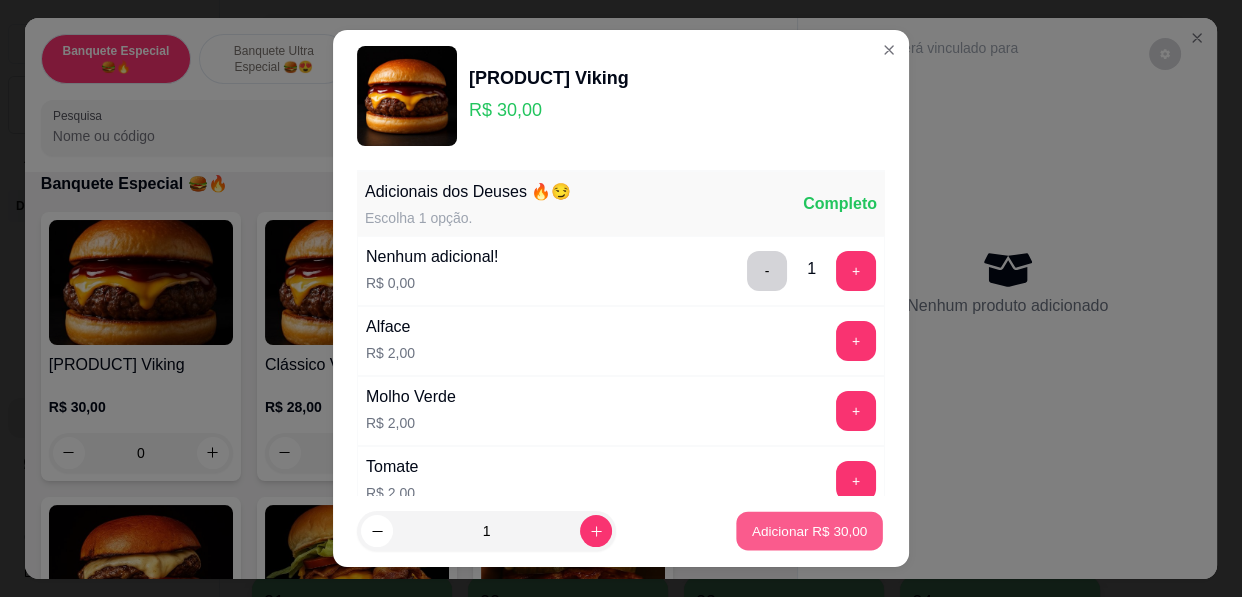 click on "Adicionar   R$ 30,00" at bounding box center (810, 530) 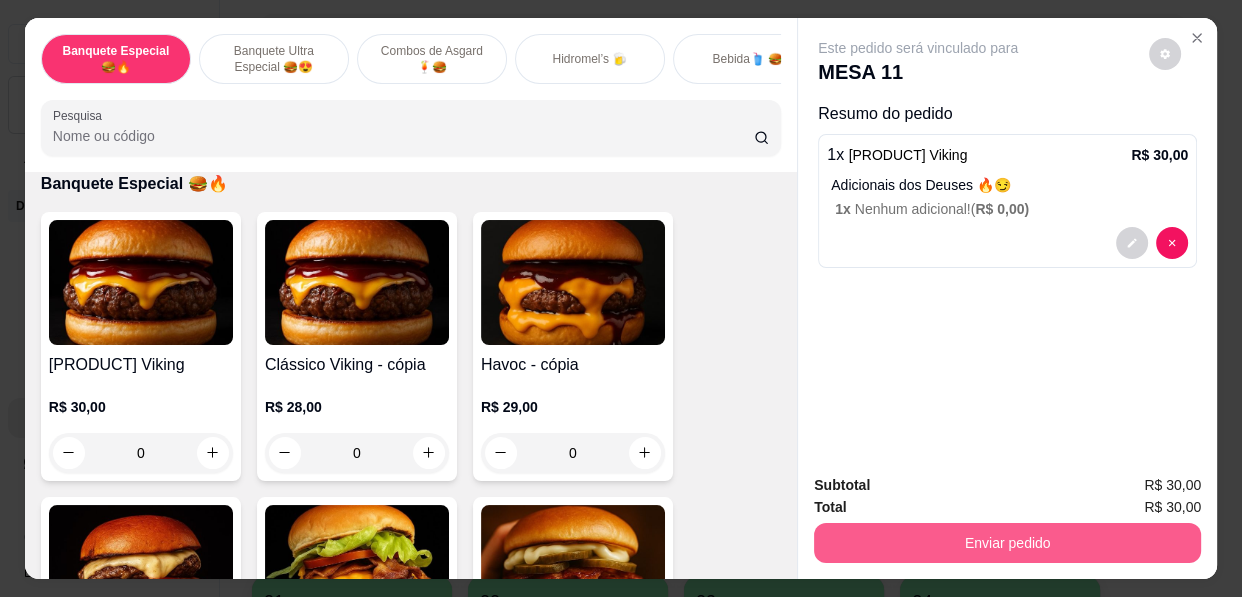 click on "Enviar pedido" at bounding box center [1007, 543] 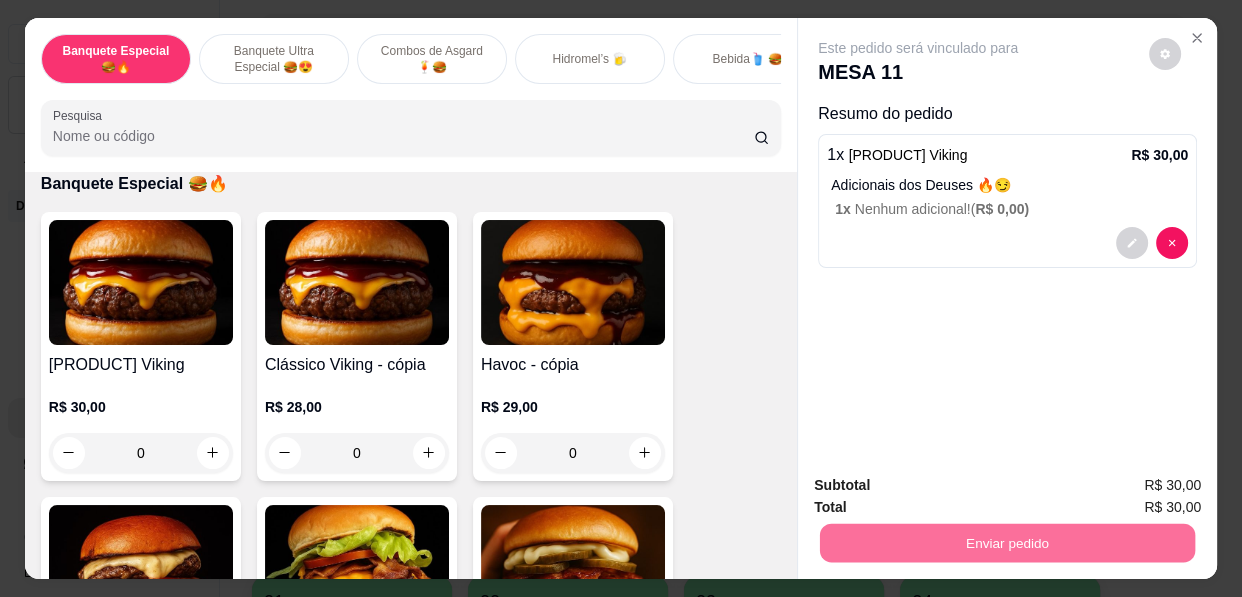 click on "Sim, quero registrar" at bounding box center [1130, 487] 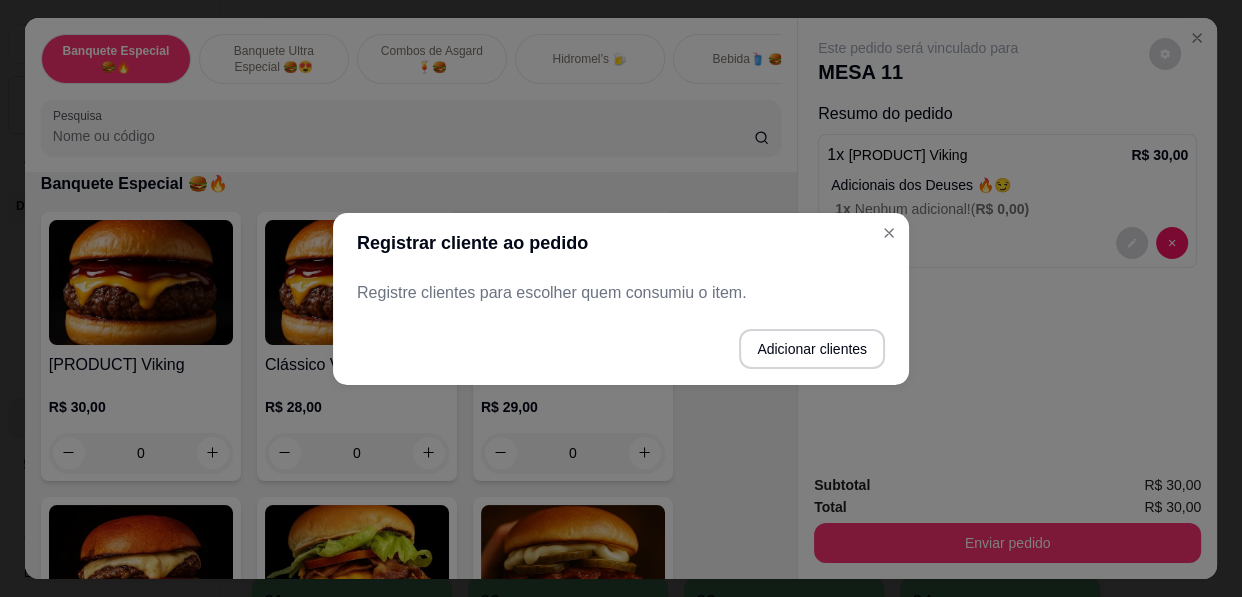 click on "Registre clientes para escolher quem consumiu o item." at bounding box center [621, 293] 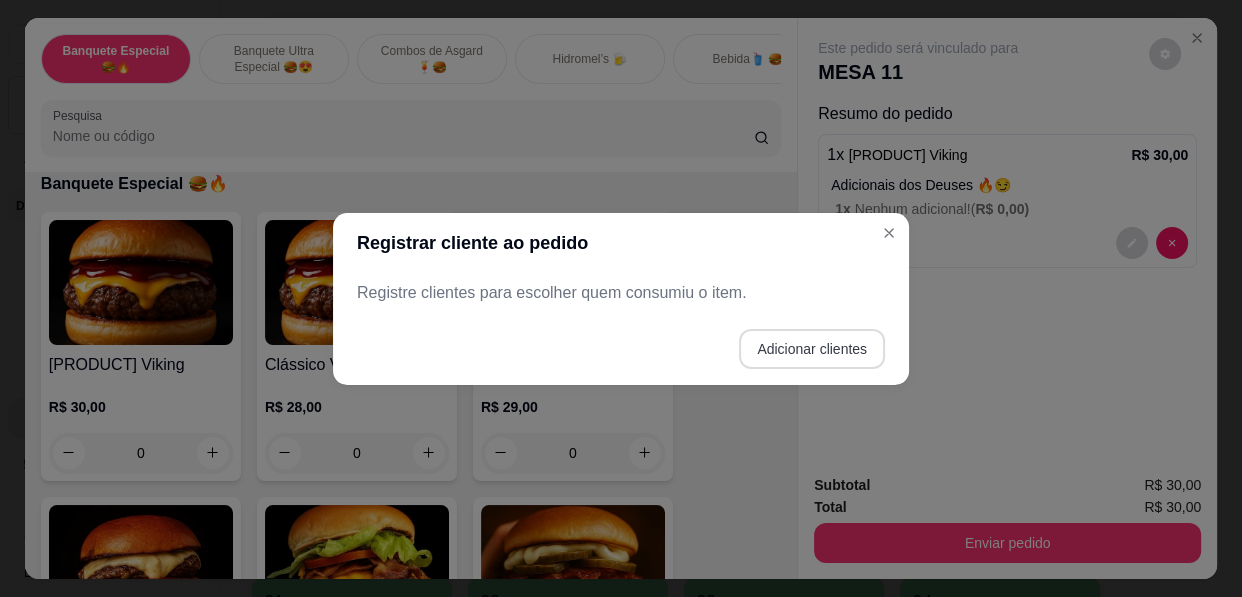 click on "Adicionar clientes" at bounding box center (812, 349) 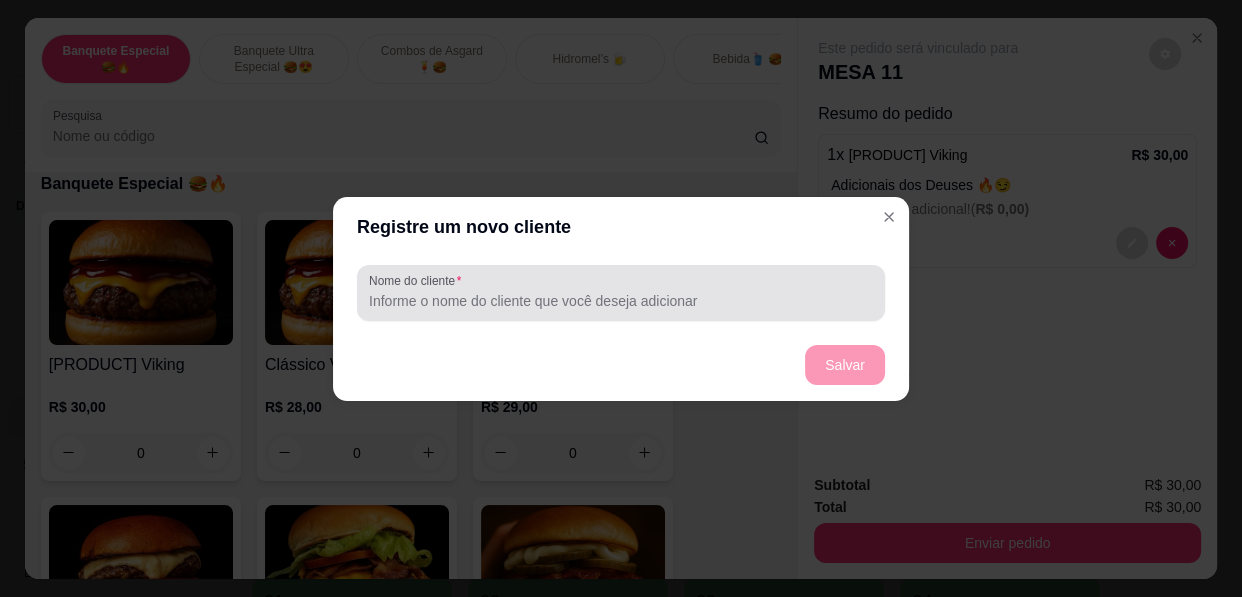 click at bounding box center [621, 293] 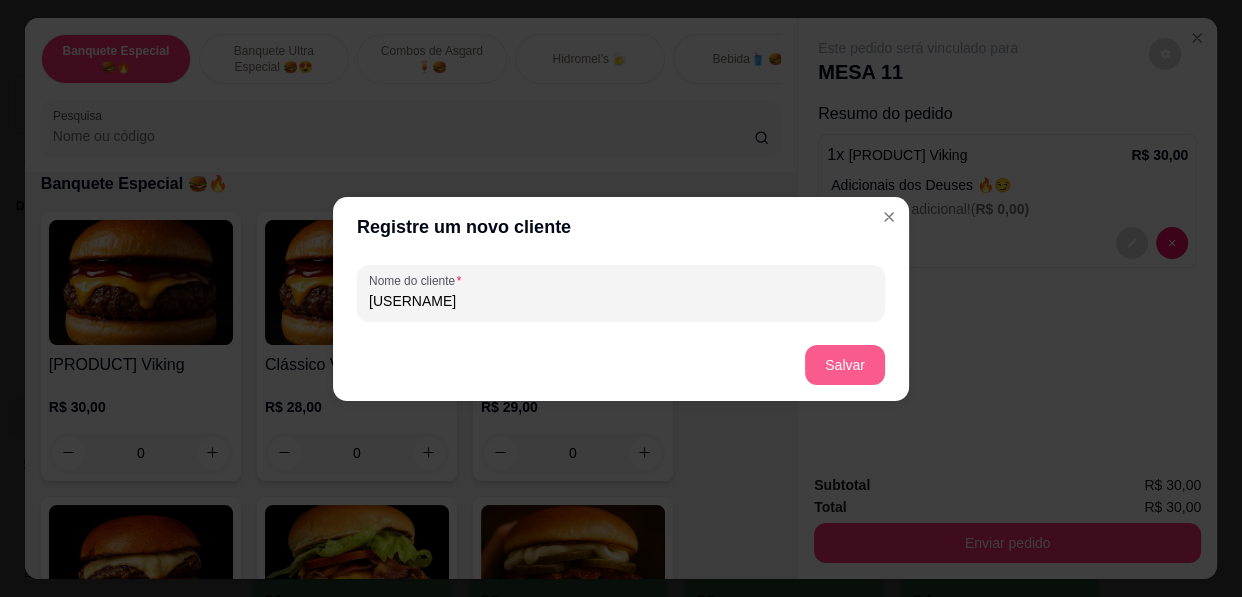 type on "[USERNAME]" 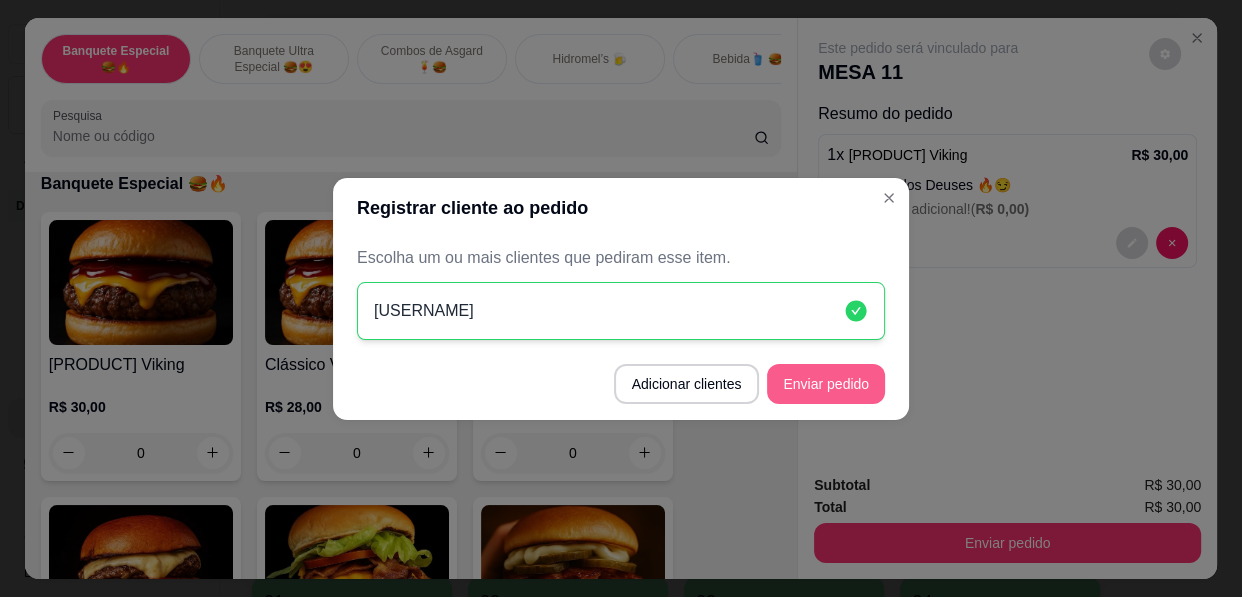 click on "Enviar pedido" at bounding box center [826, 384] 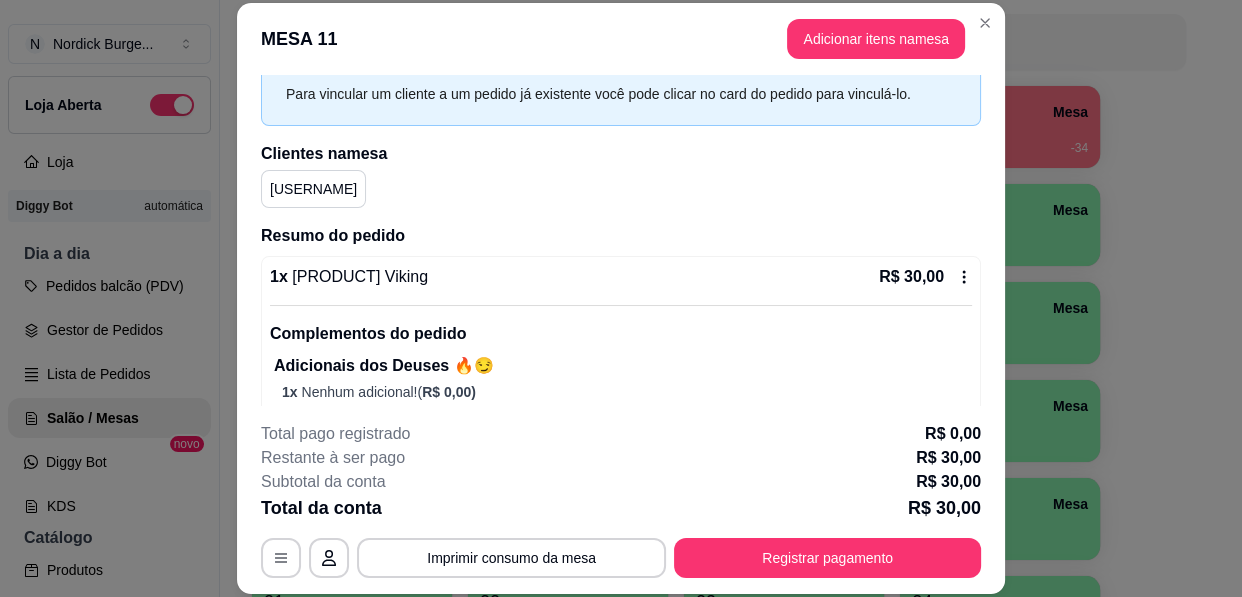 scroll, scrollTop: 153, scrollLeft: 0, axis: vertical 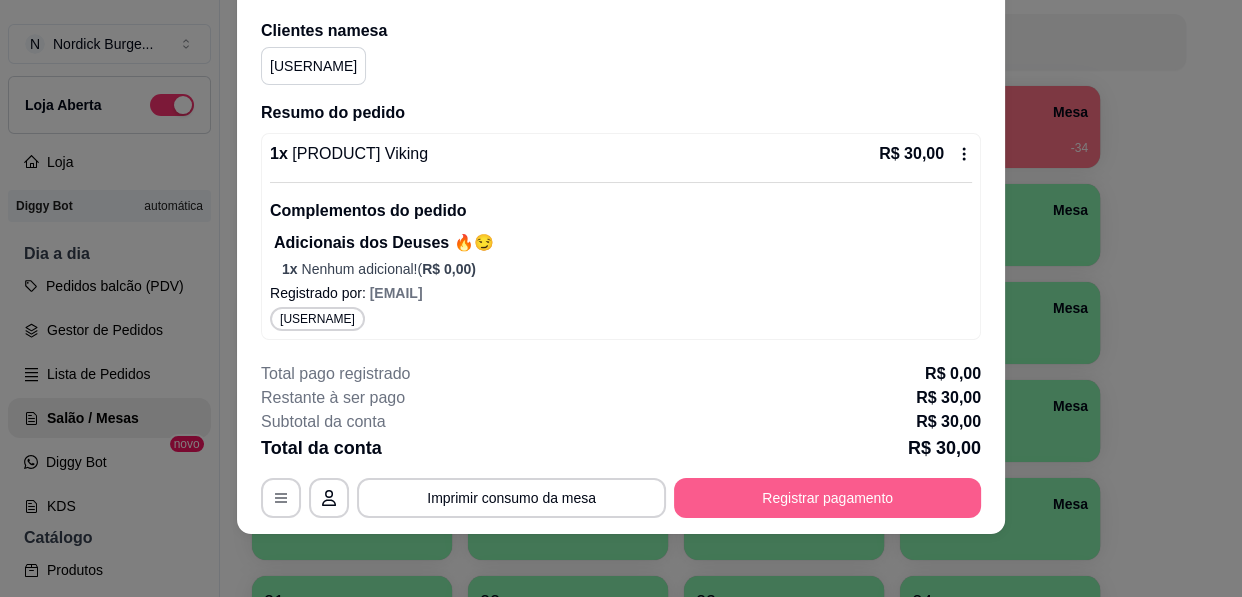 click on "Registrar pagamento" at bounding box center (827, 498) 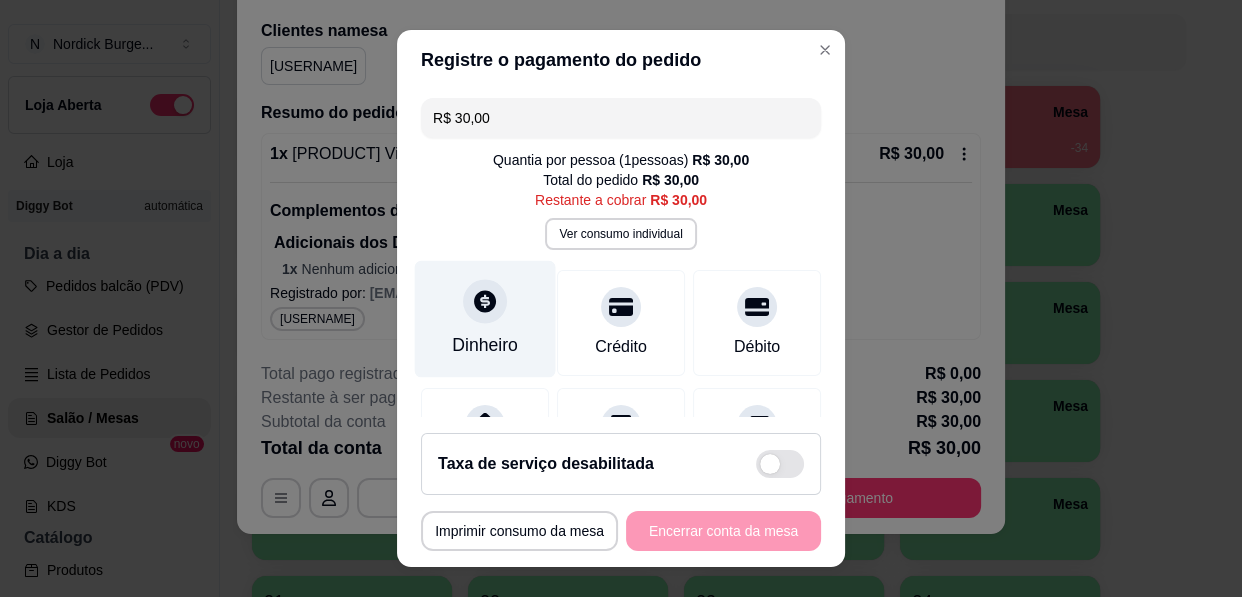 click at bounding box center [485, 301] 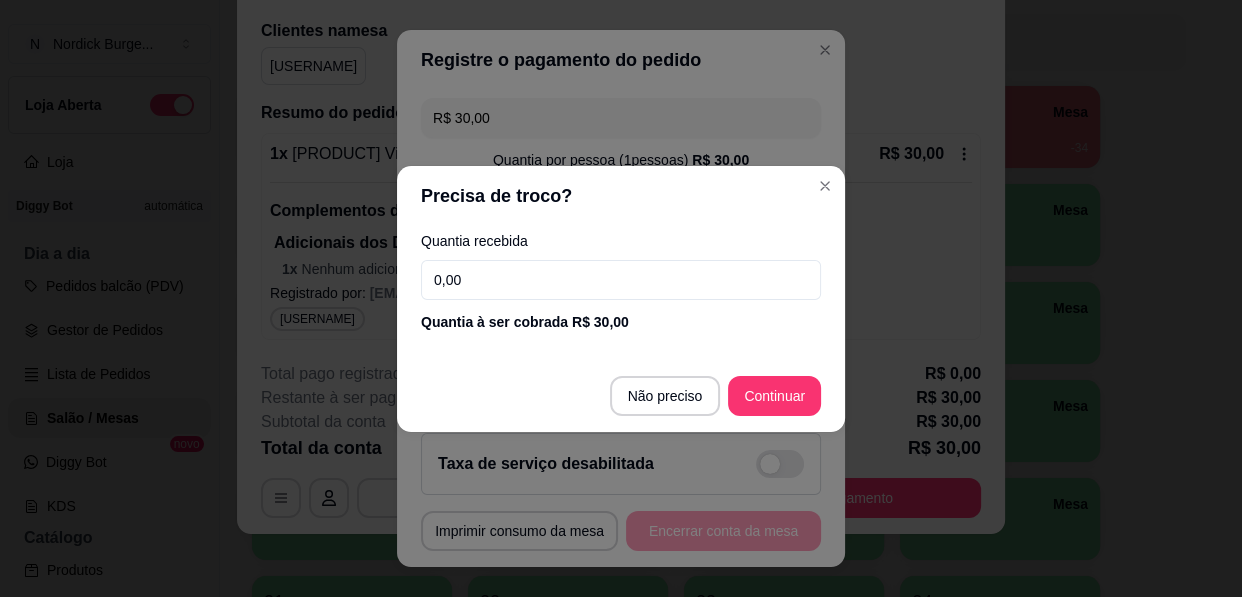 click on "0,00" at bounding box center [621, 280] 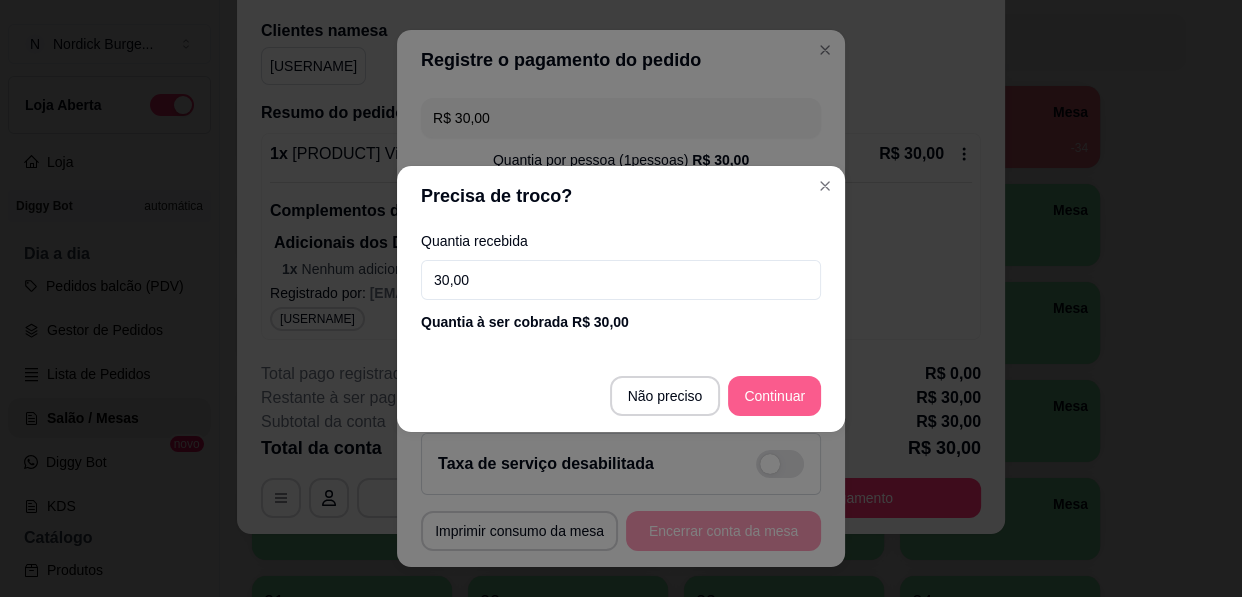 type on "30,00" 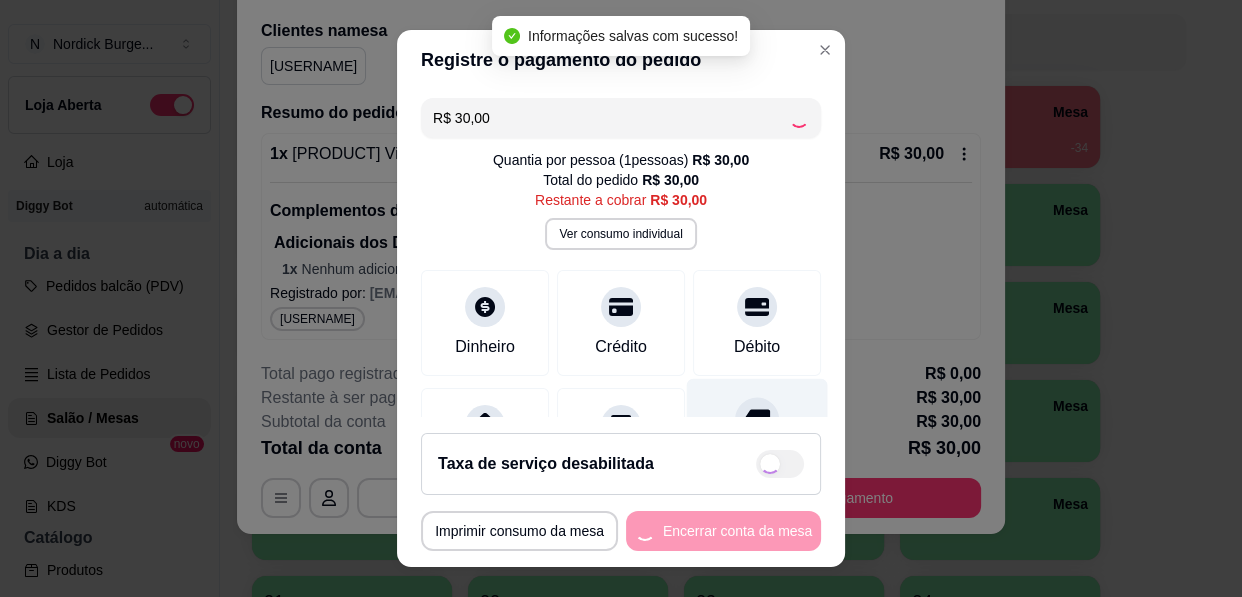 type on "R$ 0,00" 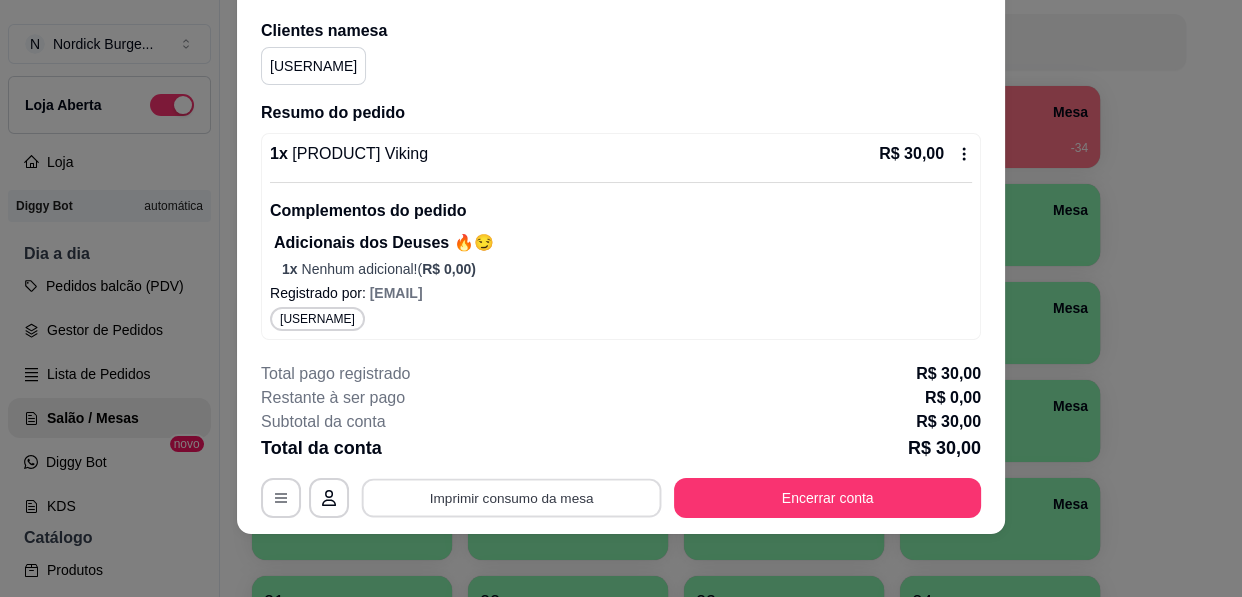 click on "Imprimir consumo da mesa" at bounding box center (512, 498) 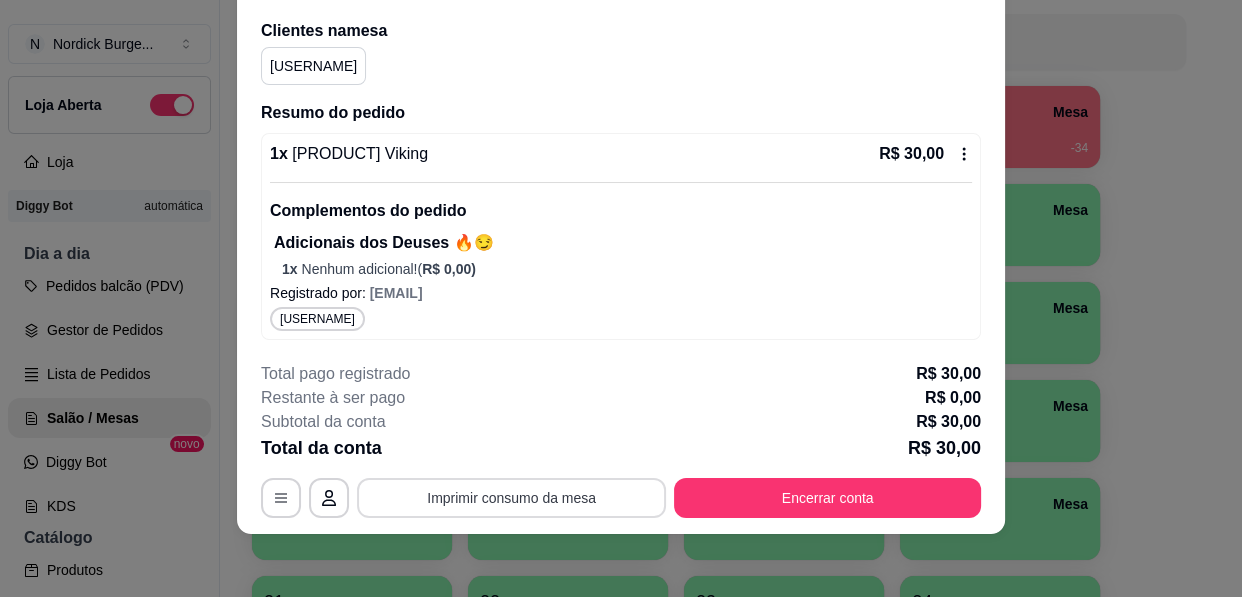 scroll, scrollTop: 0, scrollLeft: 0, axis: both 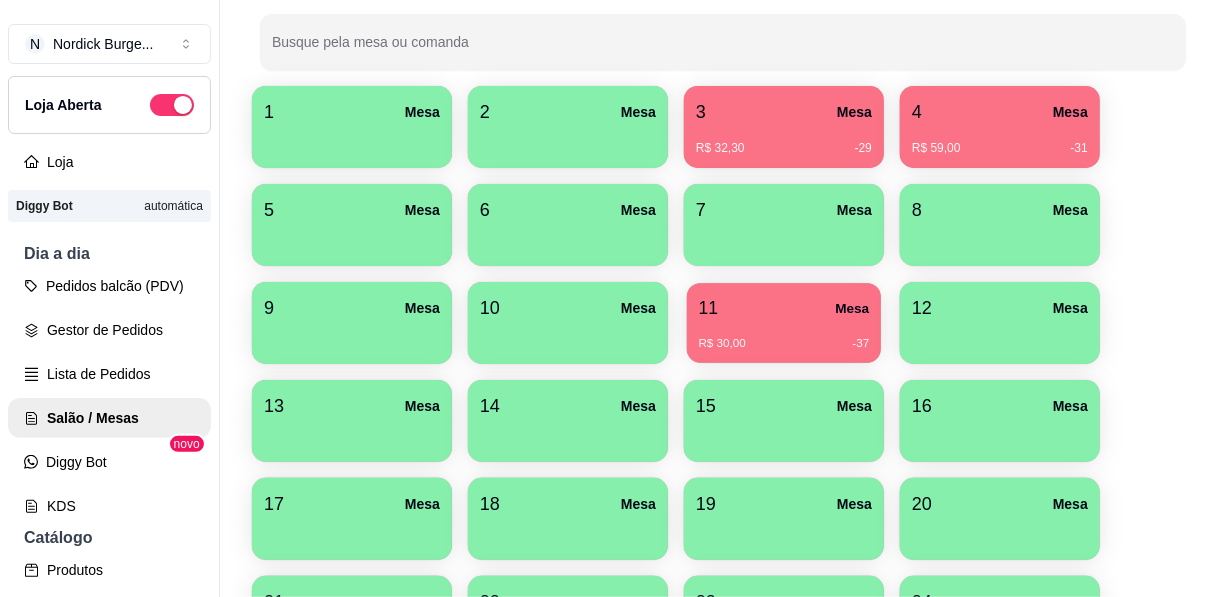 click on "R$ 30,00 -37" at bounding box center (784, 344) 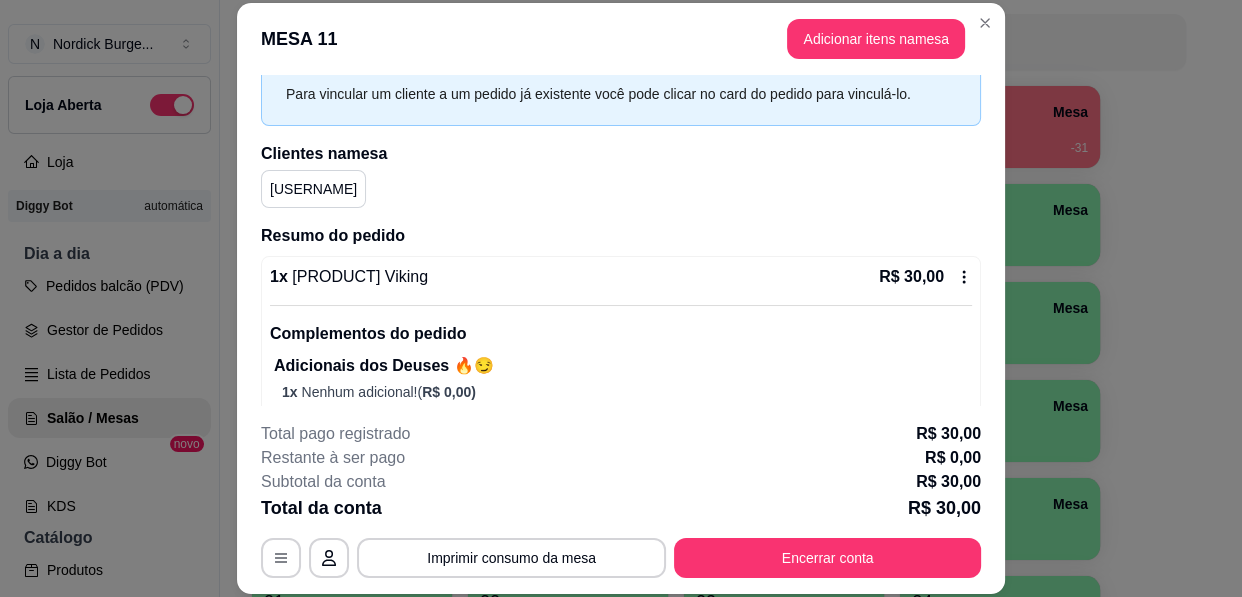 scroll, scrollTop: 153, scrollLeft: 0, axis: vertical 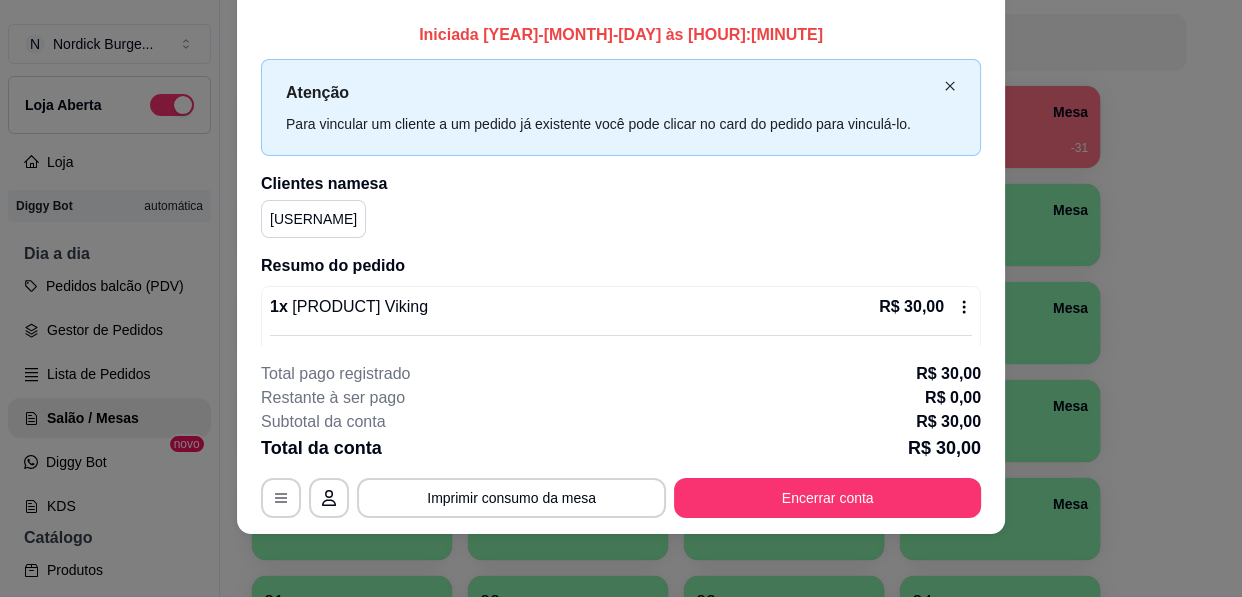 click 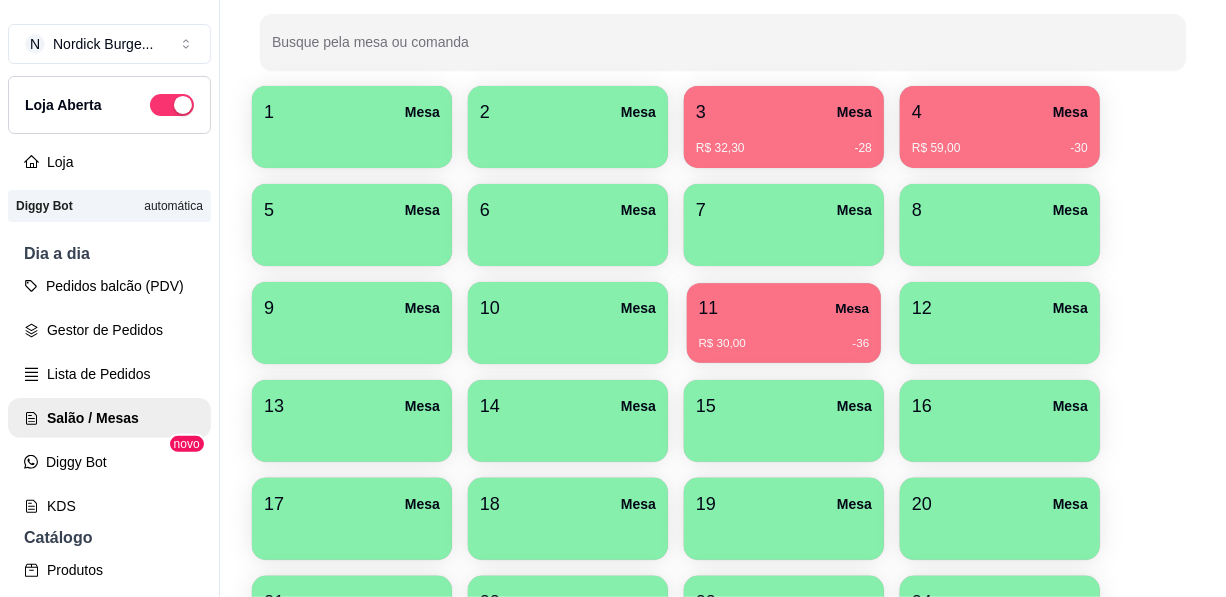 click on "R$ 30,00 -36" at bounding box center [784, 336] 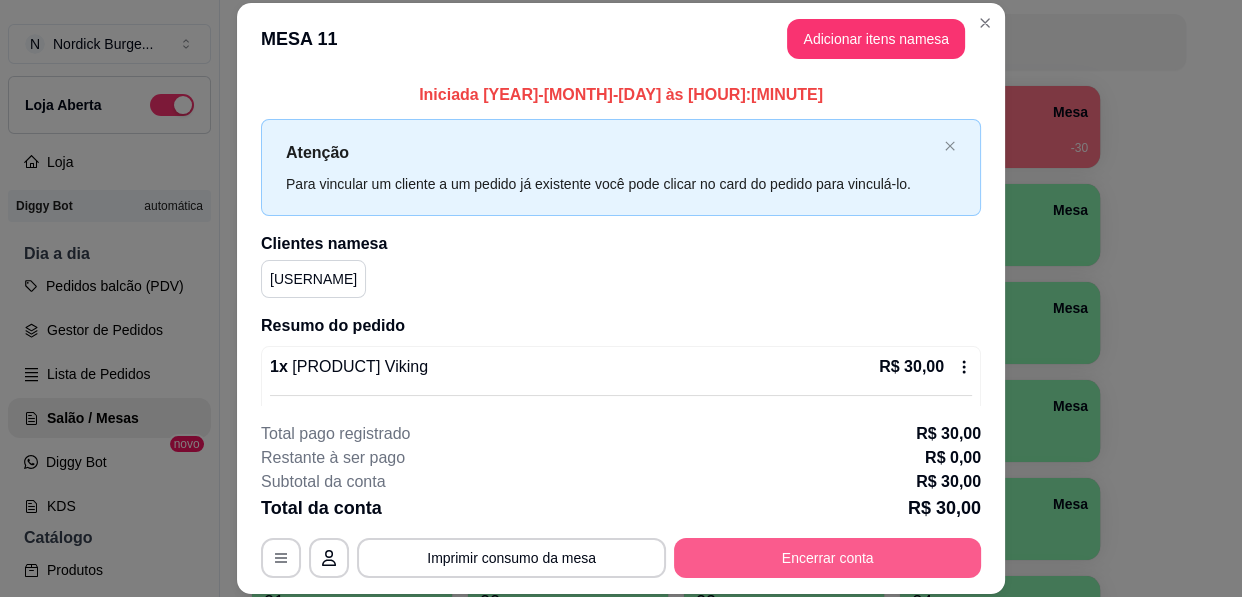 click on "Encerrar conta" at bounding box center (827, 558) 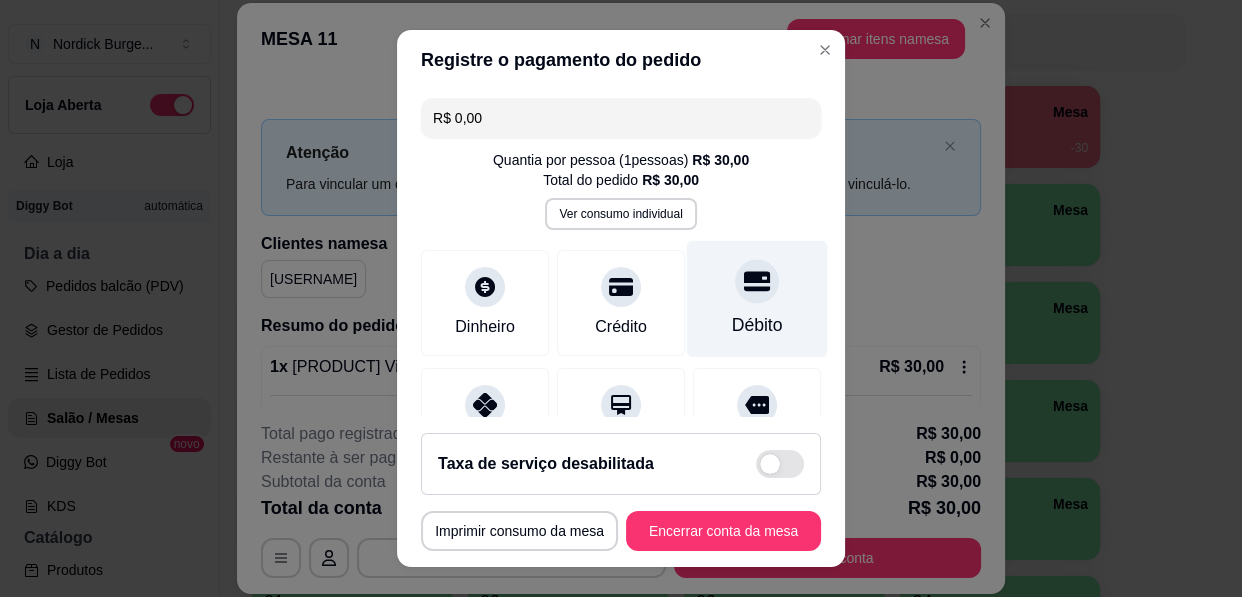 scroll, scrollTop: 181, scrollLeft: 0, axis: vertical 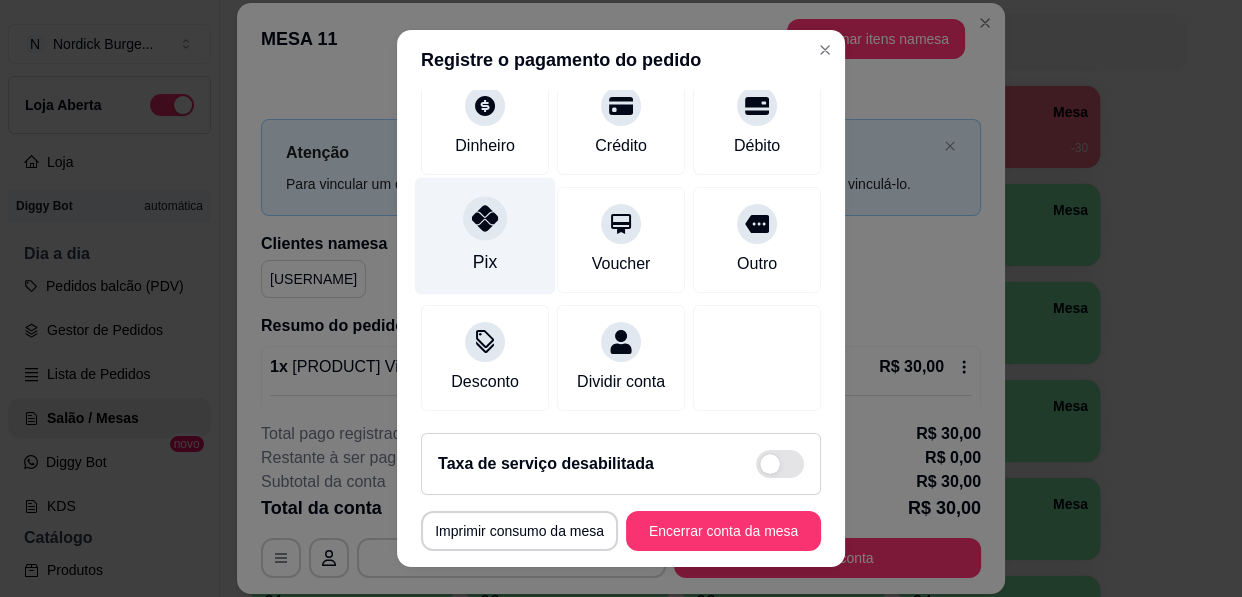 click on "Pix" at bounding box center (485, 236) 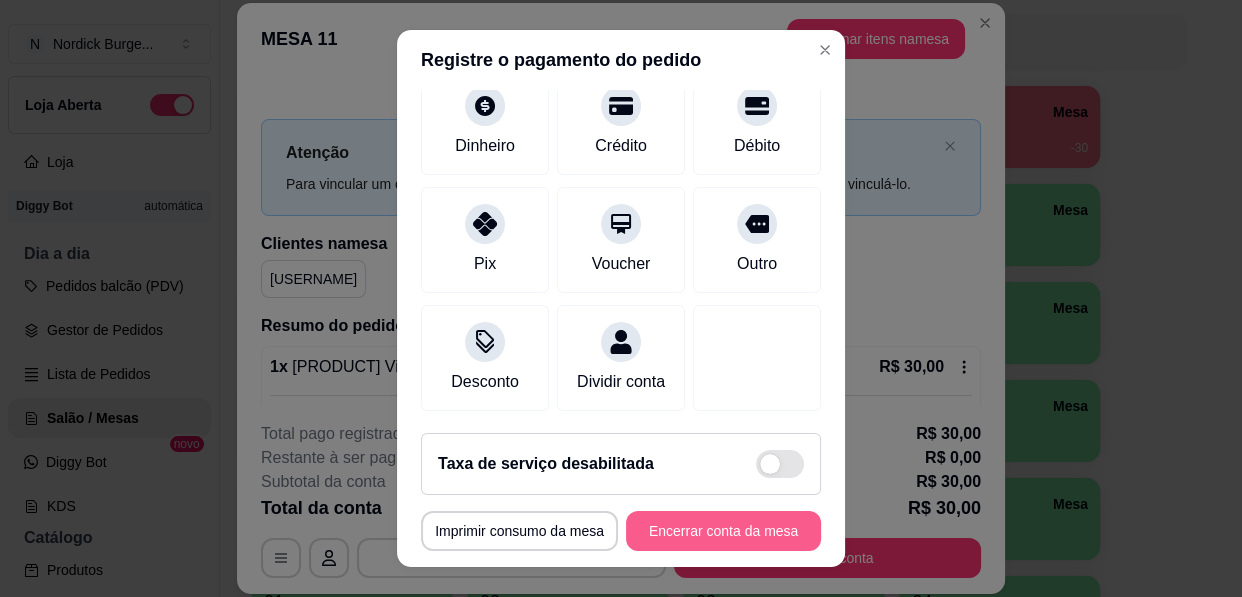 click on "Encerrar conta da mesa" at bounding box center [723, 531] 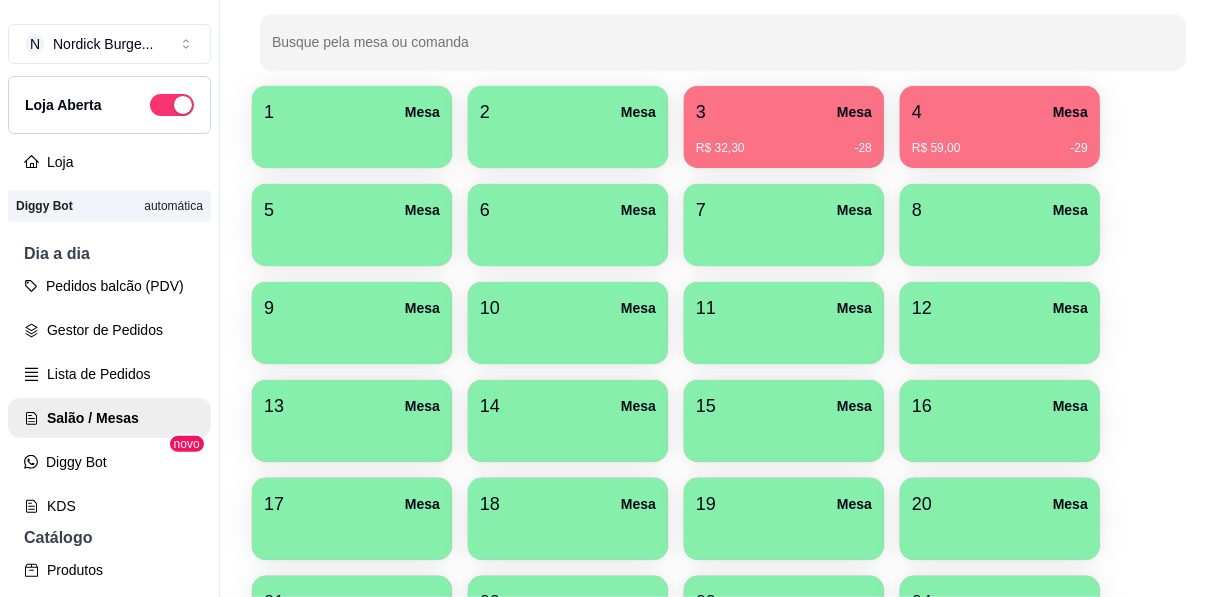 click on "R$ 32,30 -28" at bounding box center [784, 141] 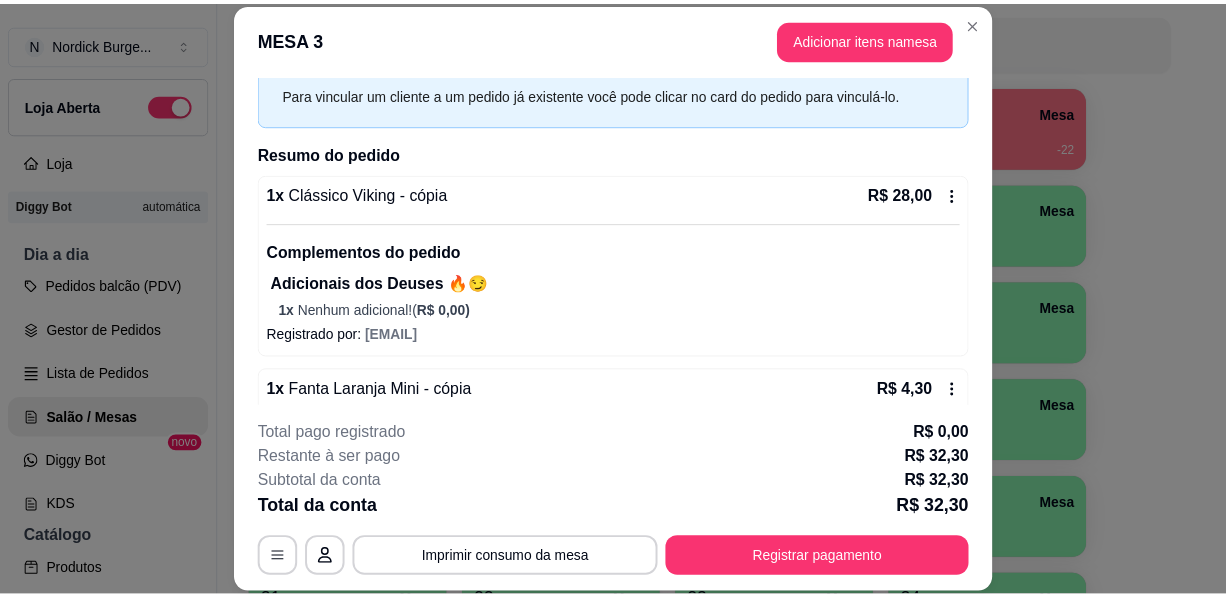 scroll, scrollTop: 130, scrollLeft: 0, axis: vertical 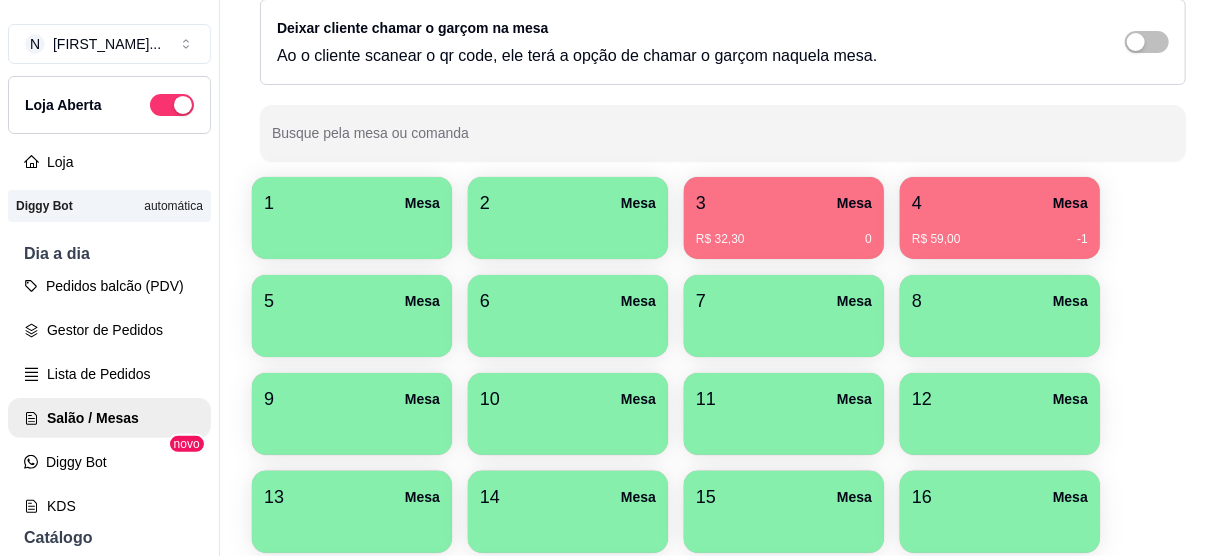 click on "R$ 32,30 0" at bounding box center (784, 232) 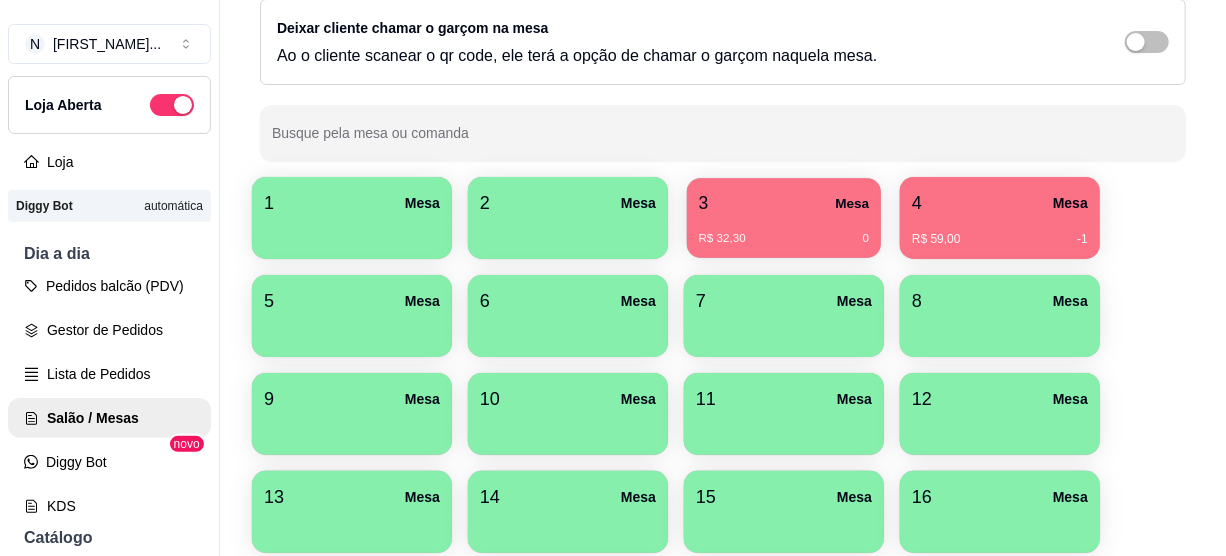 click on "3 Mesa" at bounding box center (784, 203) 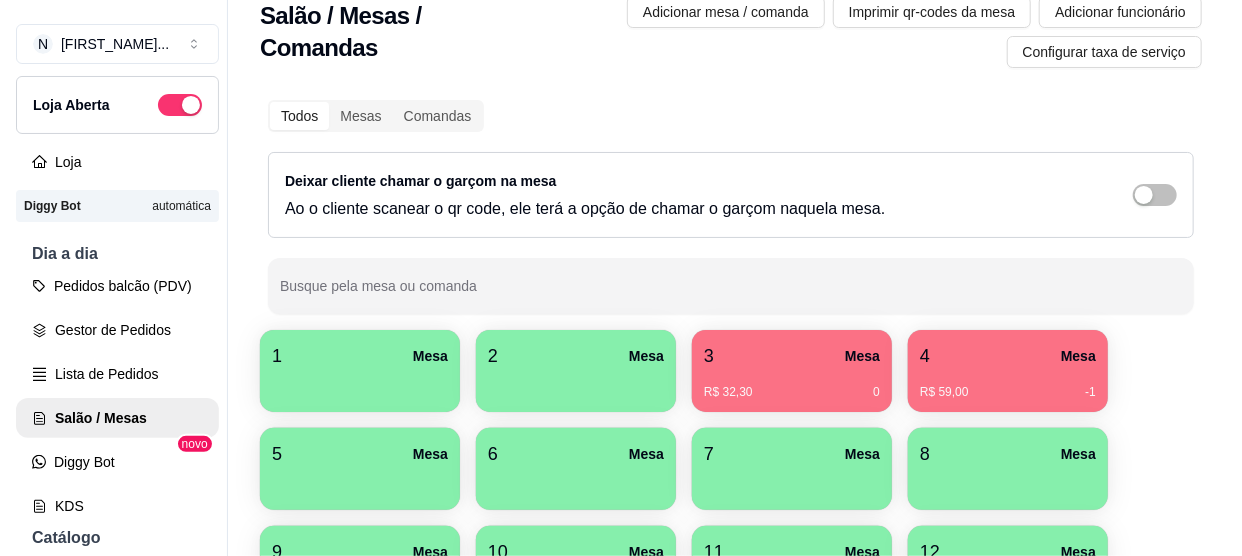 scroll, scrollTop: 0, scrollLeft: 0, axis: both 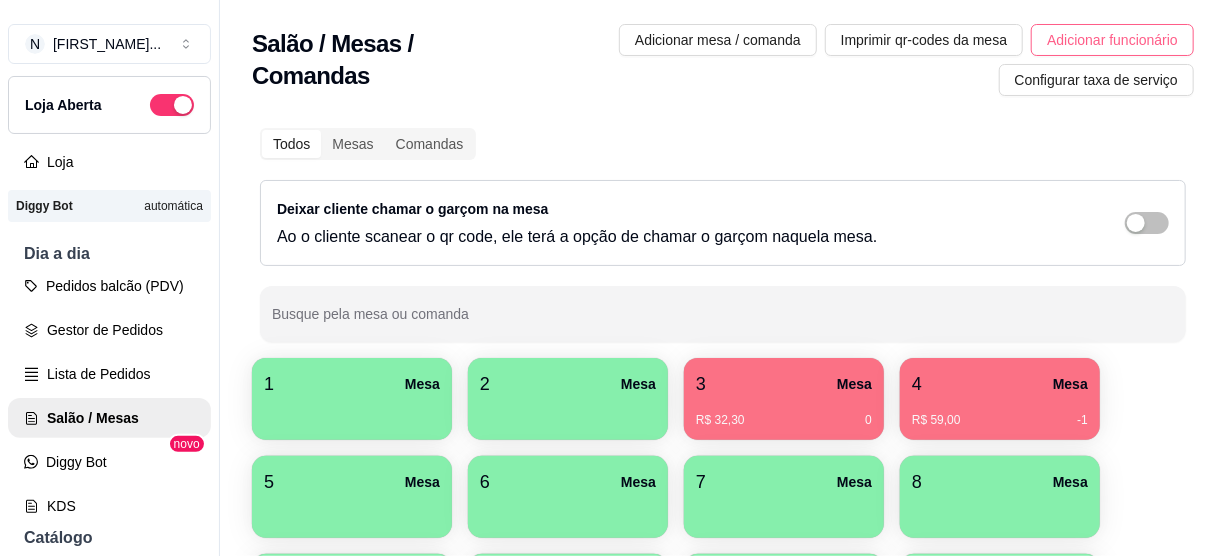 click on "Adicionar funcionário" at bounding box center (1112, 40) 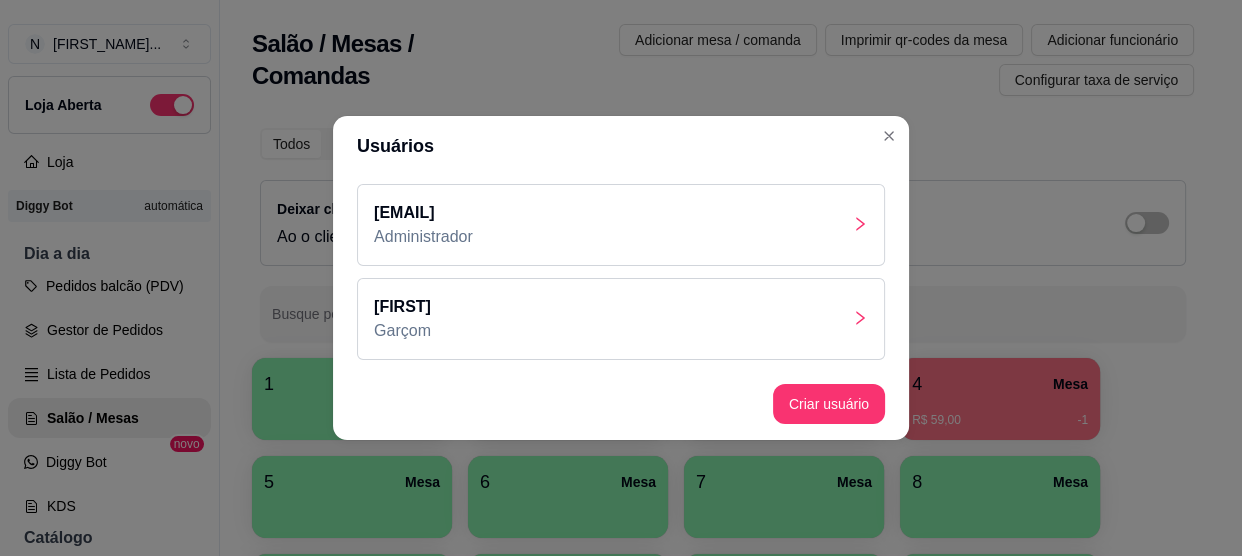 click on "[FIRST]  Garçom" at bounding box center (621, 319) 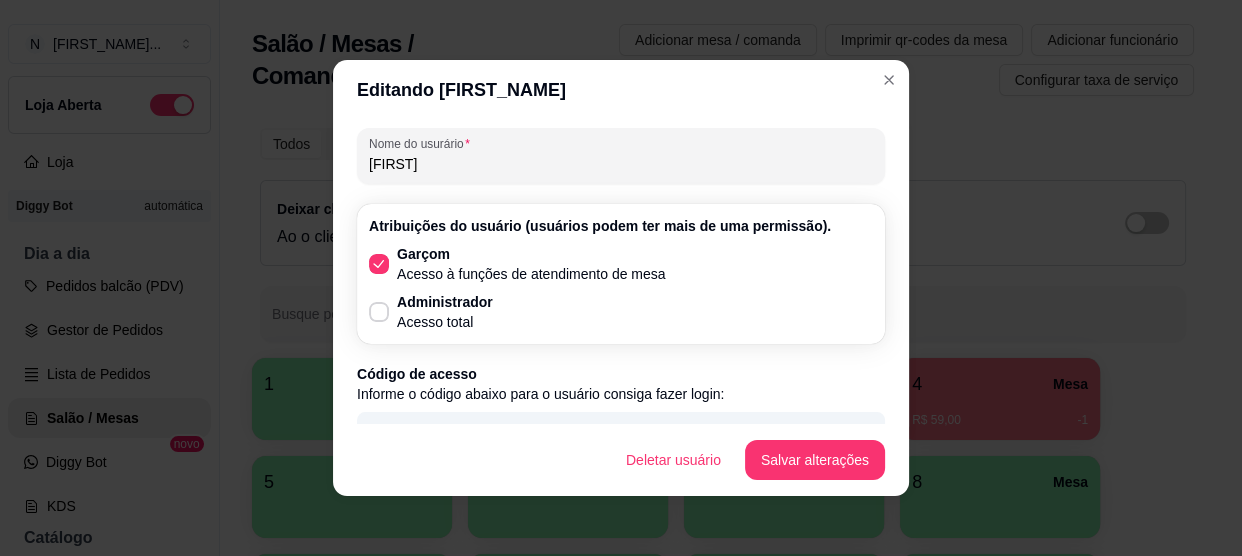 scroll, scrollTop: 155, scrollLeft: 0, axis: vertical 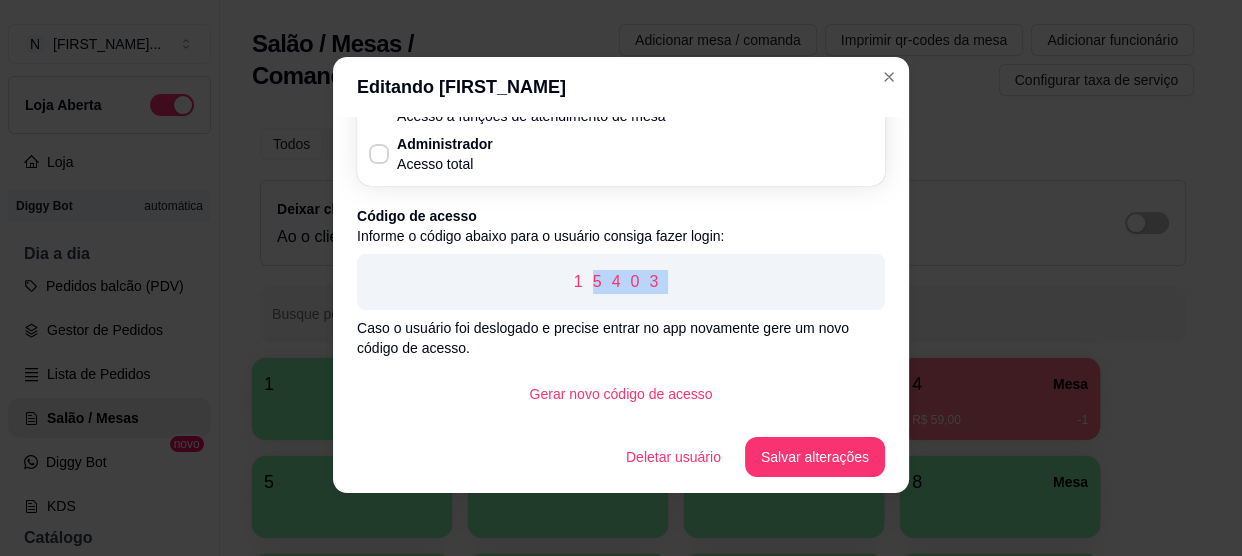 drag, startPoint x: 571, startPoint y: 274, endPoint x: 691, endPoint y: 300, distance: 122.78436 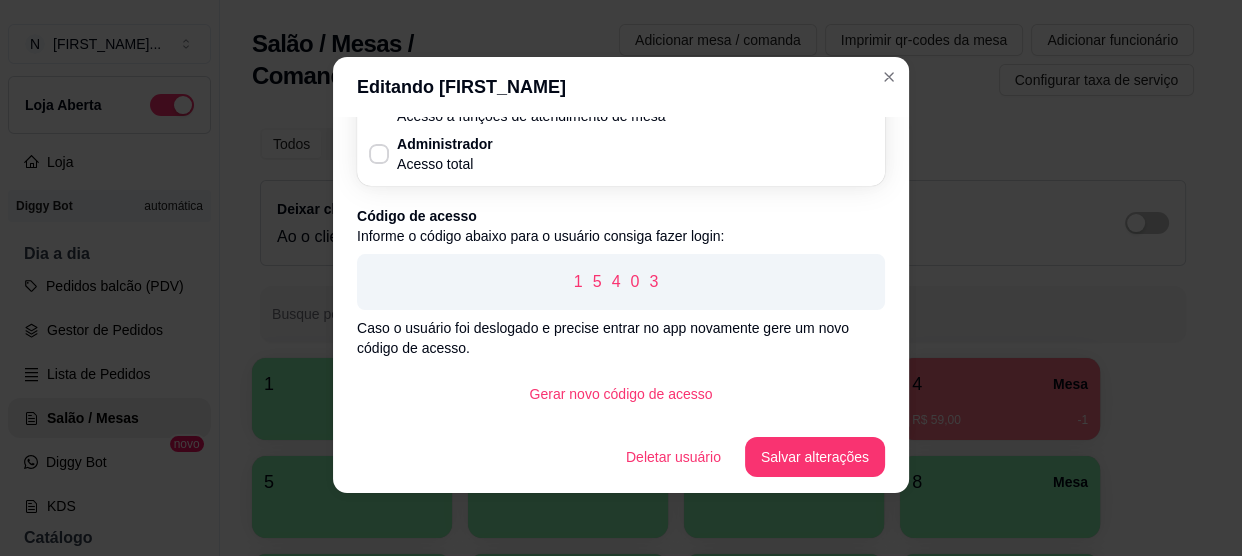 click on "15403" at bounding box center [621, 282] 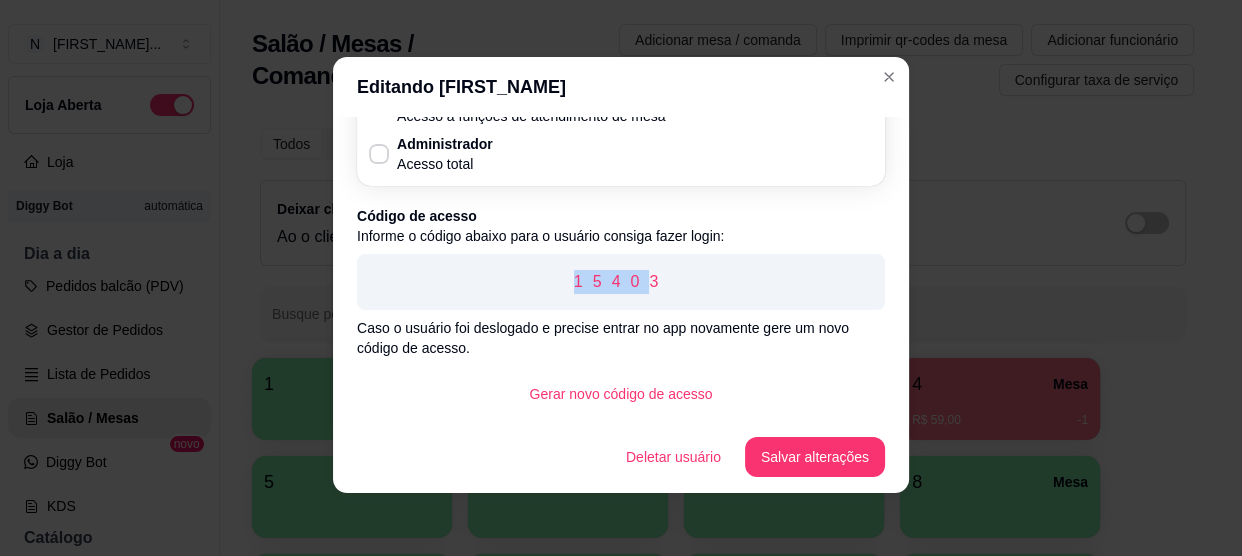drag, startPoint x: 555, startPoint y: 280, endPoint x: 678, endPoint y: 292, distance: 123.58398 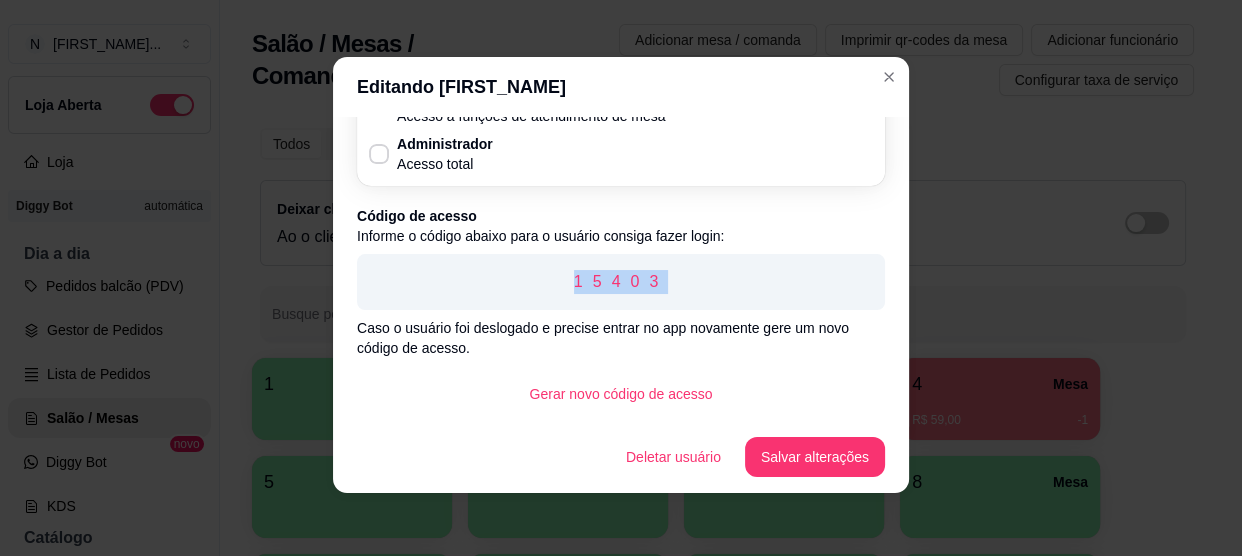 click on "15403" at bounding box center [621, 282] 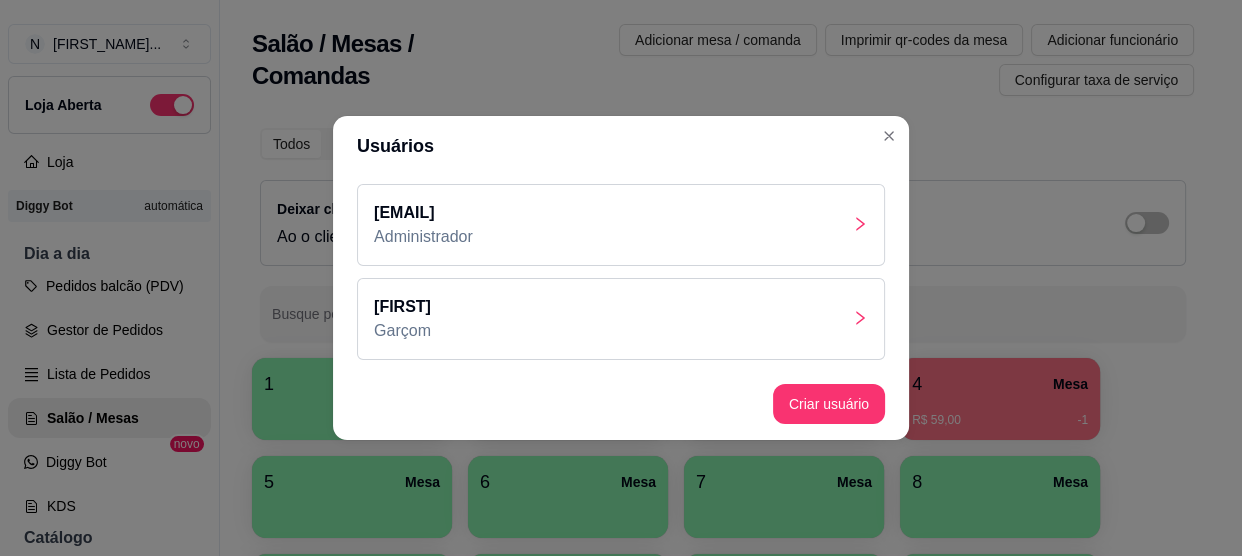 click 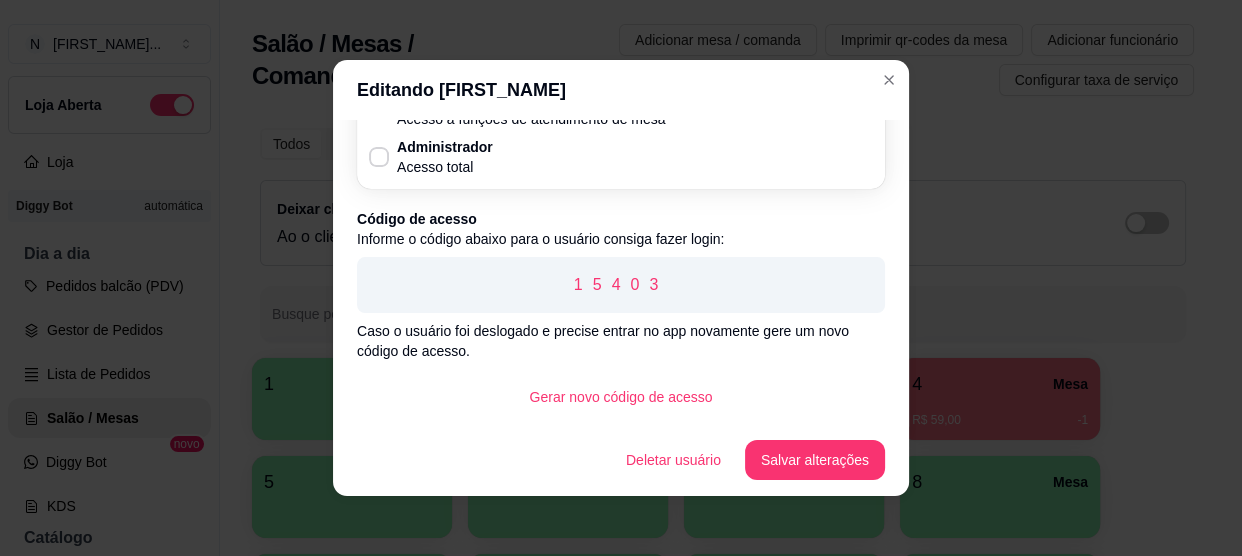 scroll, scrollTop: 0, scrollLeft: 0, axis: both 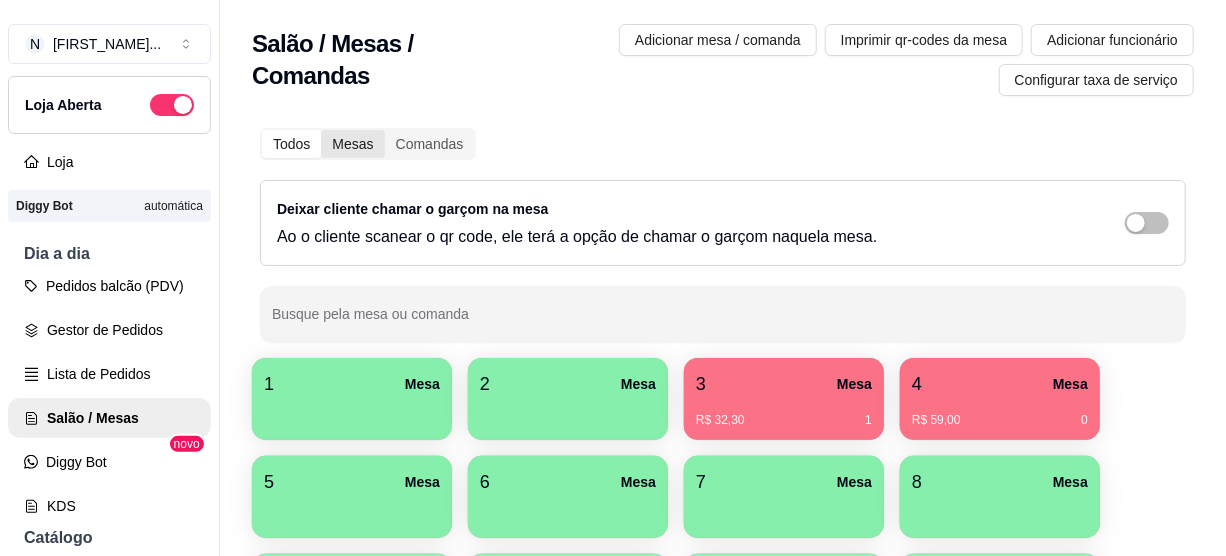 click on "Mesas" at bounding box center (352, 144) 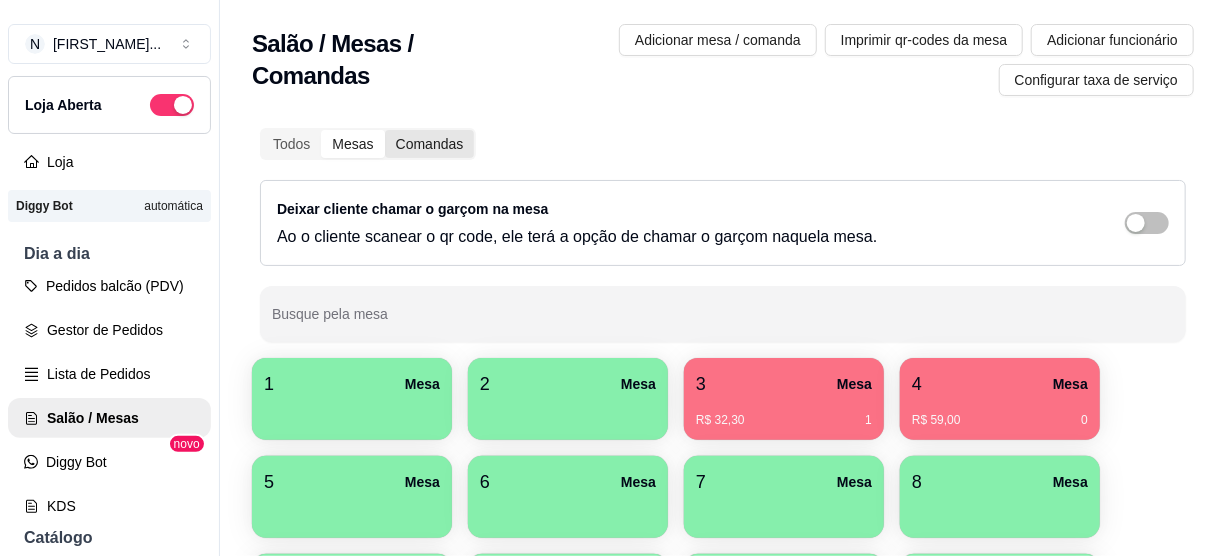 click on "Comandas" at bounding box center [430, 144] 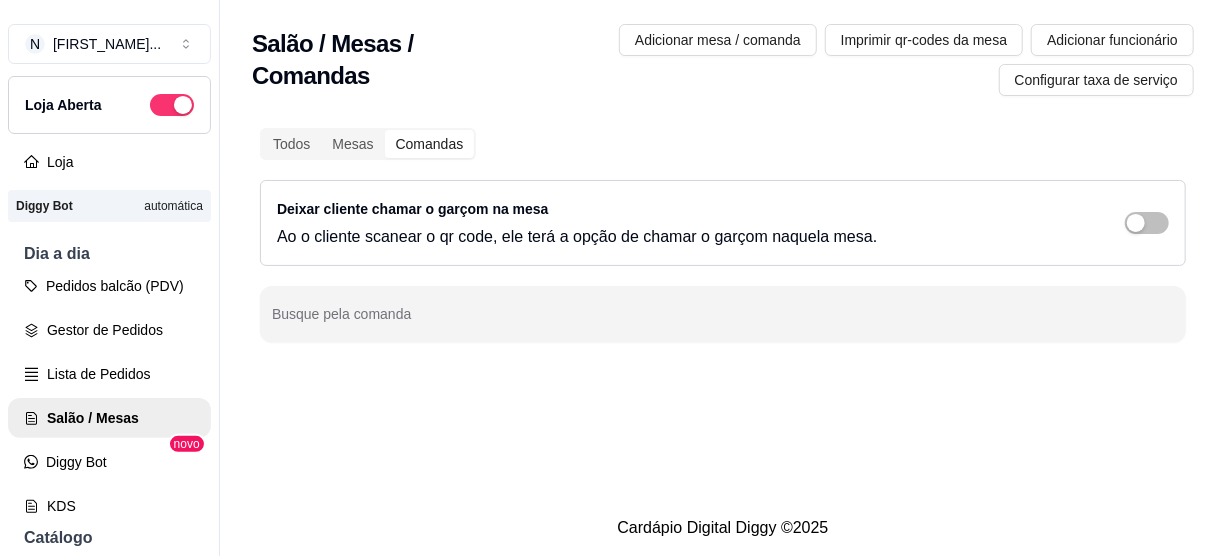 drag, startPoint x: 347, startPoint y: 333, endPoint x: 454, endPoint y: 285, distance: 117.273186 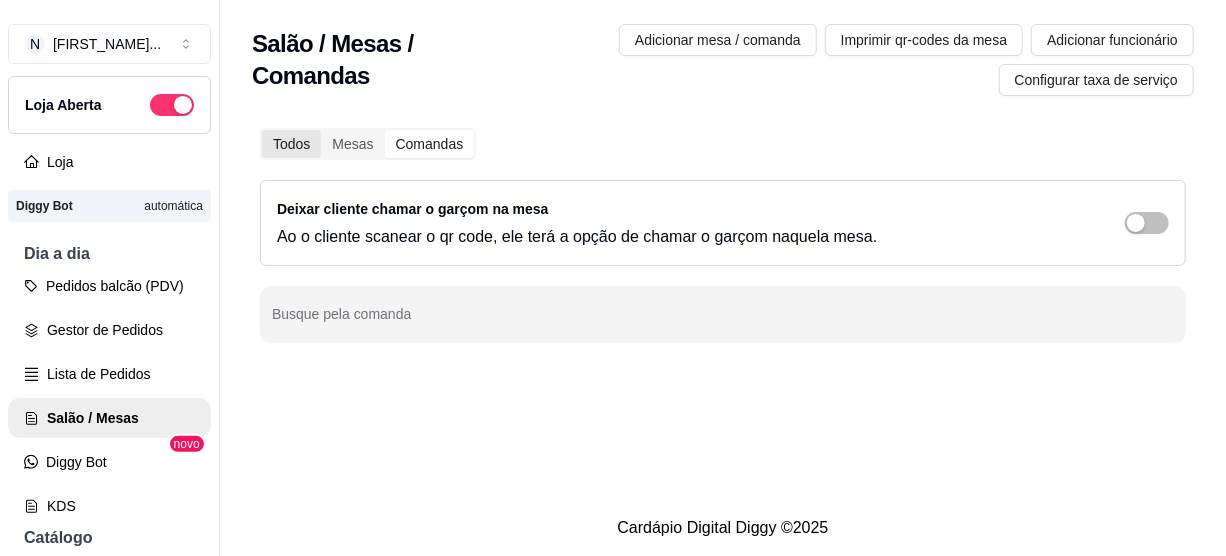 click on "Todos" at bounding box center [291, 144] 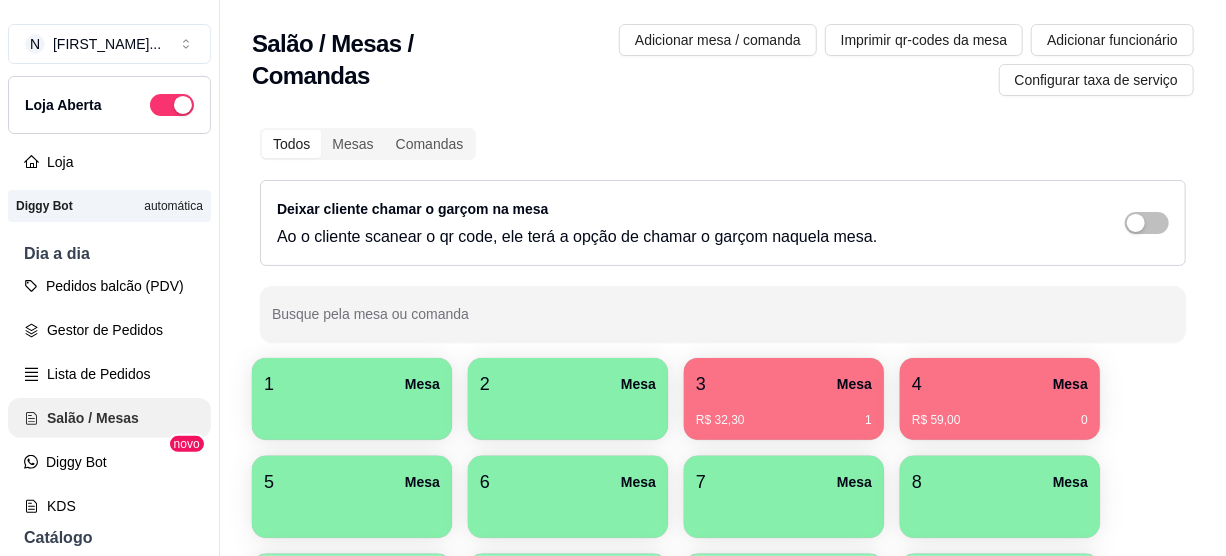 scroll, scrollTop: 181, scrollLeft: 0, axis: vertical 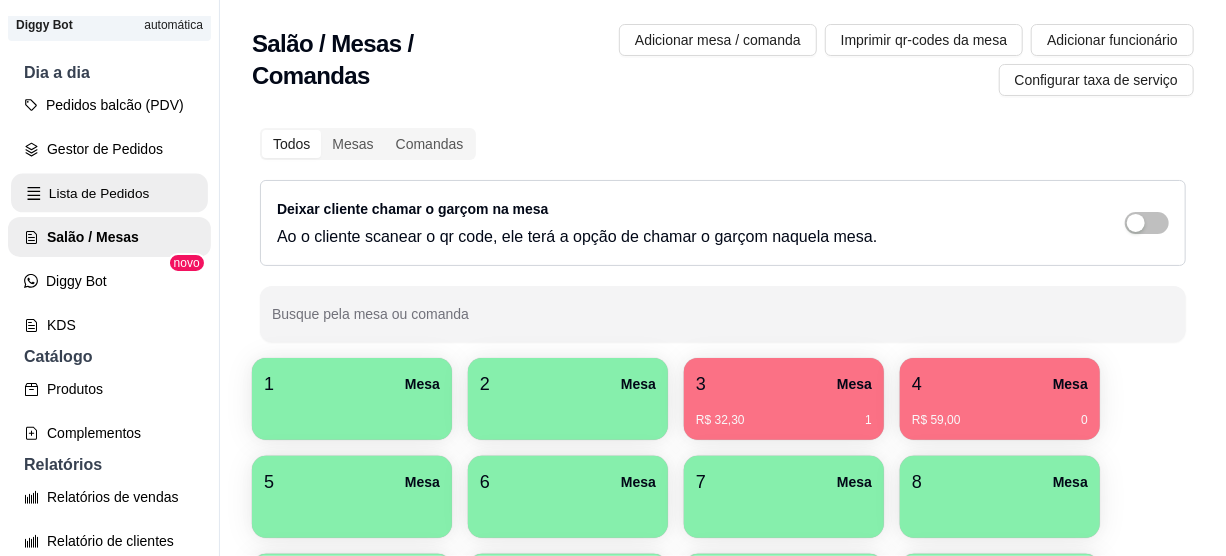 click on "Lista de Pedidos" at bounding box center [109, 193] 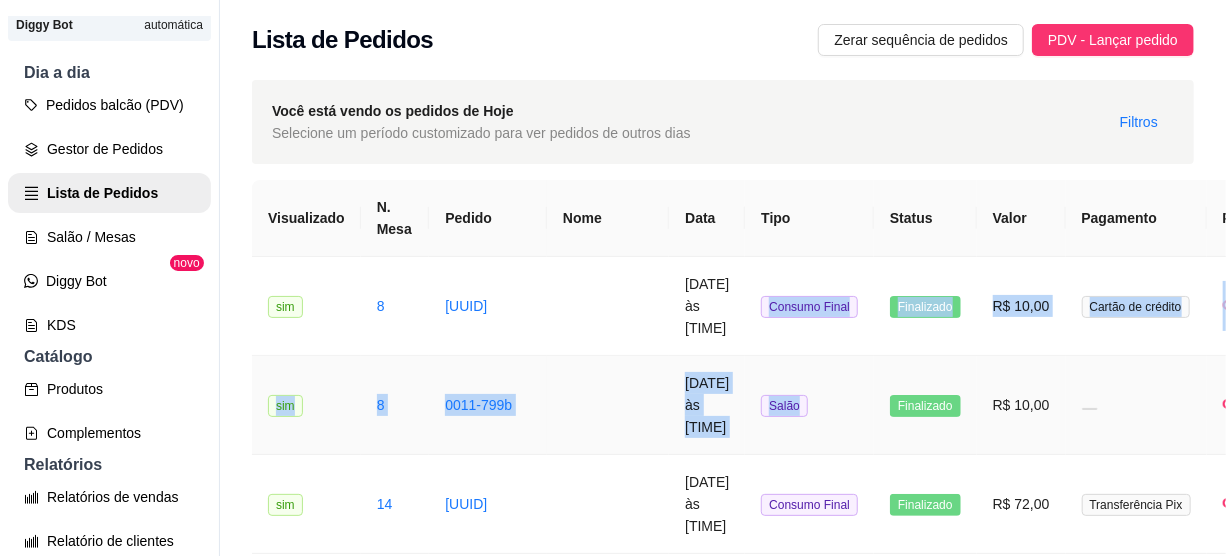drag, startPoint x: 790, startPoint y: 305, endPoint x: 842, endPoint y: 404, distance: 111.82576 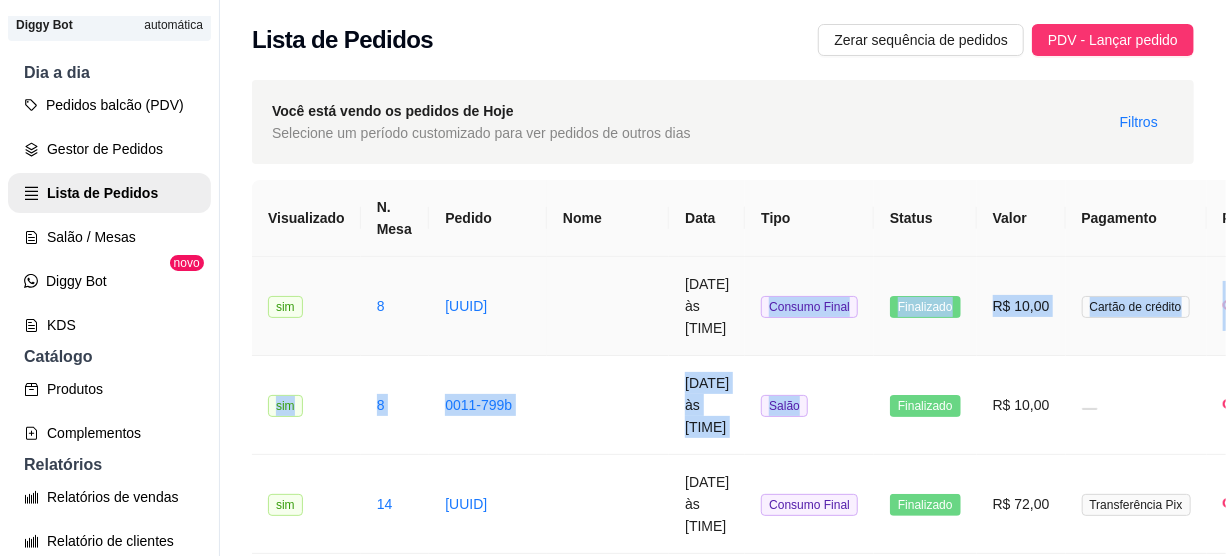 click on "Consumo Final" at bounding box center (809, 306) 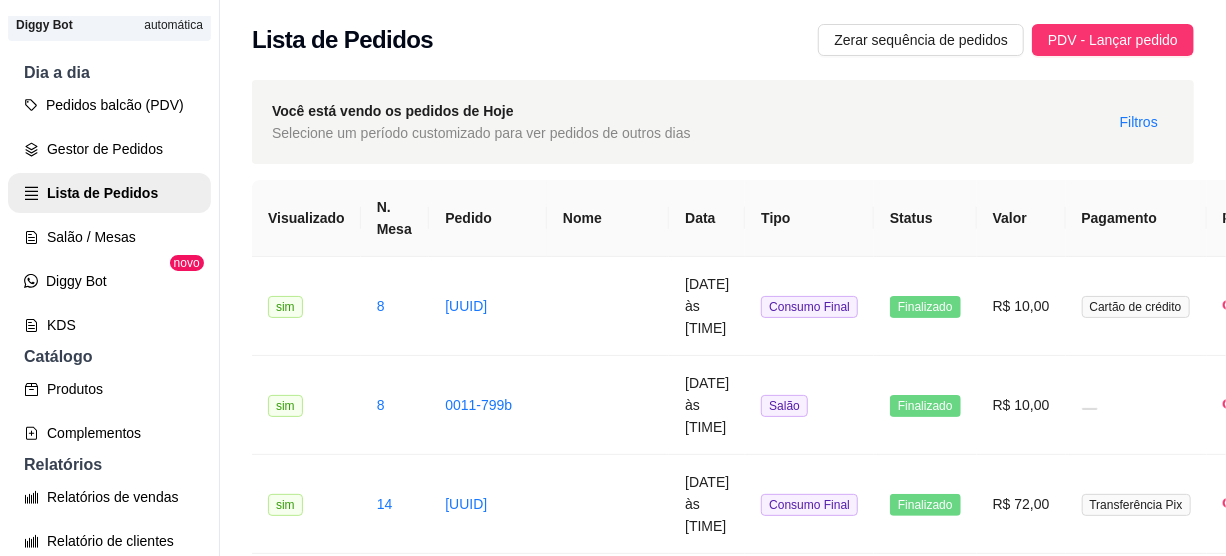 click on "Você está vendo os pedidos de   Hoje Selecione um período customizado para ver pedidos de outros dias Filtros" at bounding box center (723, 122) 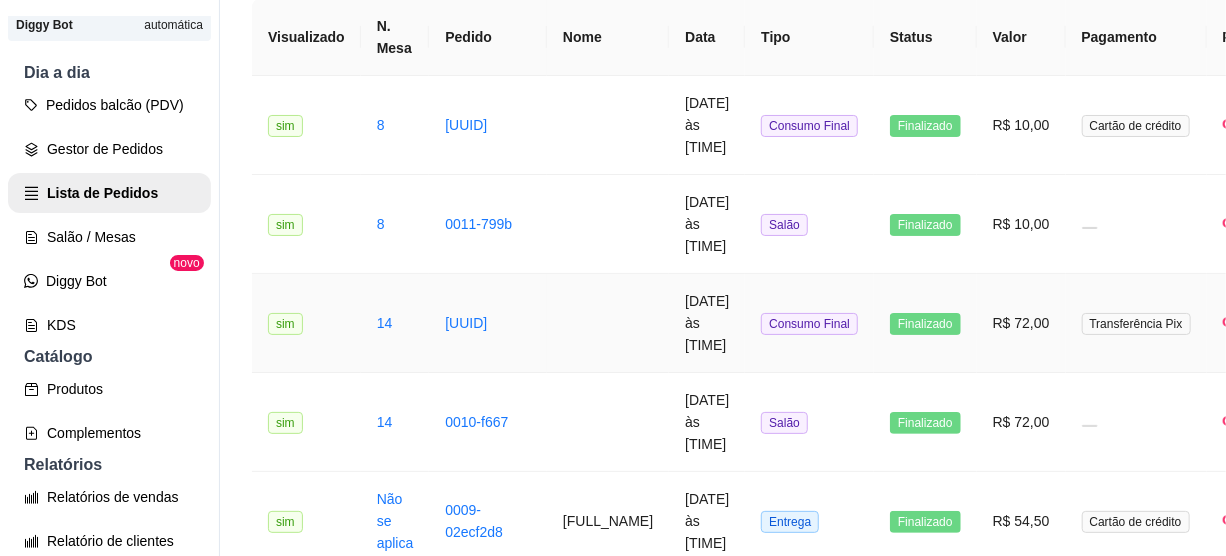 scroll, scrollTop: 0, scrollLeft: 0, axis: both 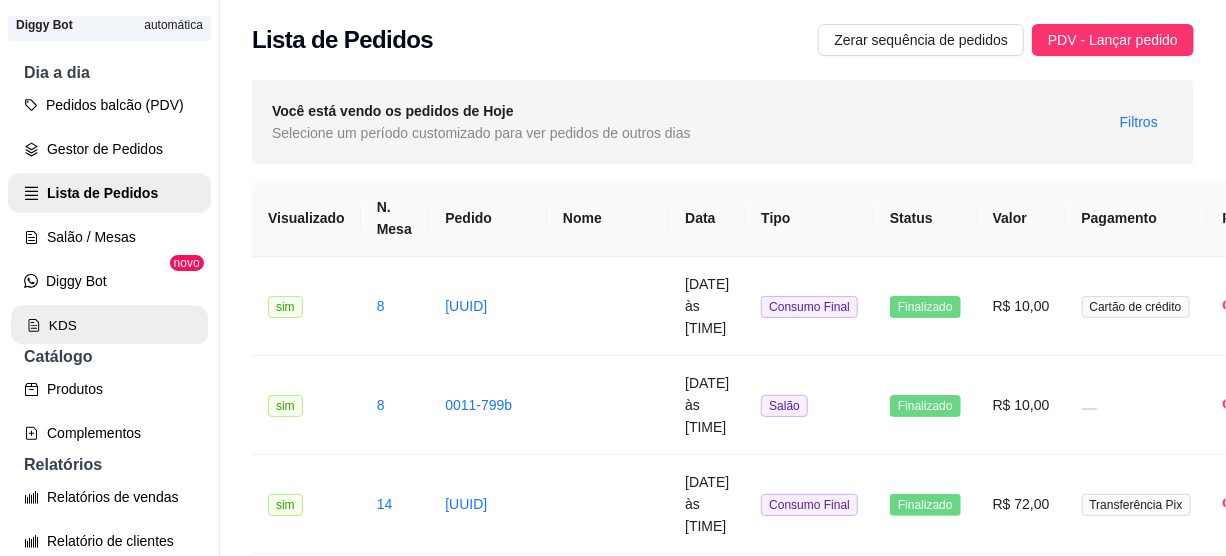 click on "KDS" at bounding box center (109, 325) 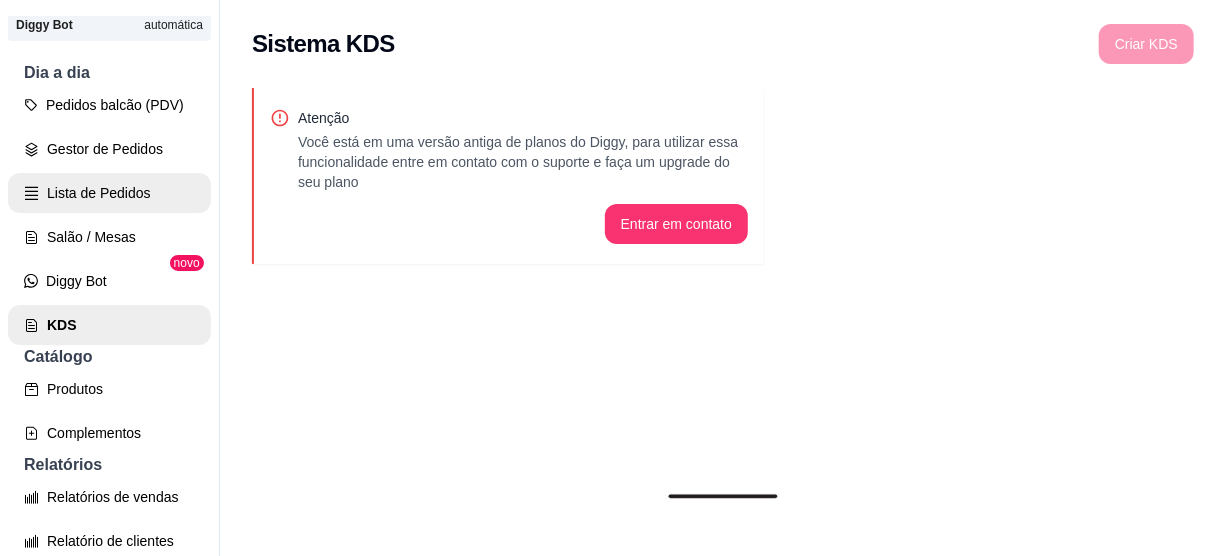 click on "Lista de Pedidos" at bounding box center [109, 193] 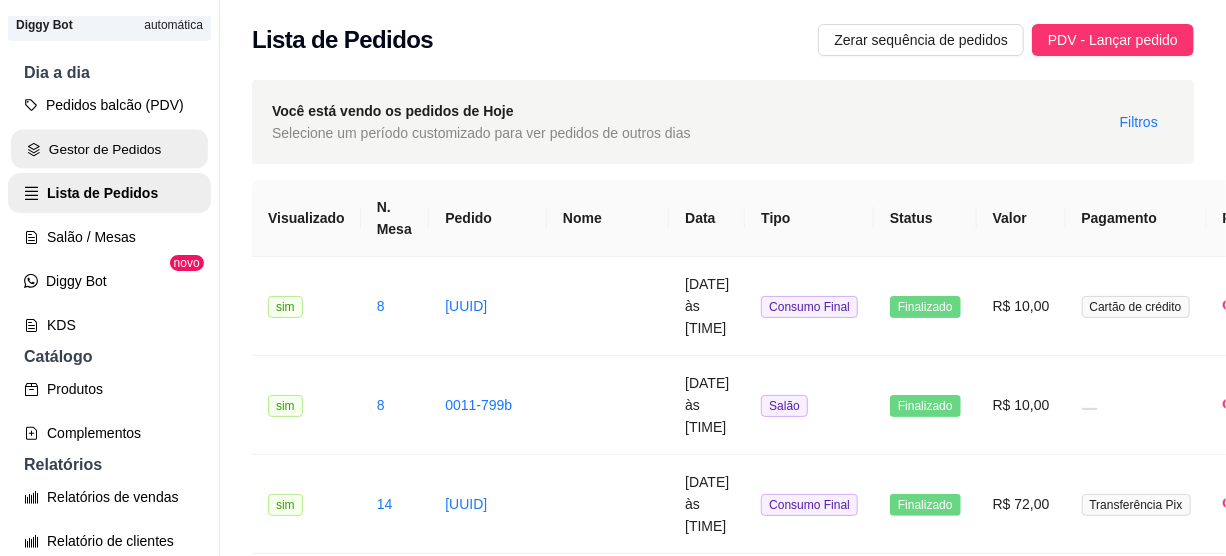 click on "Gestor de Pedidos" at bounding box center (109, 149) 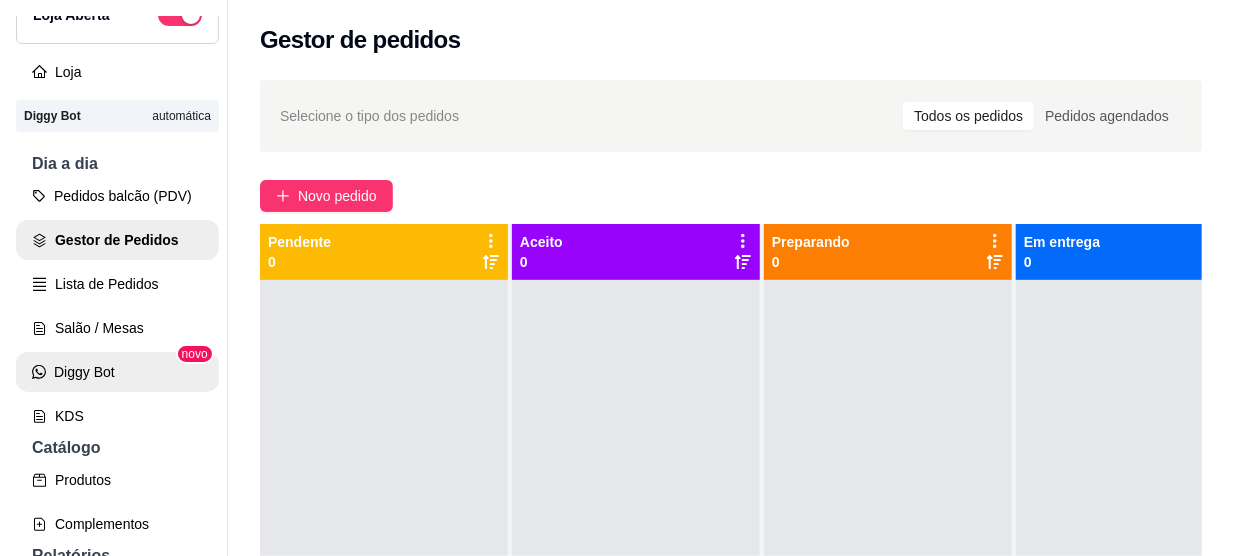 scroll, scrollTop: 0, scrollLeft: 0, axis: both 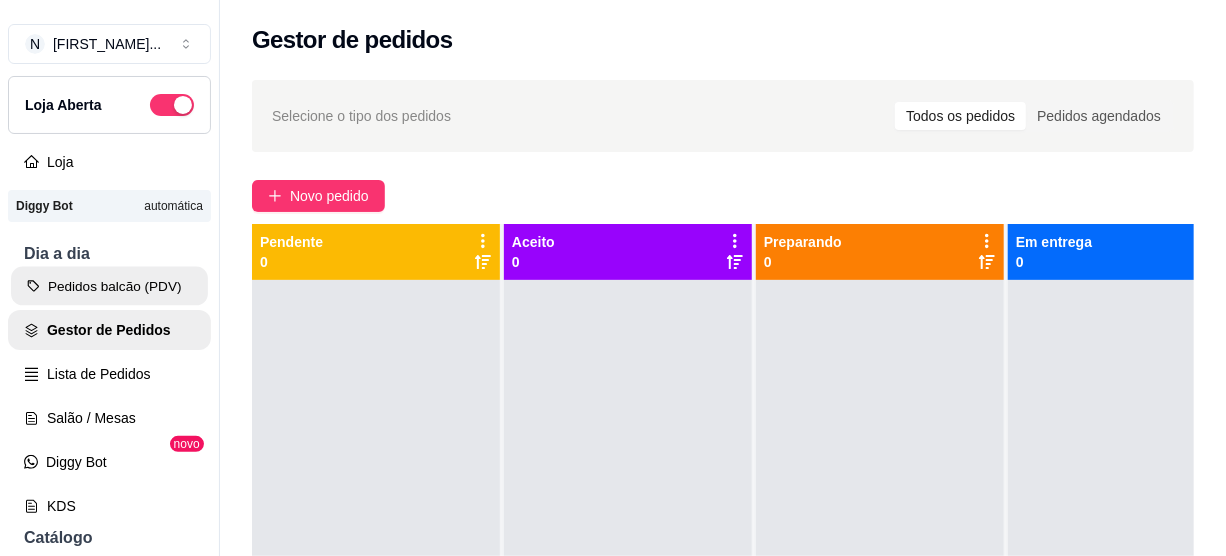 click on "Pedidos balcão (PDV)" at bounding box center [109, 286] 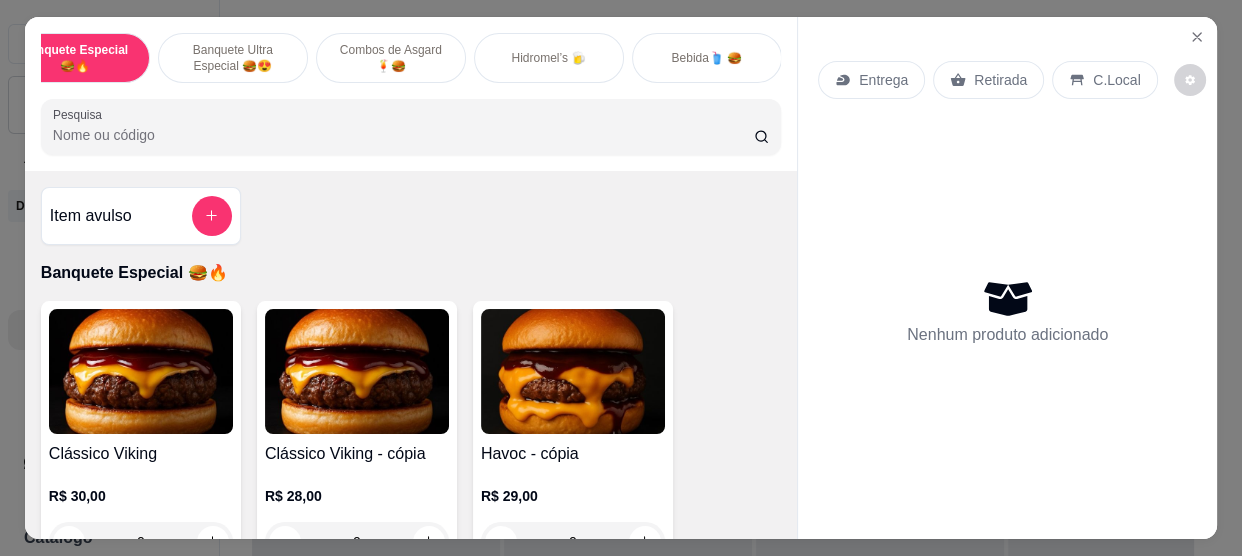 scroll, scrollTop: 0, scrollLeft: 0, axis: both 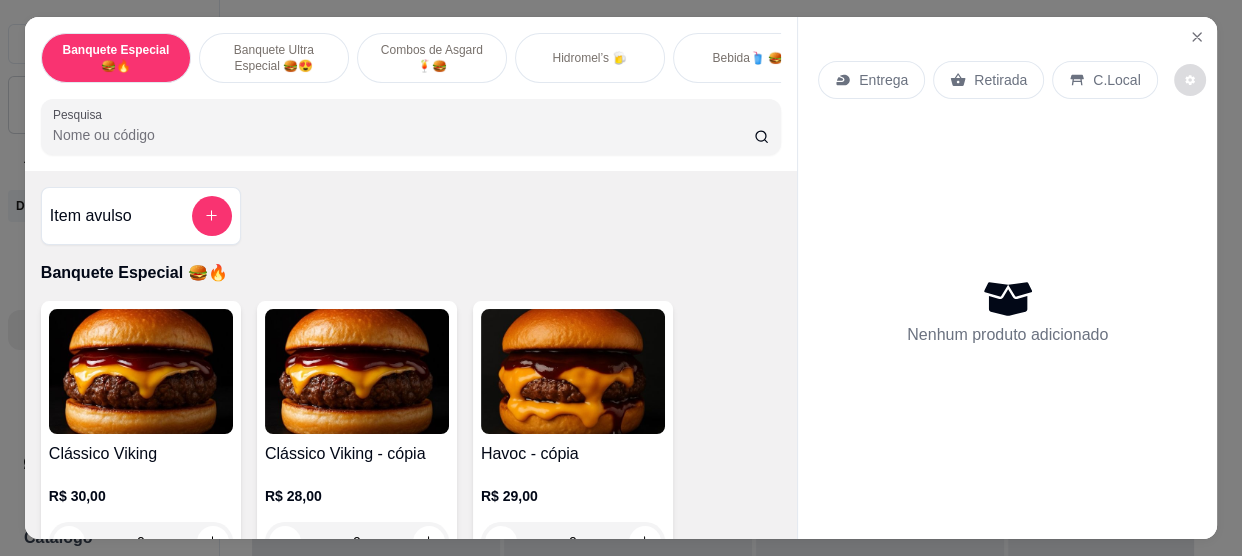 click at bounding box center (1190, 80) 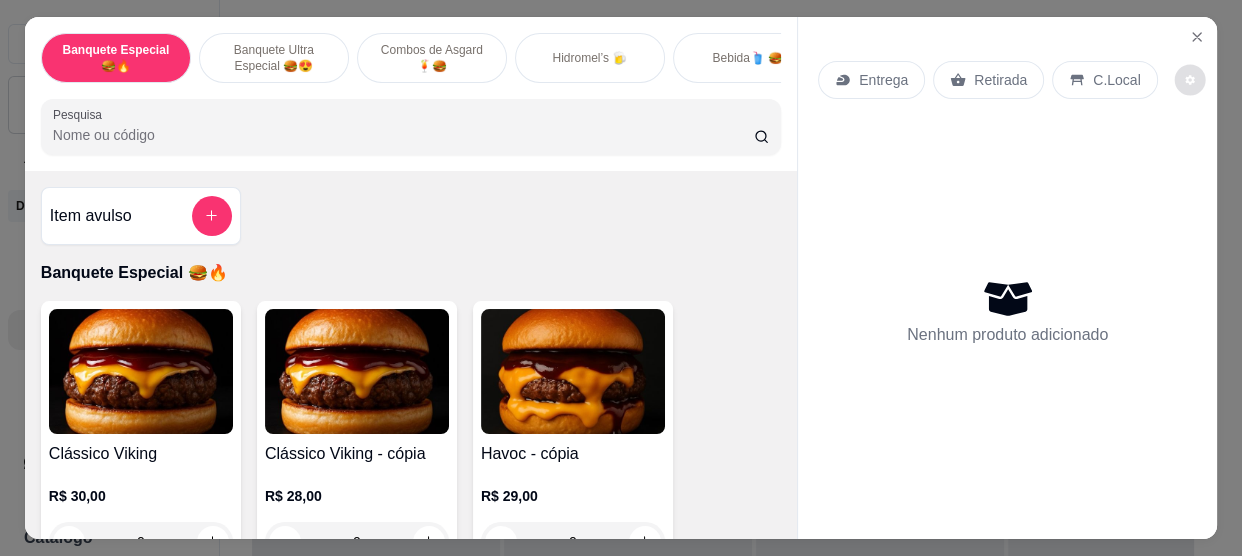 click on "Nenhum produto adicionado" at bounding box center (1007, 311) 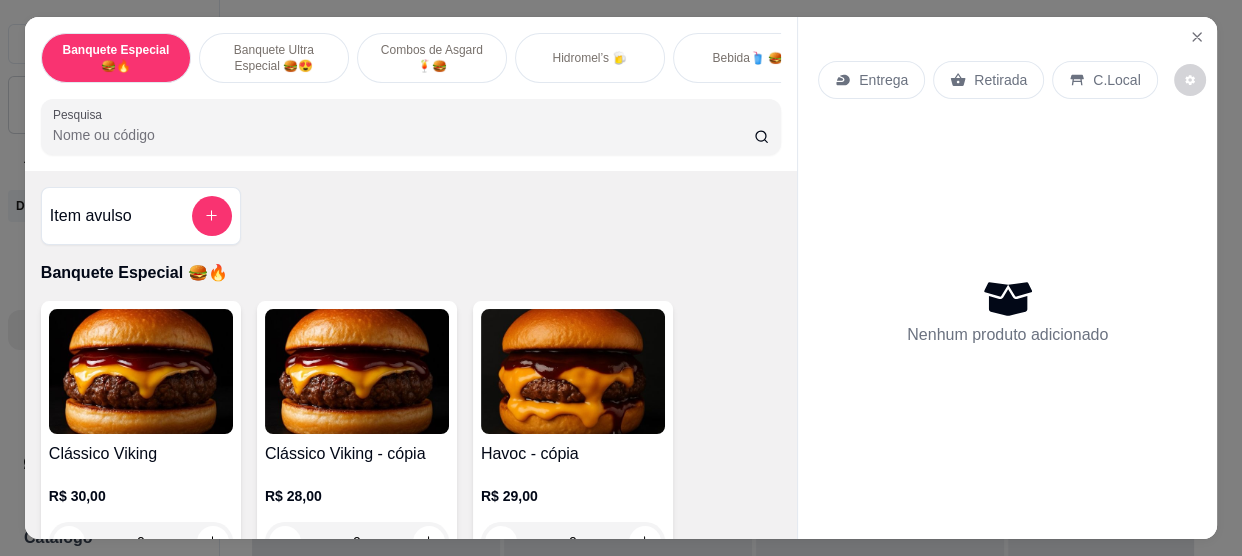 click on "Banquete Ultra Especial 🍔😍" at bounding box center (274, 58) 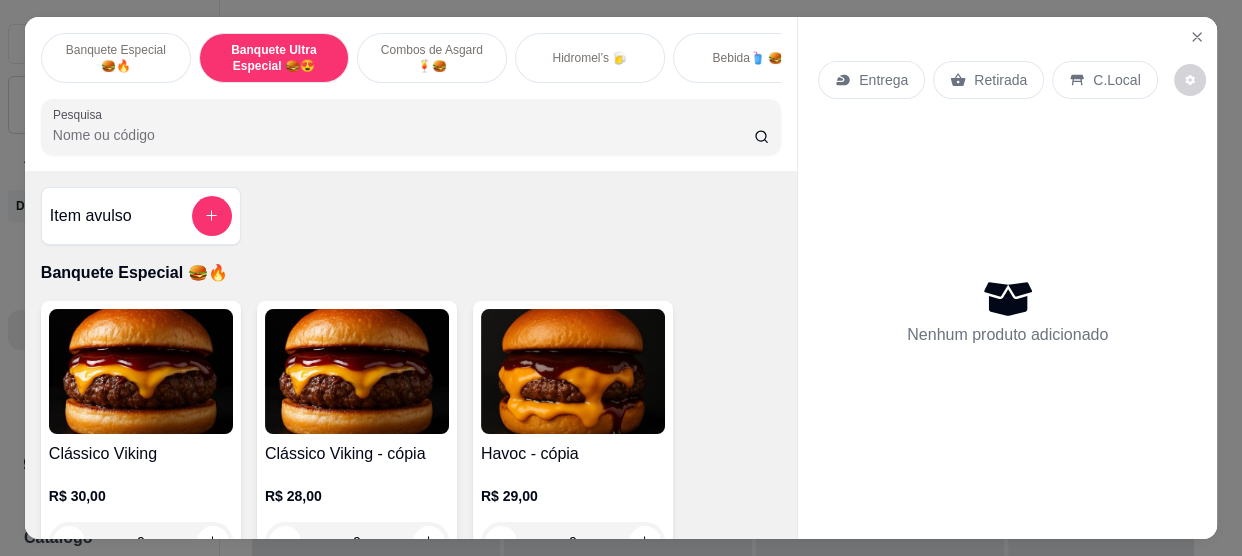 scroll, scrollTop: 55, scrollLeft: 0, axis: vertical 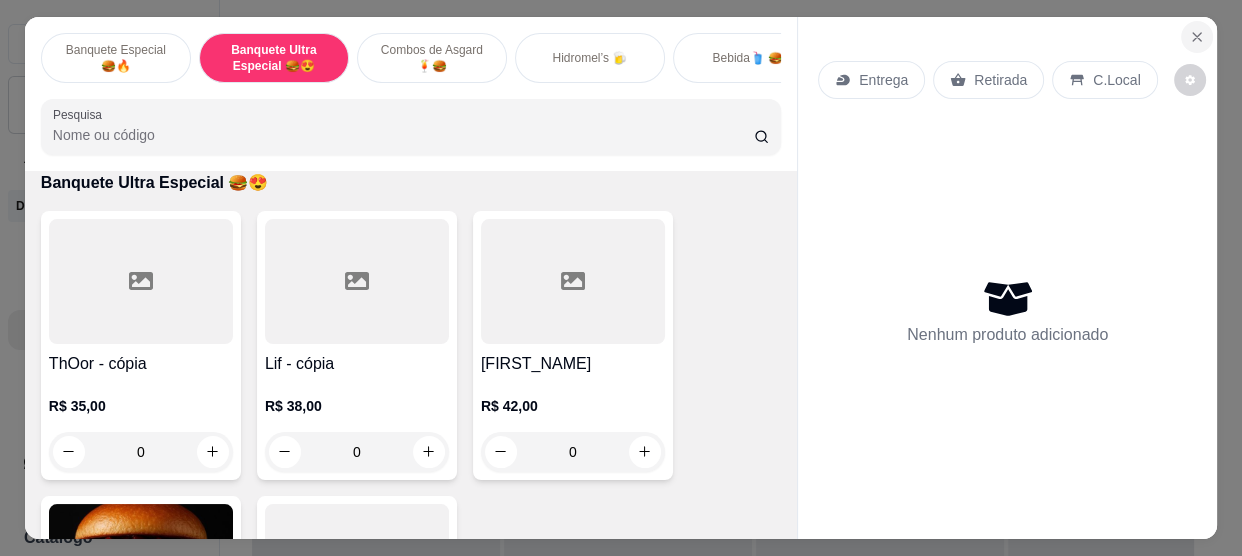 click 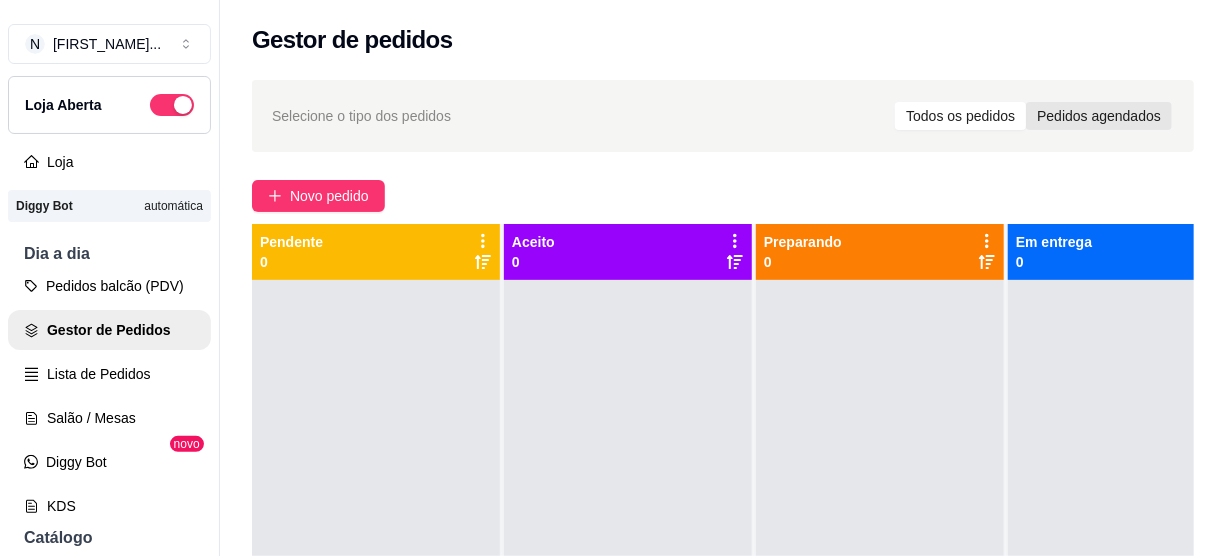 click on "Pedidos agendados" at bounding box center (1099, 116) 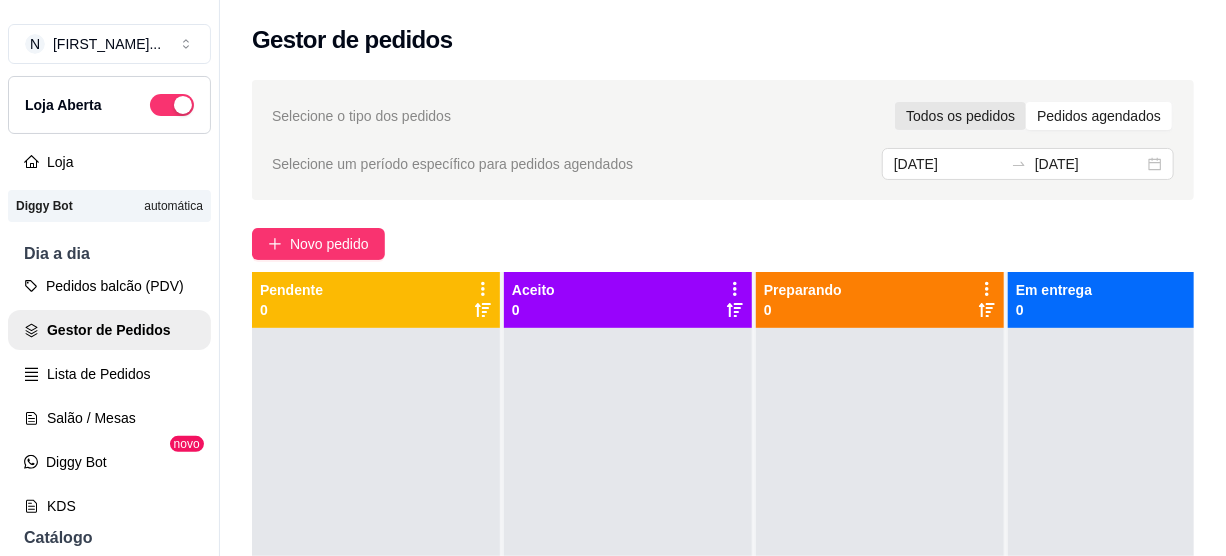 click on "Todos os pedidos" at bounding box center [960, 116] 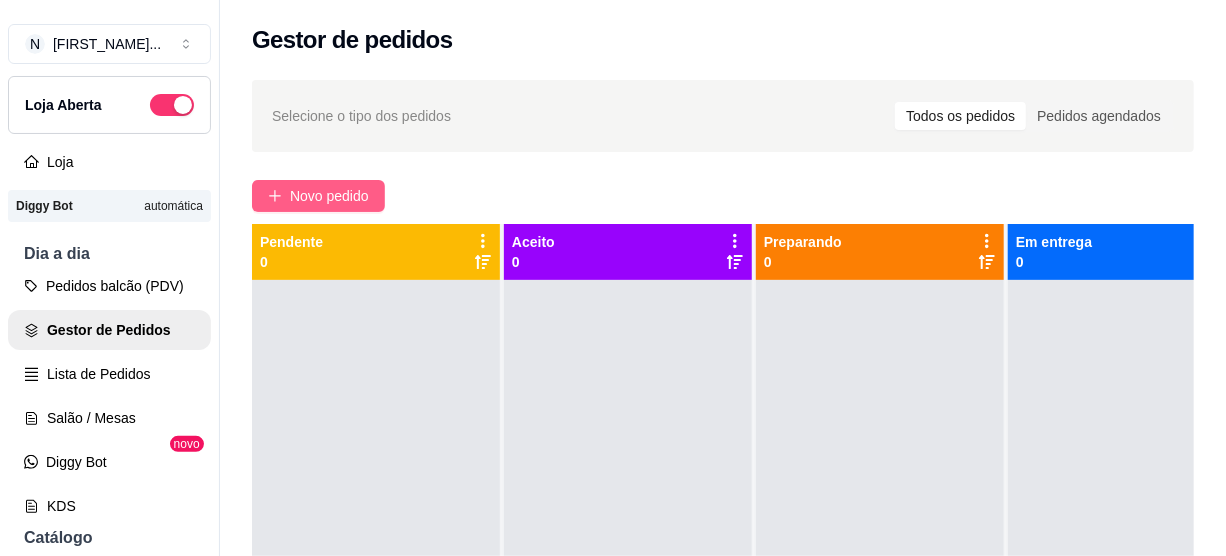 click on "Novo pedido" at bounding box center [329, 196] 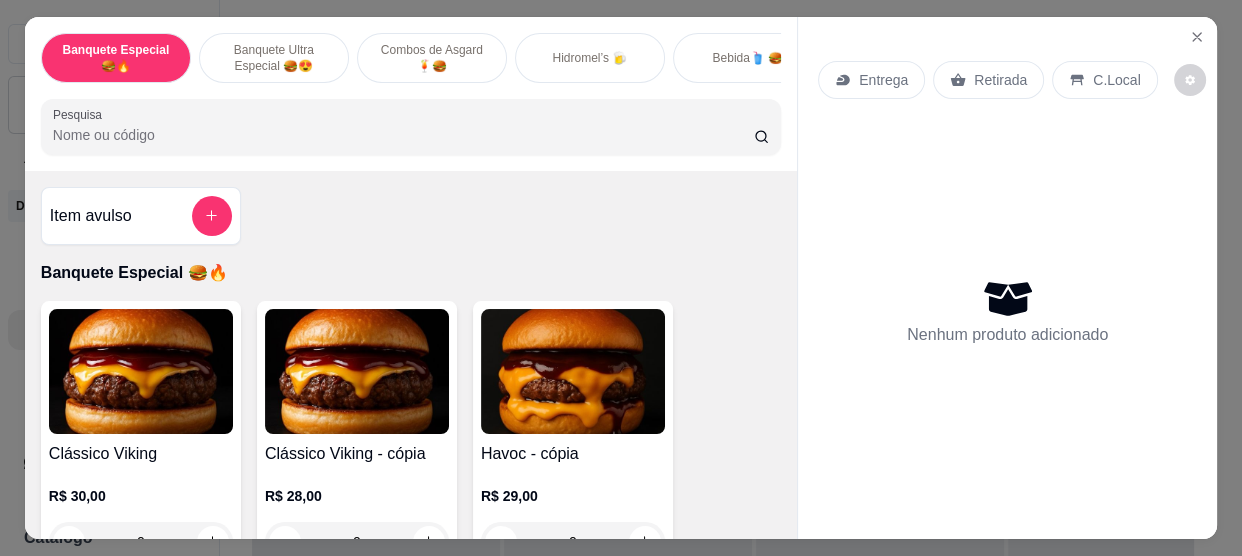 click at bounding box center (141, 371) 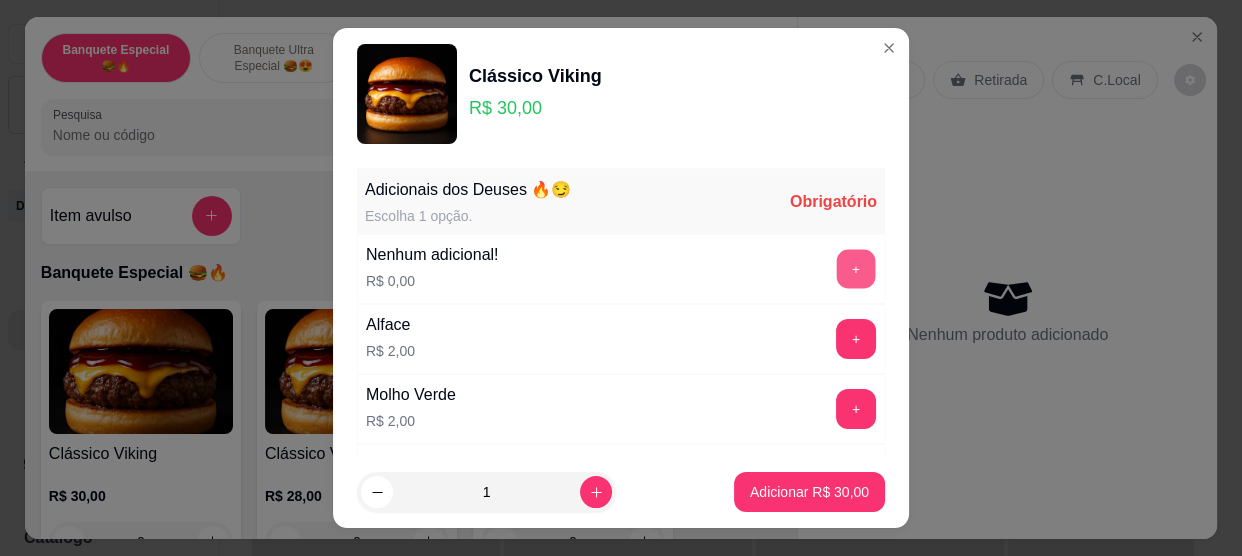 click on "+" at bounding box center [856, 268] 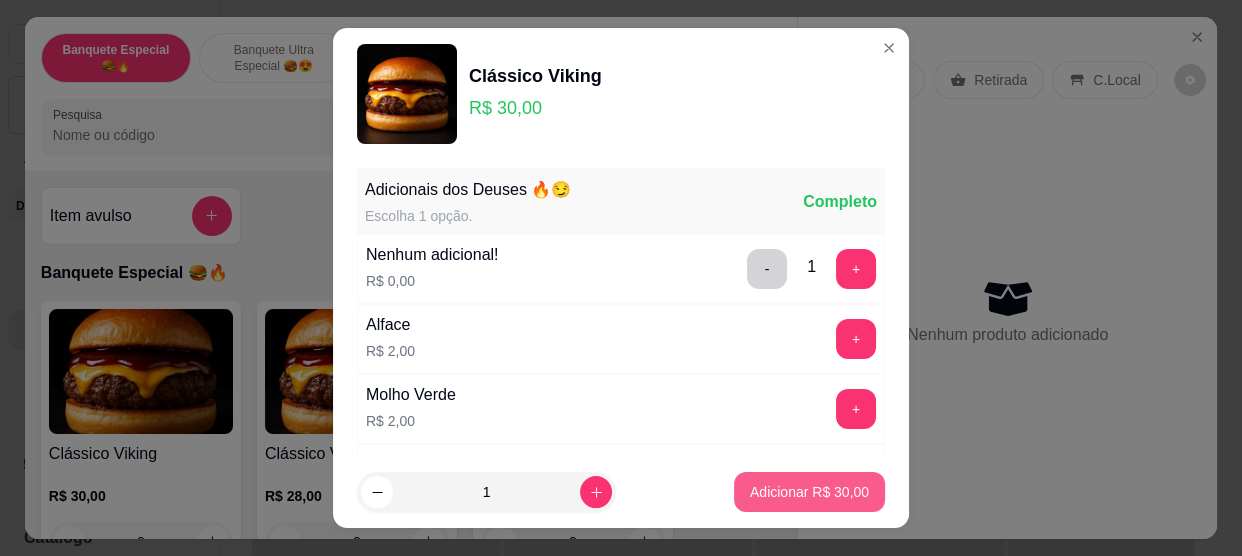 click on "Adicionar   R$ 30,00" at bounding box center [809, 492] 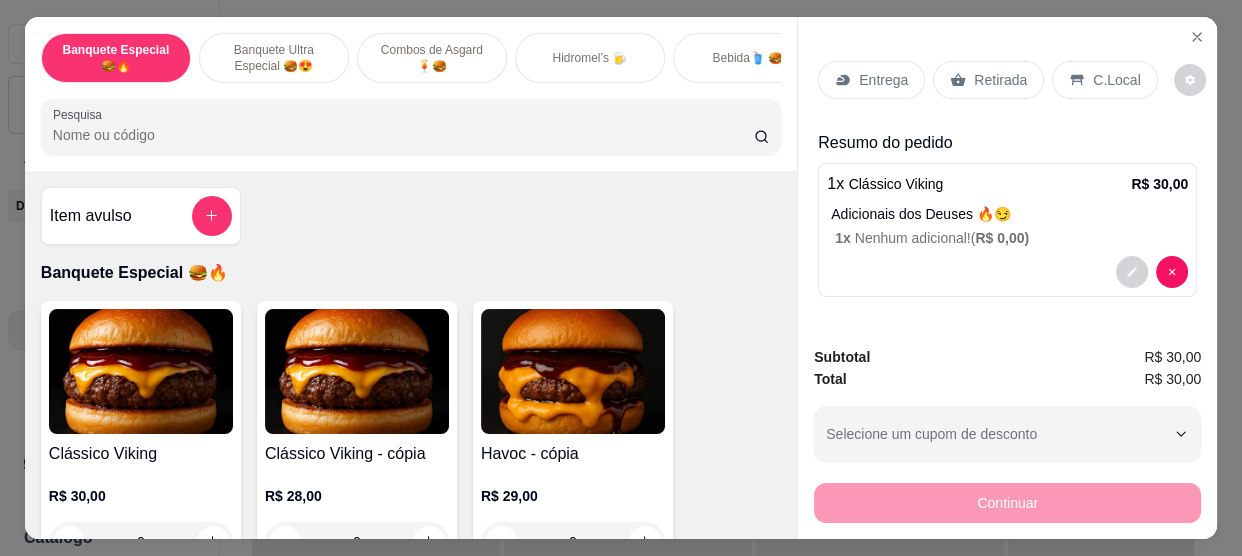 scroll, scrollTop: 55, scrollLeft: 0, axis: vertical 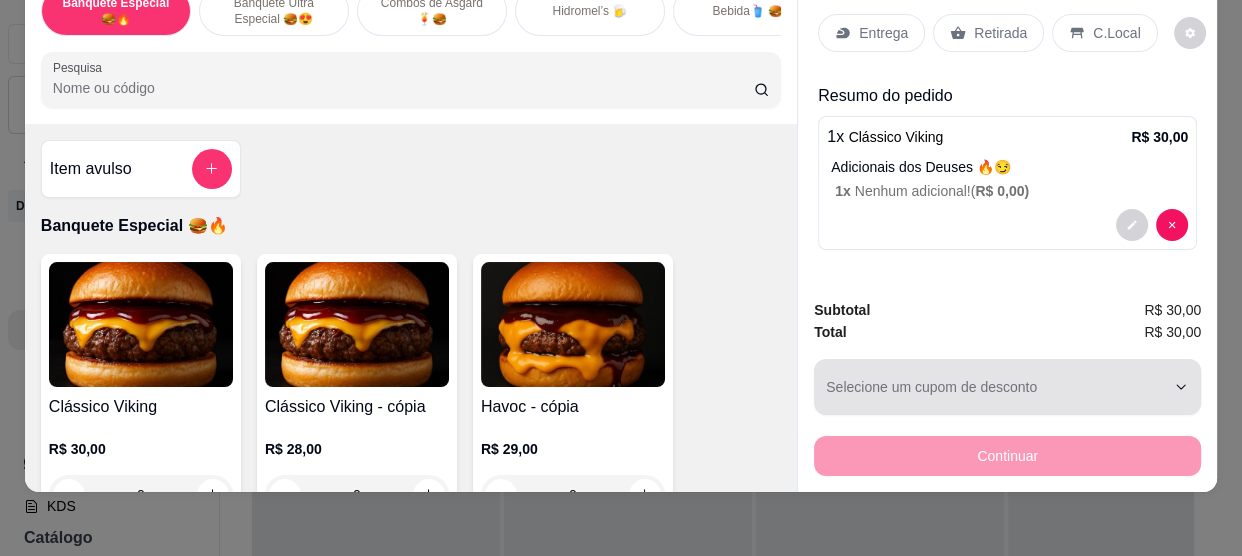 click at bounding box center [995, 387] 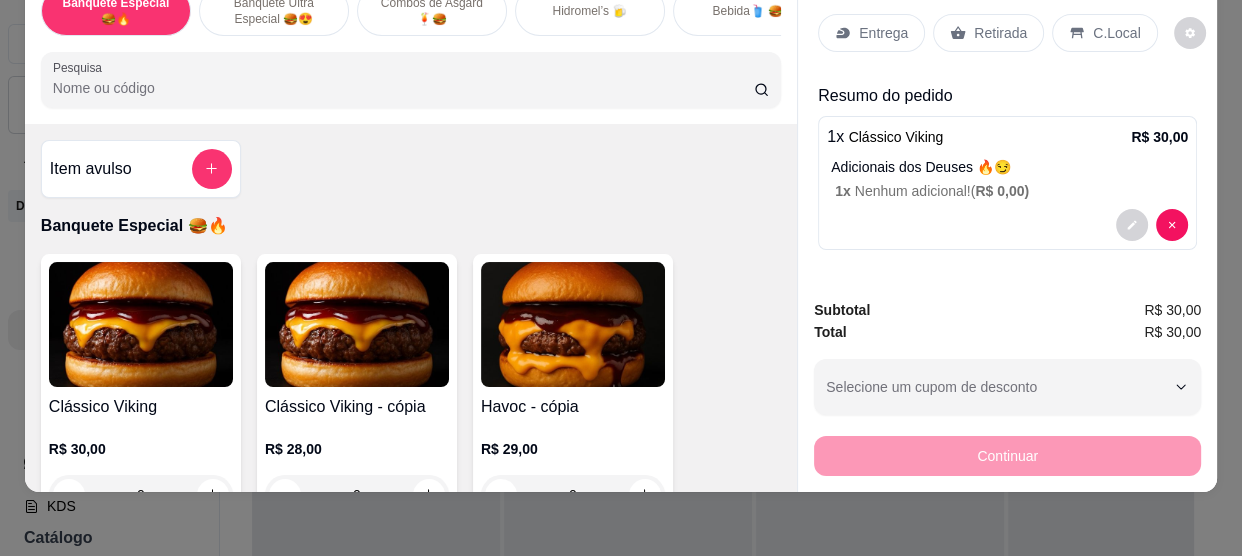 scroll, scrollTop: 0, scrollLeft: 0, axis: both 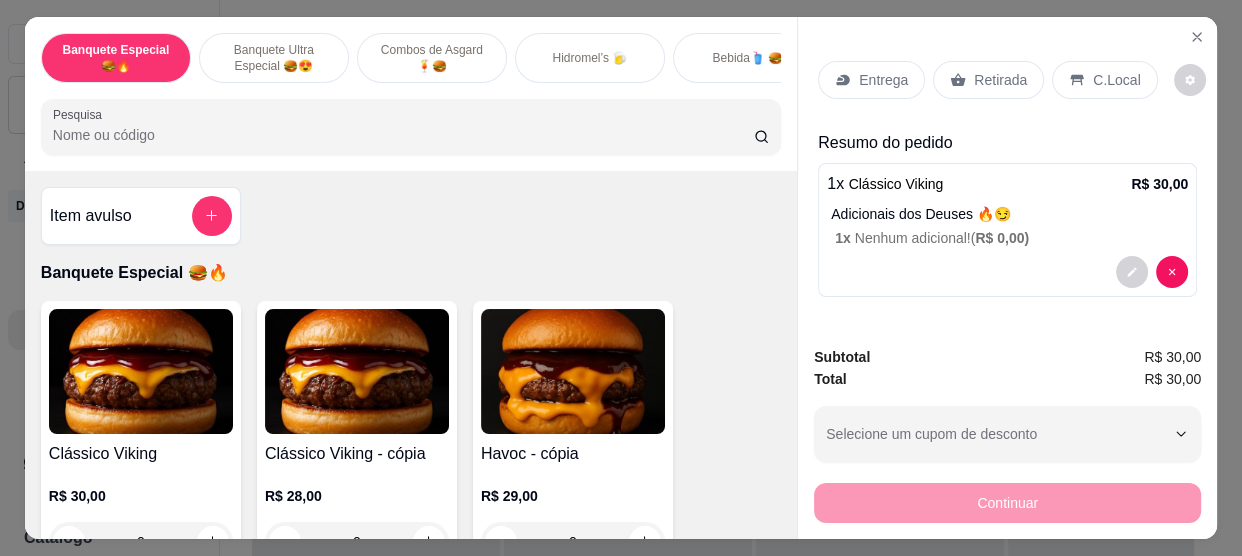 click on "Retirada" at bounding box center [988, 80] 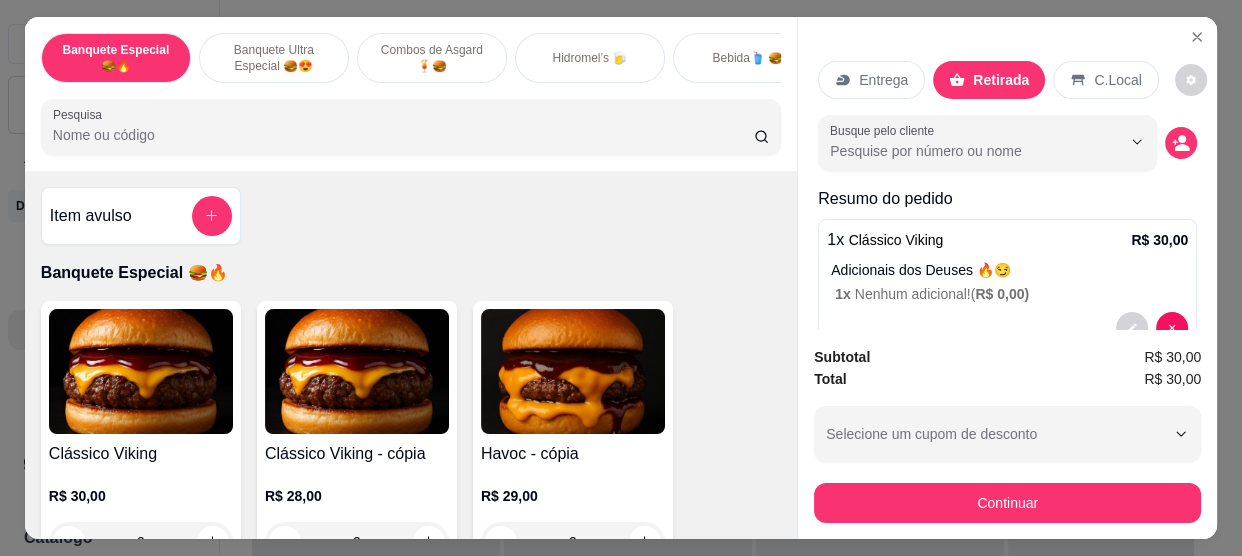 click on "C.Local" at bounding box center (1117, 80) 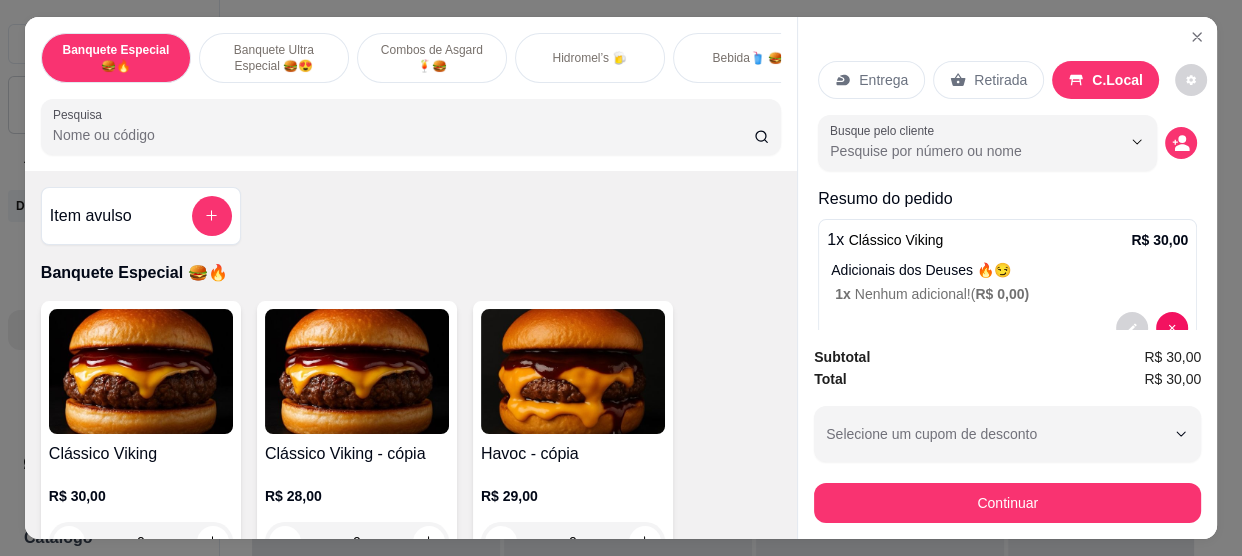 scroll, scrollTop: 50, scrollLeft: 0, axis: vertical 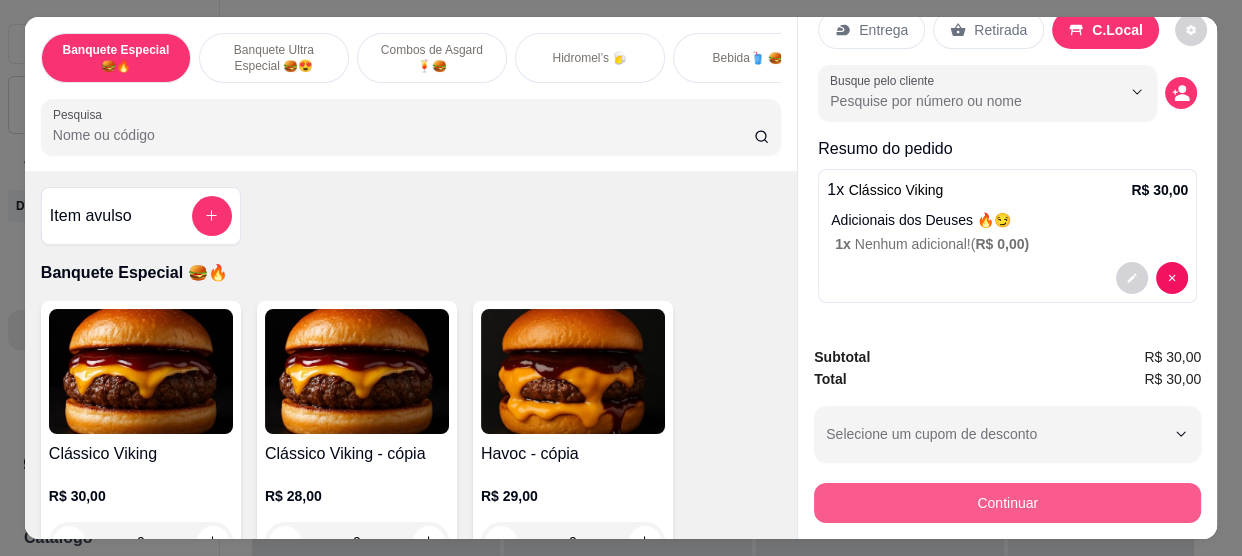 click on "Continuar" at bounding box center (1007, 503) 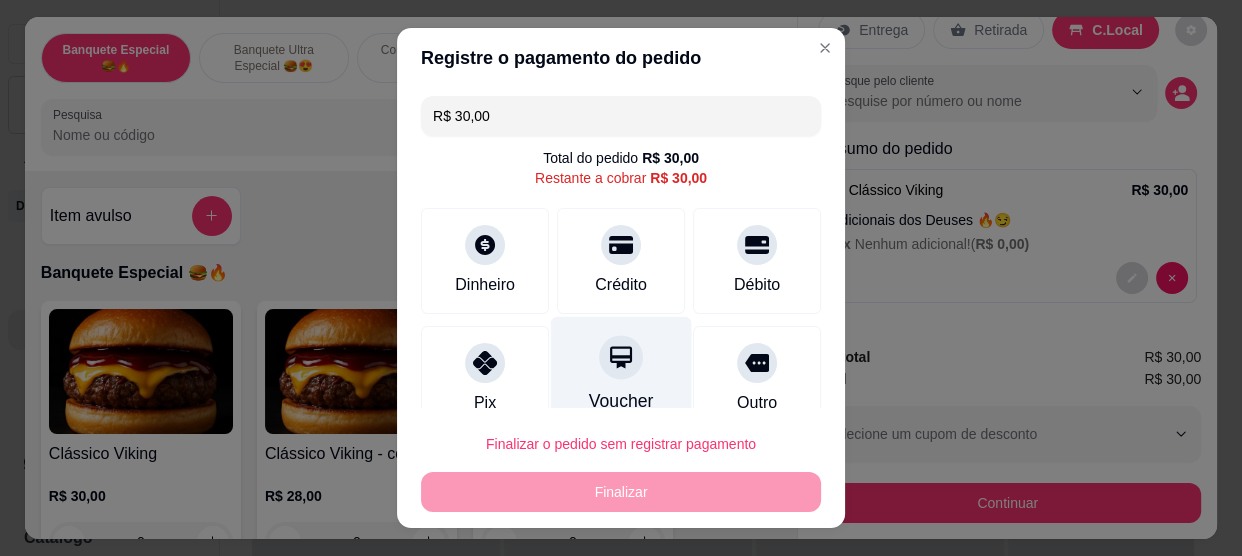 scroll, scrollTop: 148, scrollLeft: 0, axis: vertical 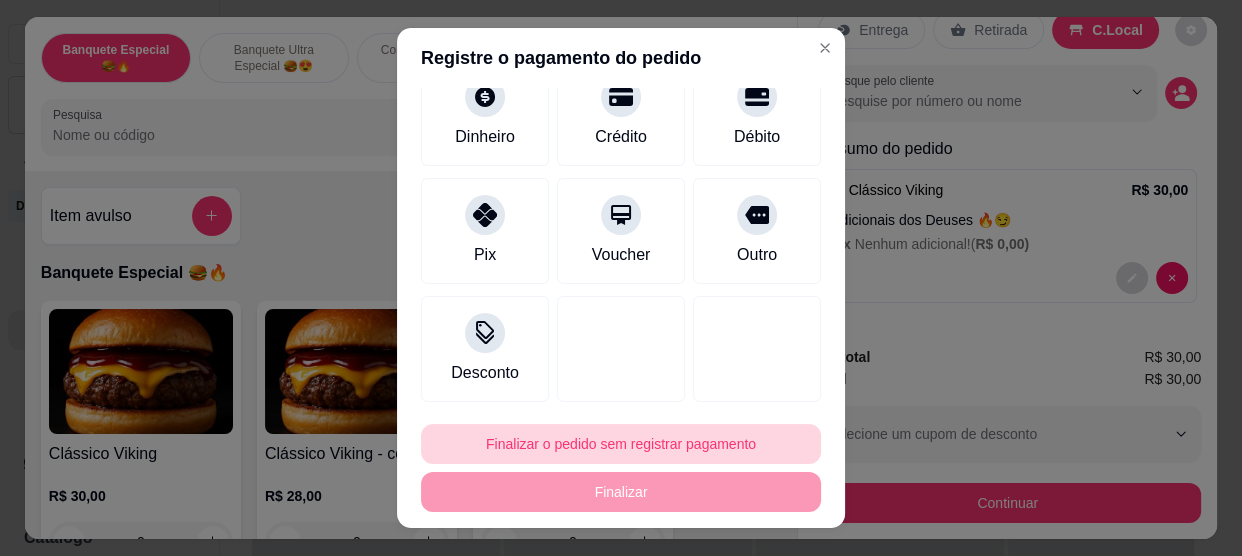 click on "Finalizar o pedido sem registrar pagamento" at bounding box center (621, 444) 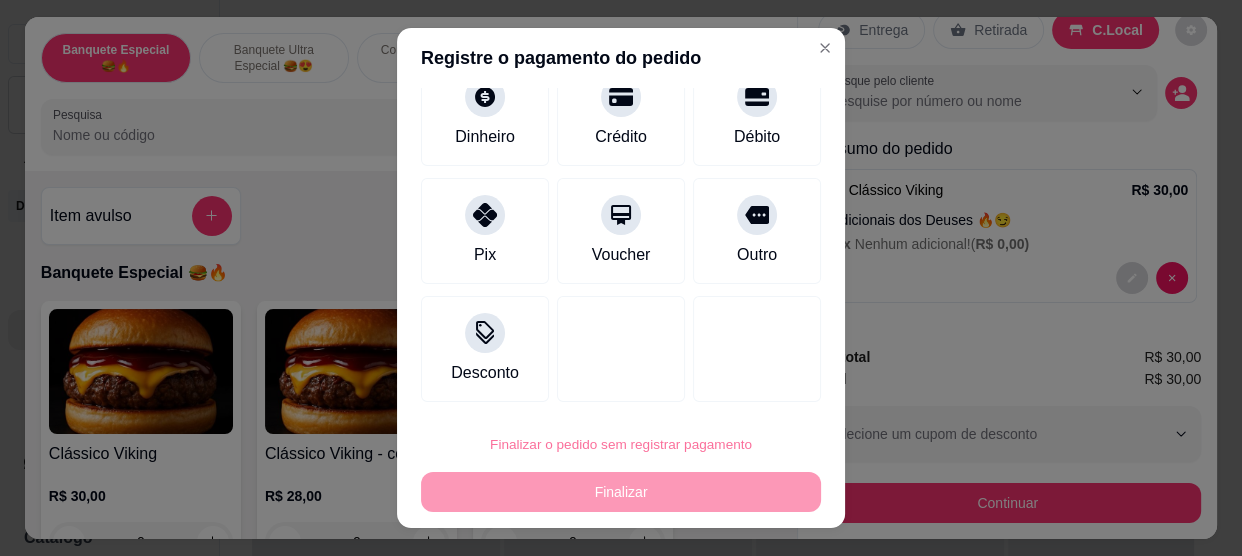 click on "Confirmar" at bounding box center [733, 388] 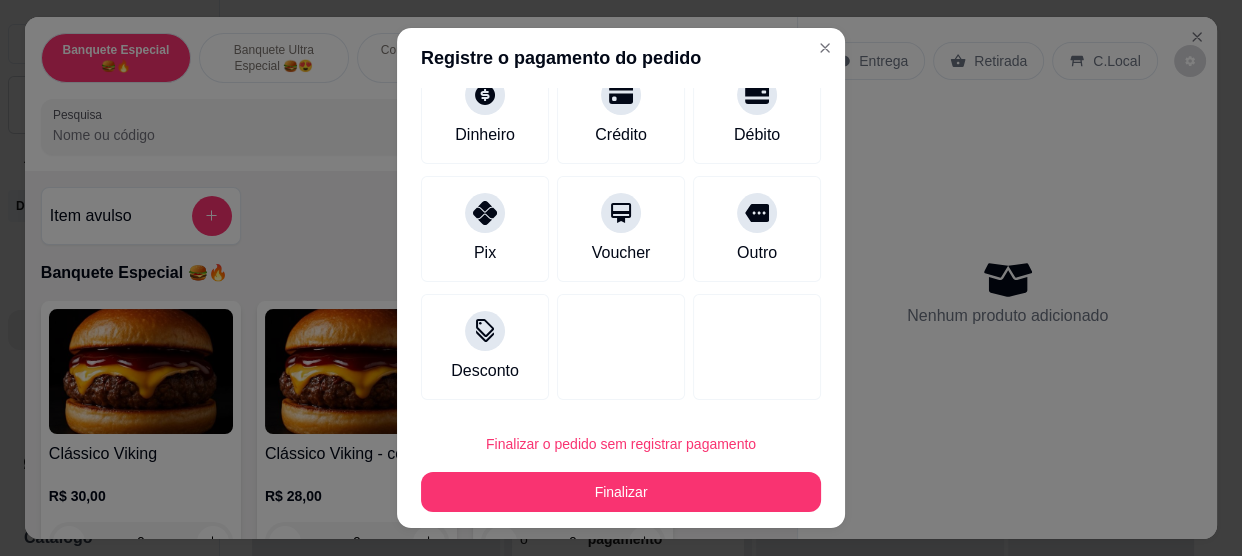 type on "R$ 0,00" 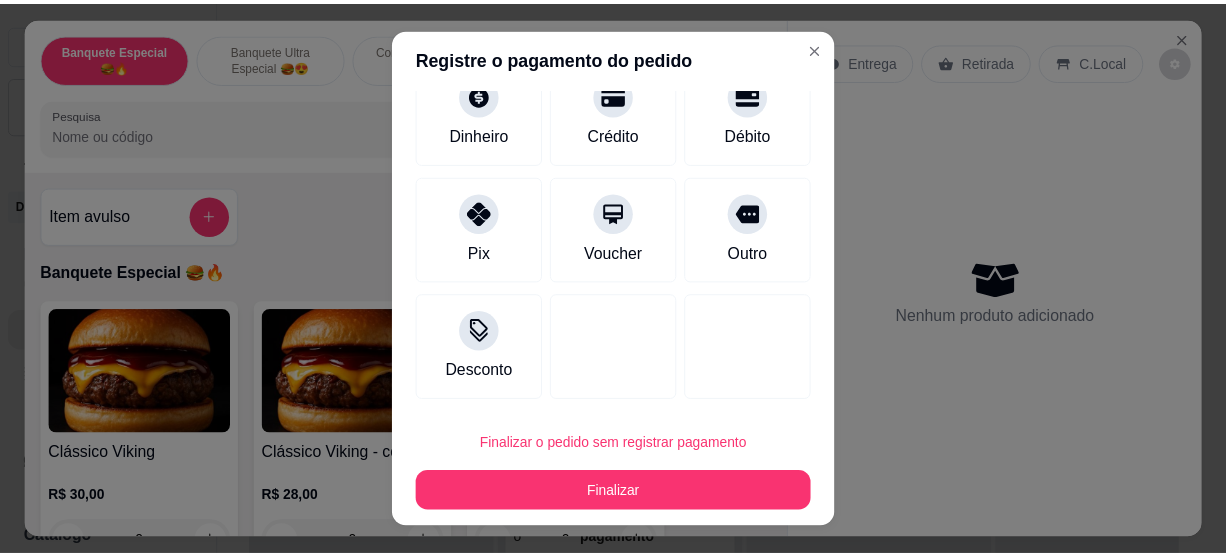 scroll, scrollTop: 128, scrollLeft: 0, axis: vertical 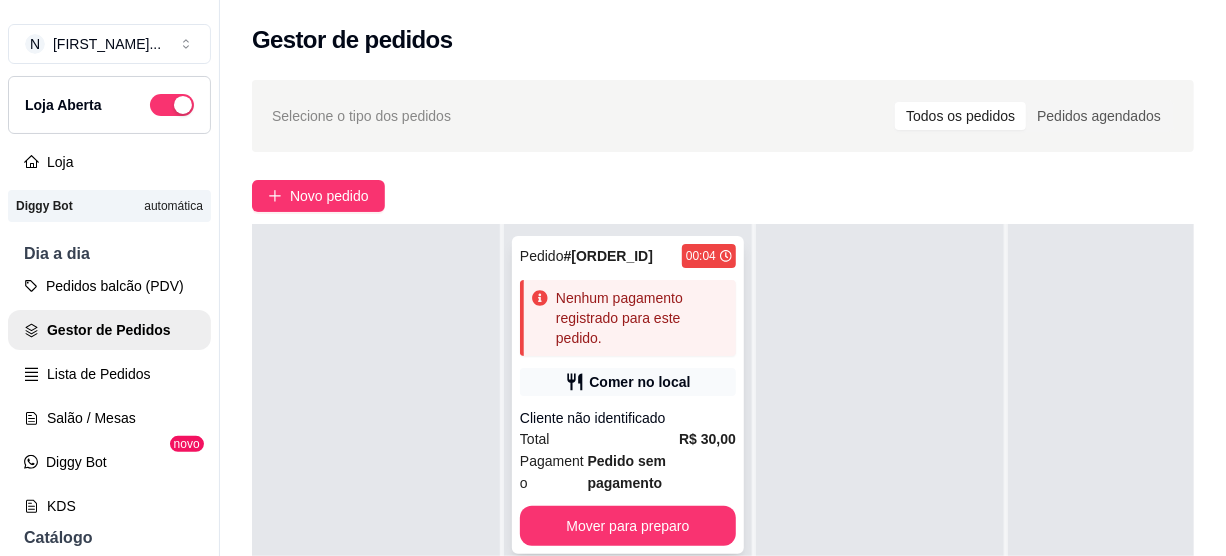 click on "Nenhum pagamento registrado para este pedido." at bounding box center [642, 318] 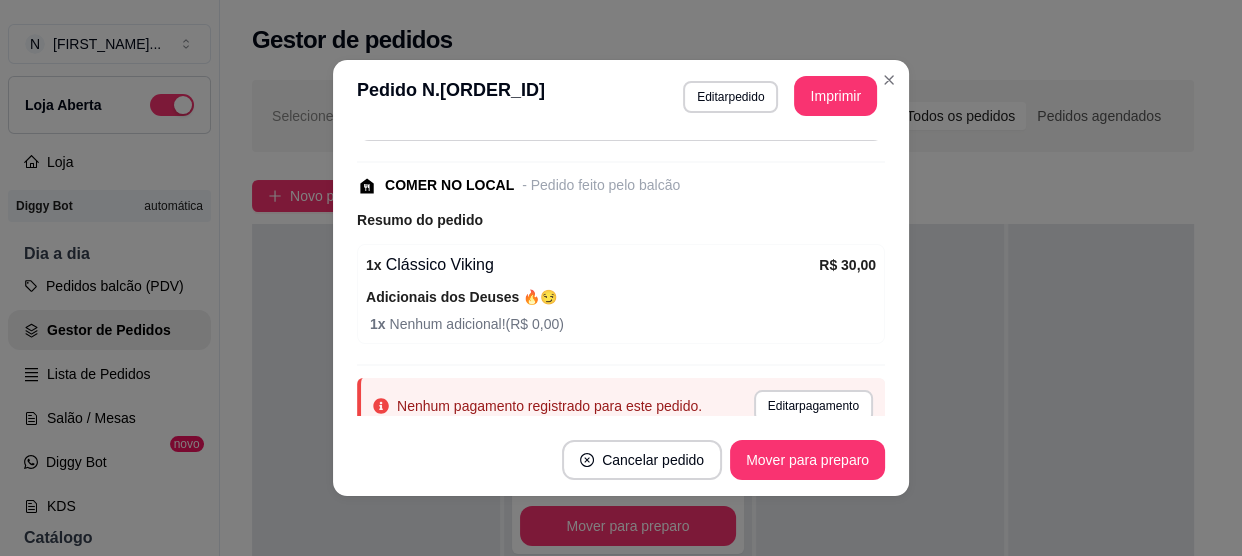 scroll, scrollTop: 253, scrollLeft: 0, axis: vertical 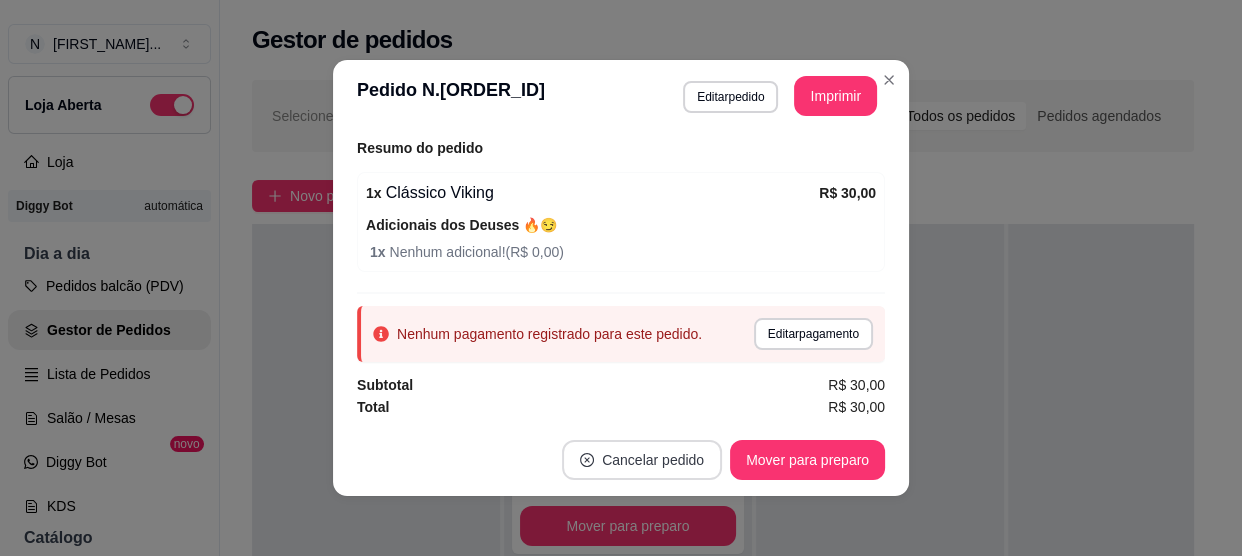 click on "Cancelar pedido" at bounding box center [642, 460] 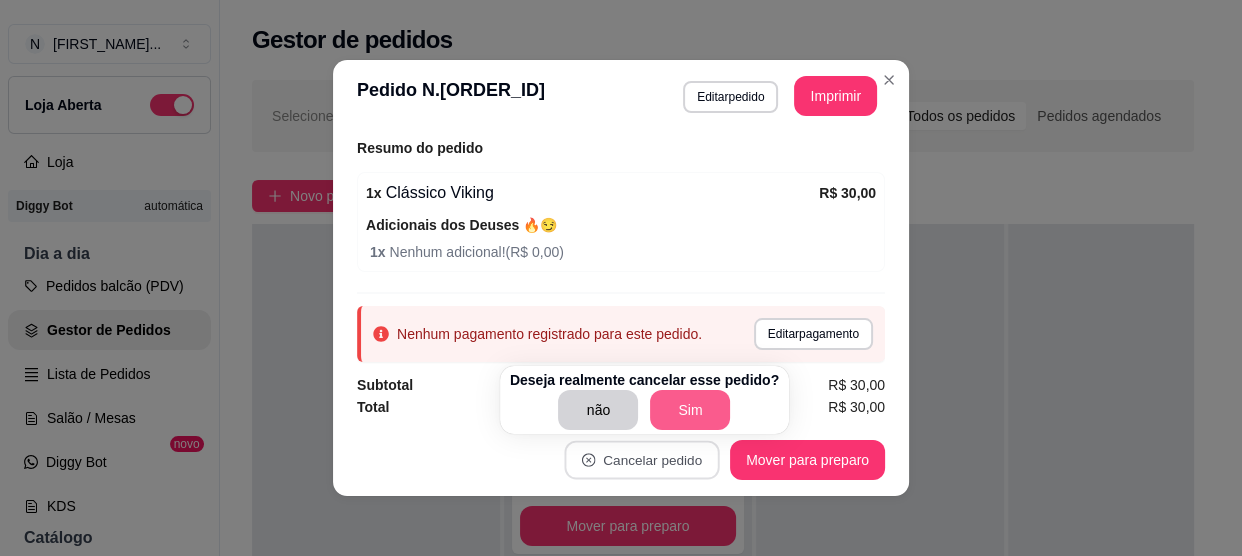 click on "Sim" at bounding box center (690, 410) 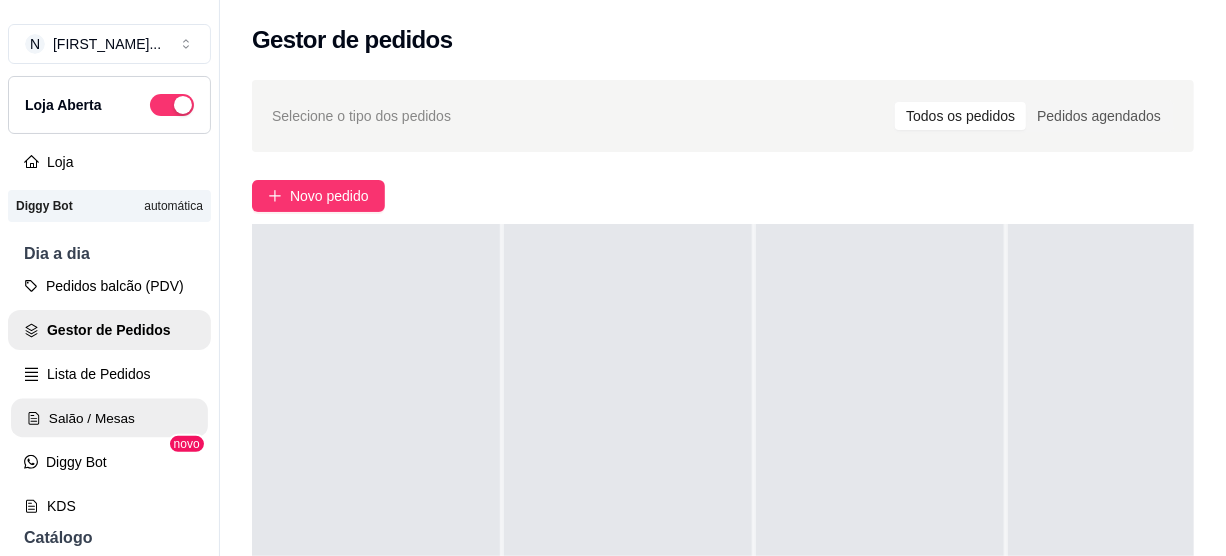 click on "Salão / Mesas" at bounding box center (109, 418) 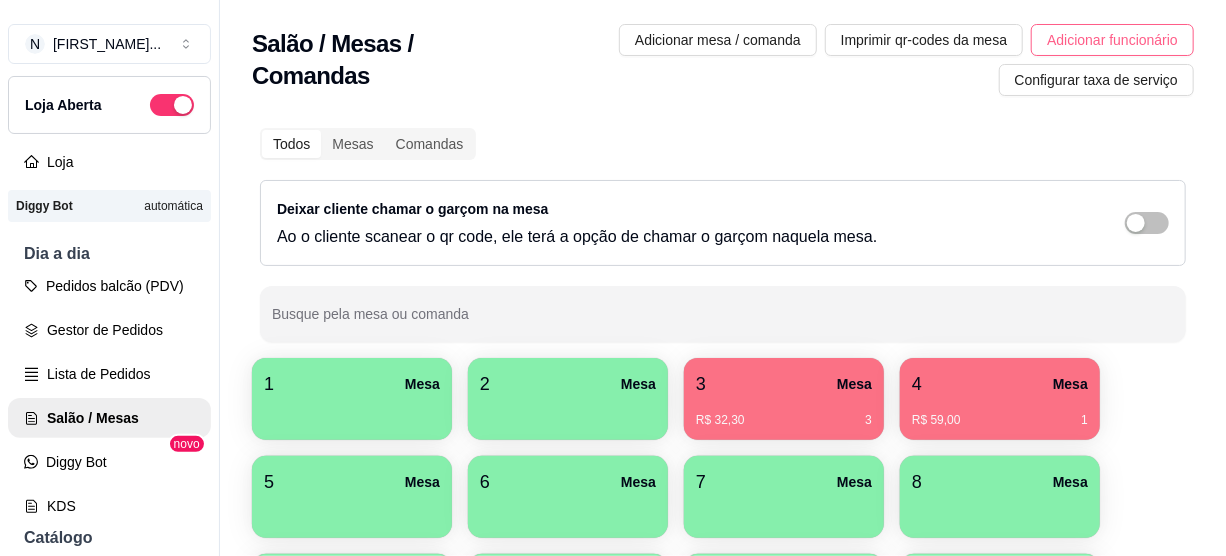 click on "Adicionar funcionário" at bounding box center [1112, 40] 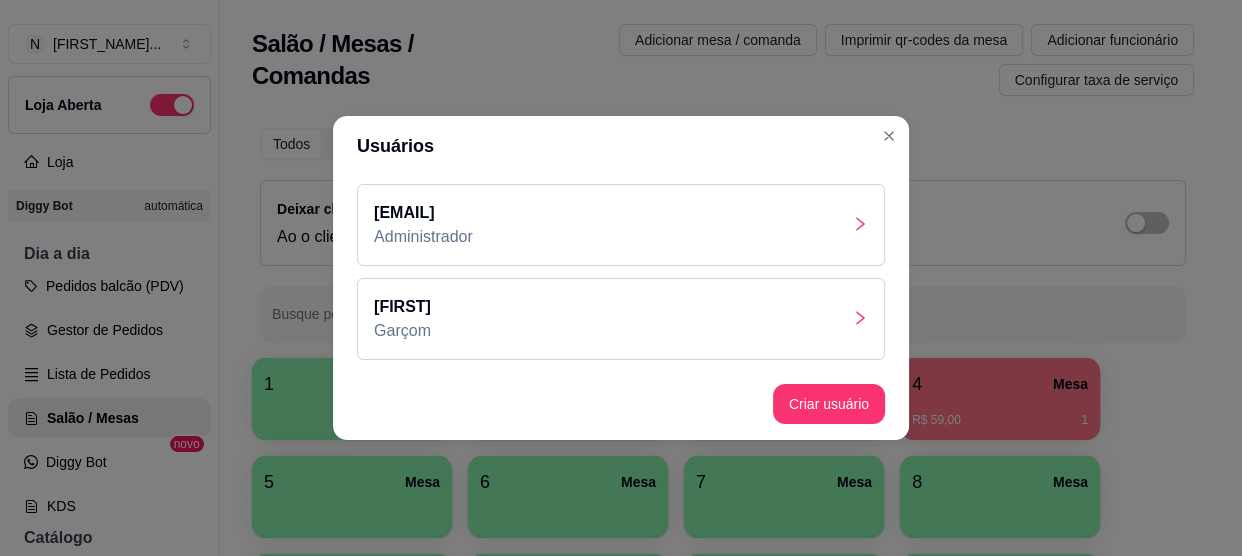click on "Lucas  Garçom" at bounding box center [621, 319] 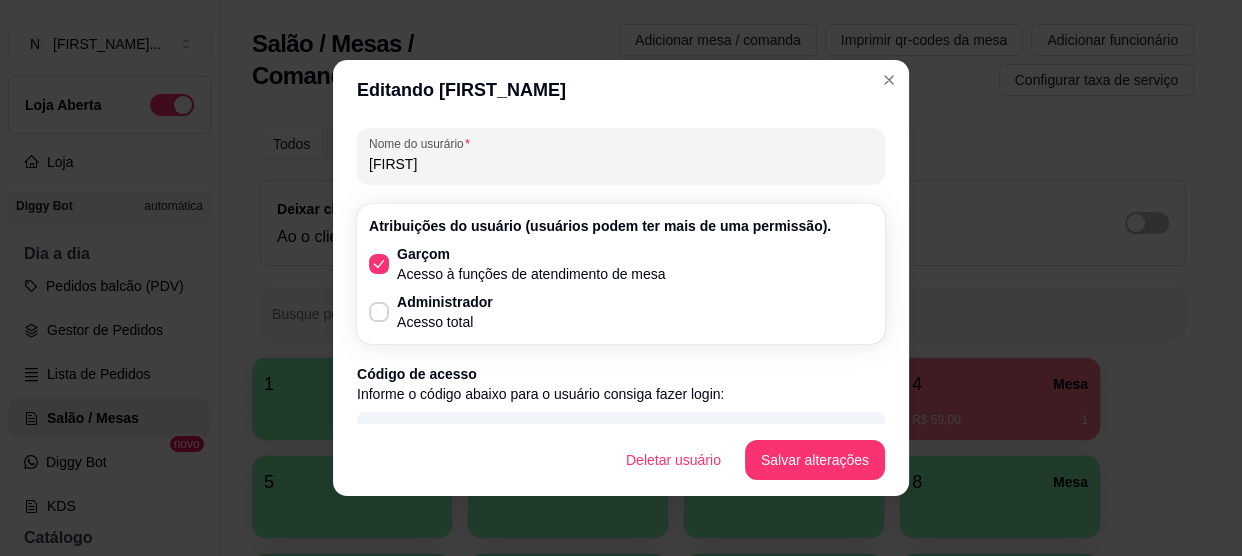 scroll, scrollTop: 155, scrollLeft: 0, axis: vertical 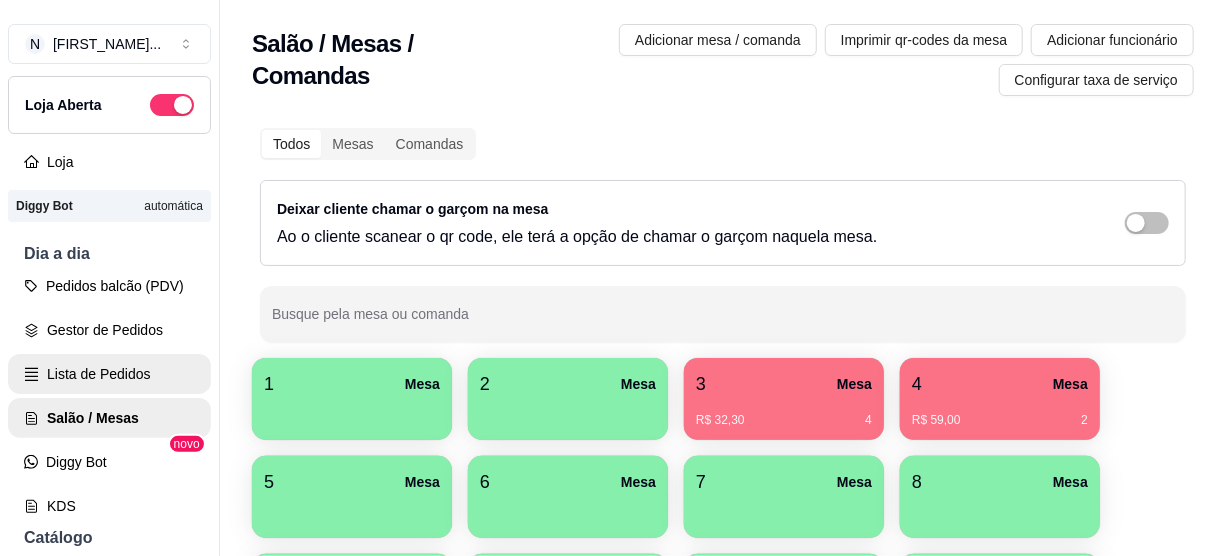 click on "Lista de Pedidos" at bounding box center [109, 374] 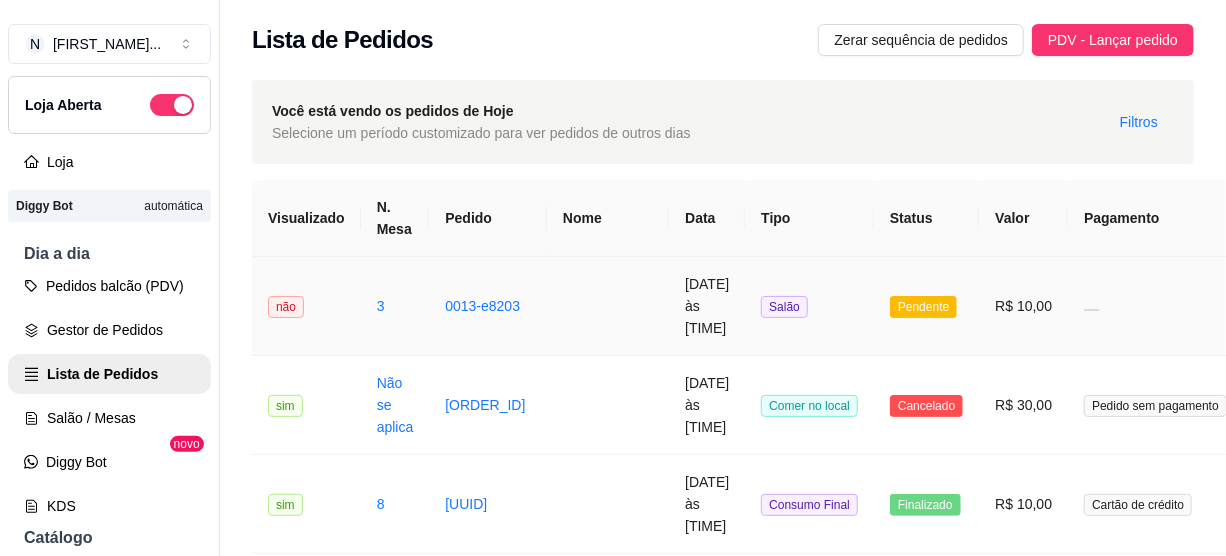 click on "Pendente" at bounding box center [923, 307] 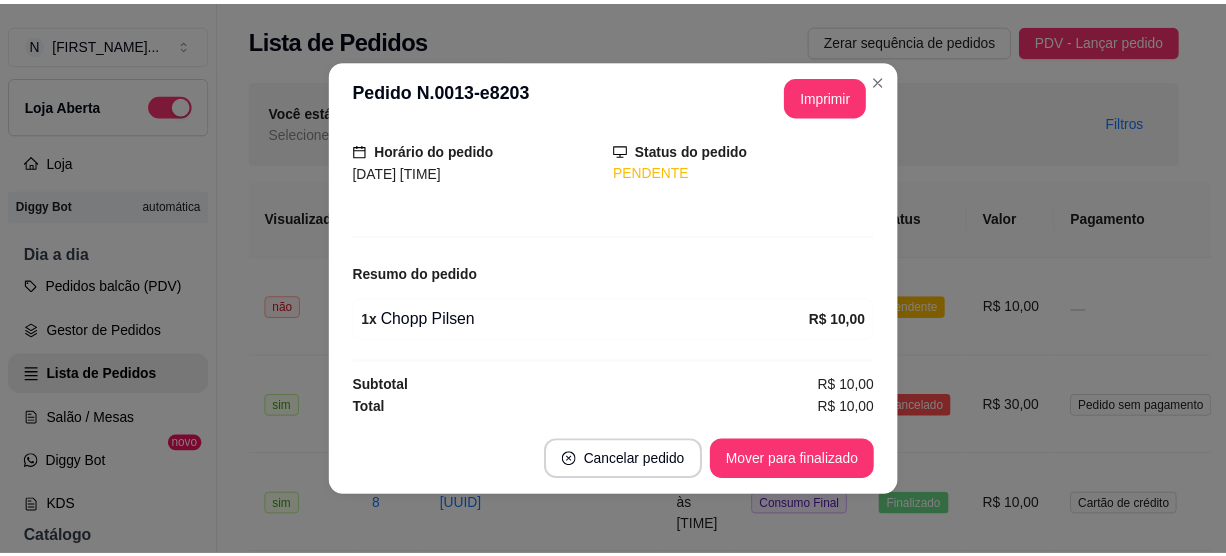 scroll, scrollTop: 0, scrollLeft: 0, axis: both 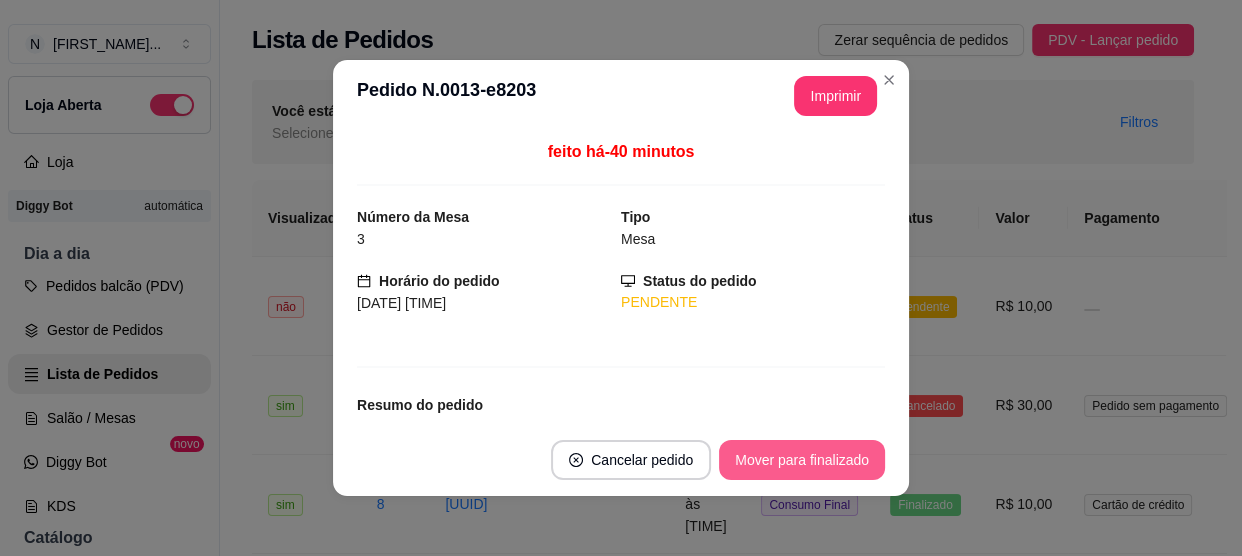 click on "Mover para finalizado" at bounding box center [802, 460] 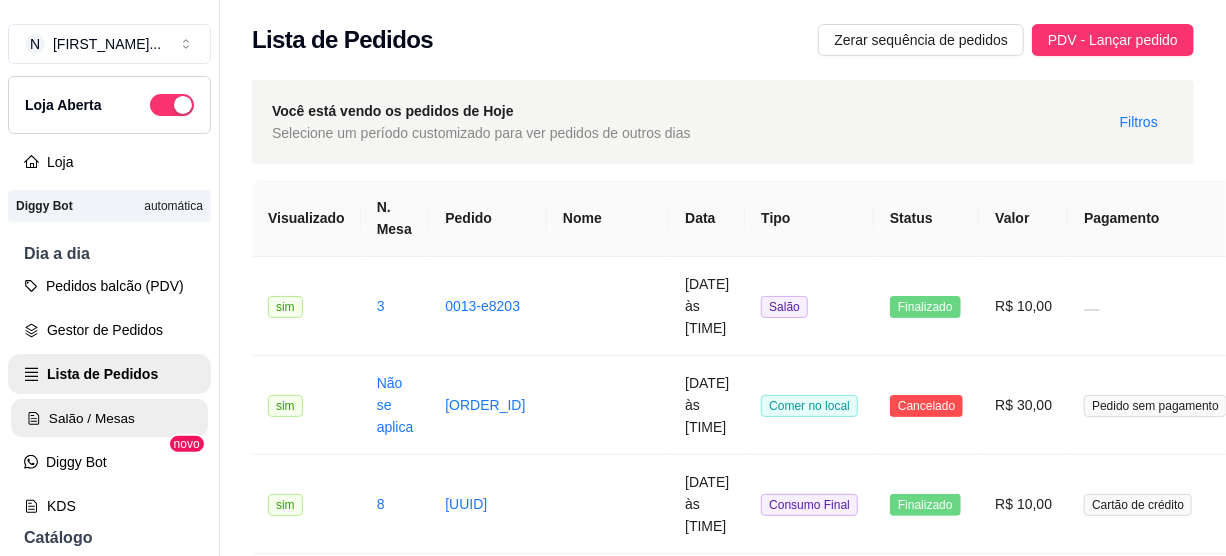 click on "Salão / Mesas" at bounding box center [109, 418] 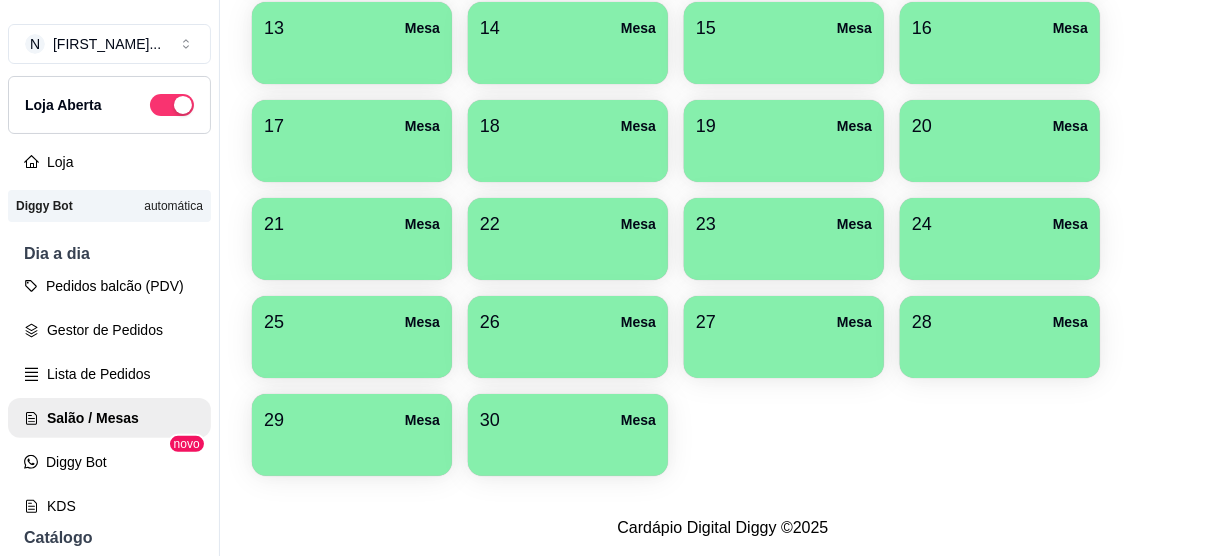 scroll, scrollTop: 119, scrollLeft: 0, axis: vertical 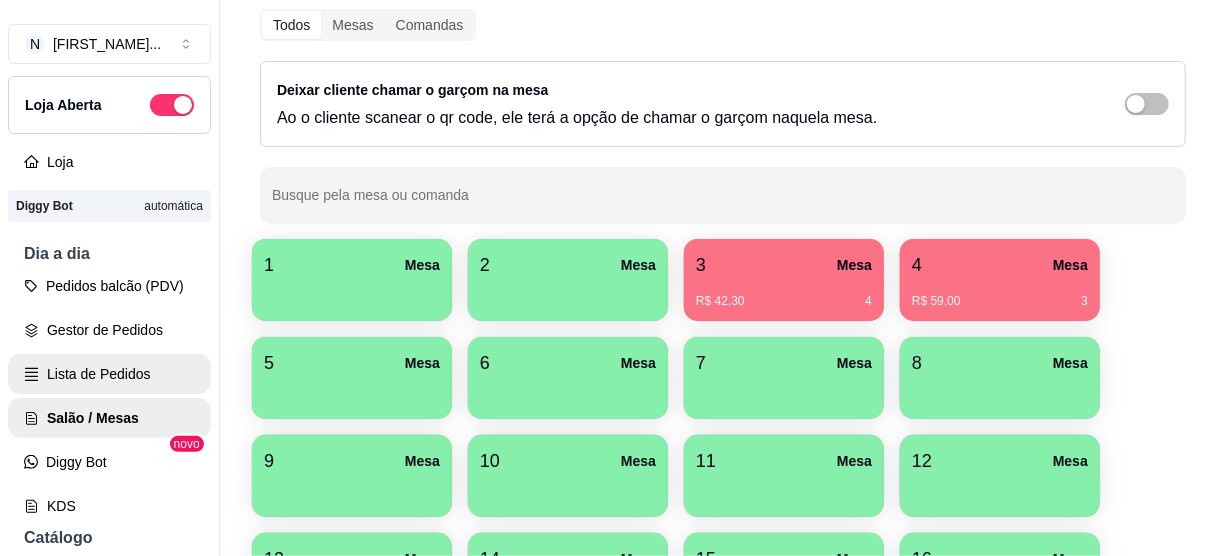 click on "Lista de Pedidos" at bounding box center (109, 374) 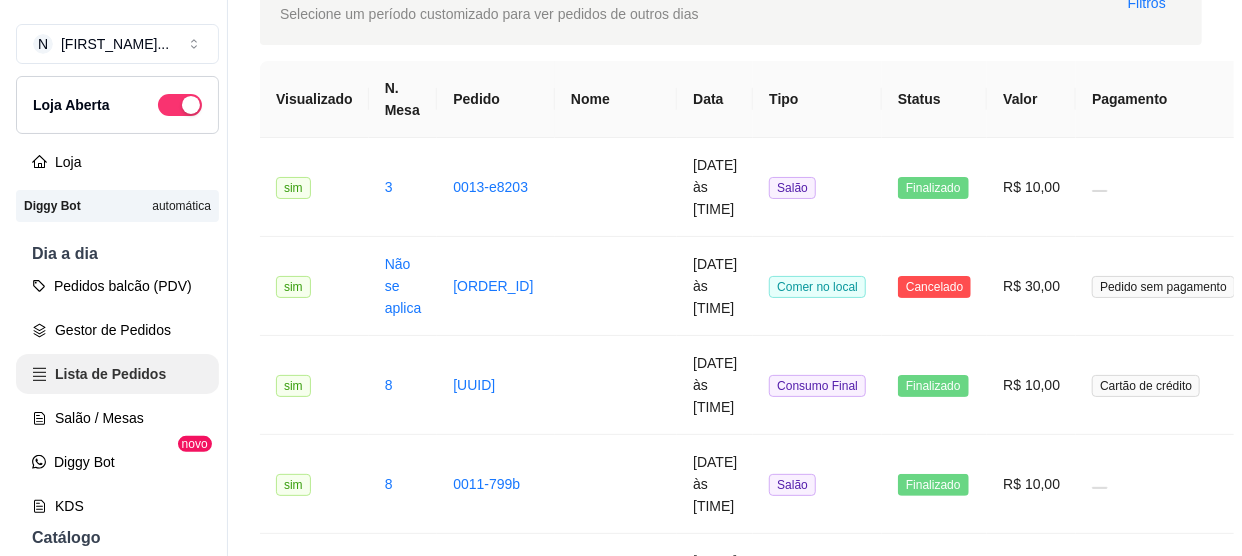 scroll, scrollTop: 0, scrollLeft: 0, axis: both 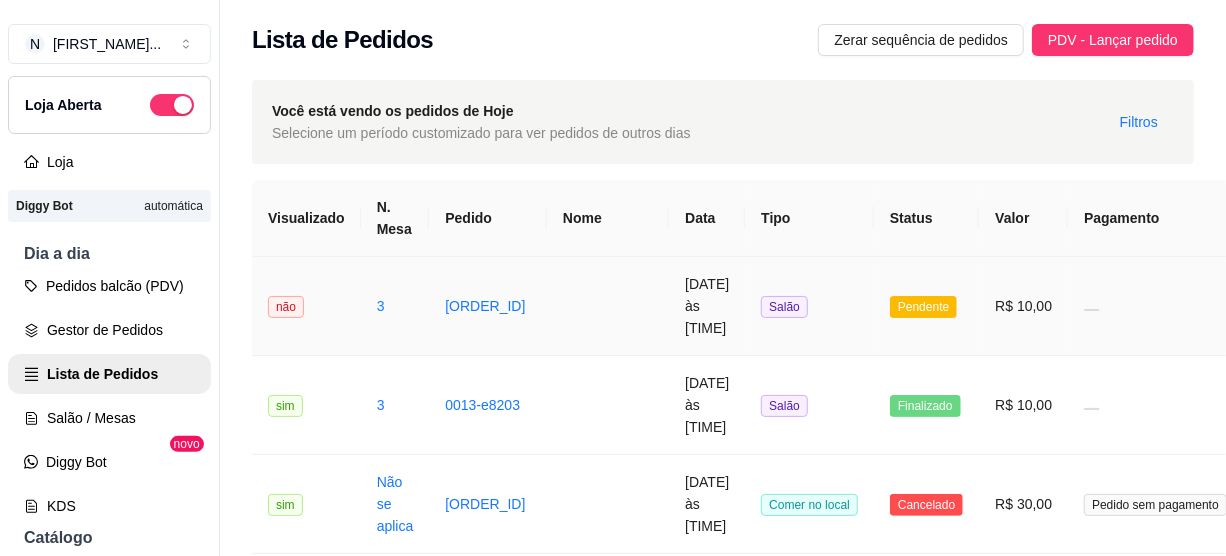 click on "05/08/2025 às 00:06" at bounding box center [707, 306] 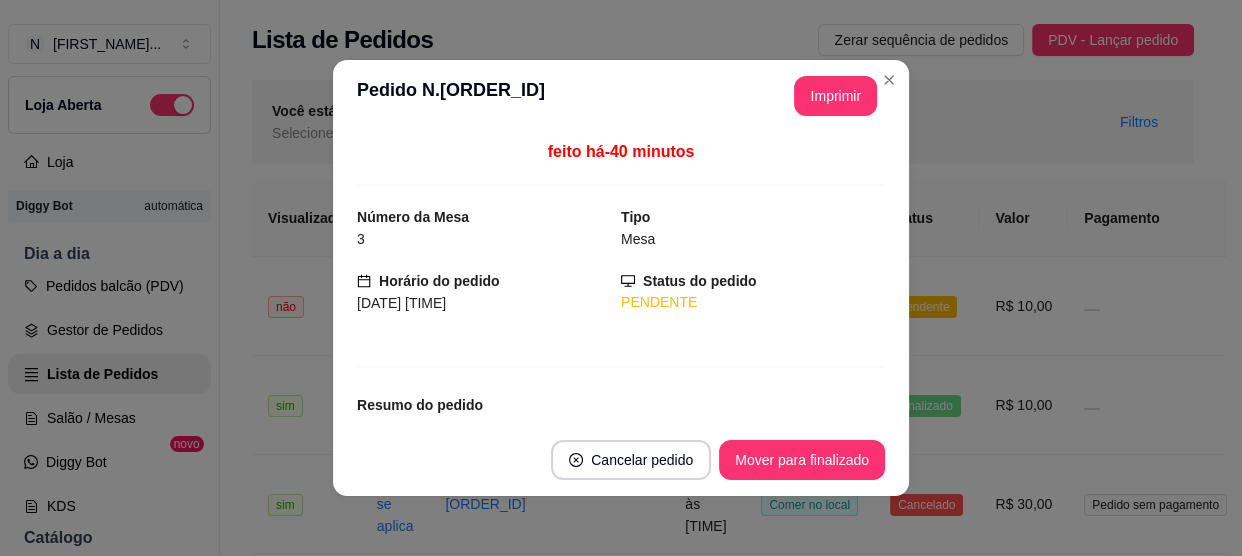 scroll, scrollTop: 131, scrollLeft: 0, axis: vertical 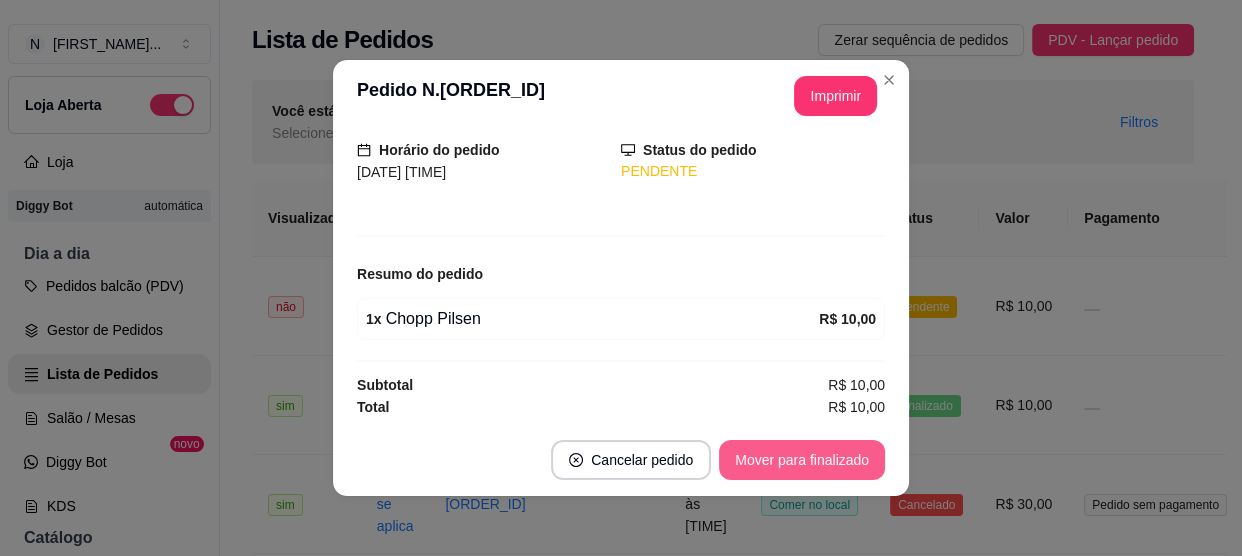 click on "Mover para finalizado" at bounding box center (802, 460) 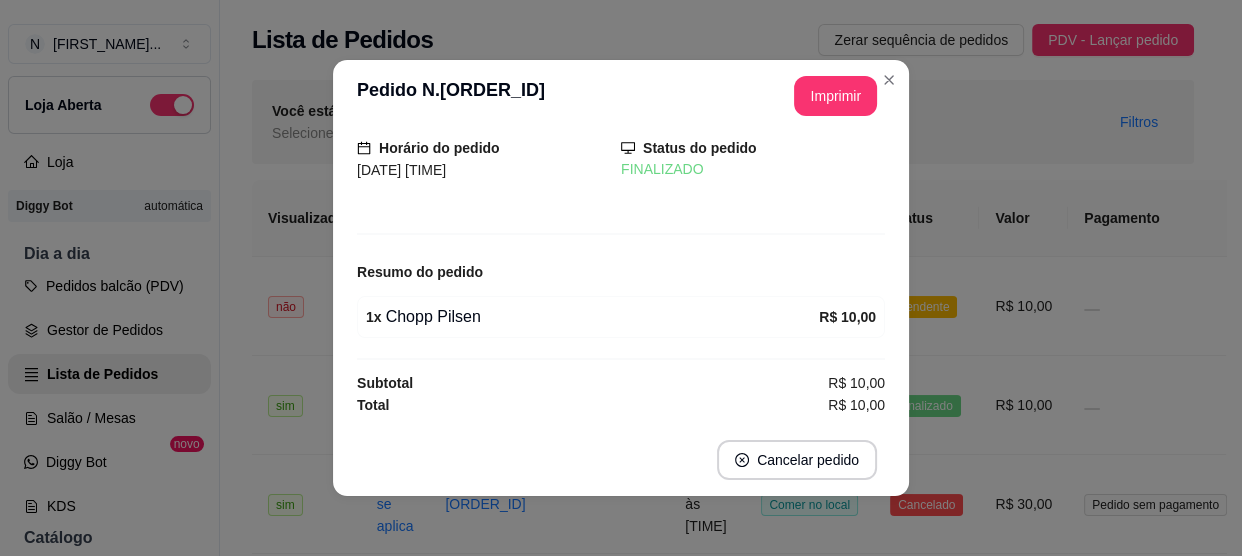scroll, scrollTop: 65, scrollLeft: 0, axis: vertical 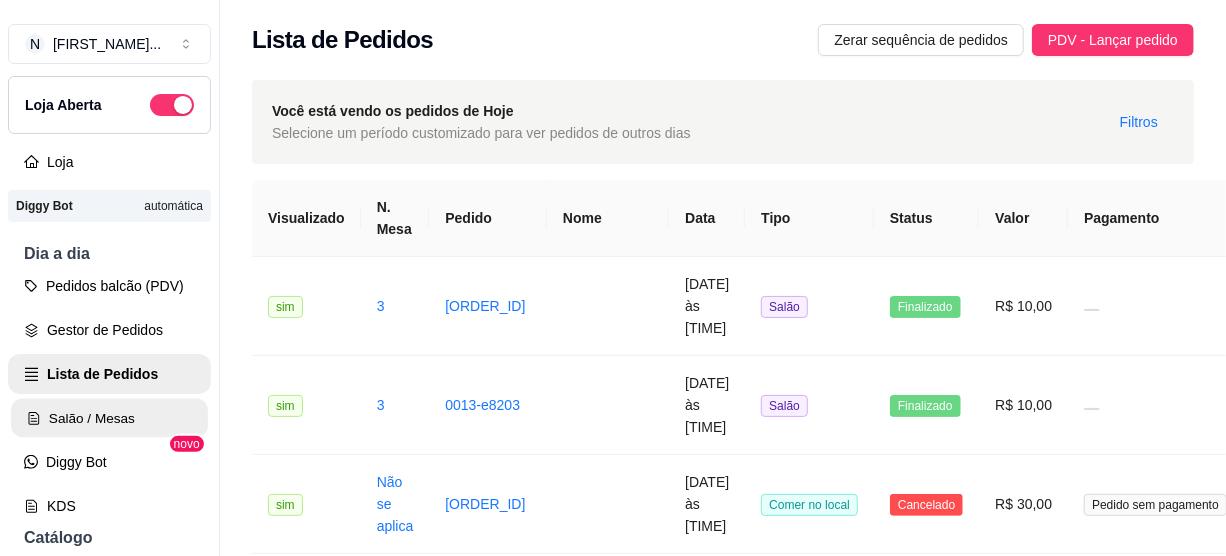 click on "Salão / Mesas" at bounding box center [109, 418] 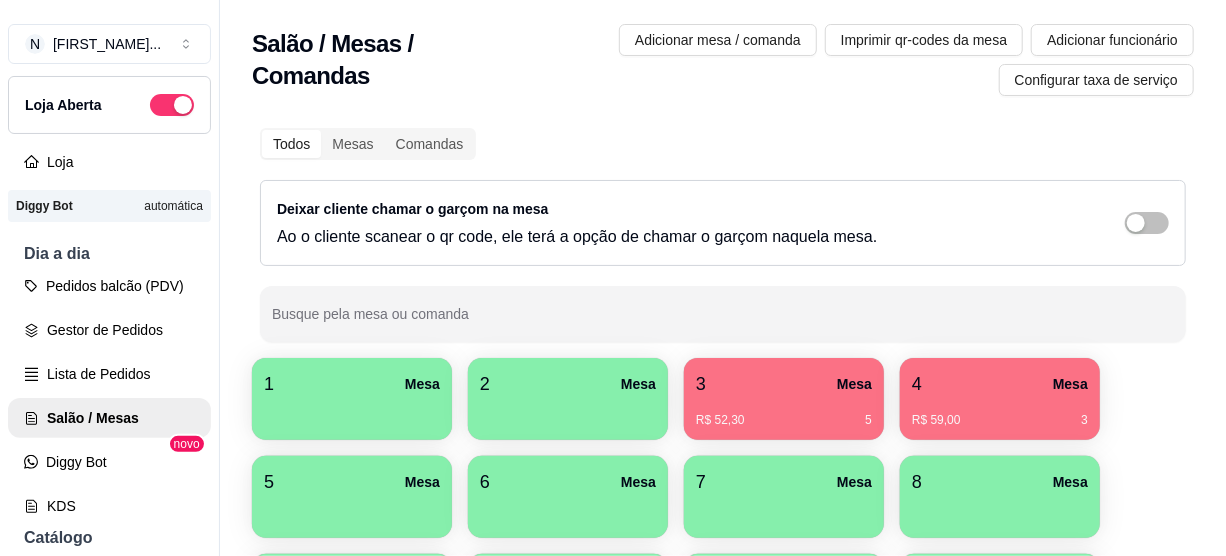 click on "3 Mesa" at bounding box center (784, 384) 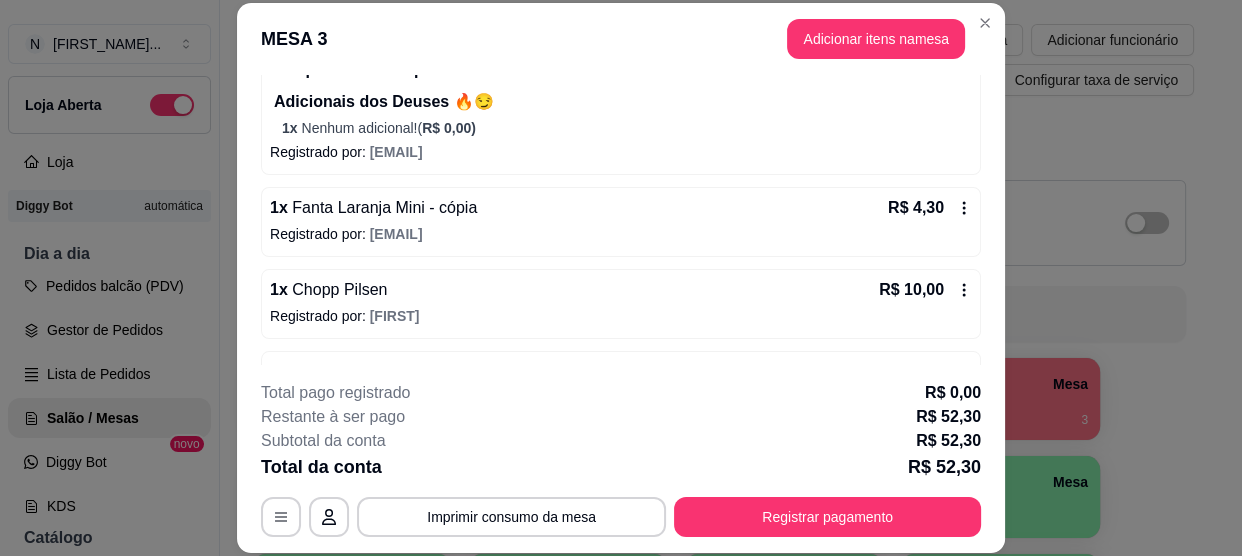 scroll, scrollTop: 334, scrollLeft: 0, axis: vertical 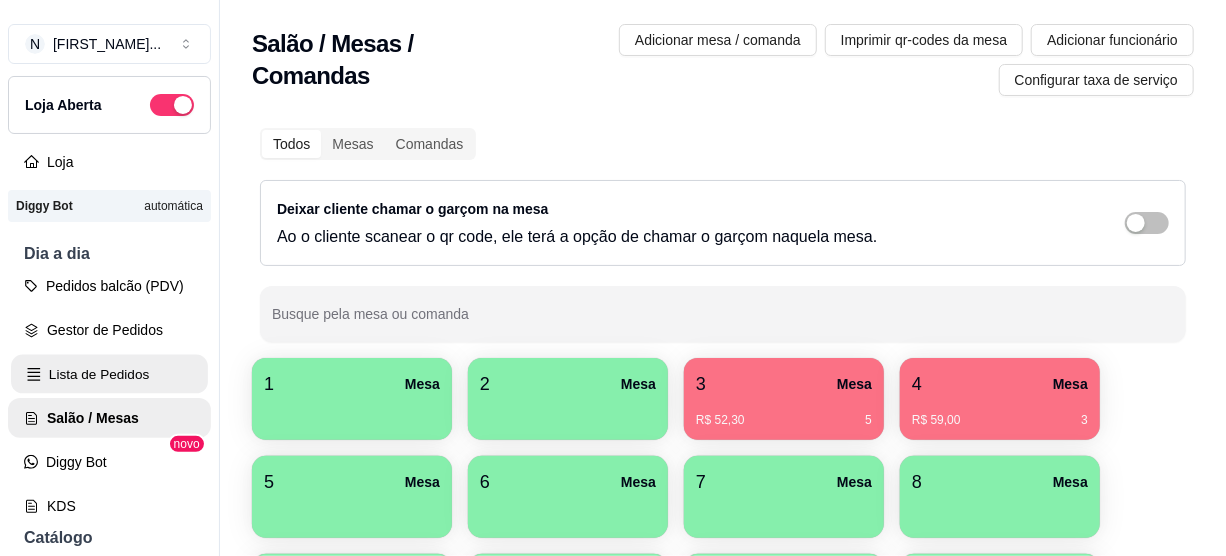 click on "Lista de Pedidos" at bounding box center (109, 374) 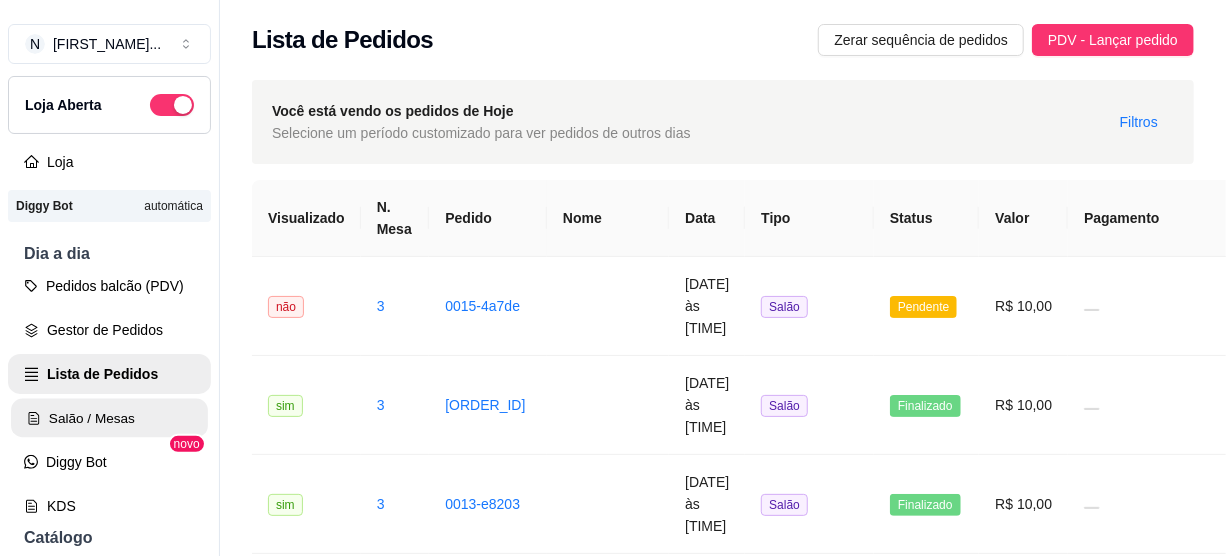 click on "Salão / Mesas" at bounding box center [109, 418] 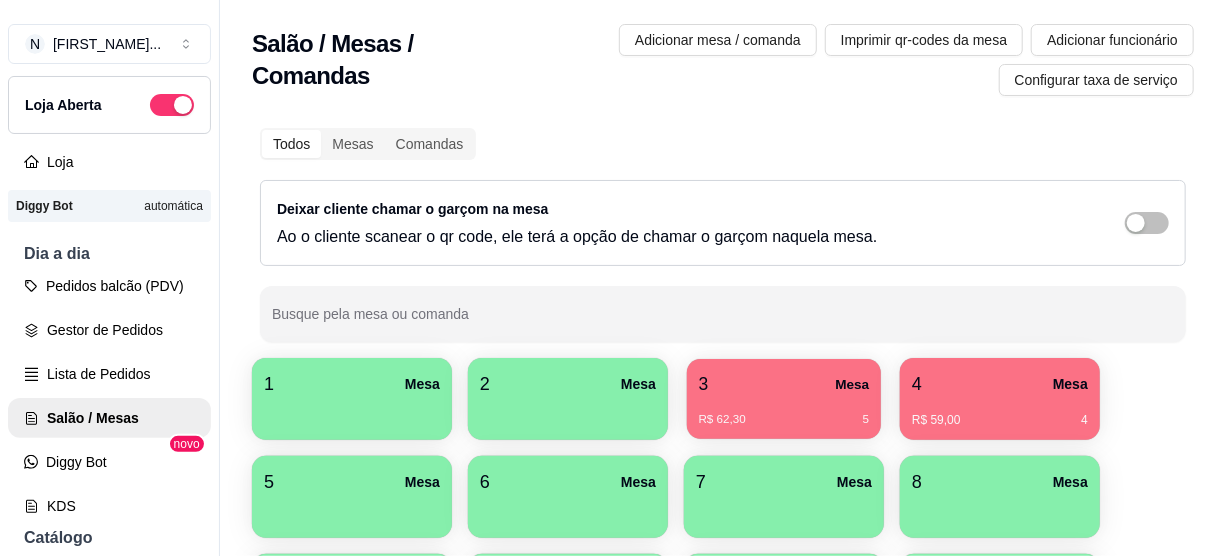 click on "3 Mesa" at bounding box center (784, 384) 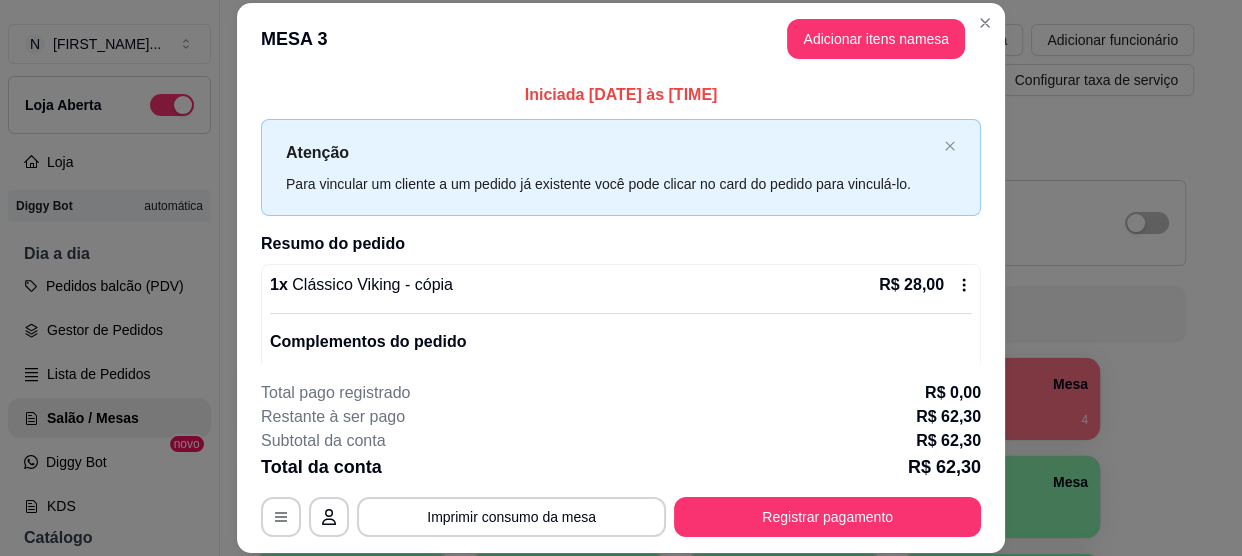 scroll, scrollTop: 60, scrollLeft: 0, axis: vertical 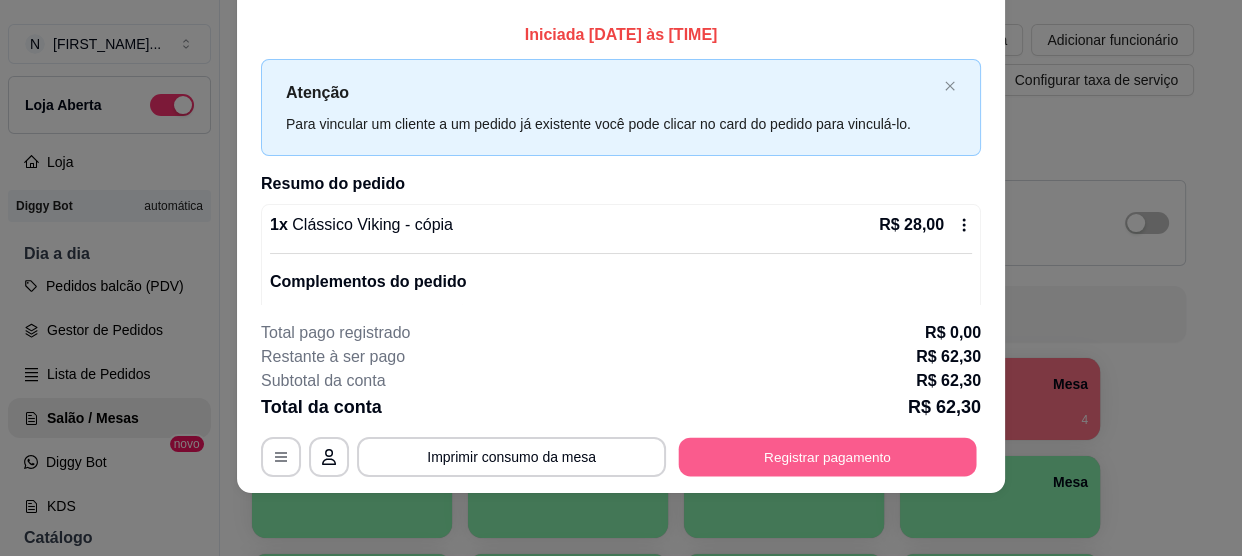 click on "Registrar pagamento" at bounding box center [828, 457] 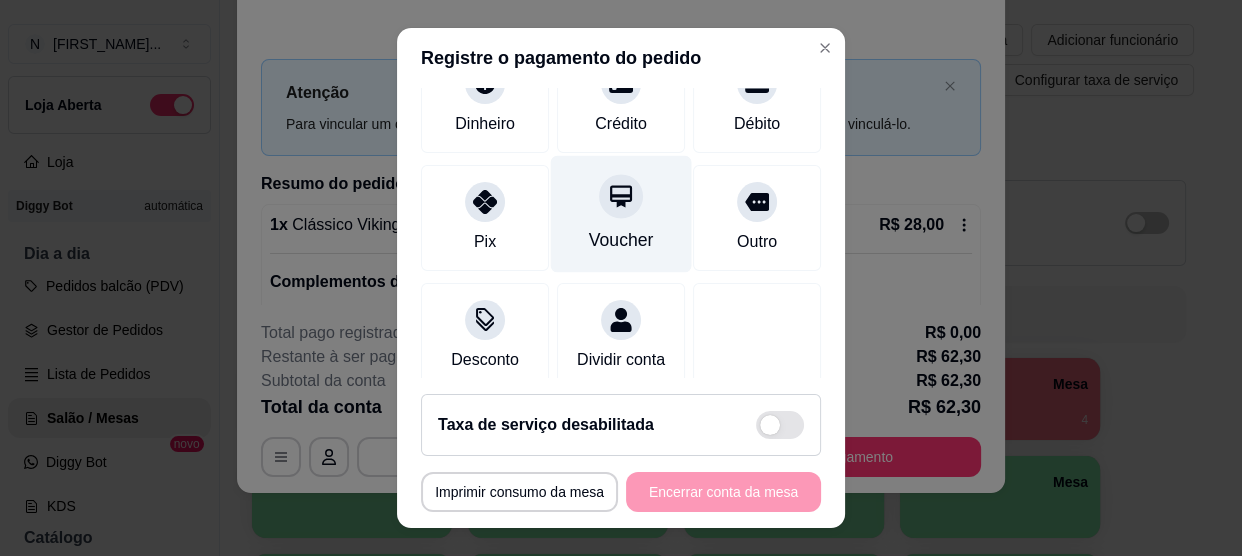 scroll, scrollTop: 90, scrollLeft: 0, axis: vertical 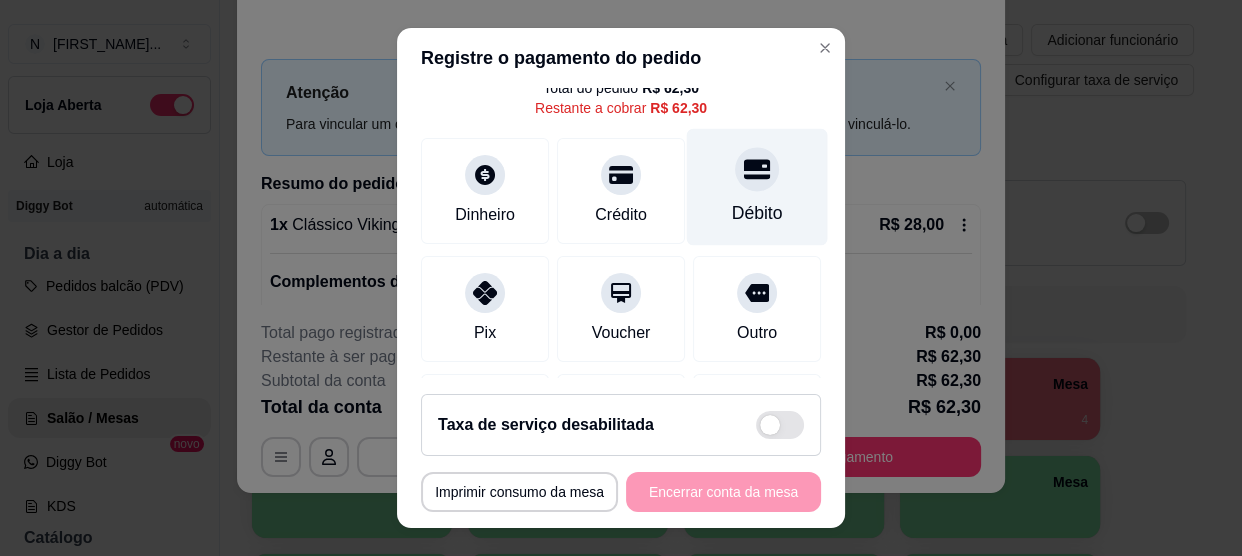 click on "Débito" at bounding box center [757, 187] 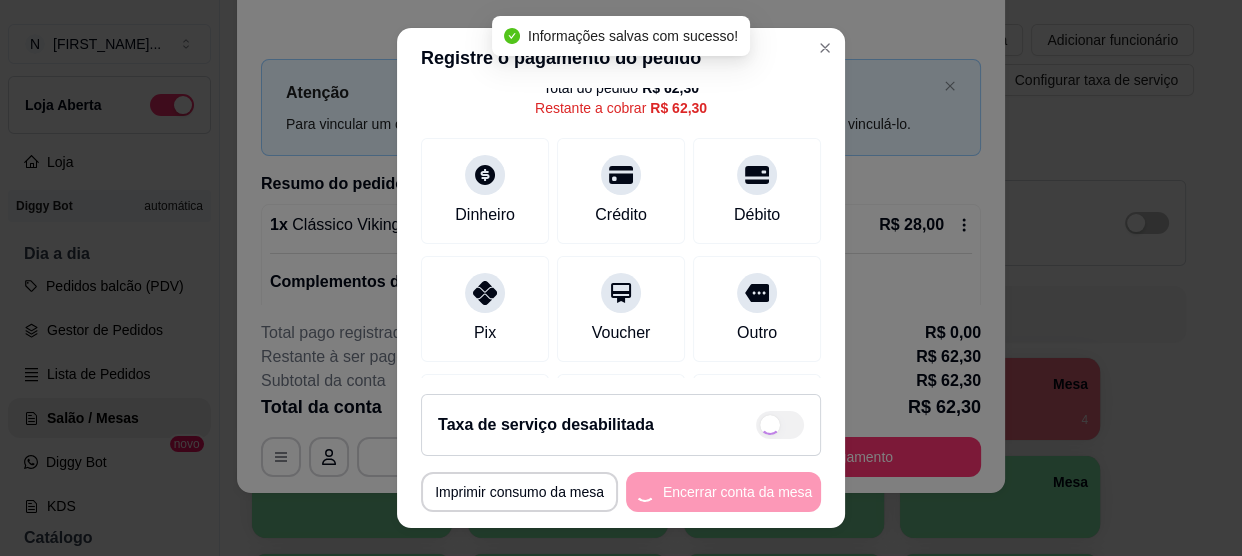 type on "R$ 0,00" 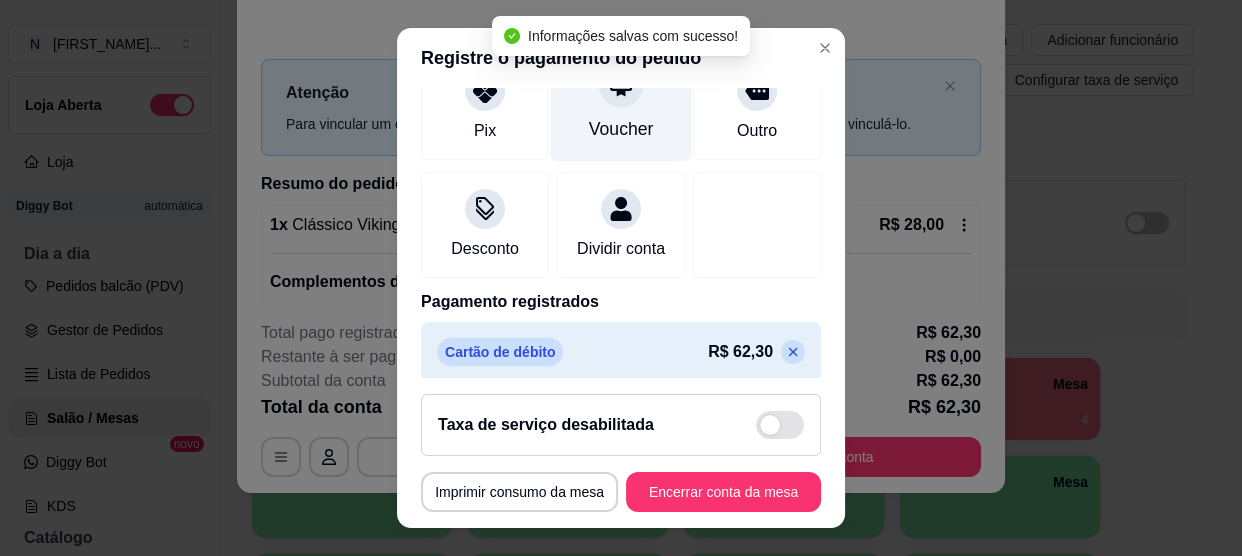scroll, scrollTop: 306, scrollLeft: 0, axis: vertical 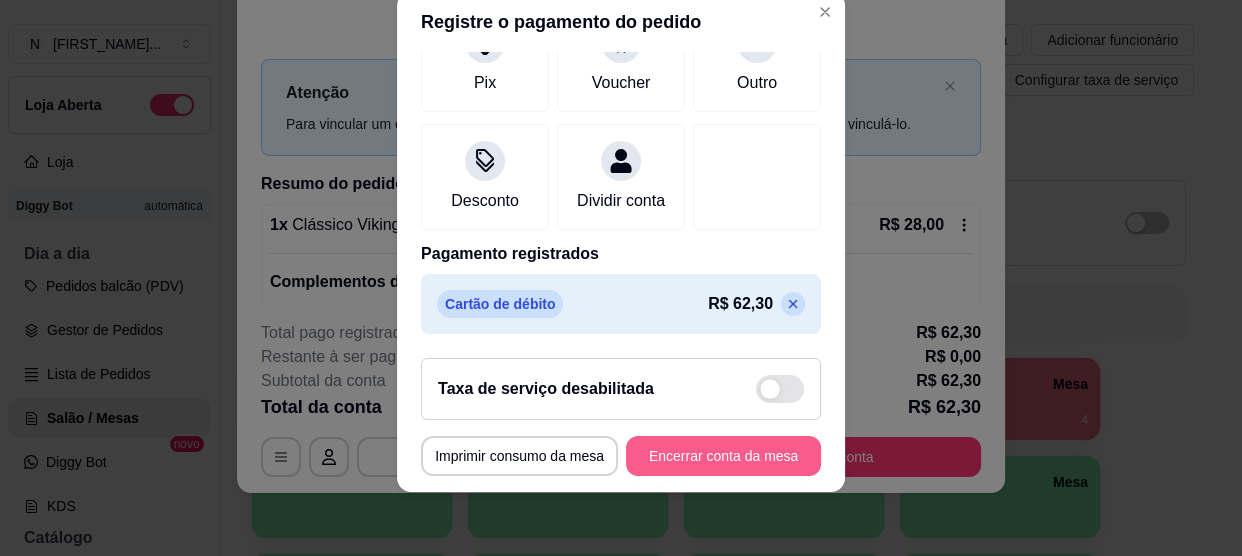 click on "Encerrar conta da mesa" at bounding box center [723, 456] 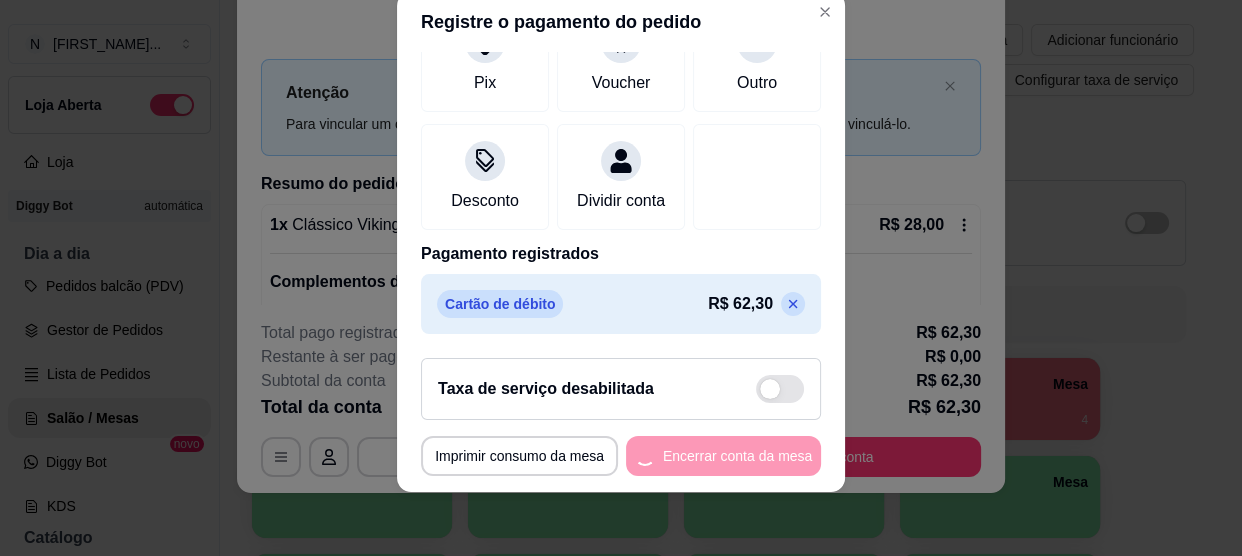 scroll, scrollTop: 0, scrollLeft: 0, axis: both 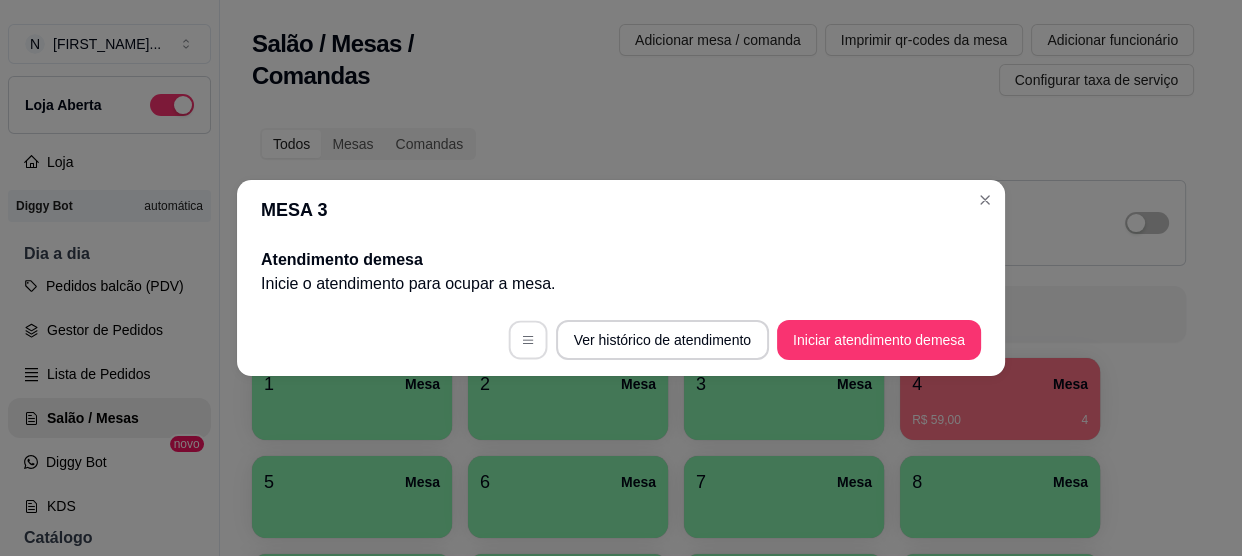 click 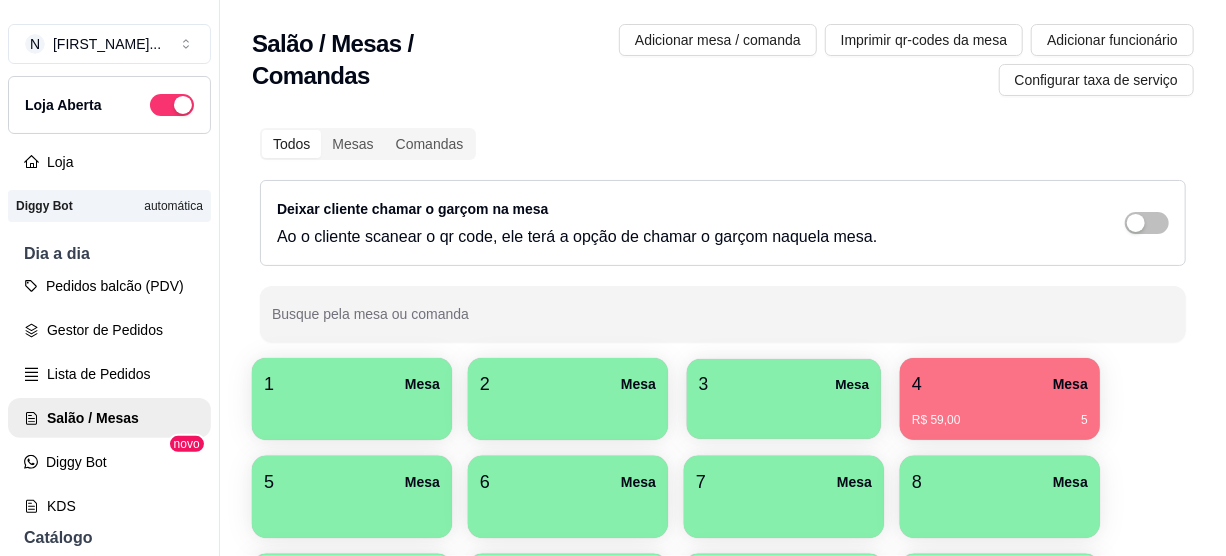 click on "3 Mesa" at bounding box center (784, 384) 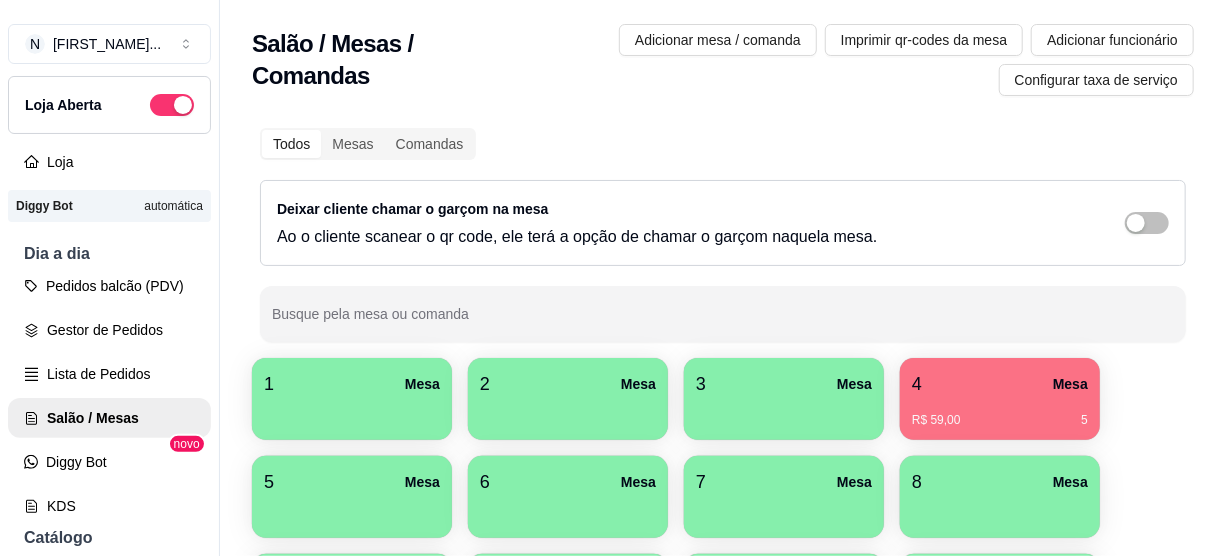 click on "4 Mesa" at bounding box center [1000, 384] 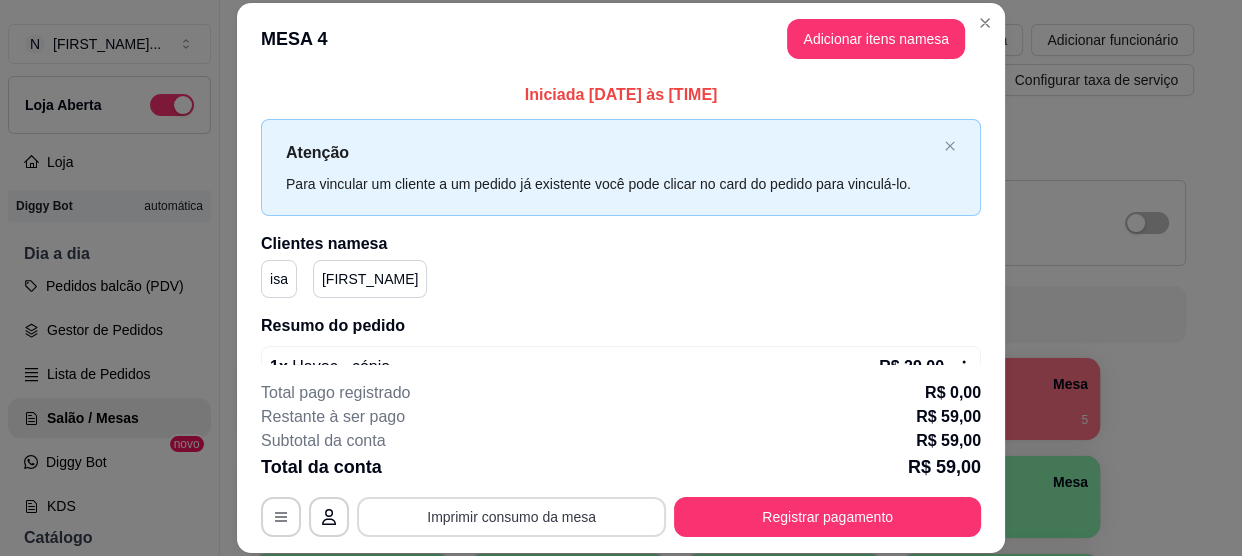click on "Imprimir consumo da mesa" at bounding box center [511, 517] 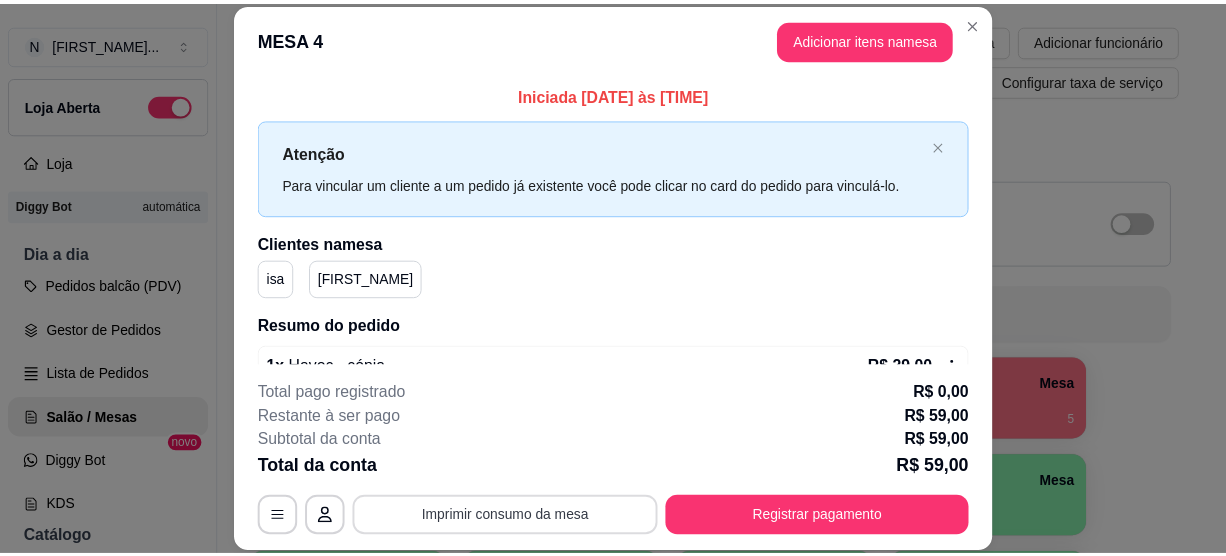 scroll, scrollTop: 0, scrollLeft: 0, axis: both 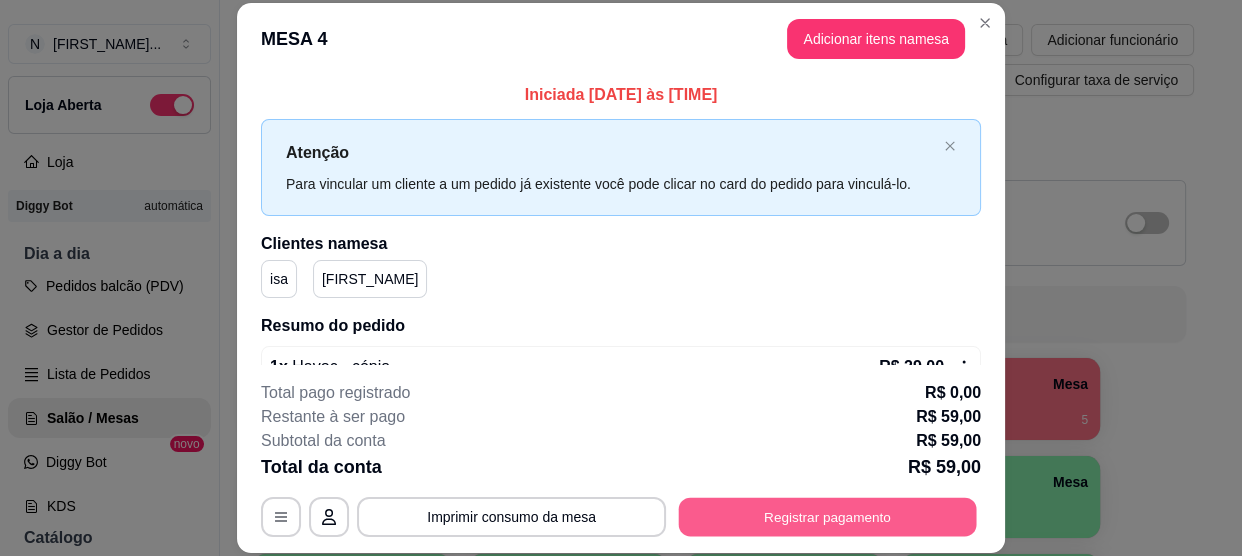 click on "Registrar pagamento" at bounding box center (828, 517) 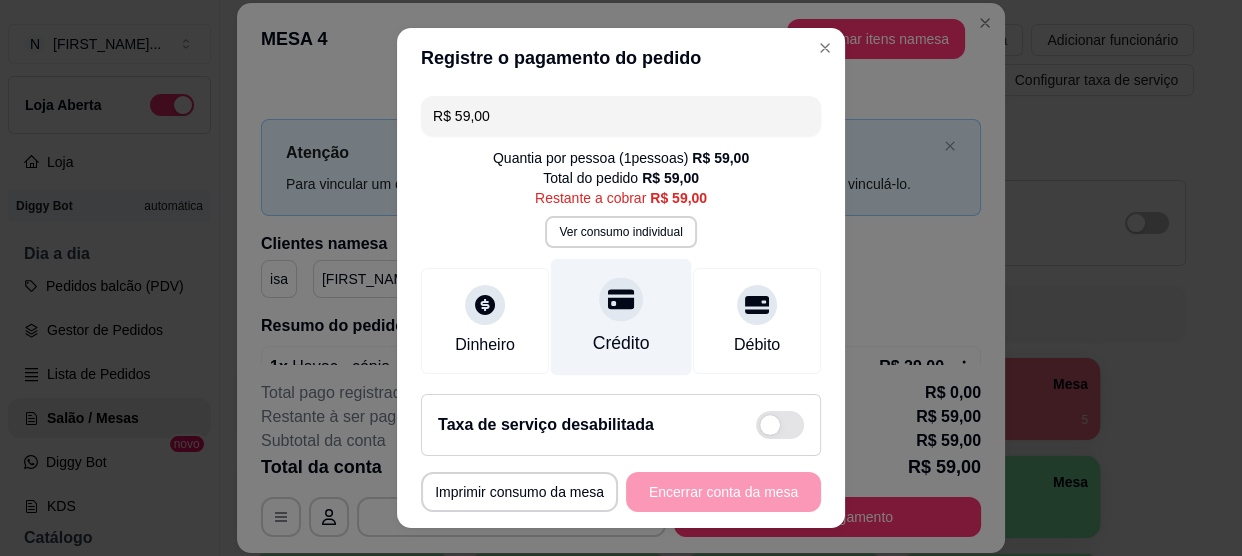 click 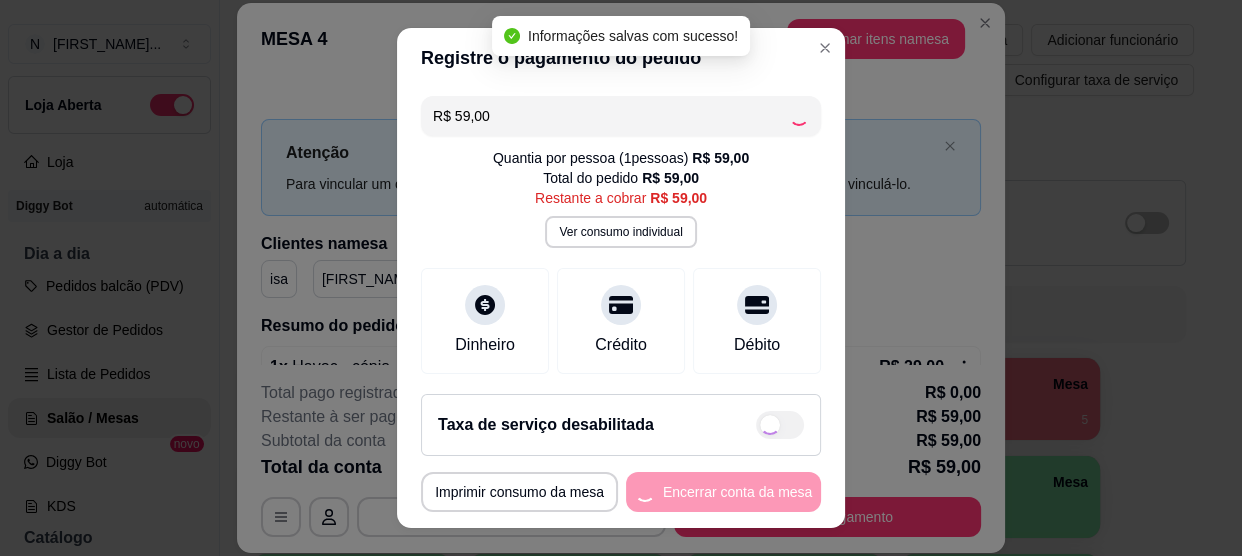 type on "R$ 0,00" 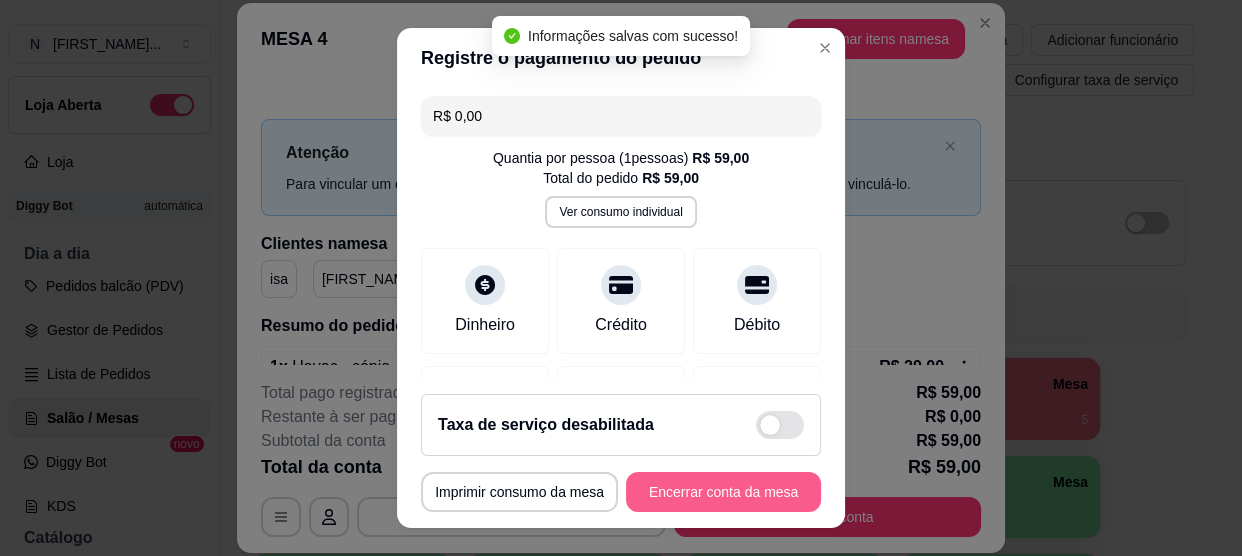 click on "Encerrar conta da mesa" at bounding box center [723, 492] 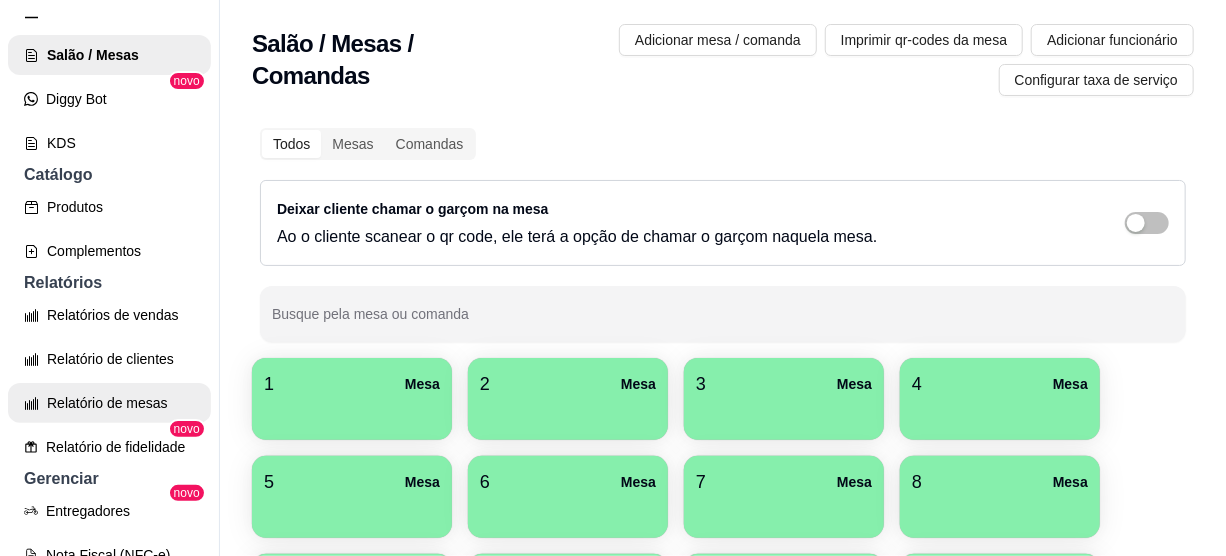 scroll, scrollTop: 454, scrollLeft: 0, axis: vertical 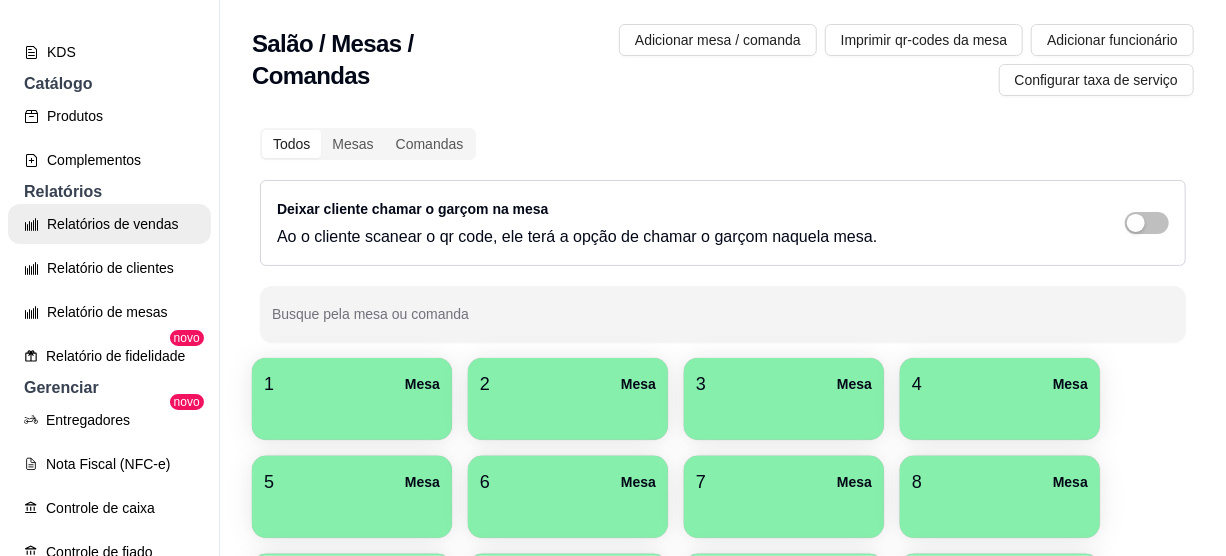click on "Relatórios de vendas" at bounding box center [109, 224] 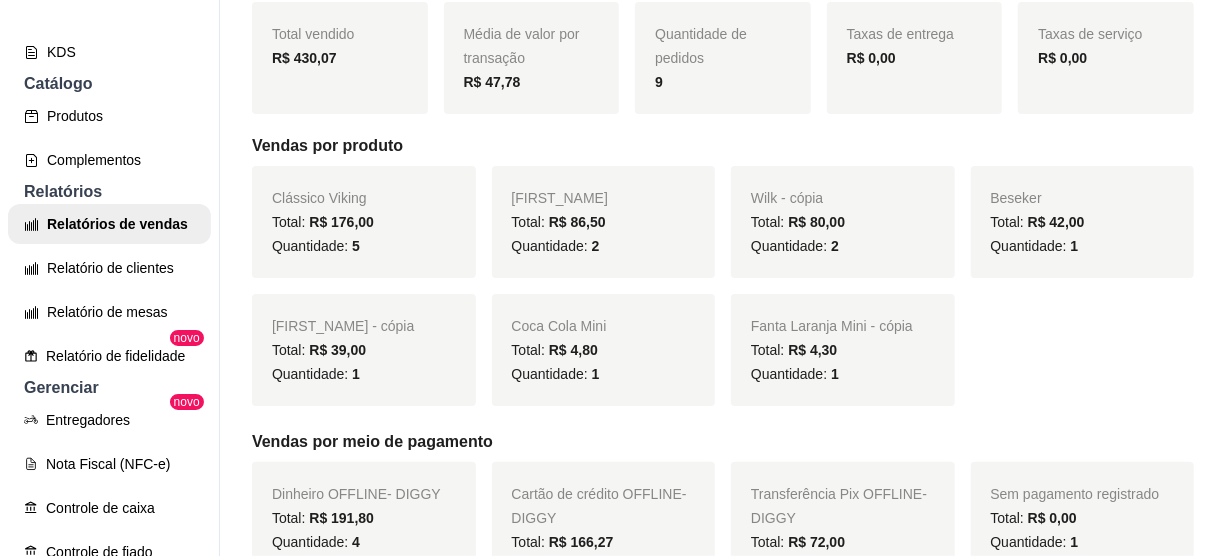 scroll, scrollTop: 363, scrollLeft: 0, axis: vertical 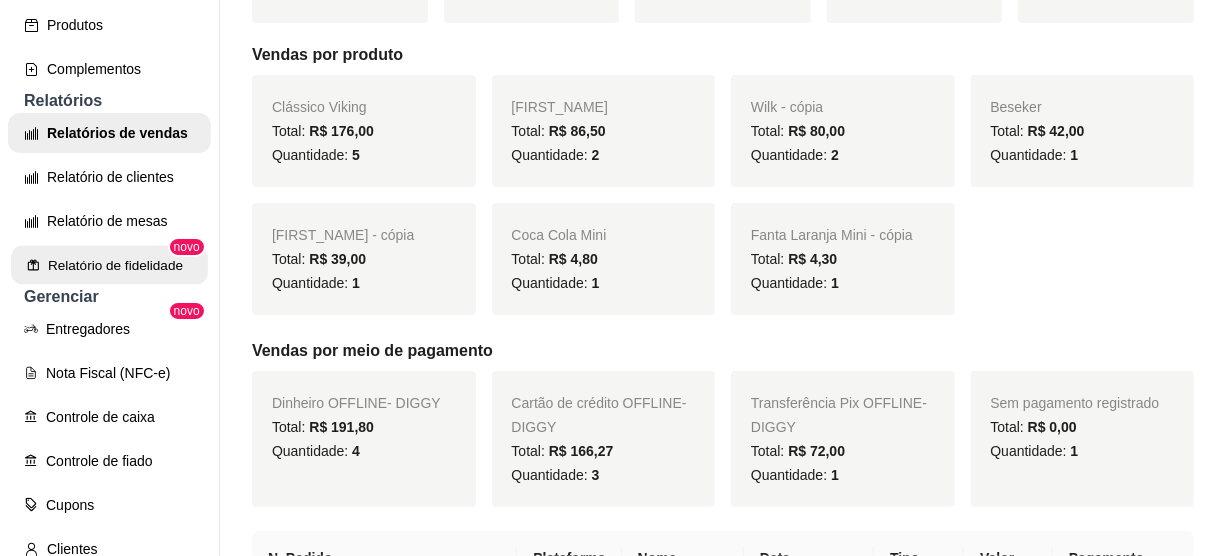 click on "Relatório de fidelidade" at bounding box center (109, 265) 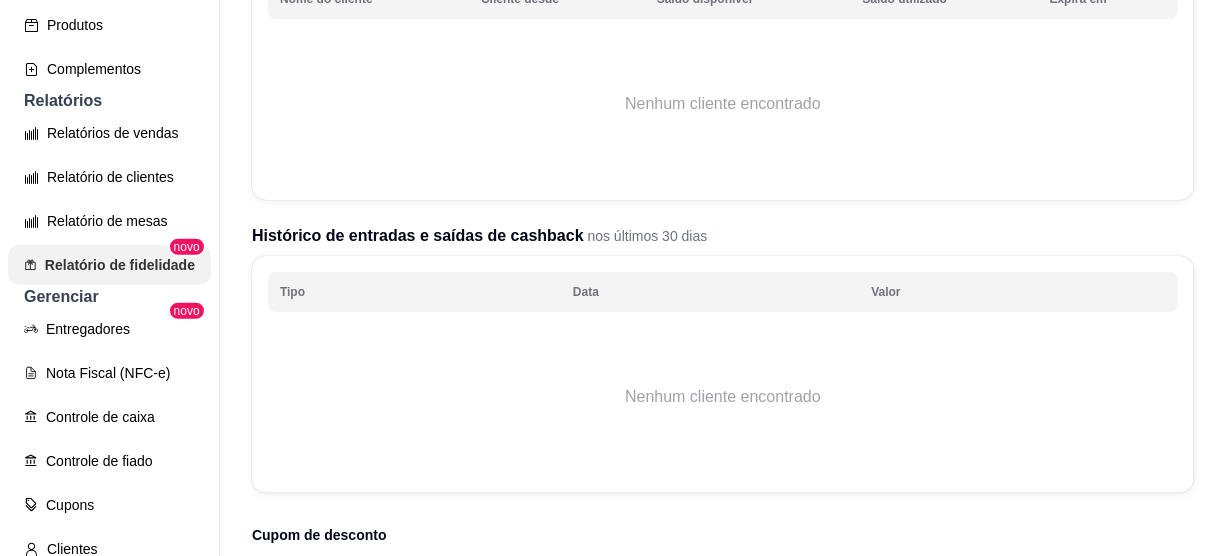 scroll, scrollTop: 0, scrollLeft: 0, axis: both 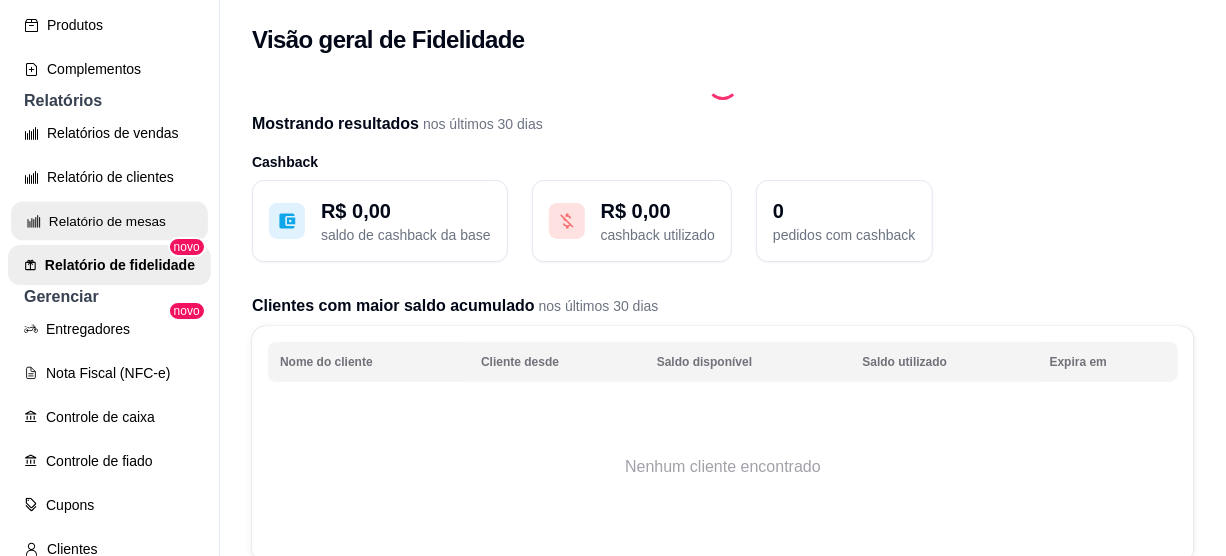 click on "Relatório de mesas" at bounding box center (109, 221) 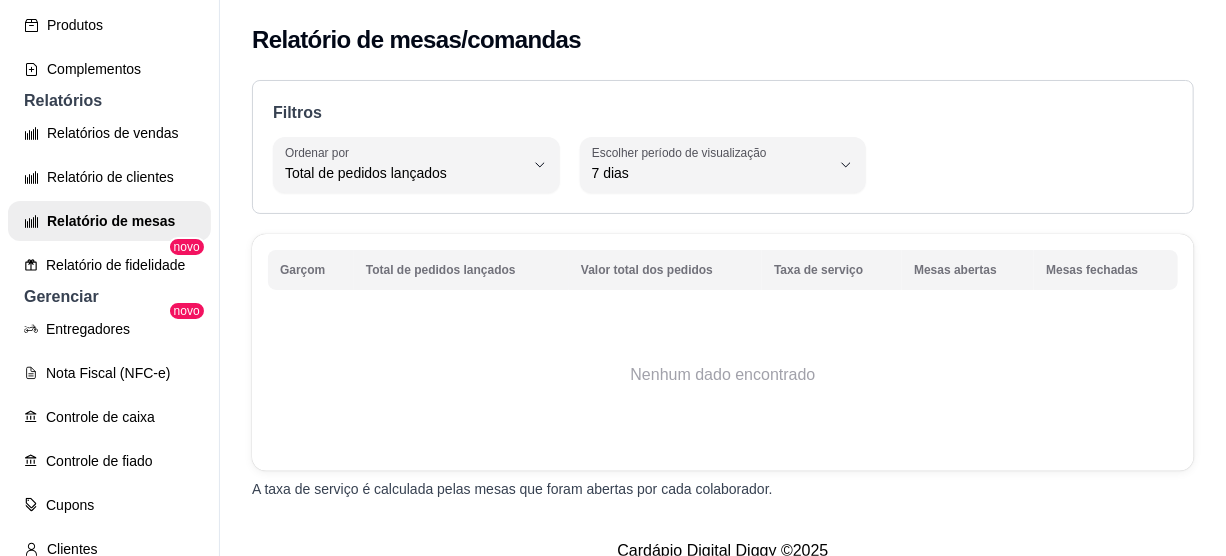 scroll, scrollTop: 38, scrollLeft: 0, axis: vertical 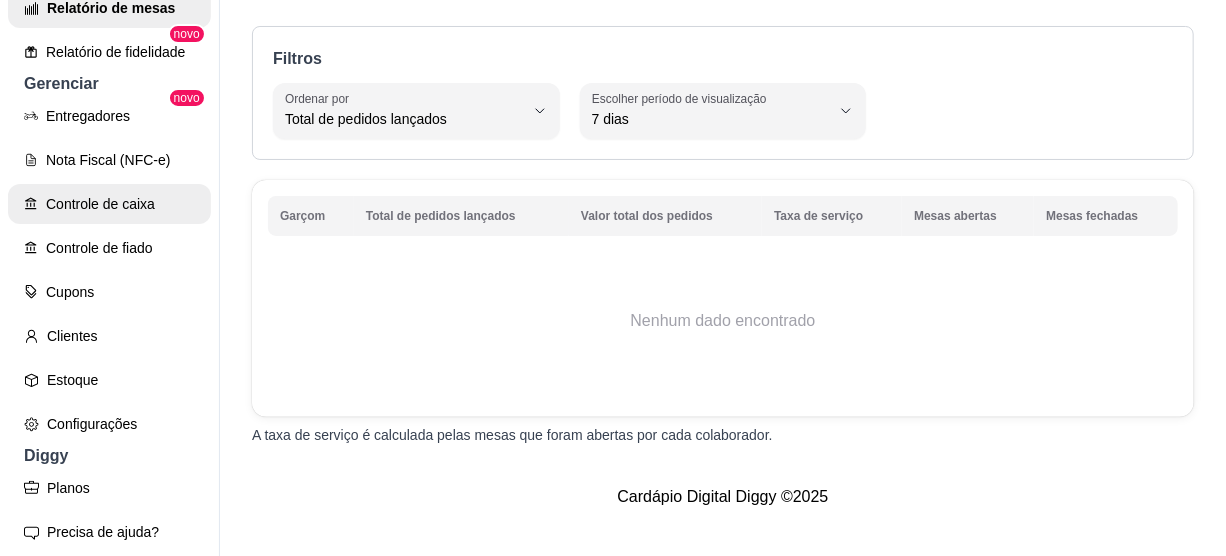 click on "Controle de caixa" at bounding box center (109, 204) 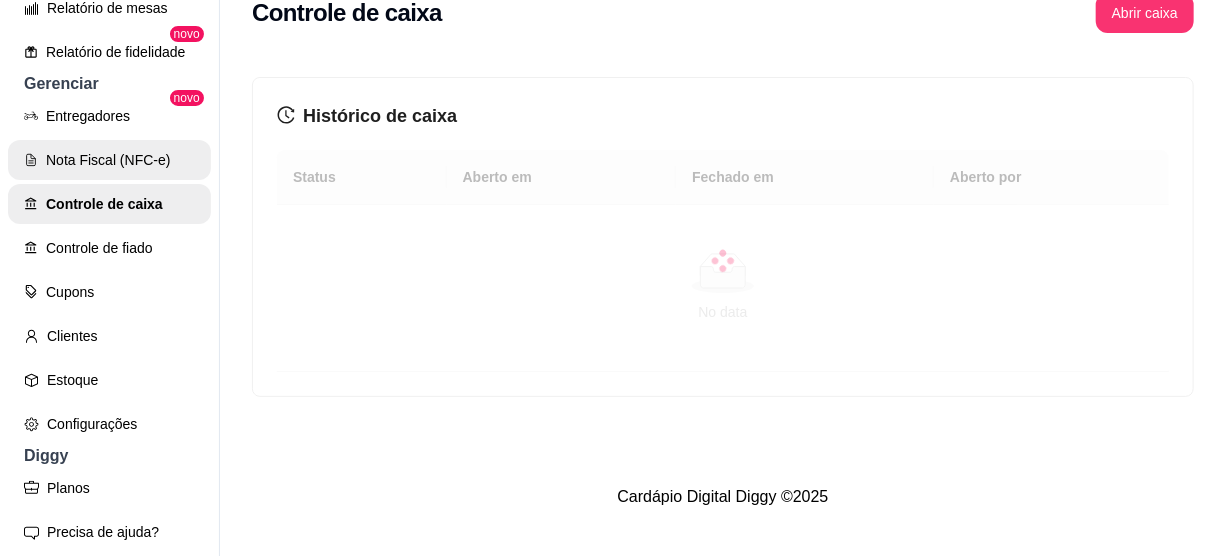 scroll, scrollTop: 0, scrollLeft: 0, axis: both 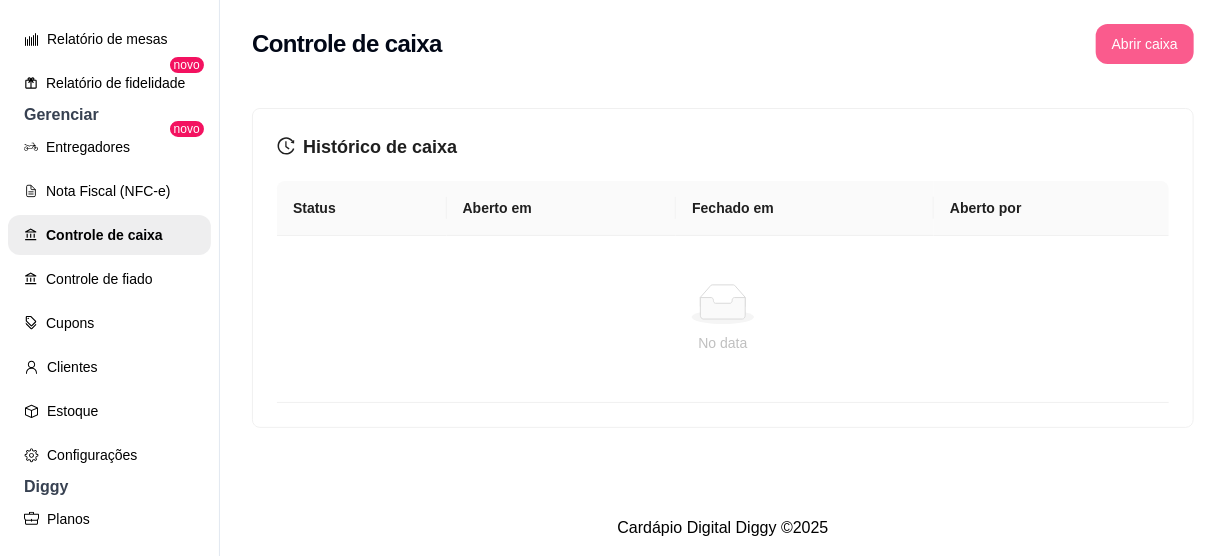 click on "Abrir caixa" at bounding box center [1145, 44] 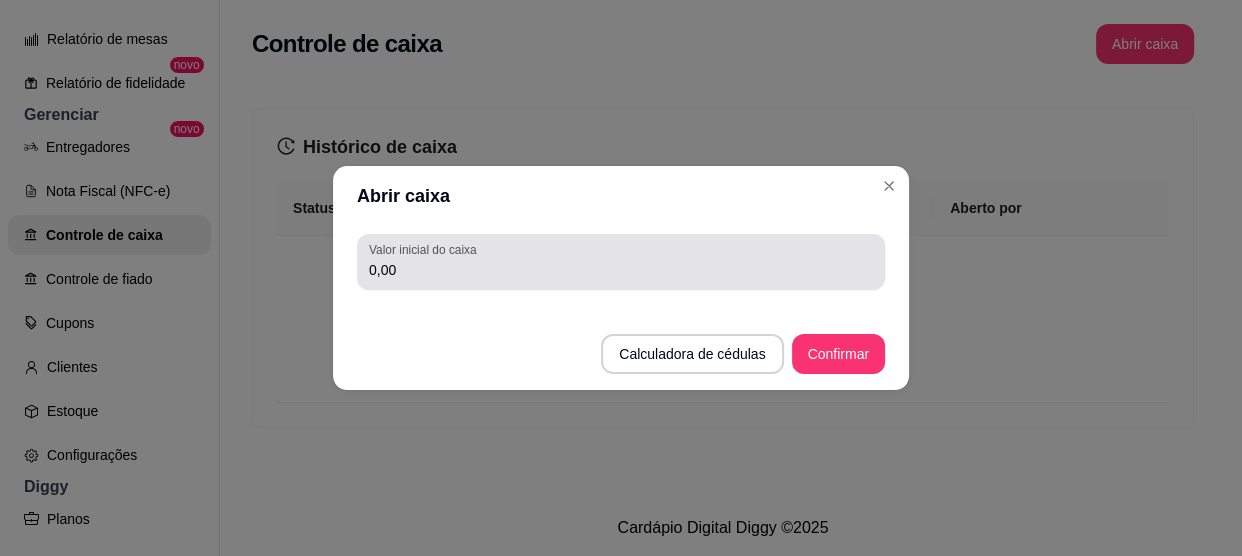 click on "0,00" at bounding box center (621, 270) 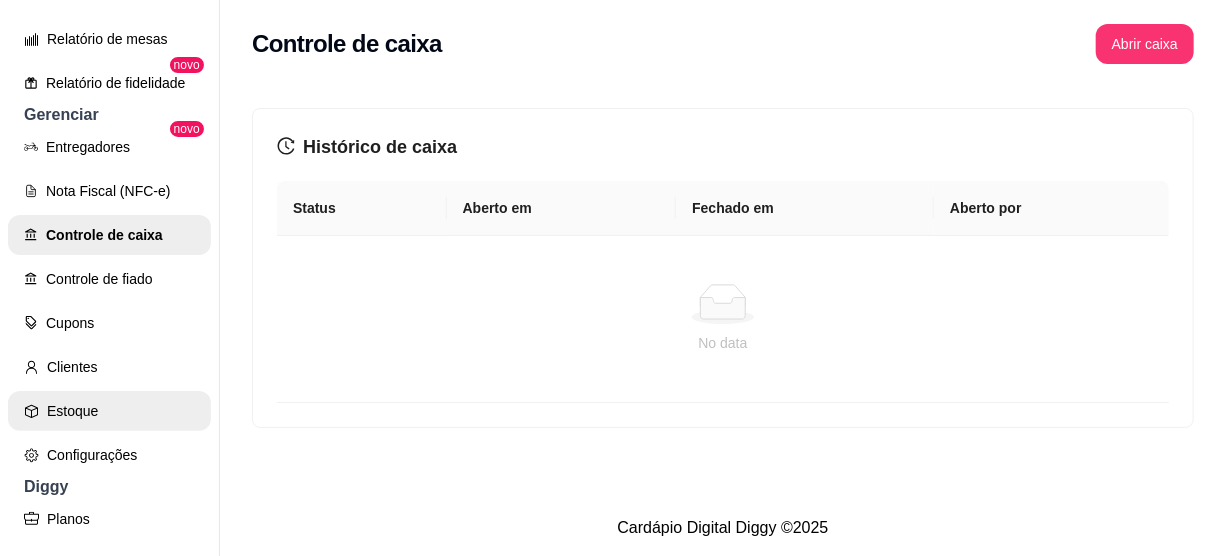 scroll, scrollTop: 857, scrollLeft: 0, axis: vertical 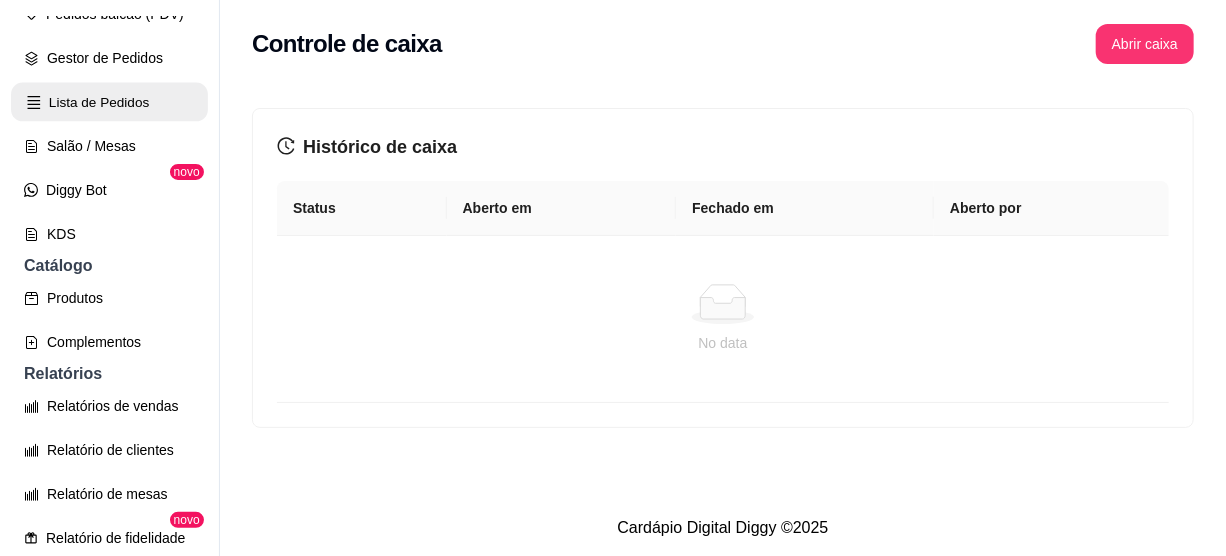 click on "Lista de Pedidos" at bounding box center [109, 102] 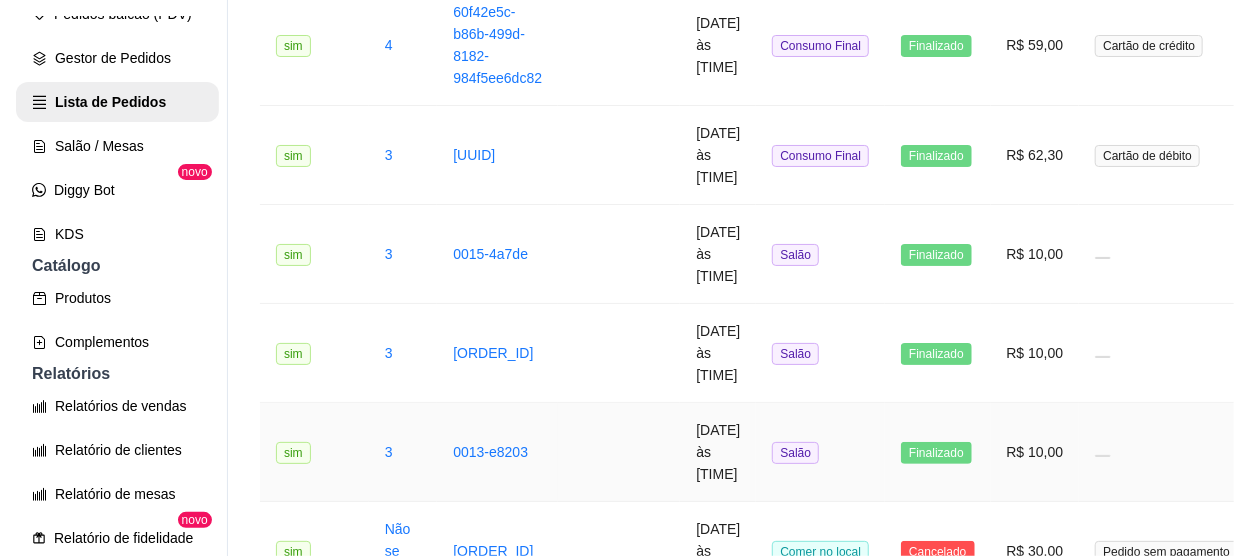scroll, scrollTop: 0, scrollLeft: 0, axis: both 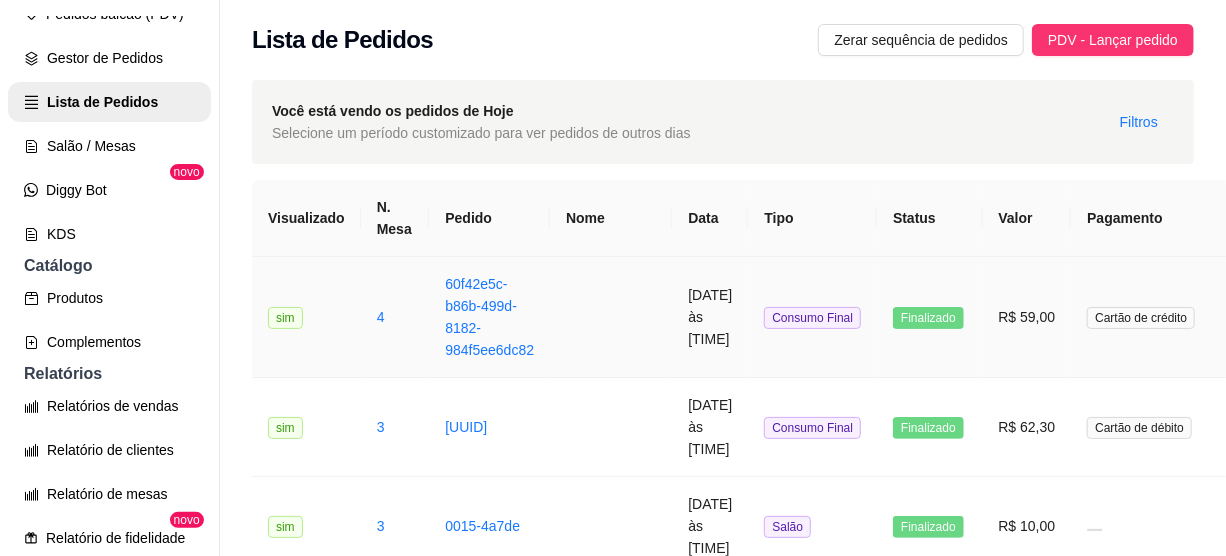 click on "05/08/2025 às 00:08" at bounding box center [710, 317] 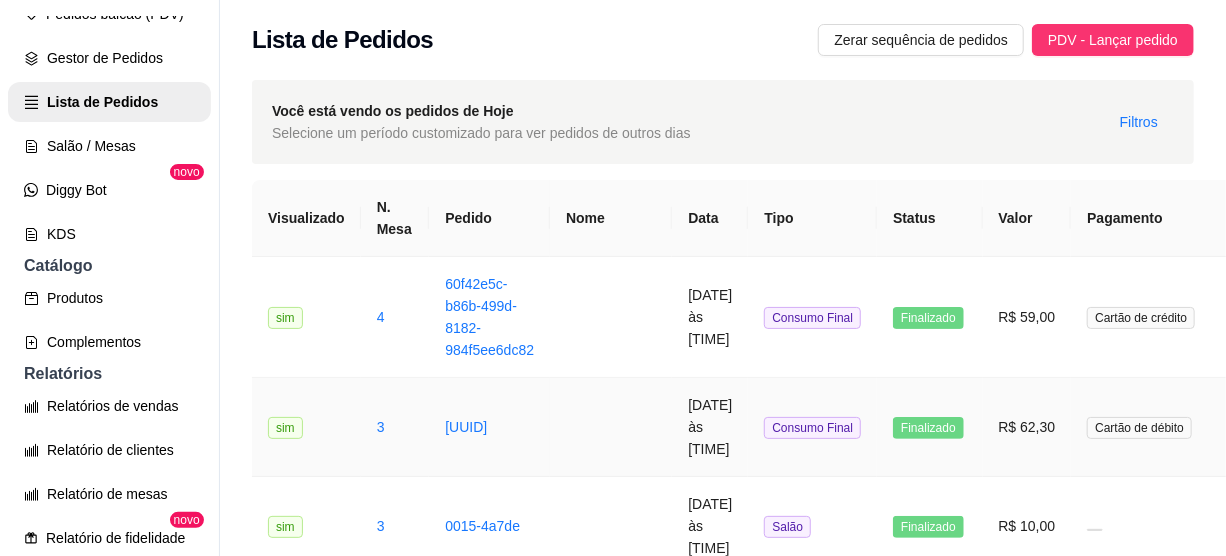 click on "41905000-fb76-49e2-ac83-536a9c508bad" at bounding box center (489, 427) 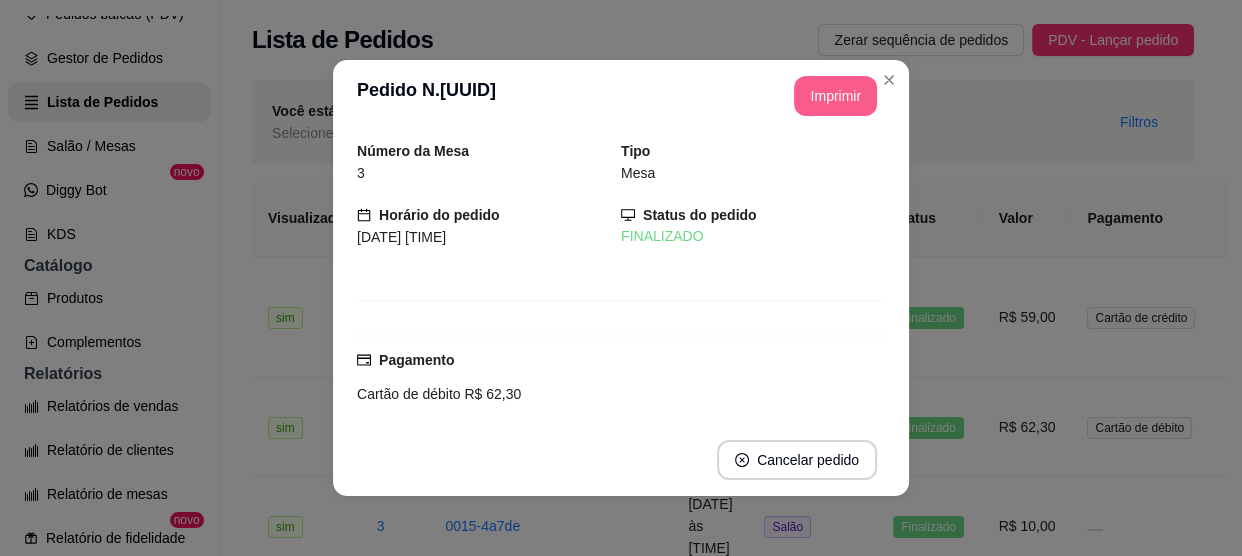 click on "Imprimir" at bounding box center [835, 96] 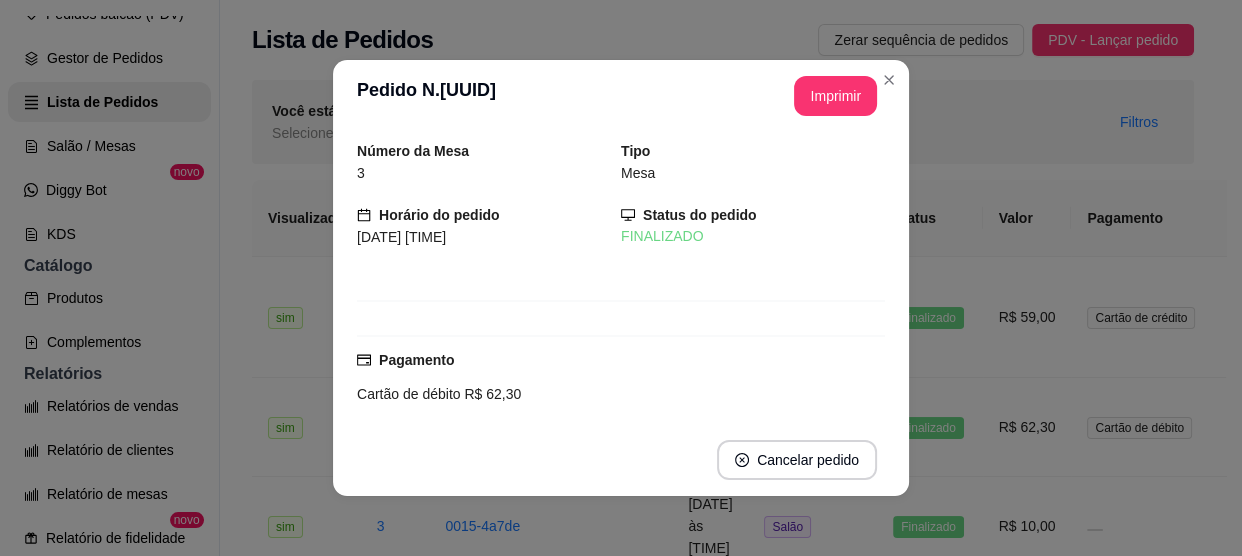 scroll, scrollTop: 0, scrollLeft: 0, axis: both 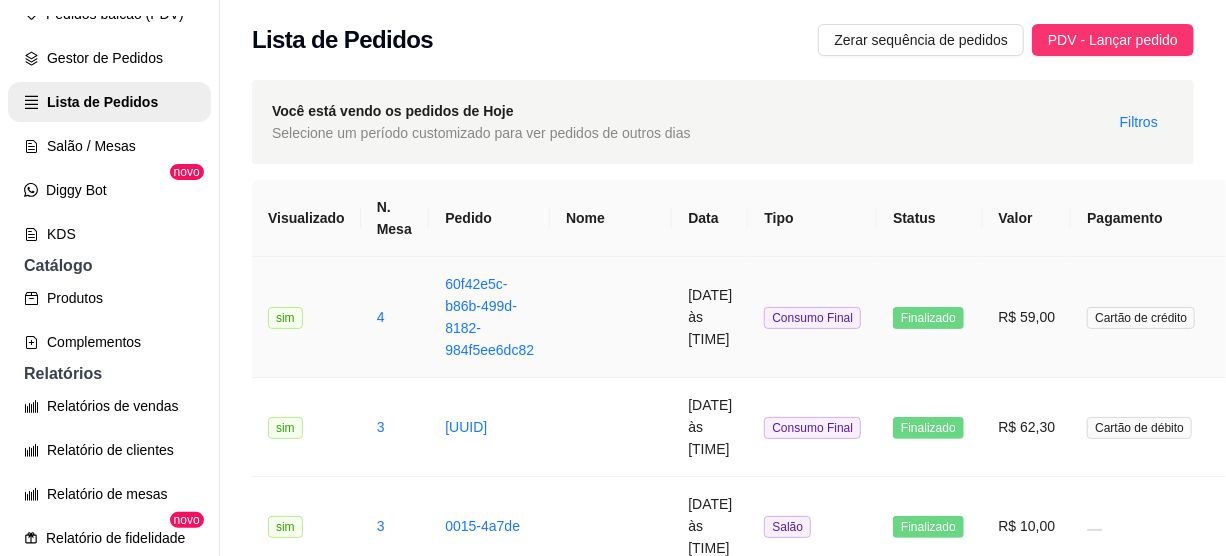 click on "05/08/2025 às 00:08" at bounding box center (710, 317) 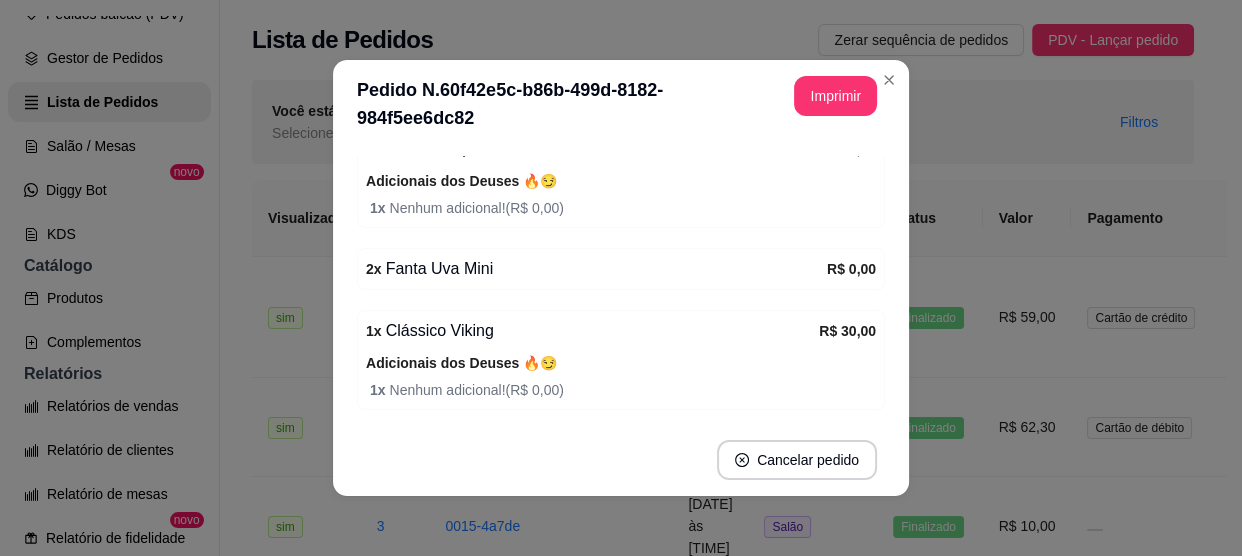 scroll, scrollTop: 433, scrollLeft: 0, axis: vertical 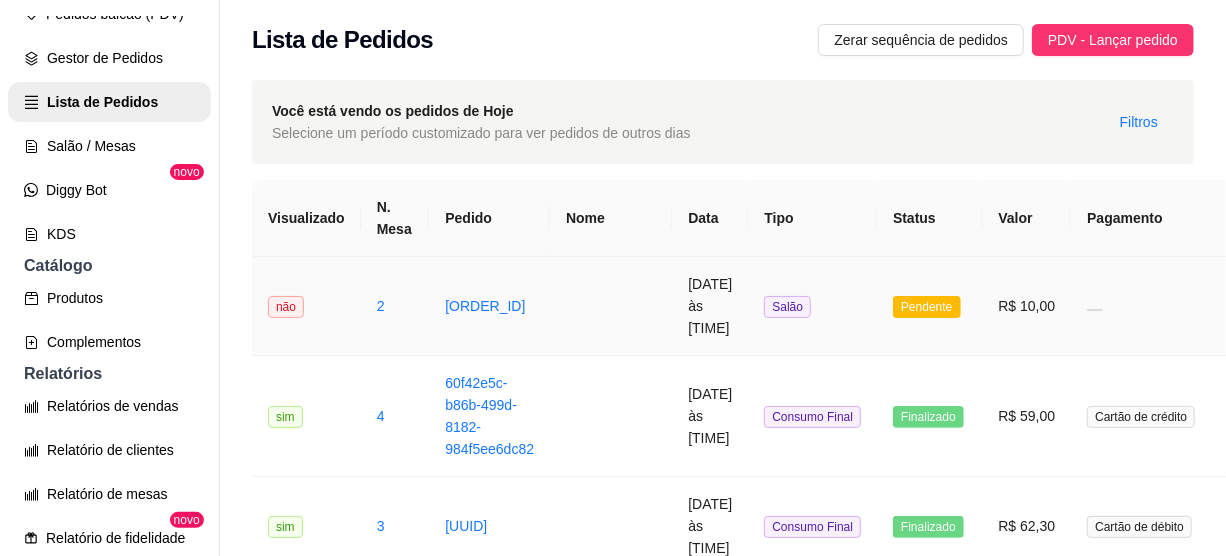 click at bounding box center (611, 306) 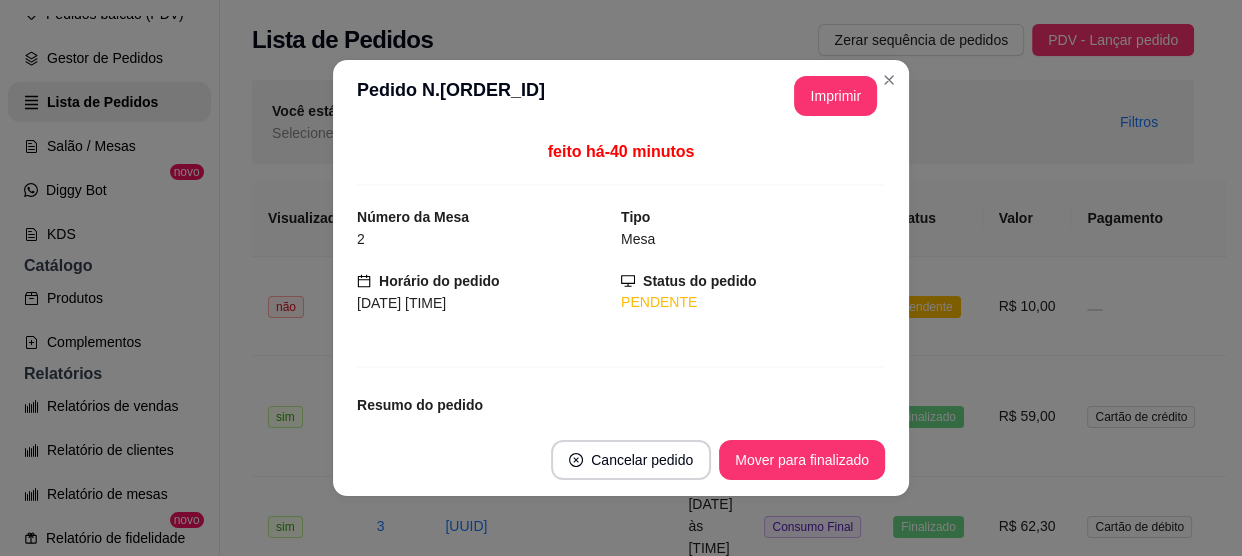 scroll, scrollTop: 131, scrollLeft: 0, axis: vertical 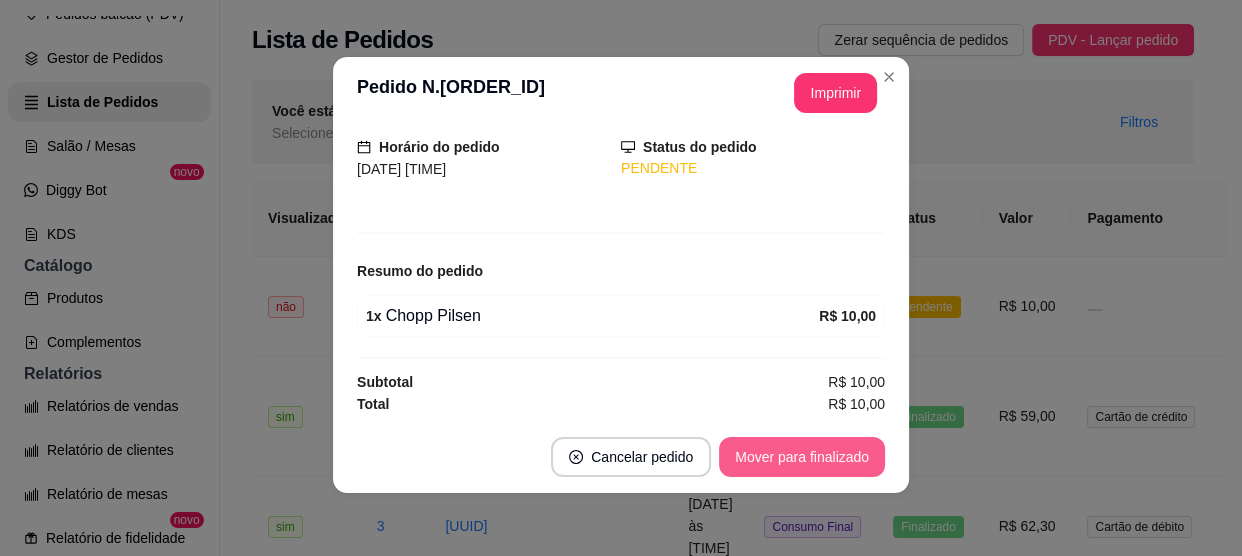 click on "Mover para finalizado" at bounding box center [802, 457] 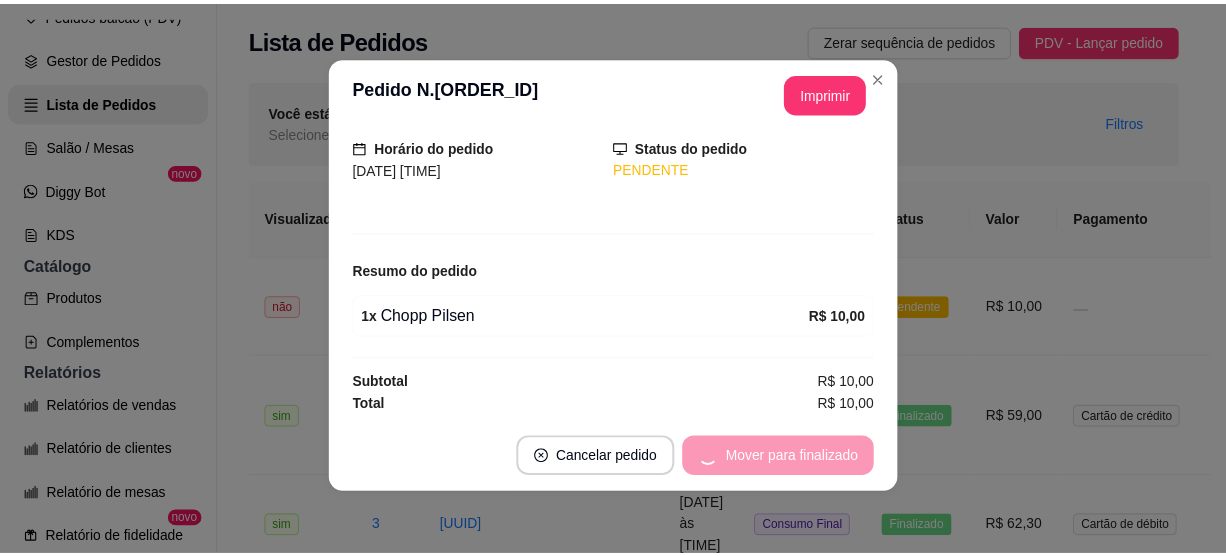 scroll, scrollTop: 65, scrollLeft: 0, axis: vertical 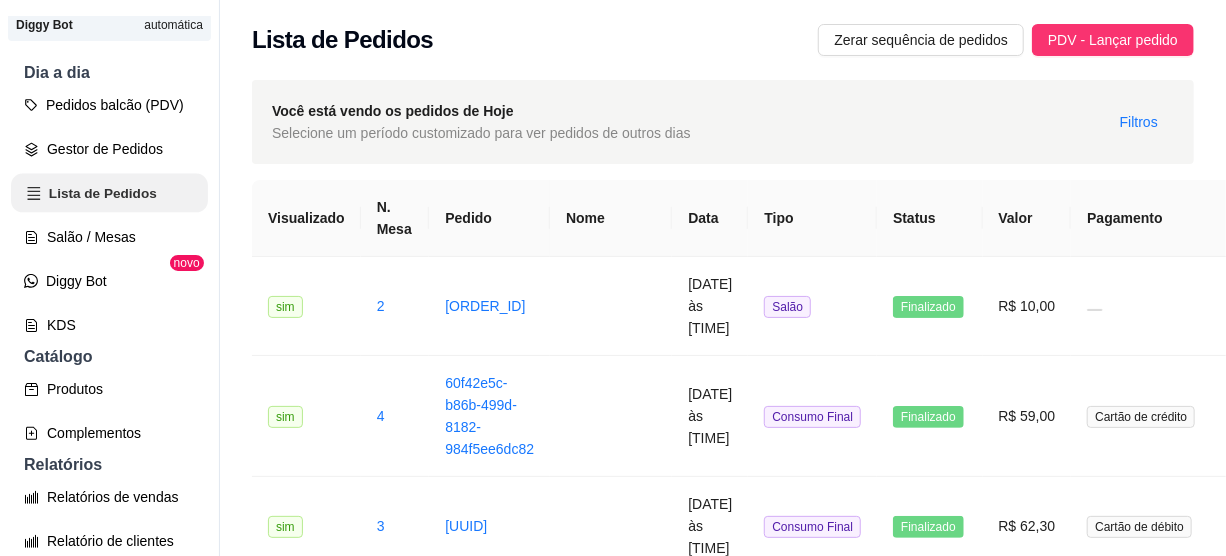 click on "Lista de Pedidos" at bounding box center [109, 193] 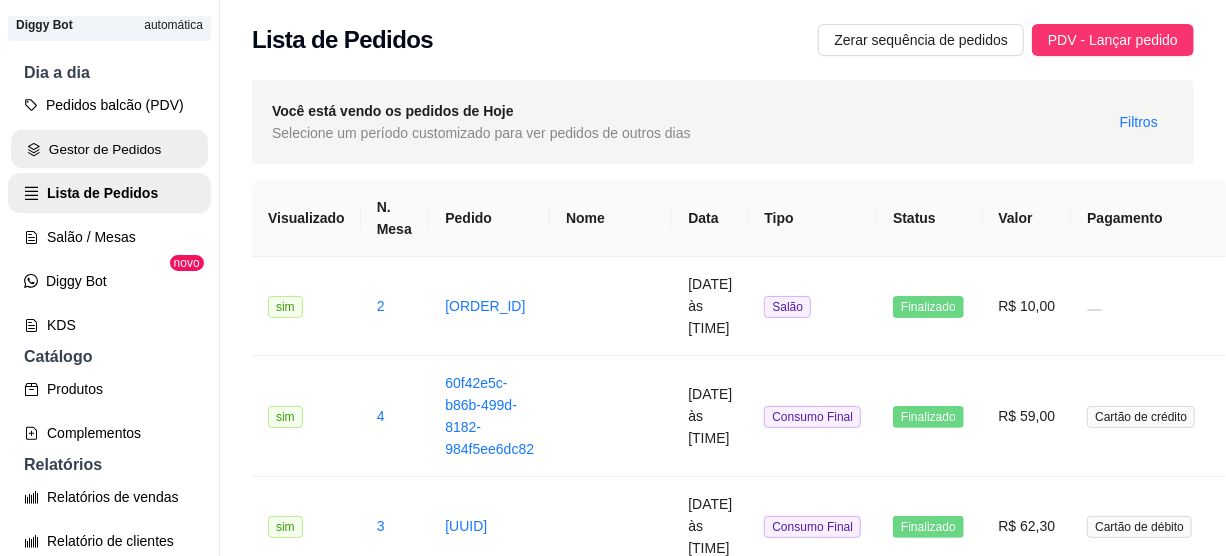click on "Gestor de Pedidos" at bounding box center [109, 149] 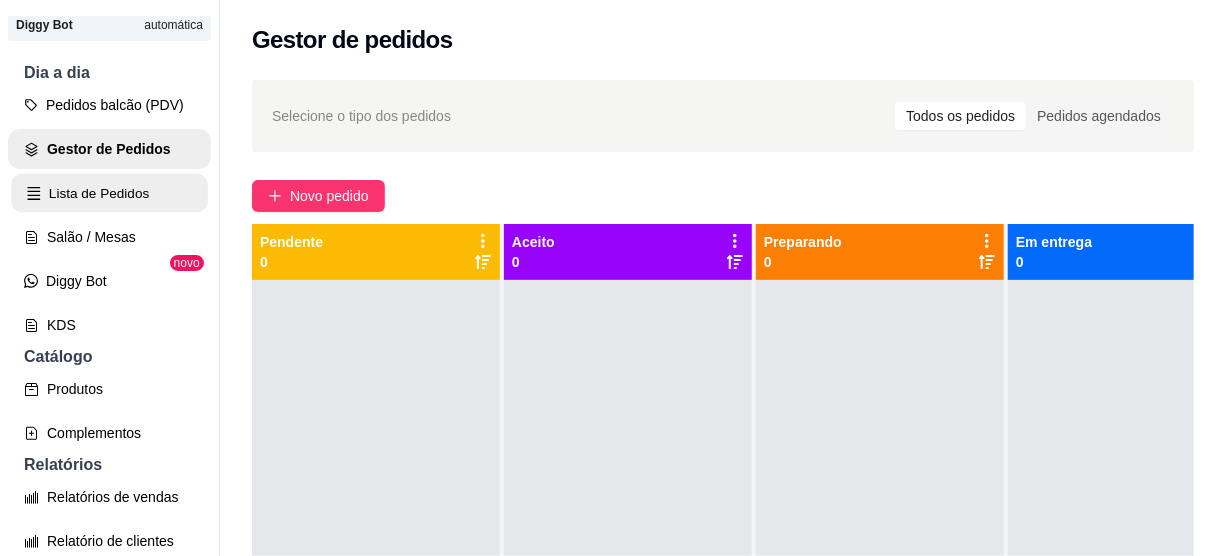 click on "Lista de Pedidos" at bounding box center (109, 193) 